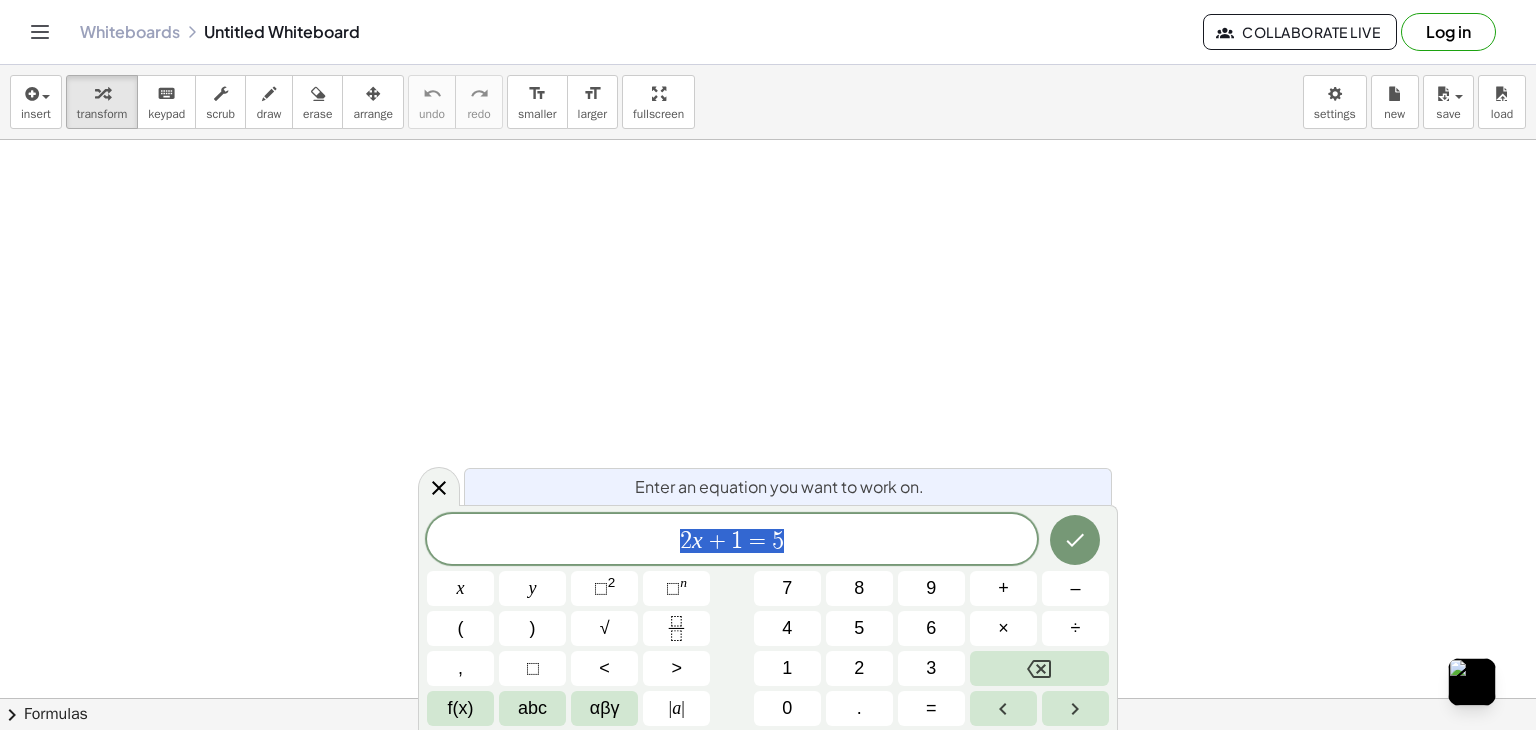 scroll, scrollTop: 0, scrollLeft: 0, axis: both 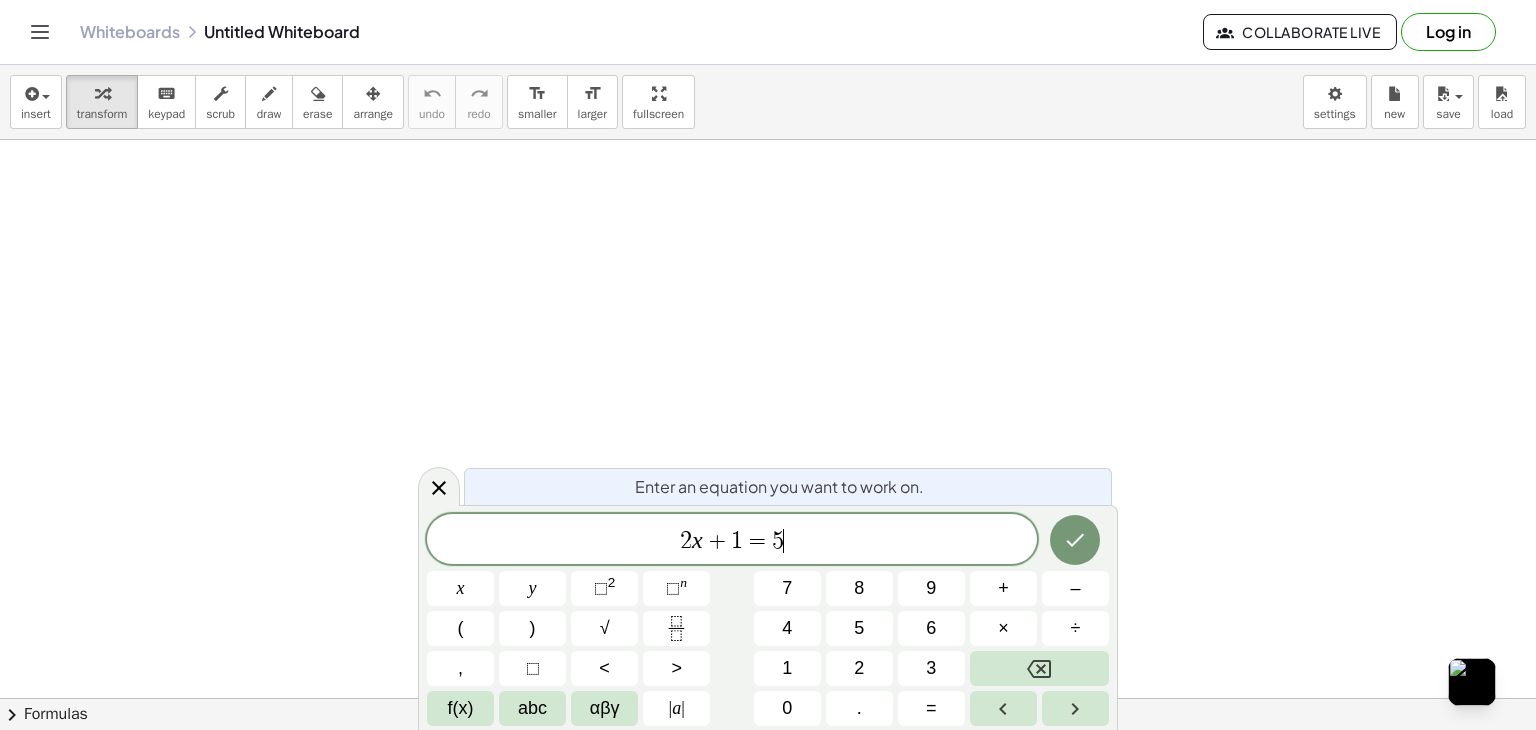 click on "2 x + 1 = 5 ​" 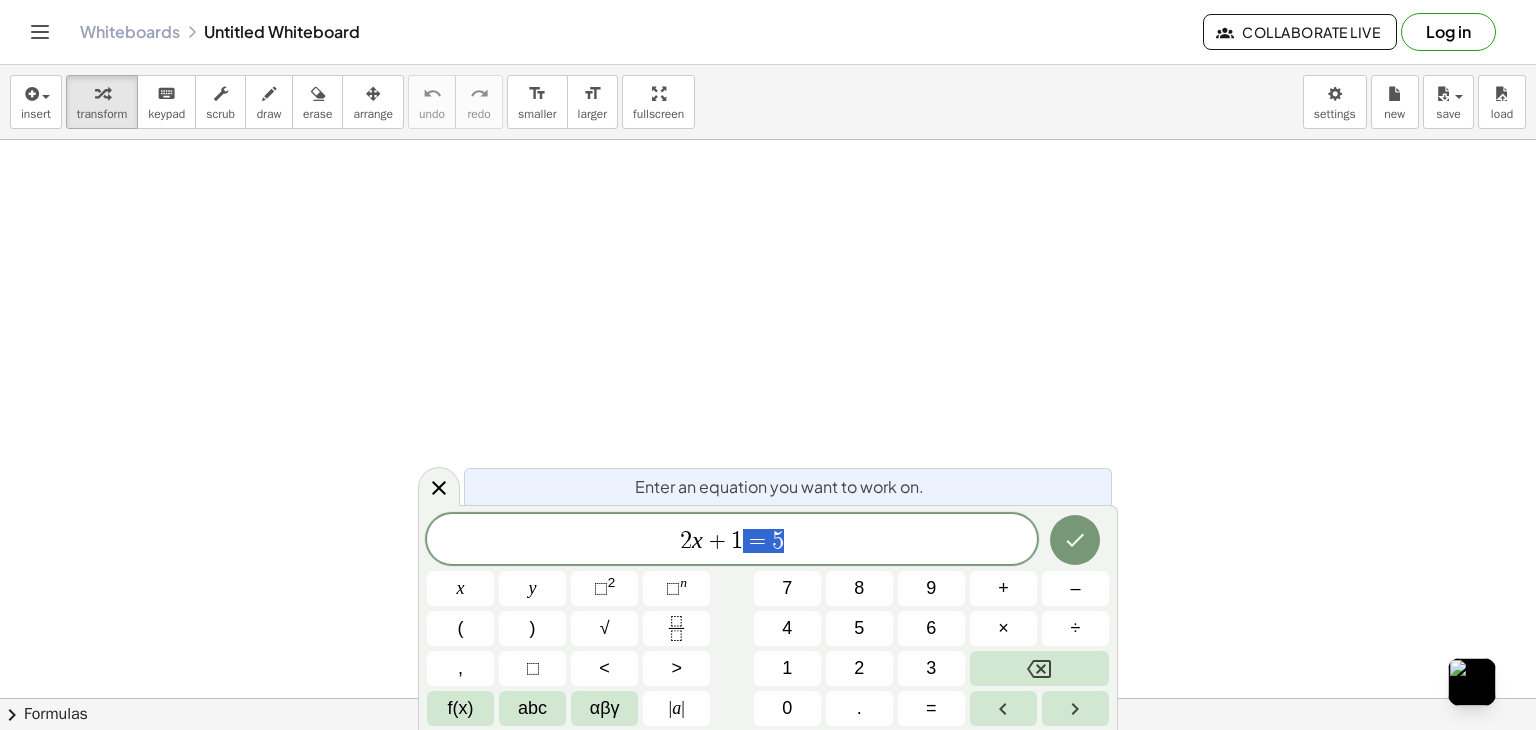 drag, startPoint x: 796, startPoint y: 554, endPoint x: 756, endPoint y: 562, distance: 40.792156 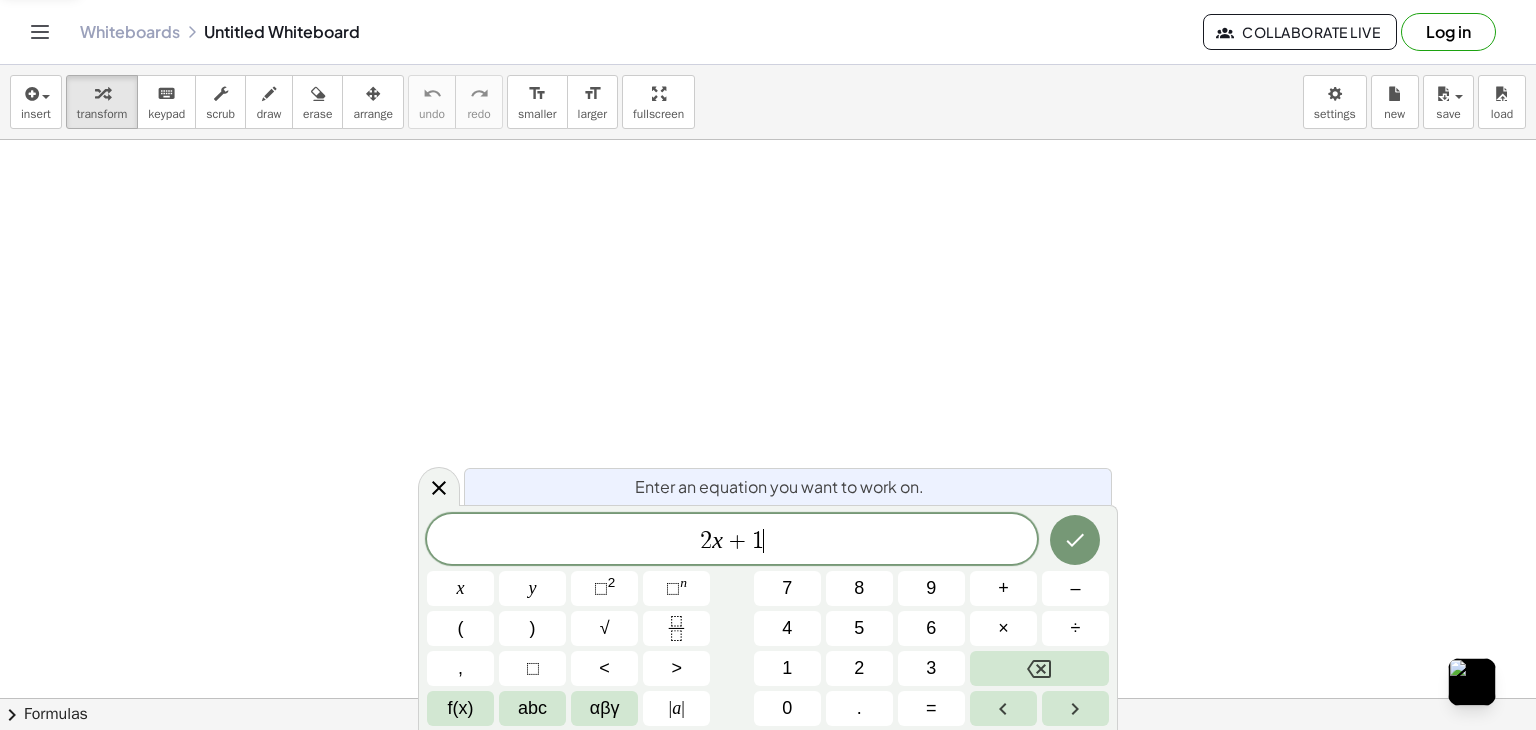 click on "+" at bounding box center (737, 541) 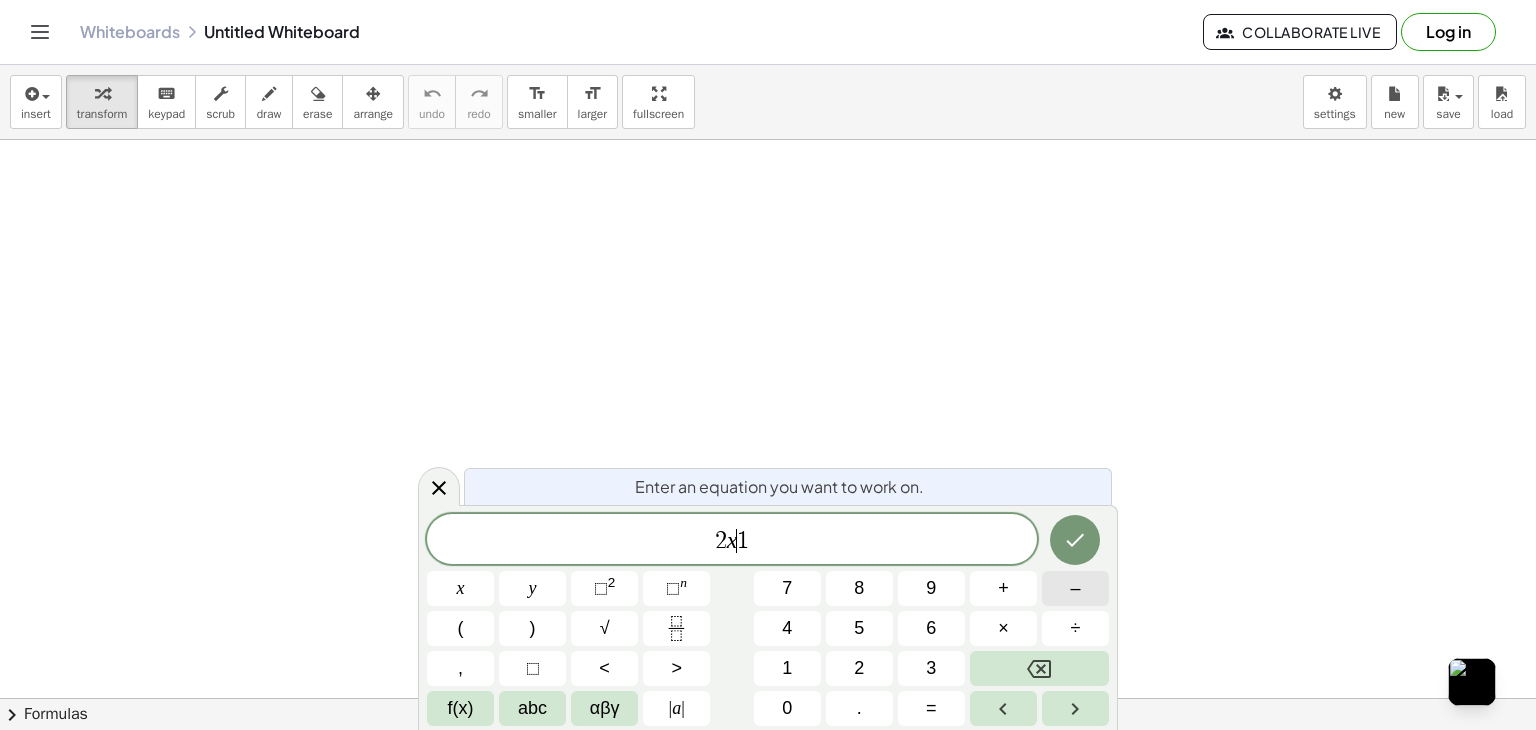 click on "–" at bounding box center (1075, 588) 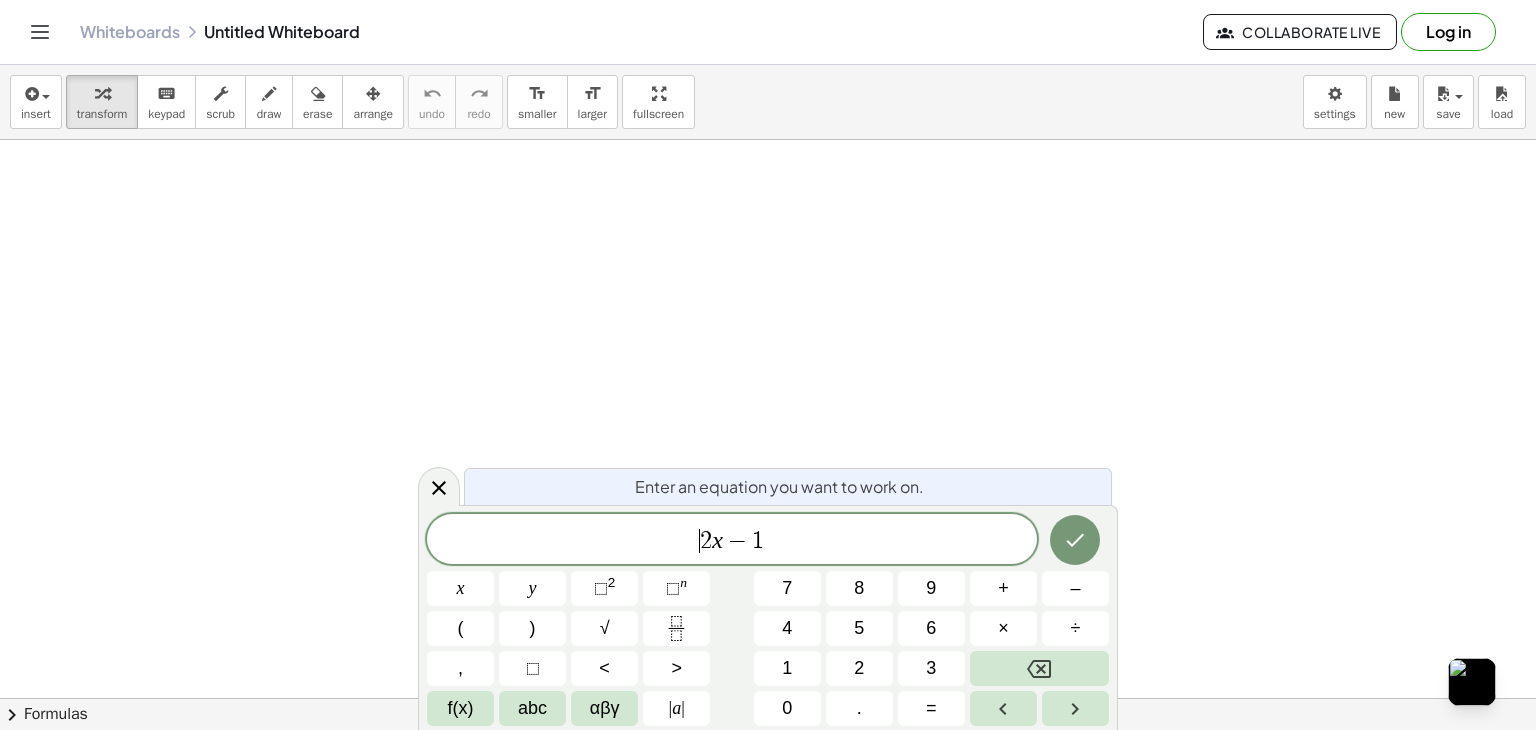 click on "​ 2 x − 1" at bounding box center (732, 541) 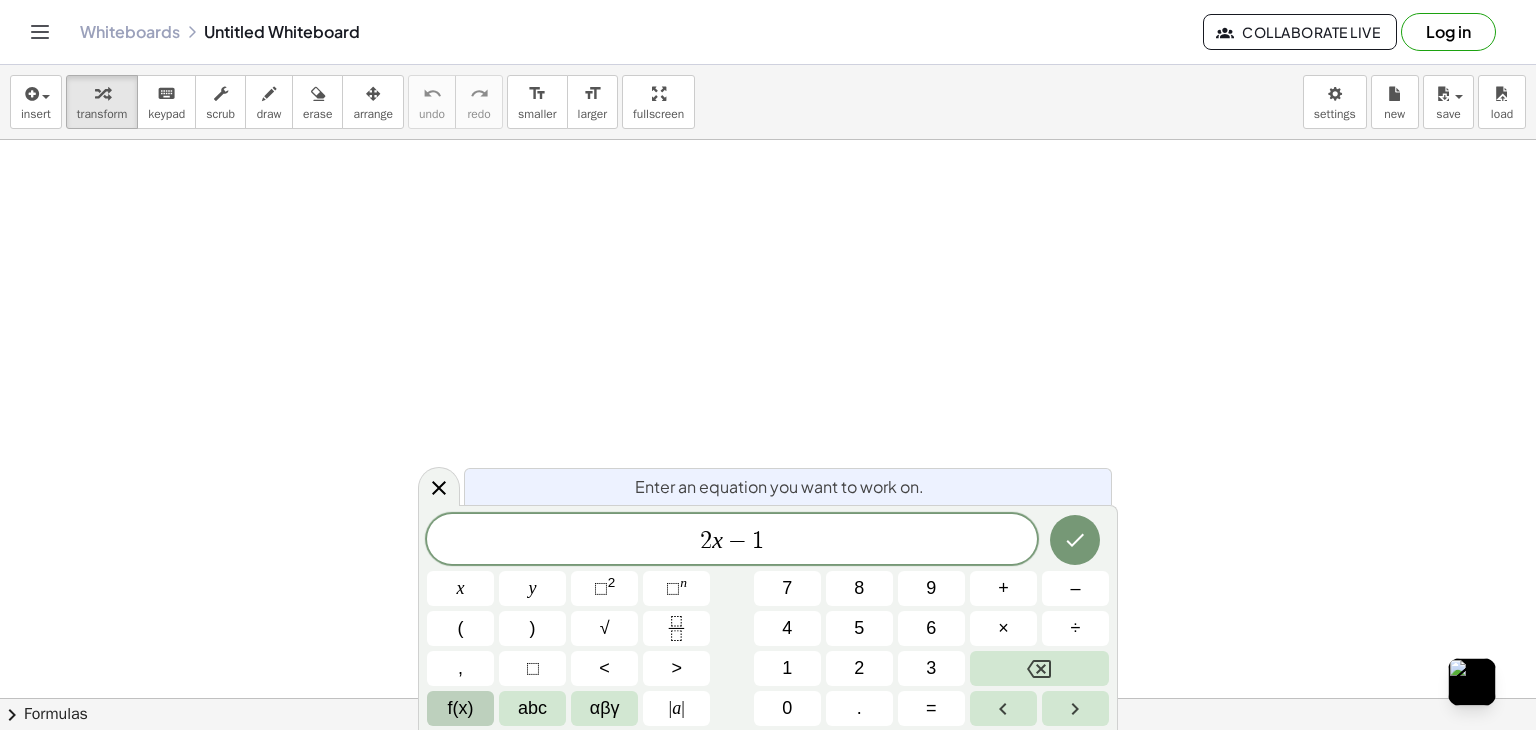click on "f(x)" at bounding box center (461, 708) 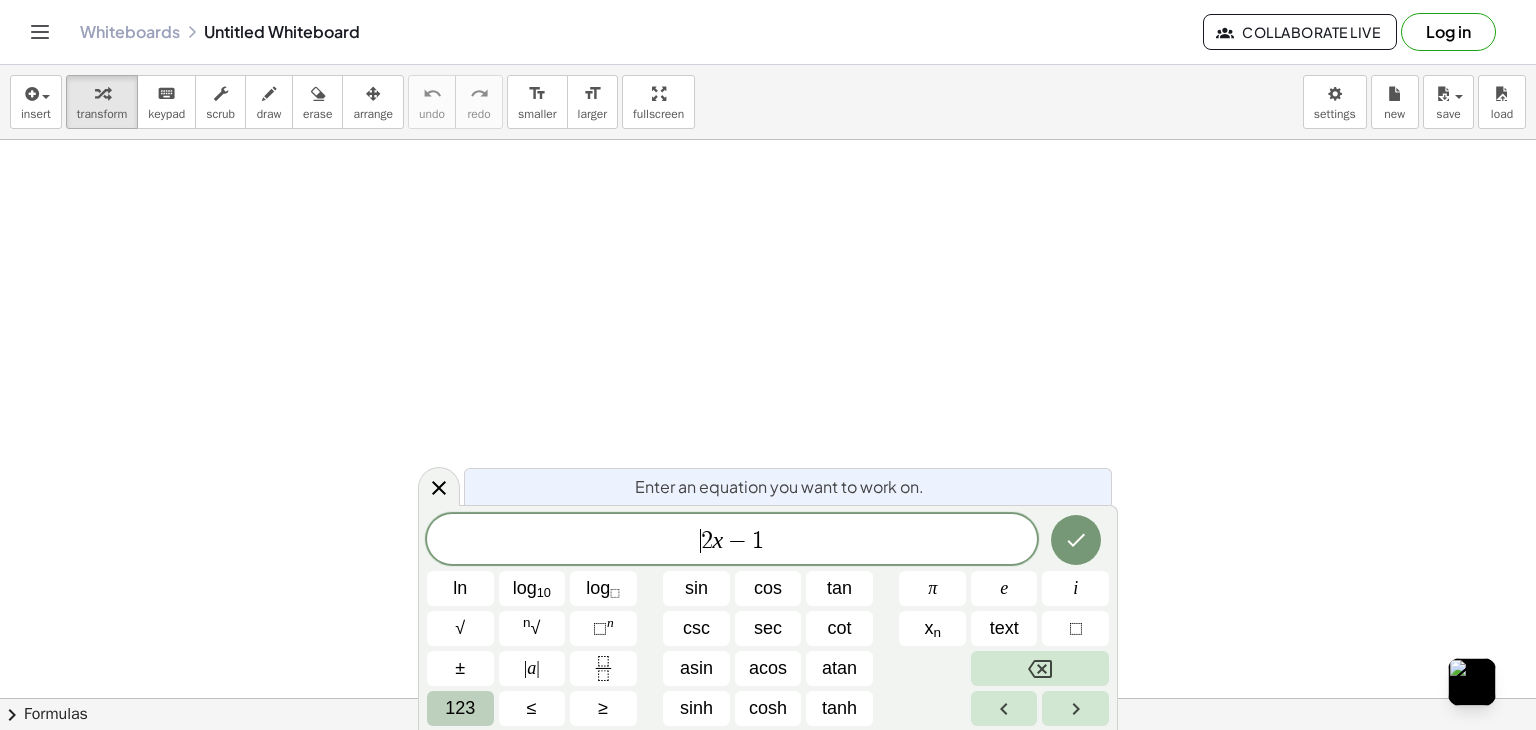 click on "123" at bounding box center (460, 708) 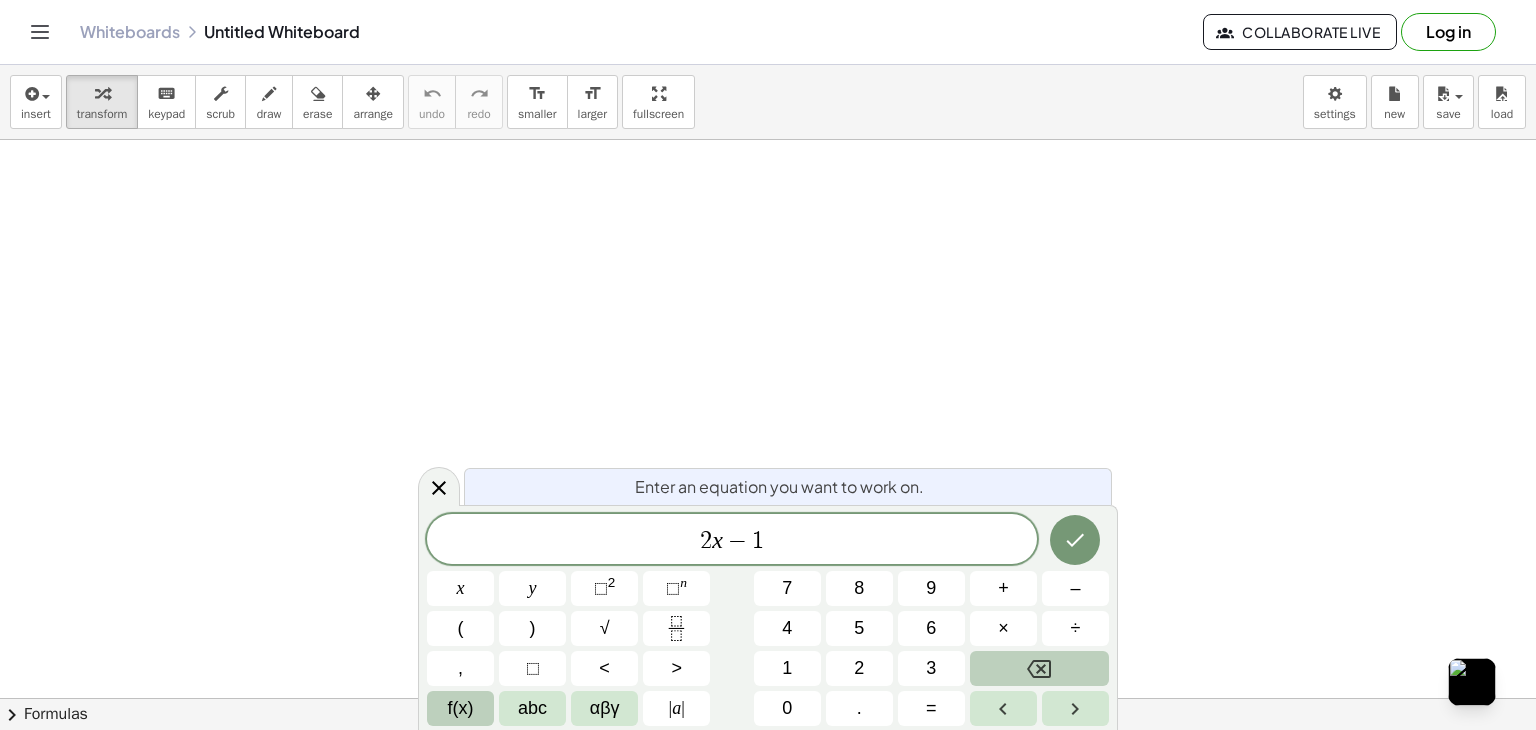 click on "f(x)" at bounding box center (461, 708) 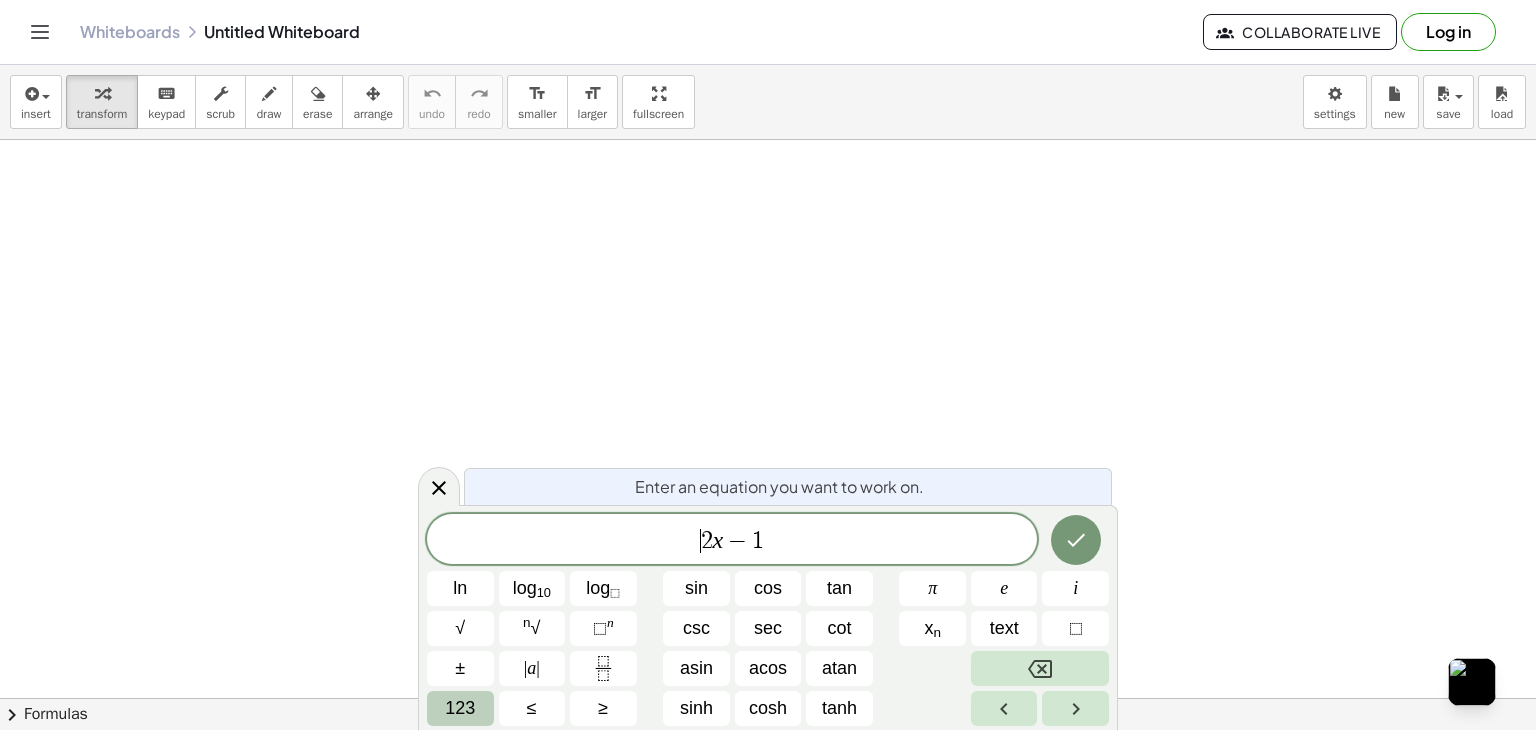 click on "123" at bounding box center [460, 708] 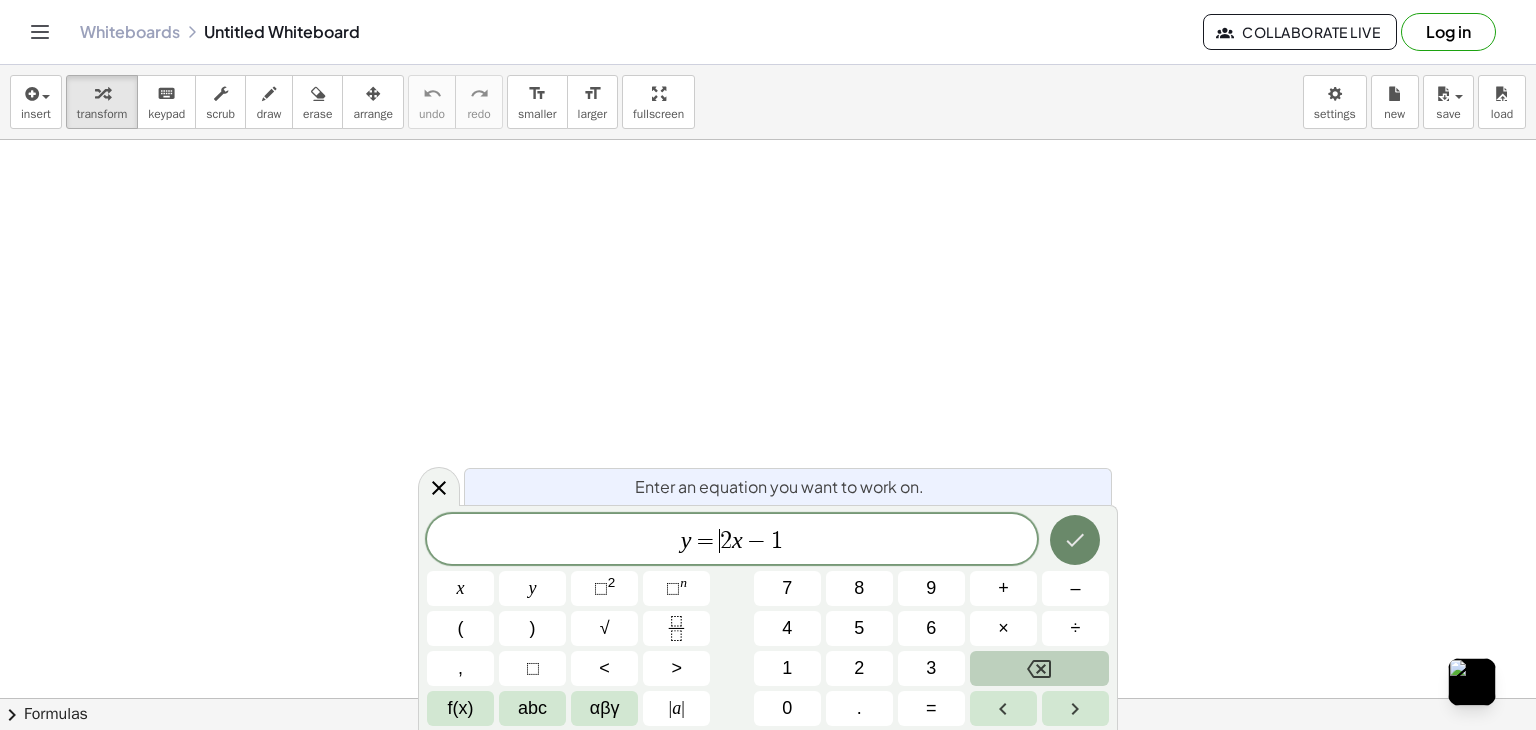 click 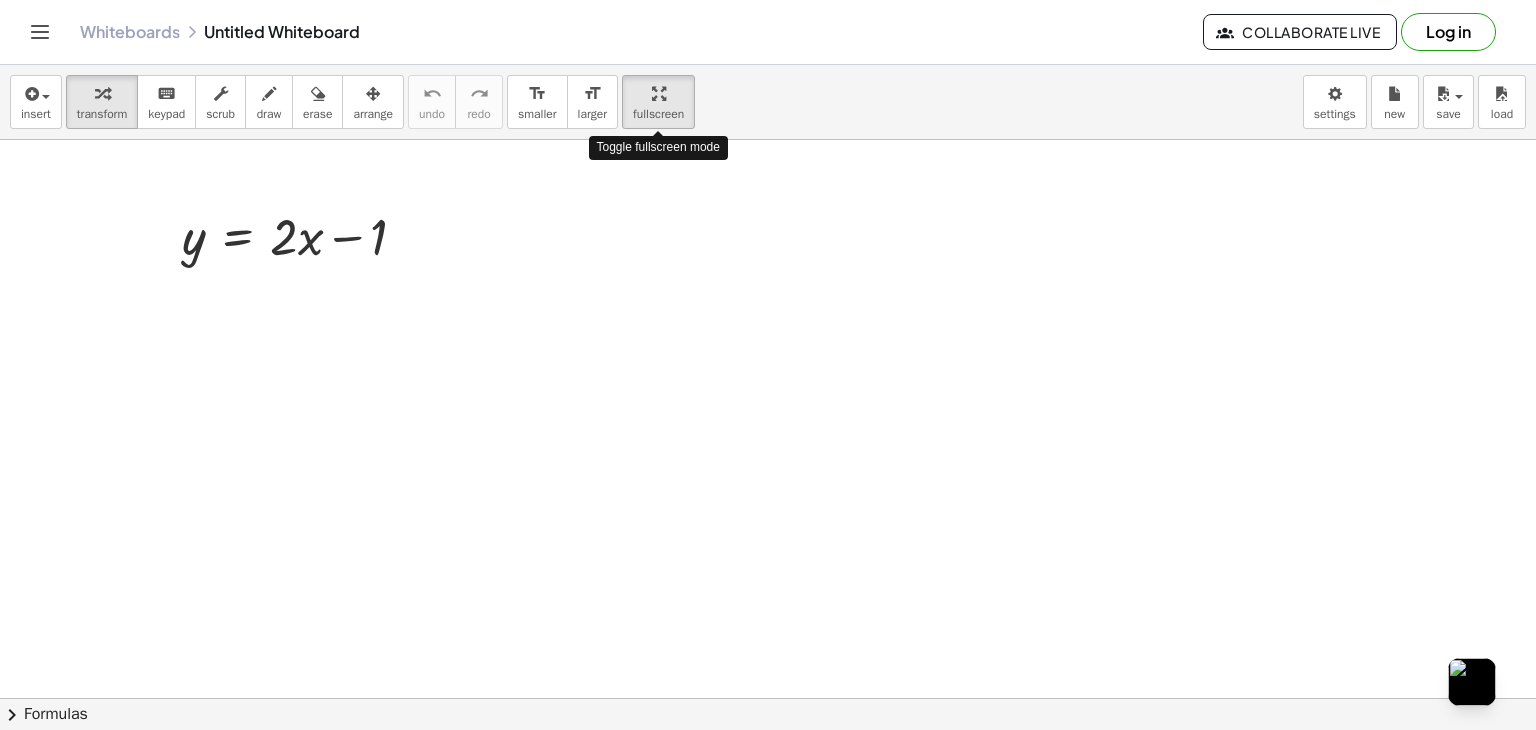 drag, startPoint x: 657, startPoint y: 113, endPoint x: 657, endPoint y: 200, distance: 87 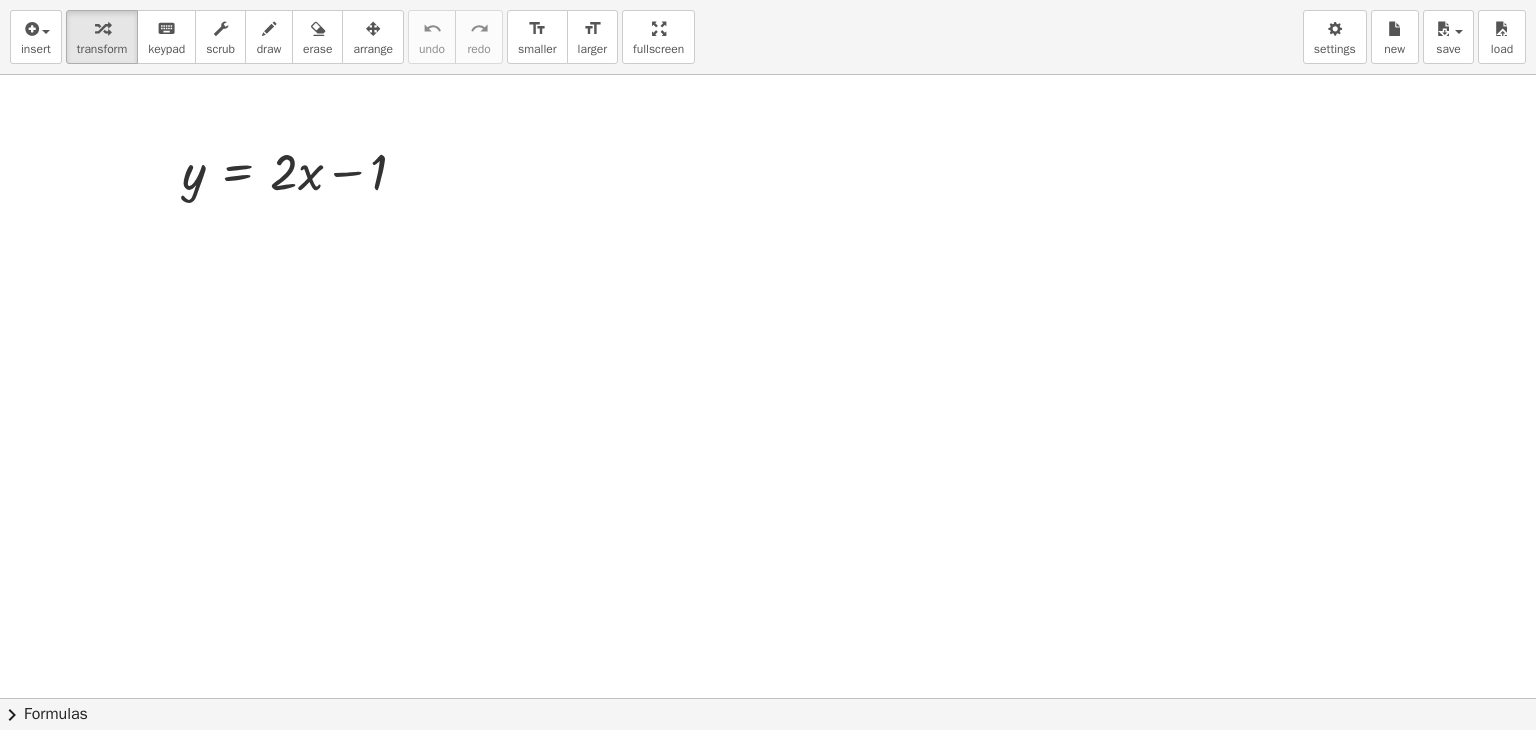 drag, startPoint x: 655, startPoint y: 20, endPoint x: 655, endPoint y: -68, distance: 88 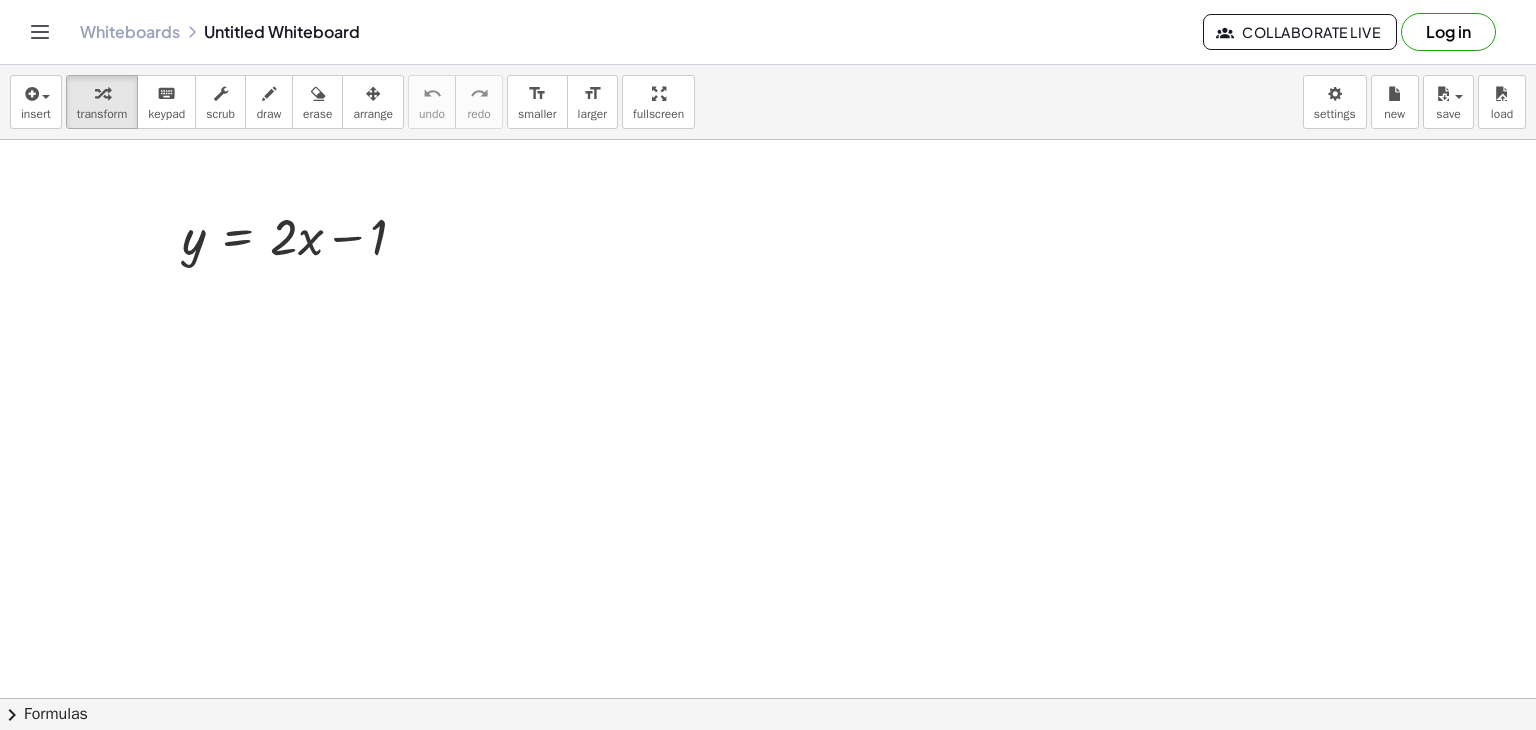 click on "Graspable Math Activities Get Started Activity Bank Assigned Work Classes Whiteboards Reference v1.28.3 | Privacy policy © 2025 | Graspable, Inc. Whiteboards Untitled Whiteboard Collaborate Live  Log in    insert select one: Math Expression Function Text Youtube Video Graphing Geometry Geometry 3D transform keyboard keypad scrub draw erase arrange undo undo redo redo format_size smaller format_size larger fullscreen load   save new settings y = + · 2 · x − 1 × chevron_right  Formulas
Drag one side of a formula onto a highlighted expression on the canvas to apply it.
Quadratic Formula
+ · a · x 2 + · b · x + c = 0
⇔
x = · ( − b ± 2 √ ( + b 2 − · 4 · a · c ) ) · 2 · a
+ x 2 + · p · x + q = 0
⇔
x = p" at bounding box center (768, 365) 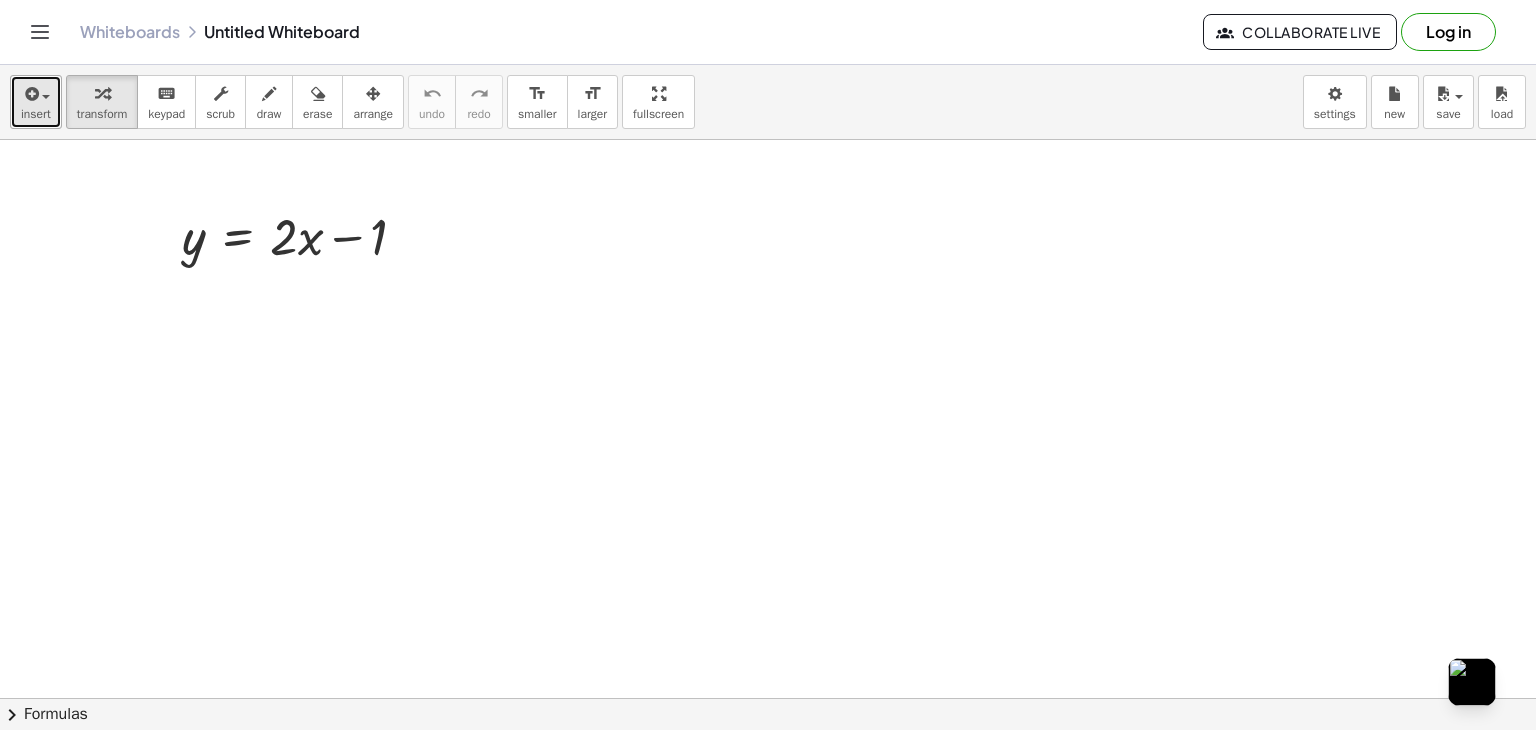 click on "insert" at bounding box center [36, 102] 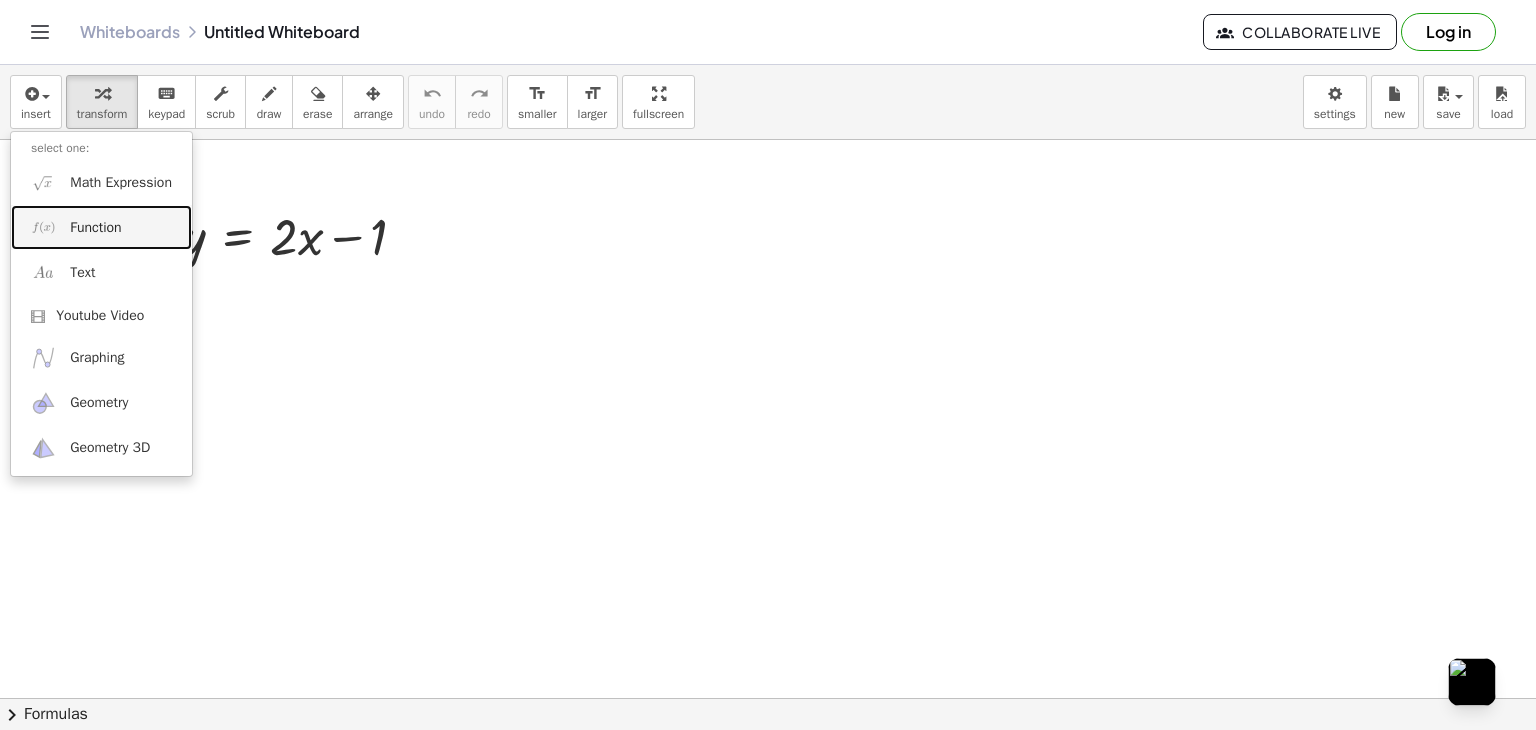 click on "Function" at bounding box center [95, 228] 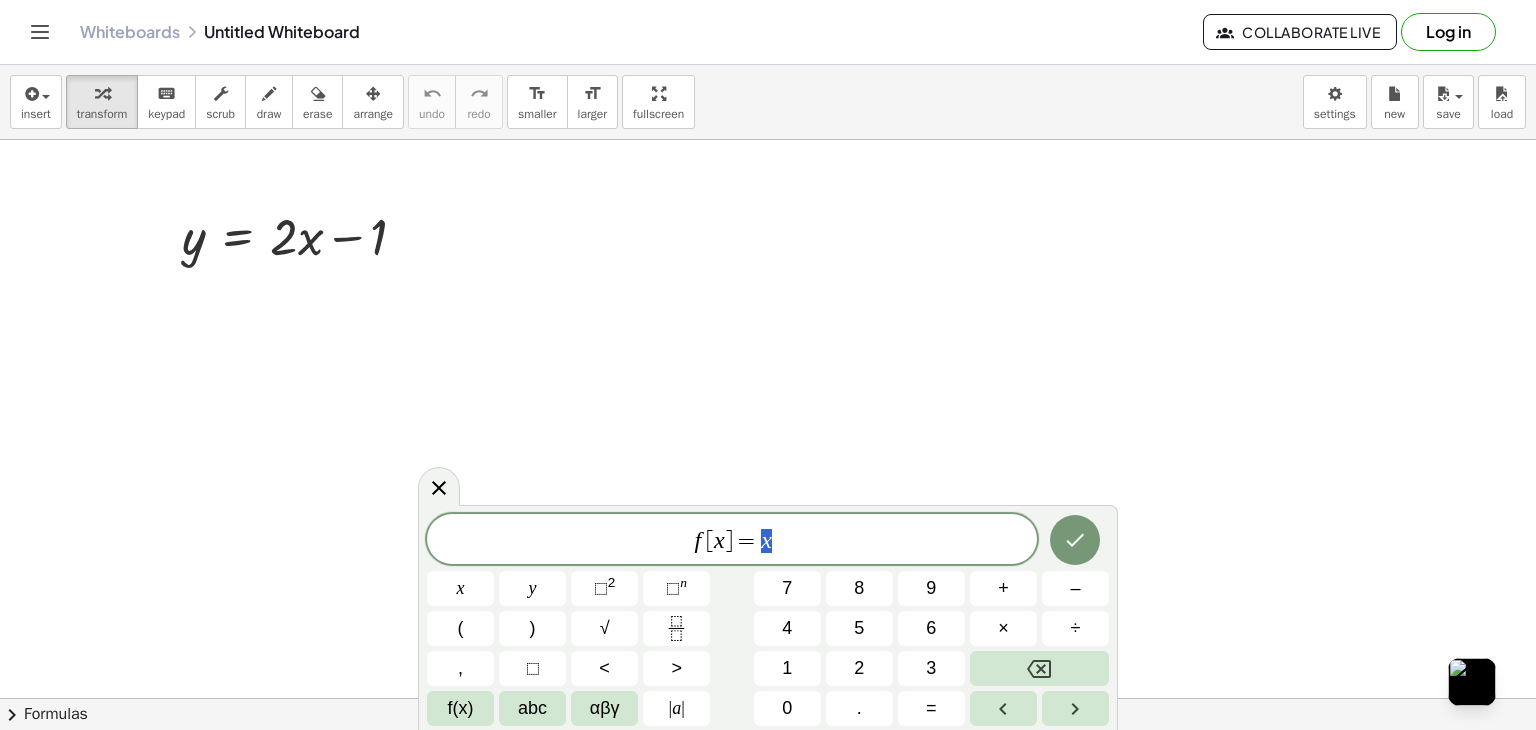 click on "f [ x ] = x" at bounding box center [732, 541] 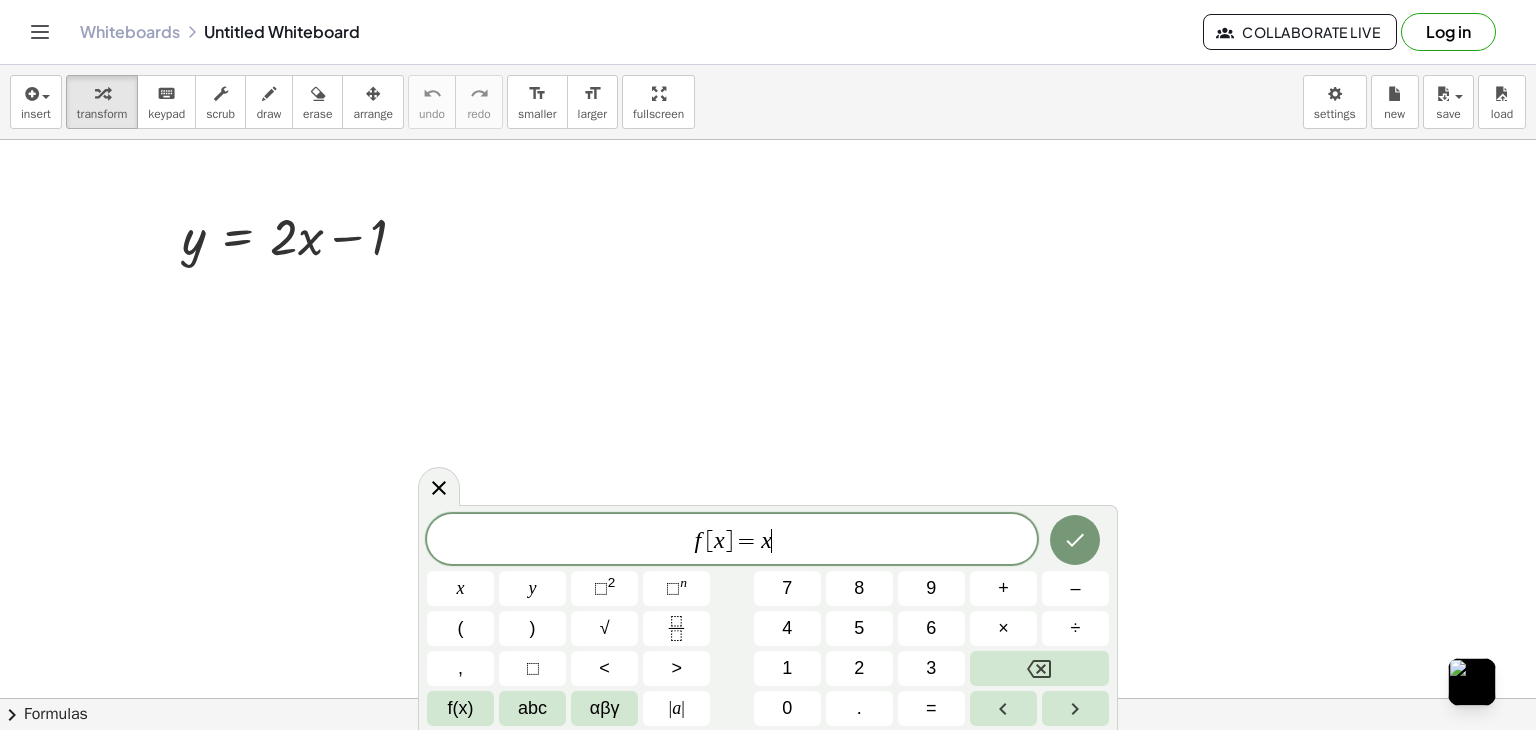 click on "x" at bounding box center [766, 540] 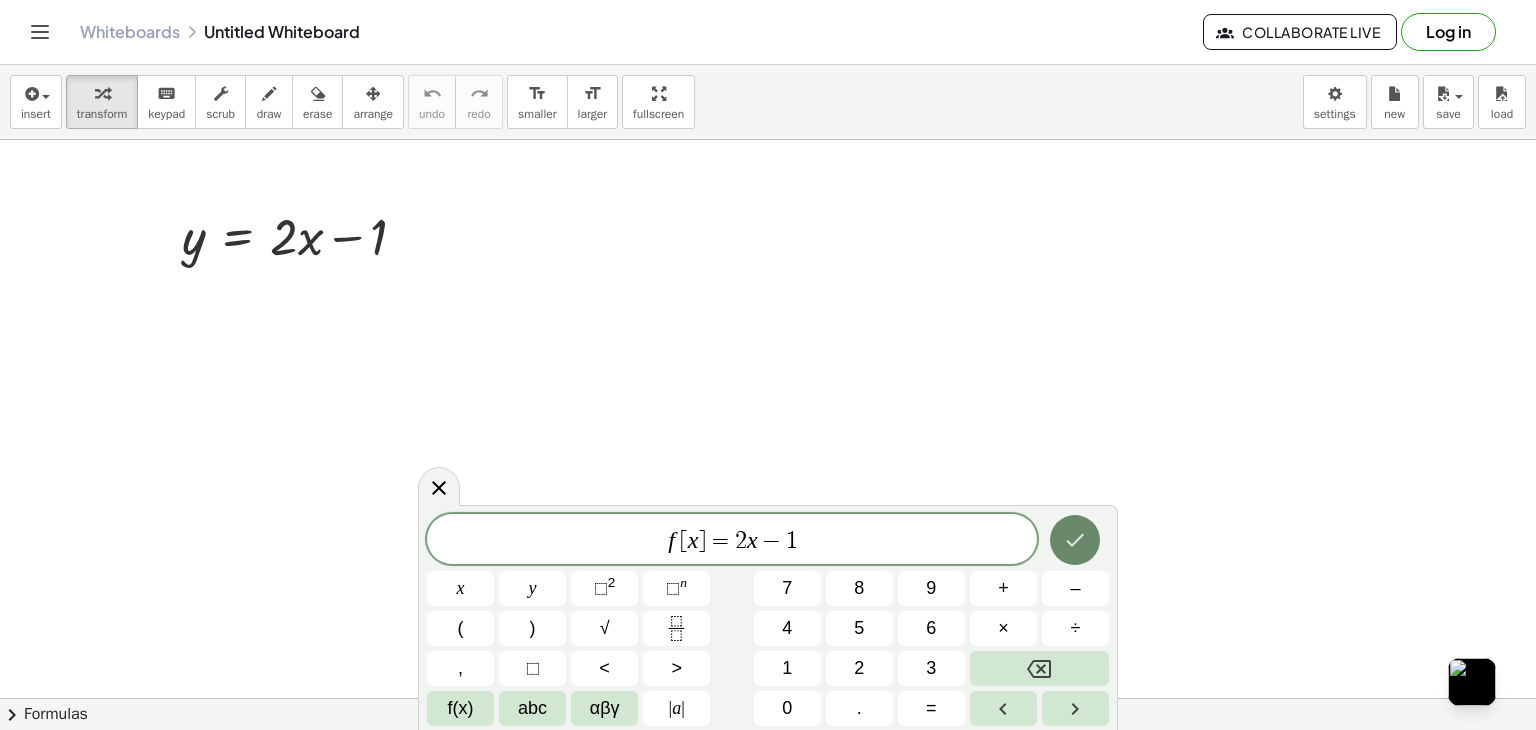 click 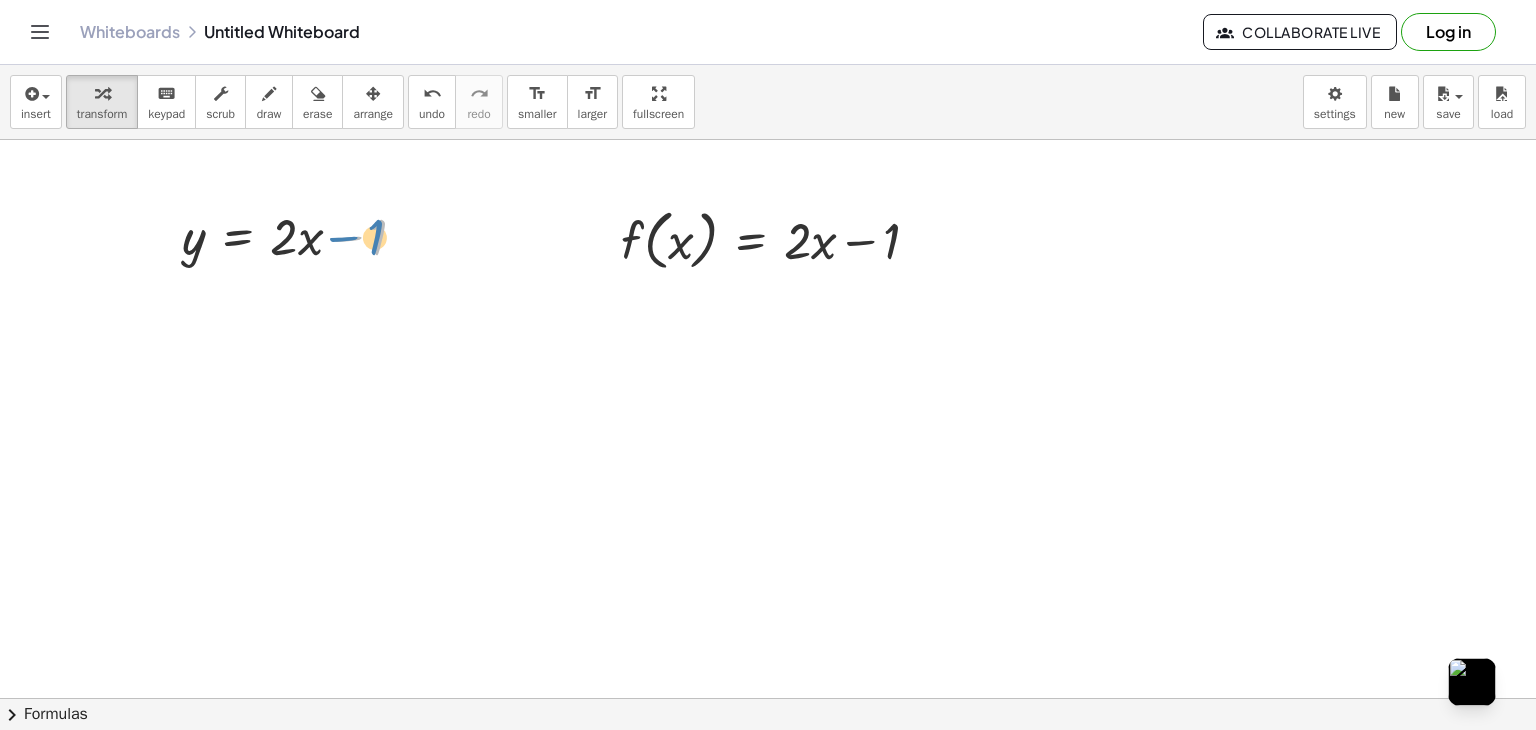 click at bounding box center (302, 235) 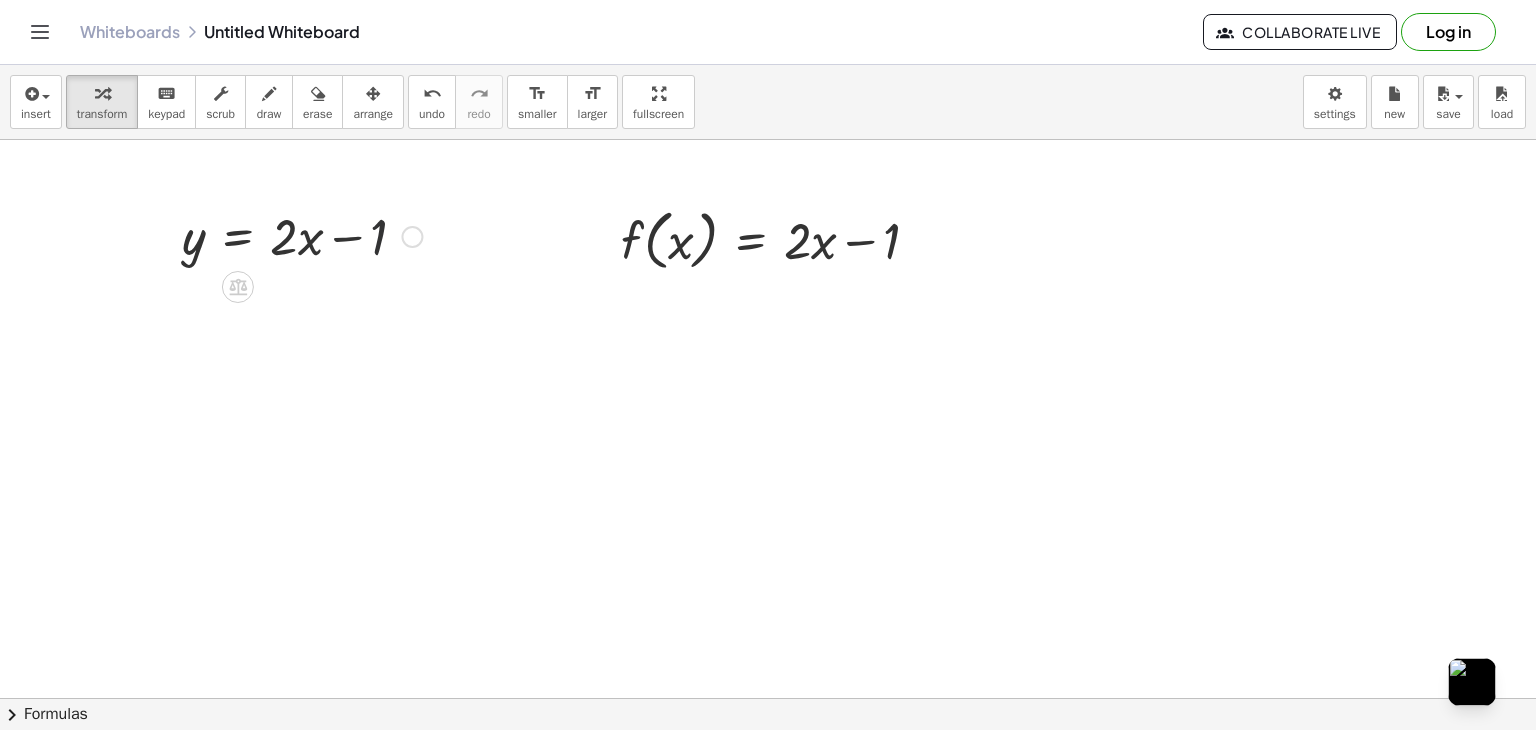 click at bounding box center (302, 235) 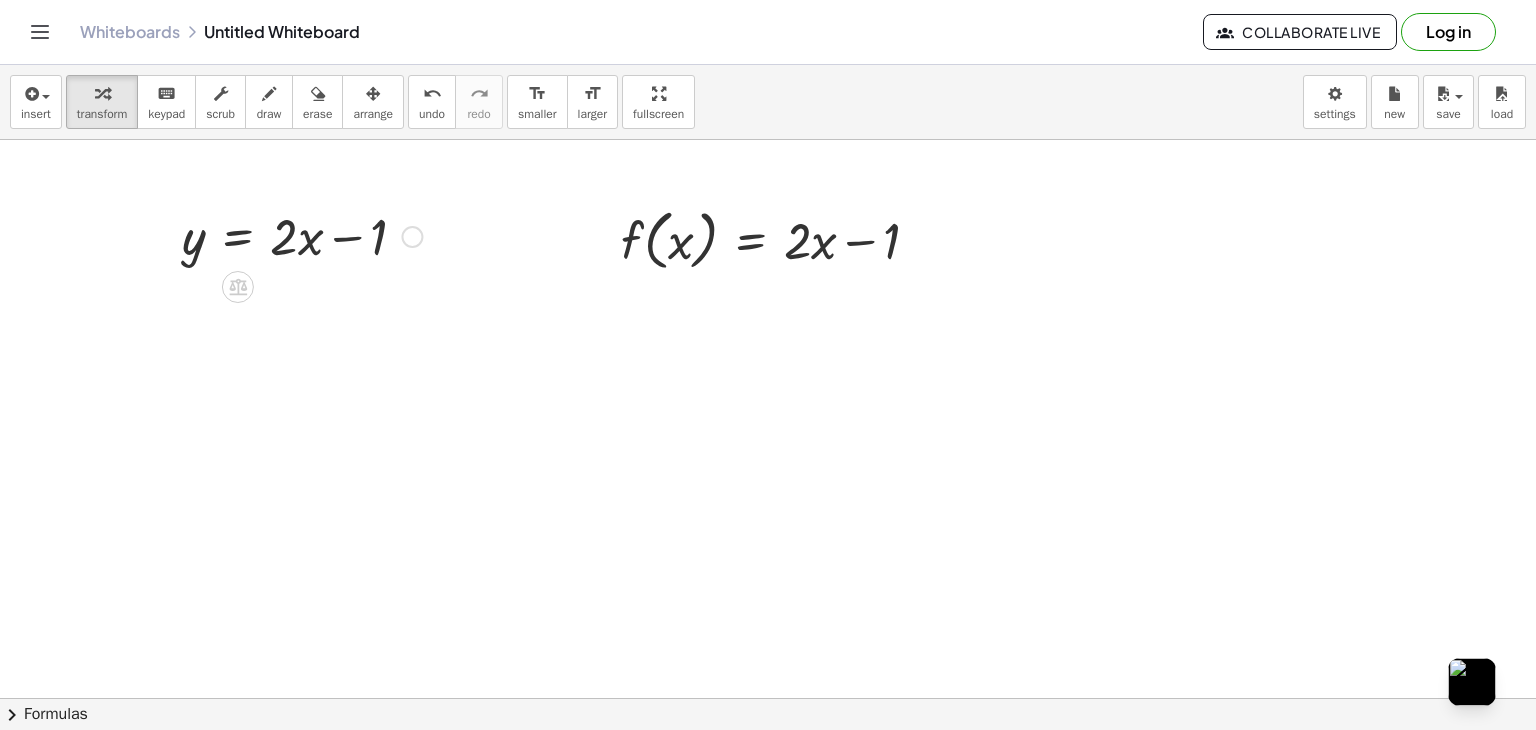 drag, startPoint x: 396, startPoint y: 278, endPoint x: 184, endPoint y: 264, distance: 212.46176 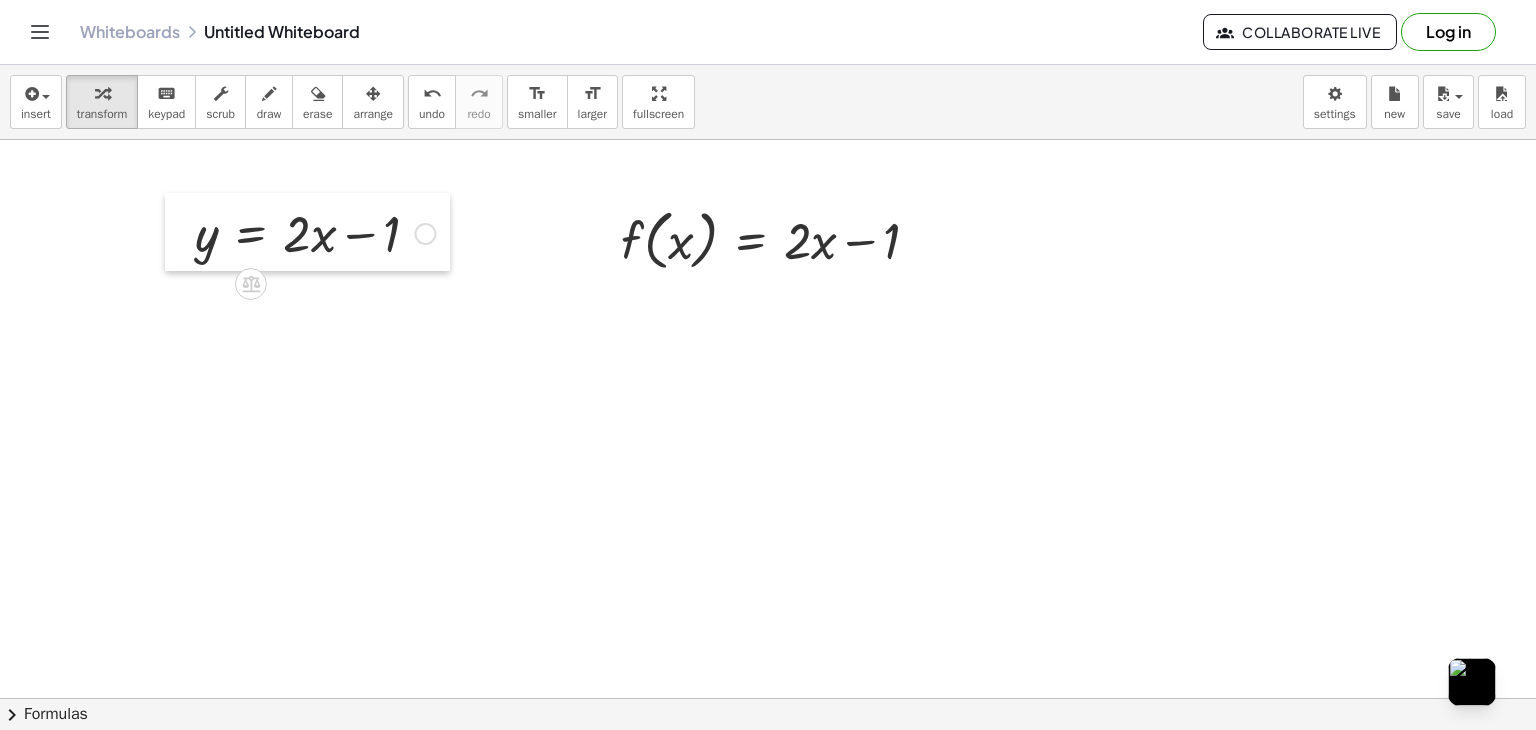 drag, startPoint x: 187, startPoint y: 245, endPoint x: 256, endPoint y: 245, distance: 69 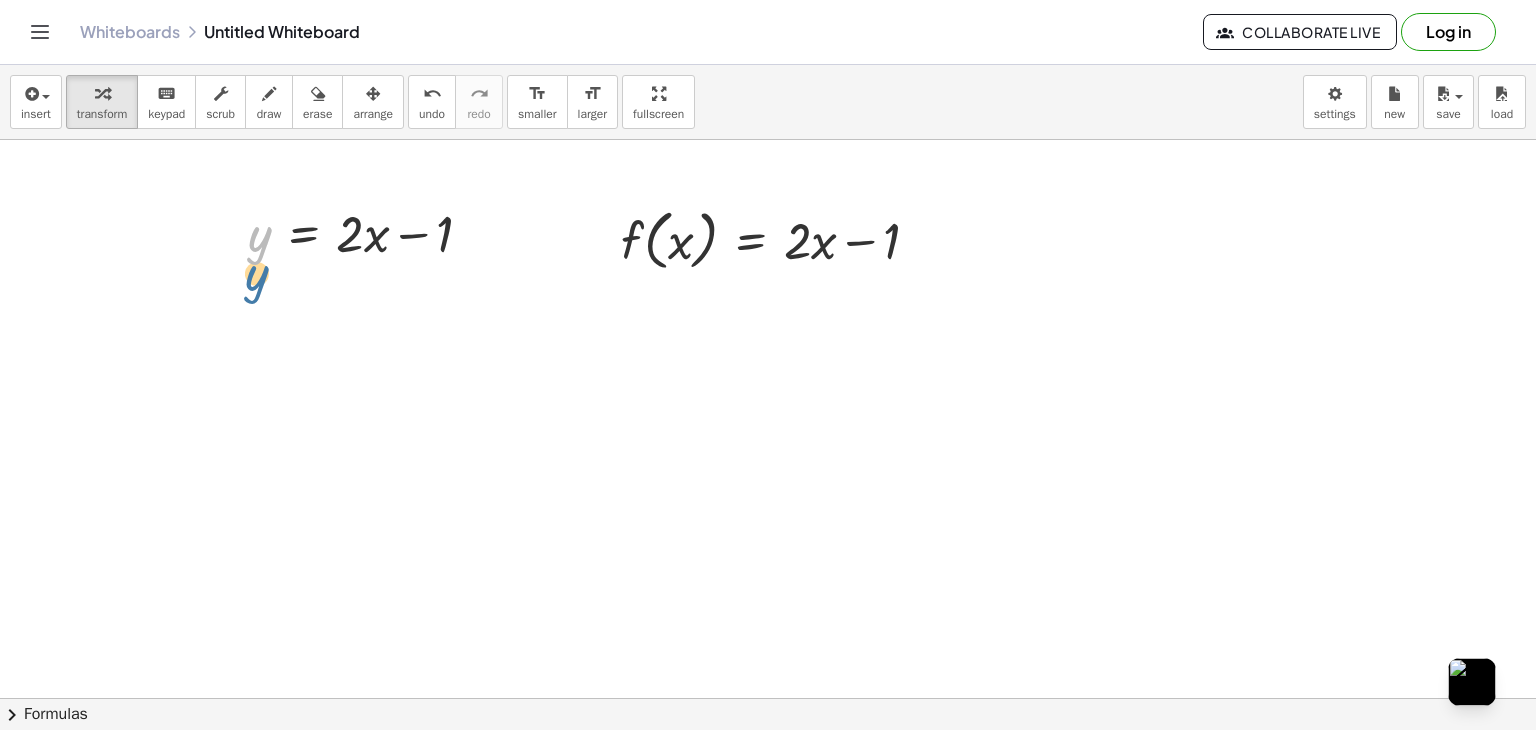 drag, startPoint x: 259, startPoint y: 245, endPoint x: 245, endPoint y: 251, distance: 15.231546 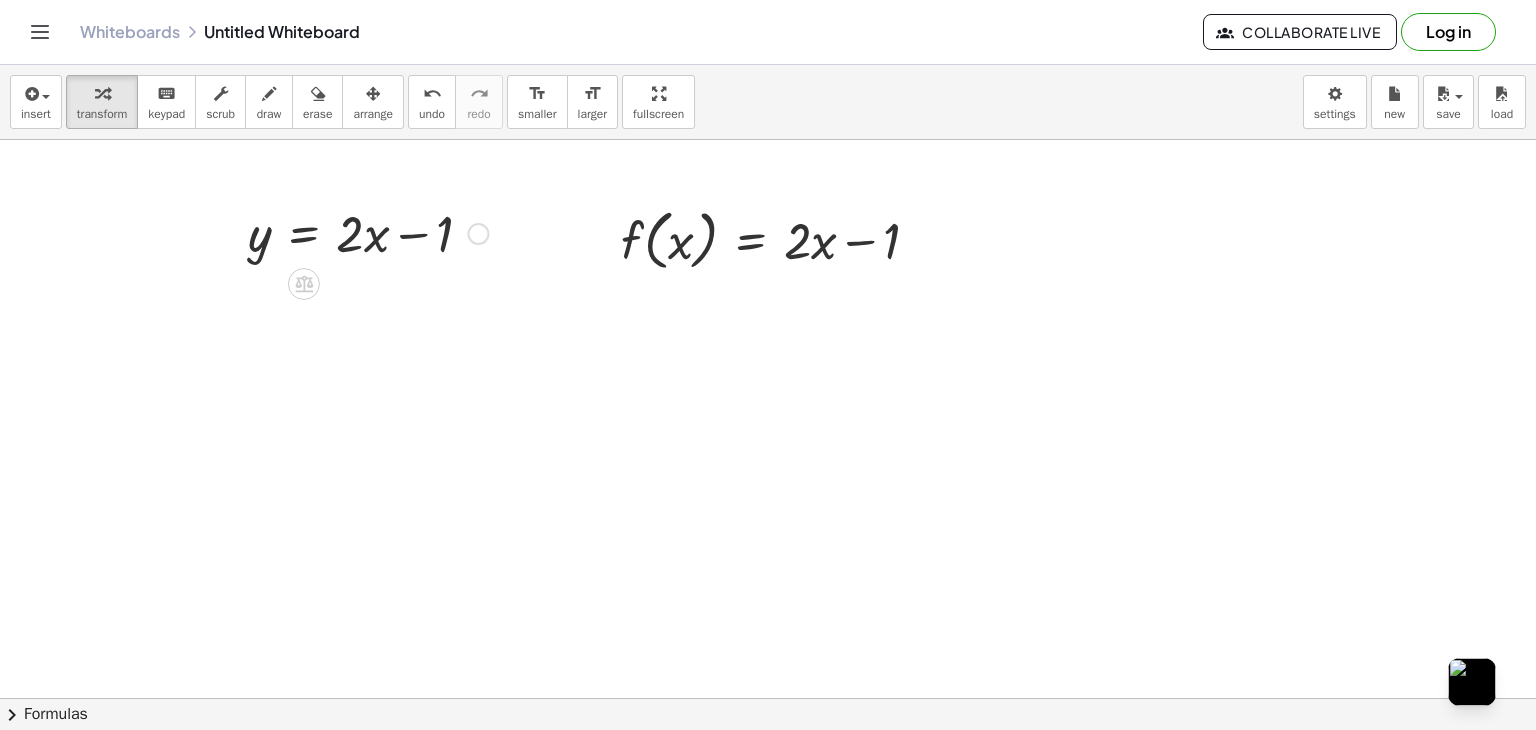 click at bounding box center [368, 232] 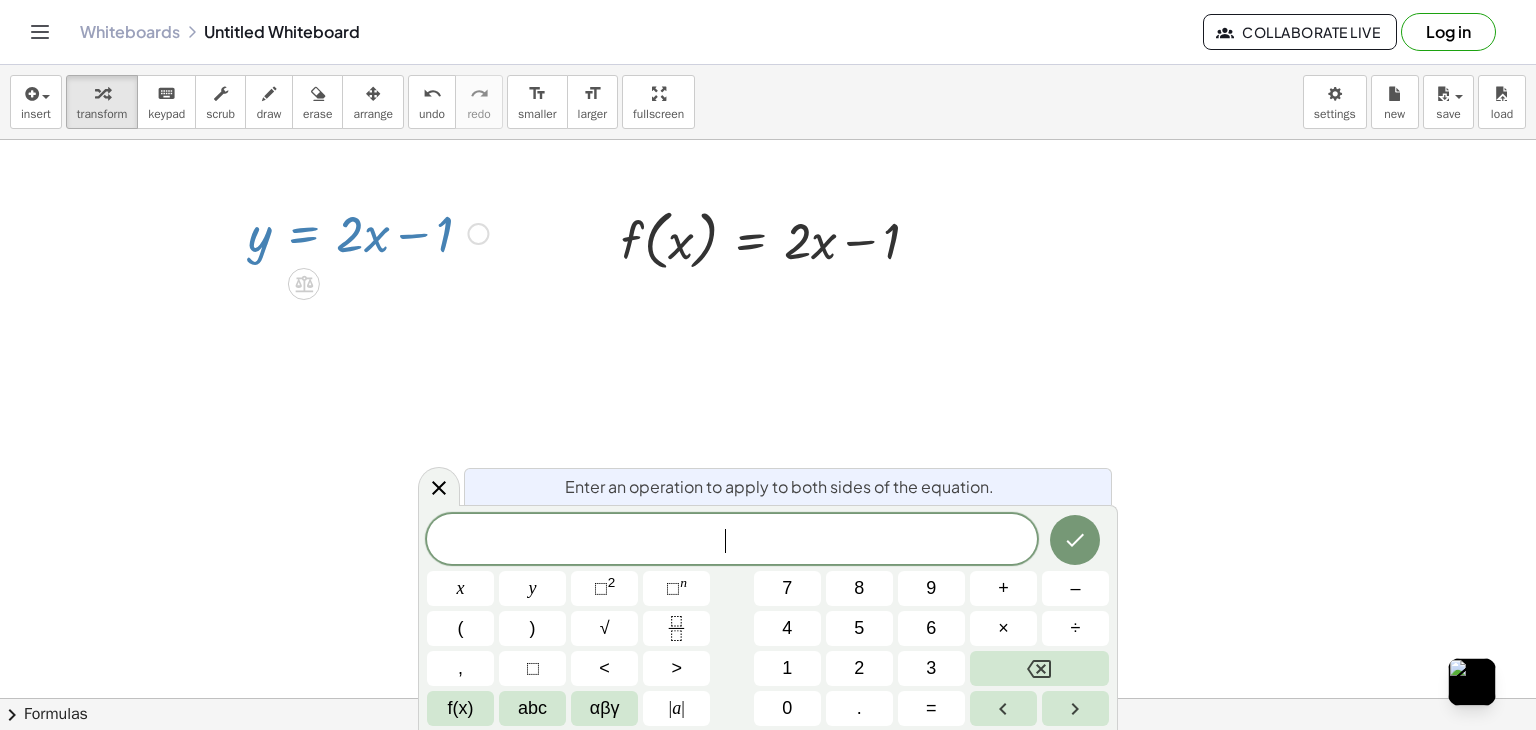 click at bounding box center (368, 232) 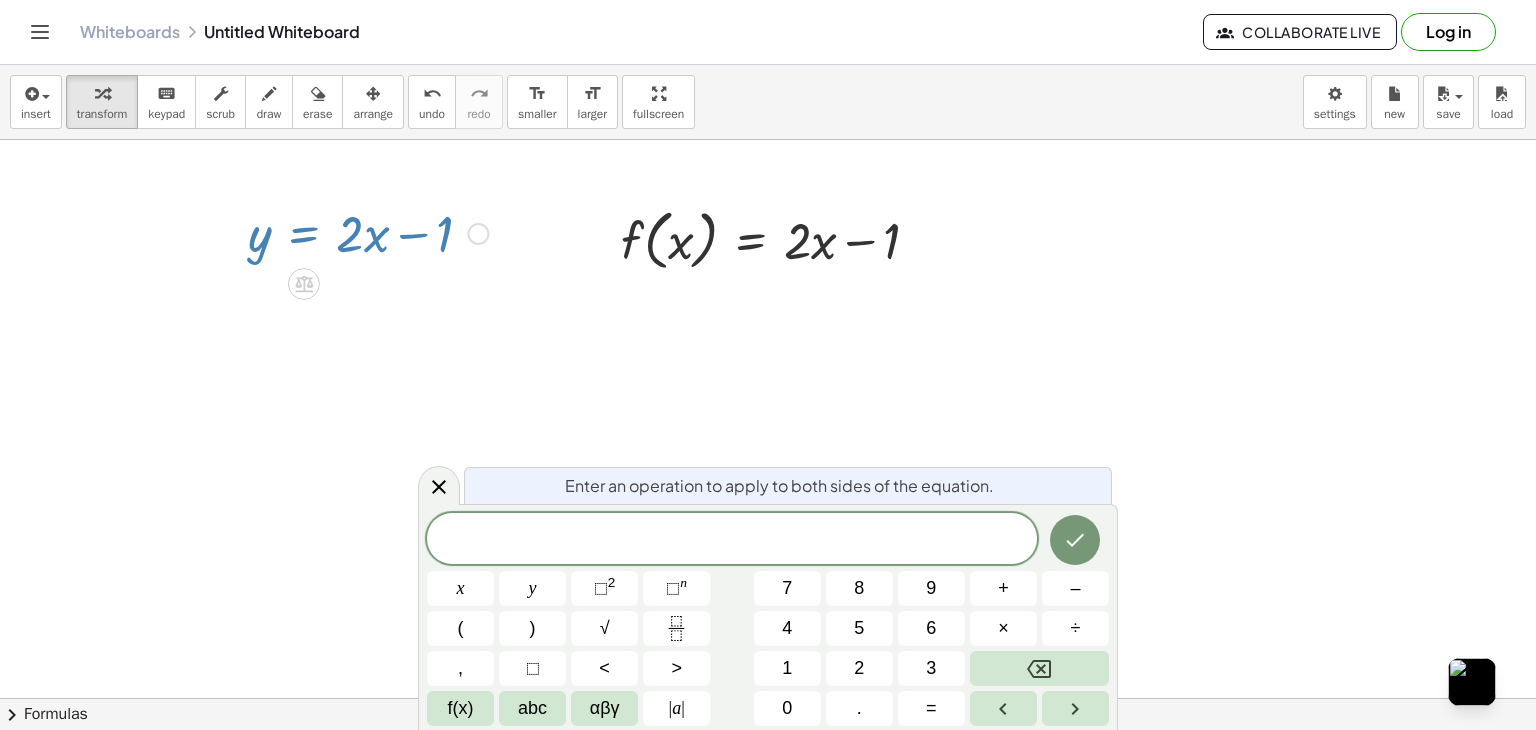 drag, startPoint x: 407, startPoint y: 234, endPoint x: 304, endPoint y: 303, distance: 123.97581 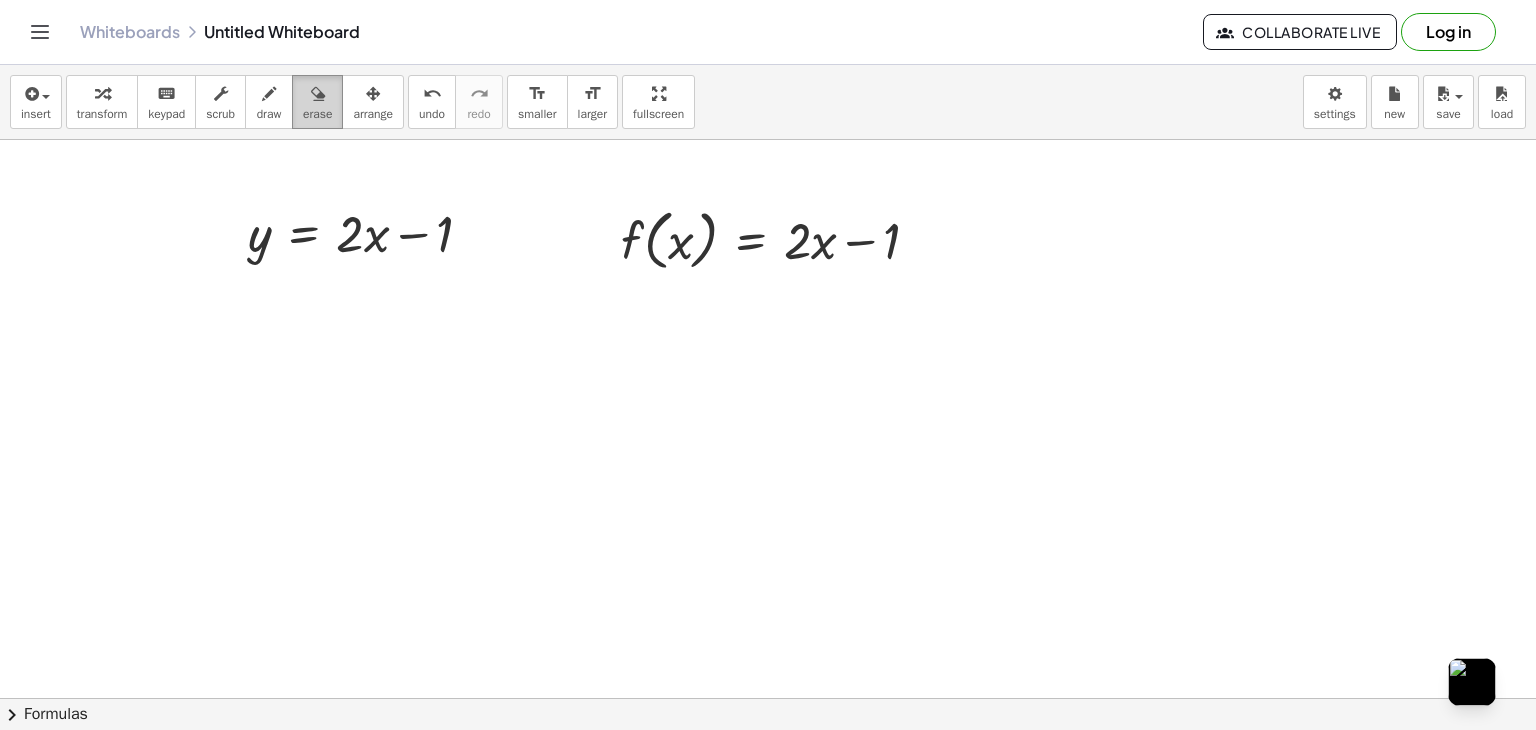 click on "erase" at bounding box center [317, 114] 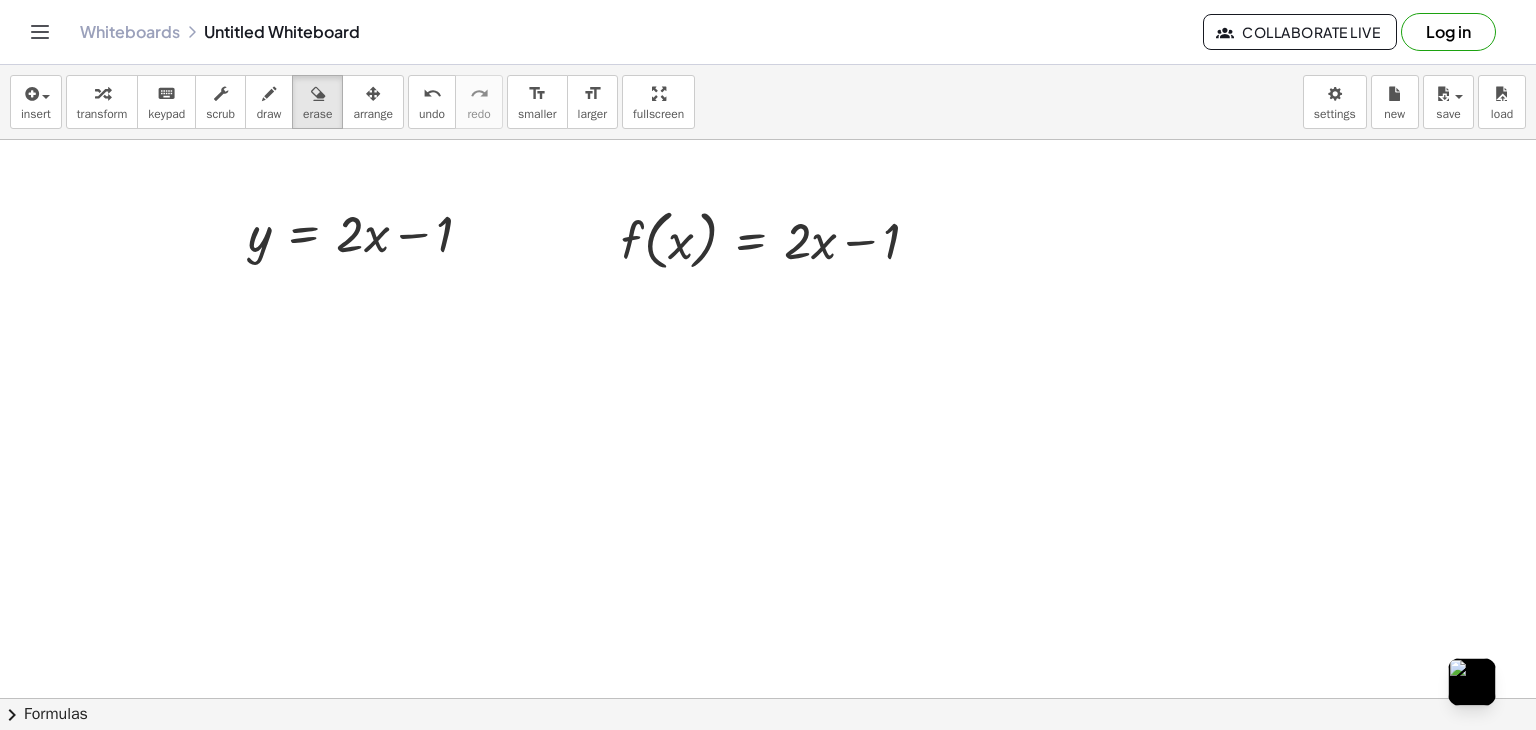 click at bounding box center [768, 763] 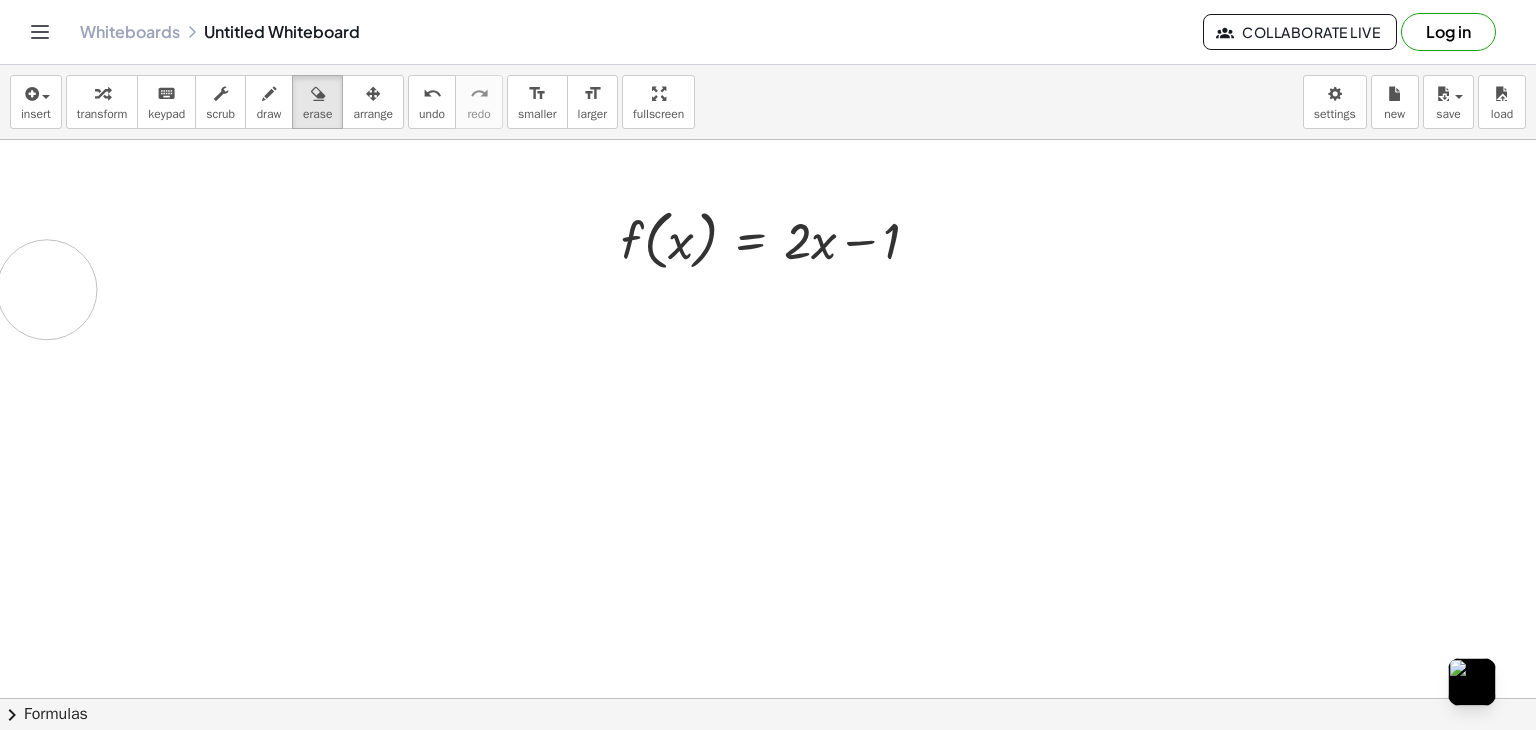 drag, startPoint x: 417, startPoint y: 249, endPoint x: 26, endPoint y: 291, distance: 393.2493 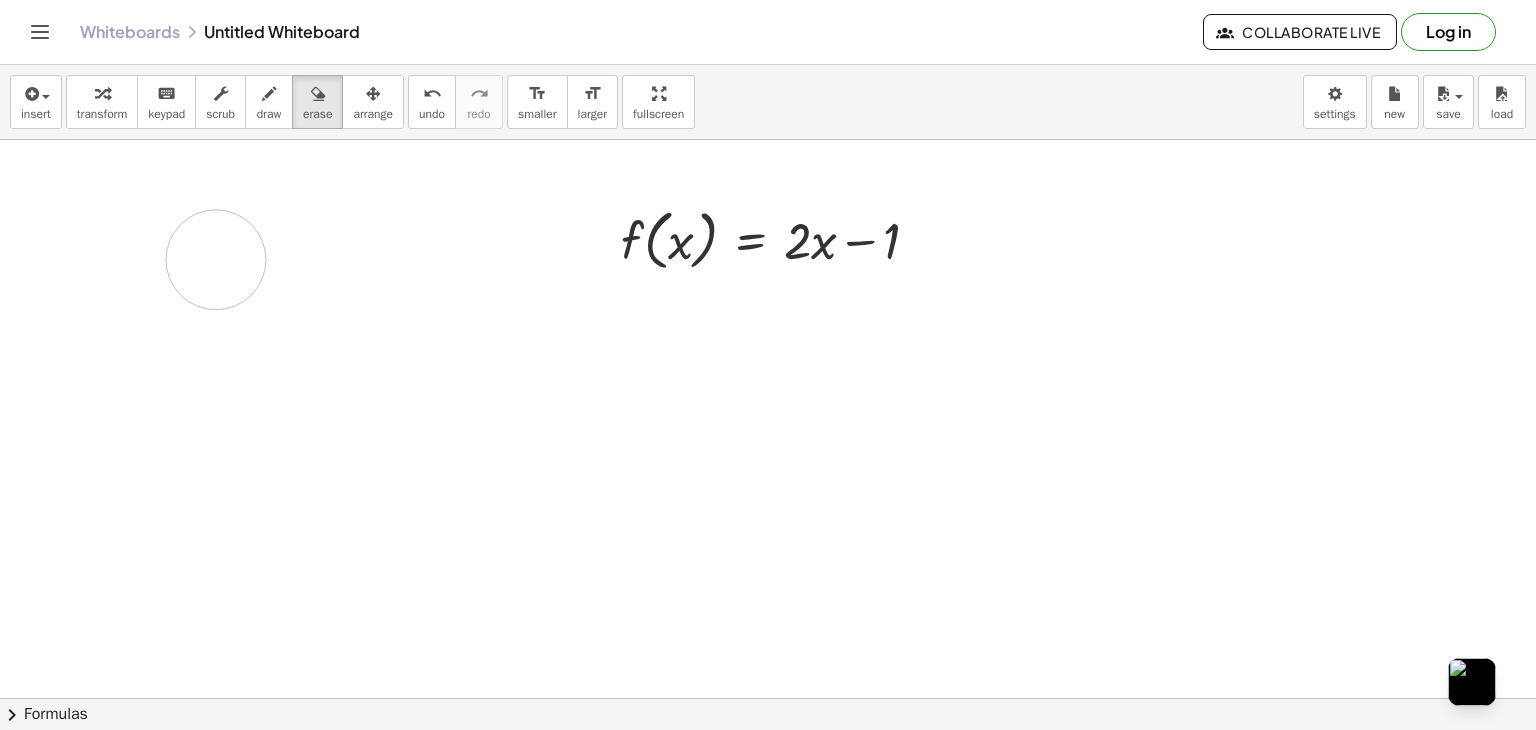 drag, startPoint x: 433, startPoint y: 228, endPoint x: 225, endPoint y: 271, distance: 212.39821 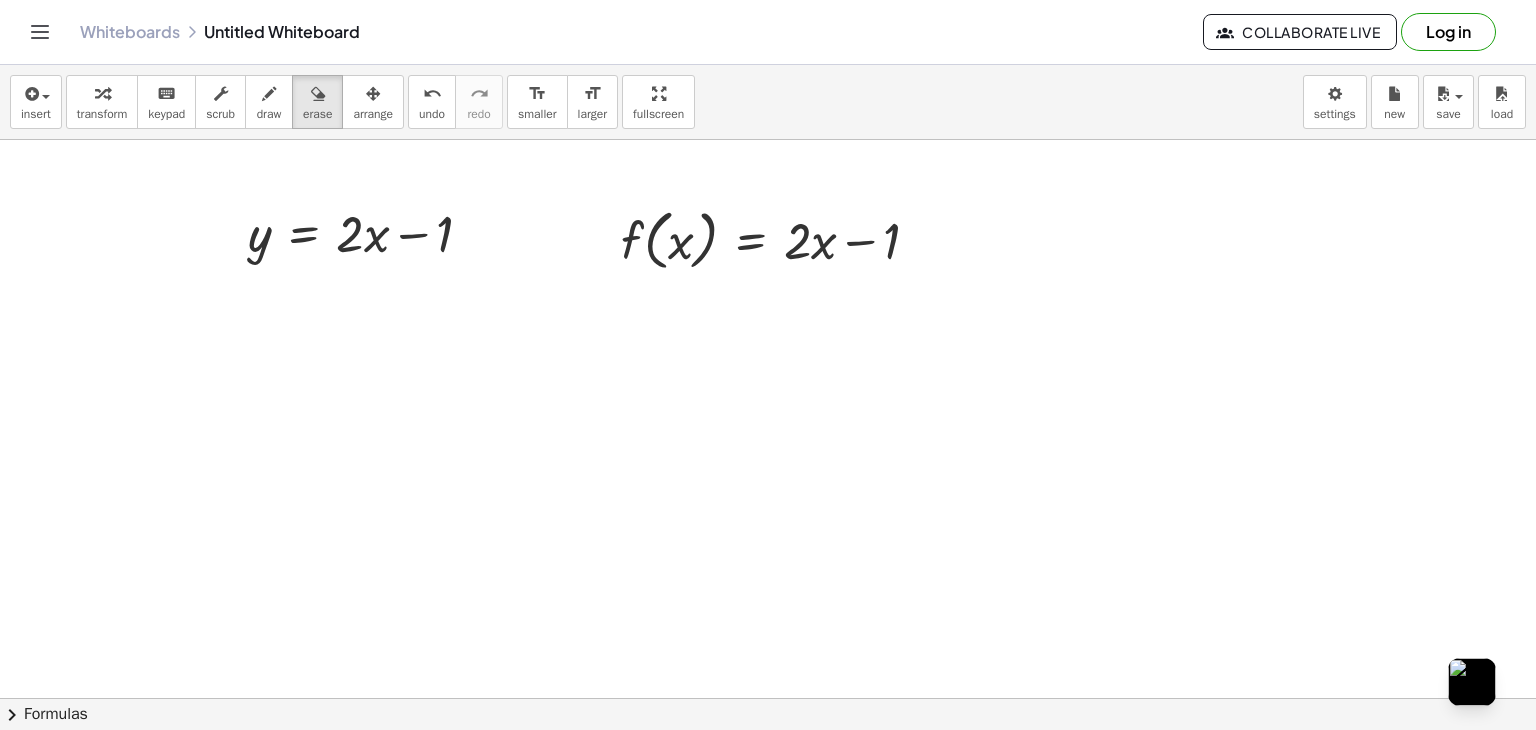 click at bounding box center [768, 763] 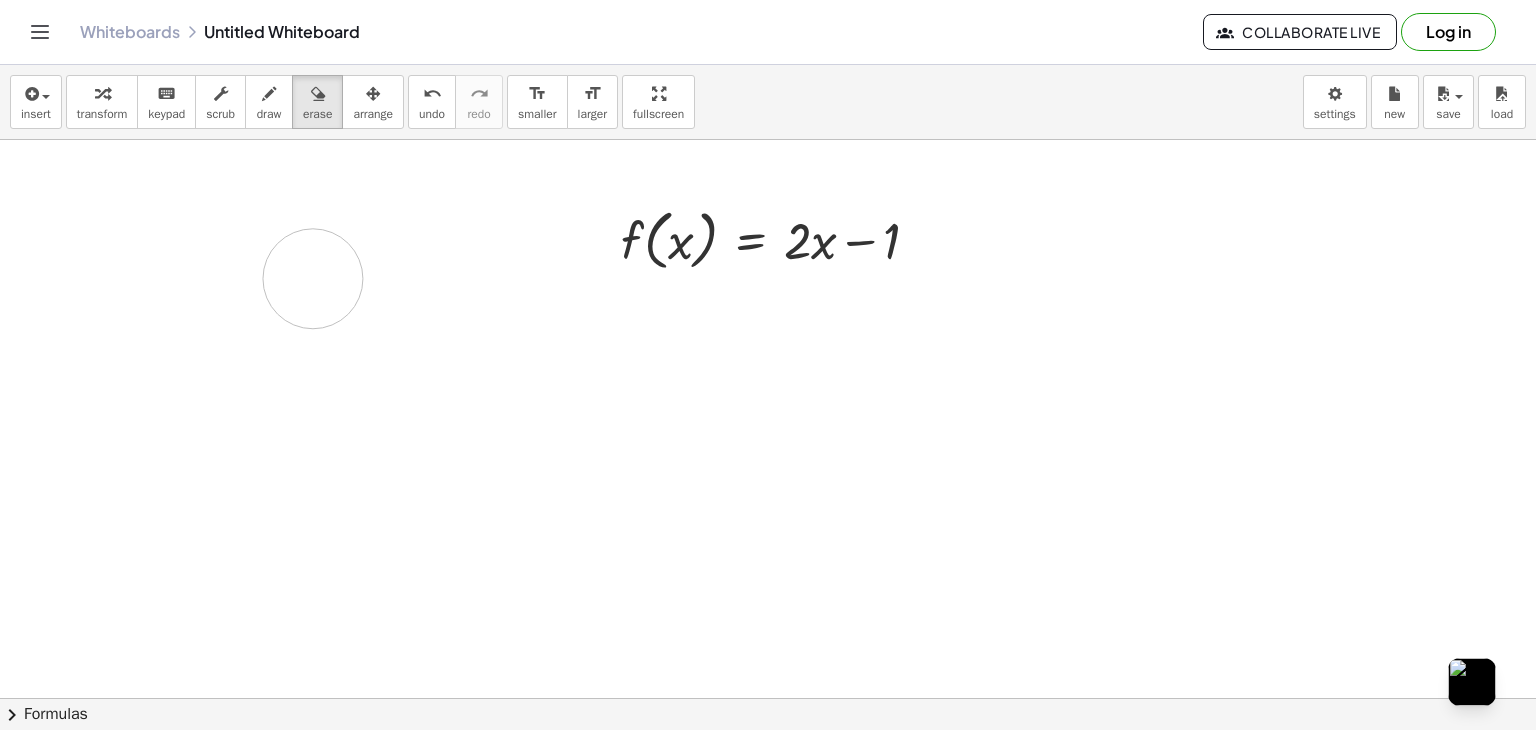 drag, startPoint x: 281, startPoint y: 240, endPoint x: 313, endPoint y: 278, distance: 49.67897 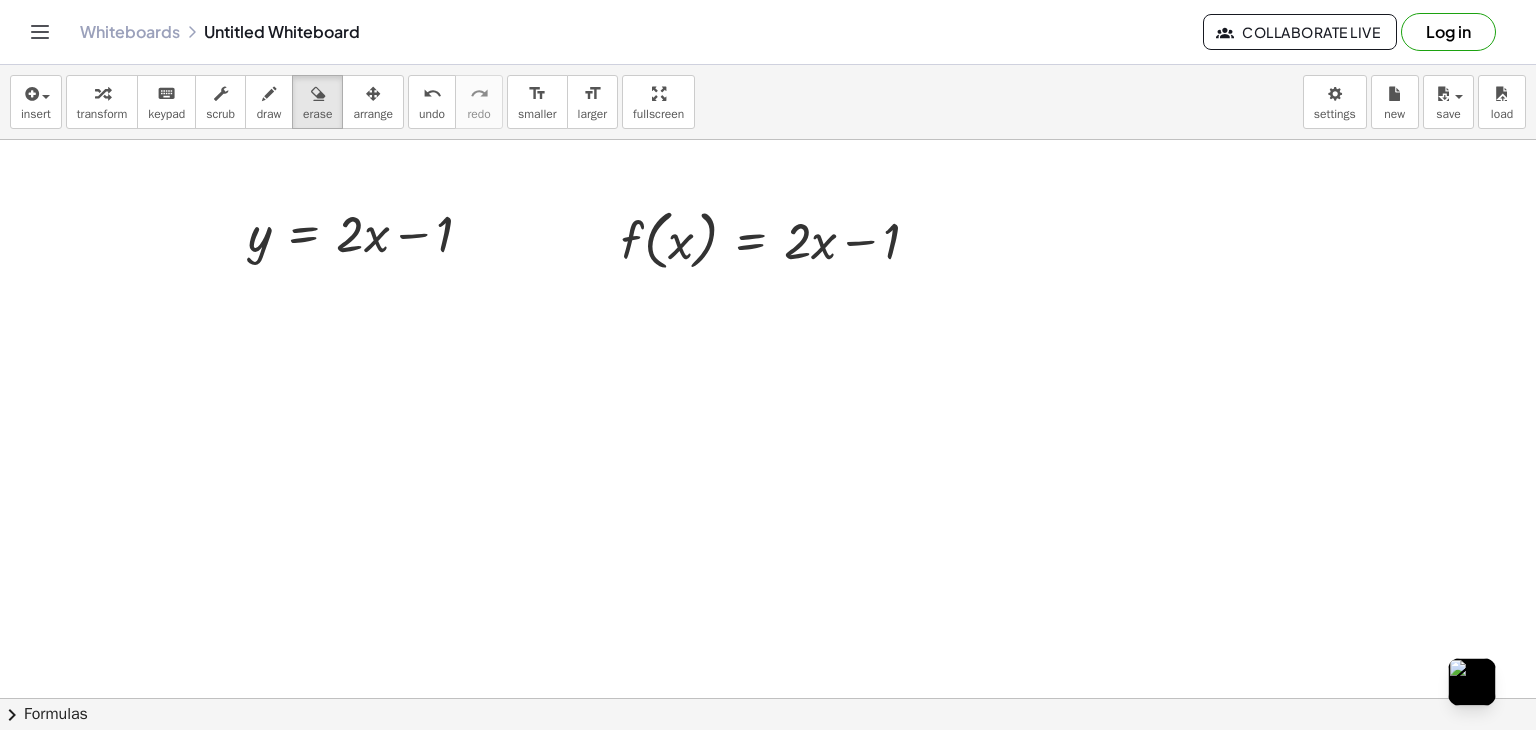 click on "insert select one: Math Expression Function Text Youtube Video Graphing Geometry Geometry 3D transform keyboard keypad scrub draw erase arrange undo undo redo redo format_size smaller format_size larger fullscreen load   save new settings" at bounding box center (768, 102) 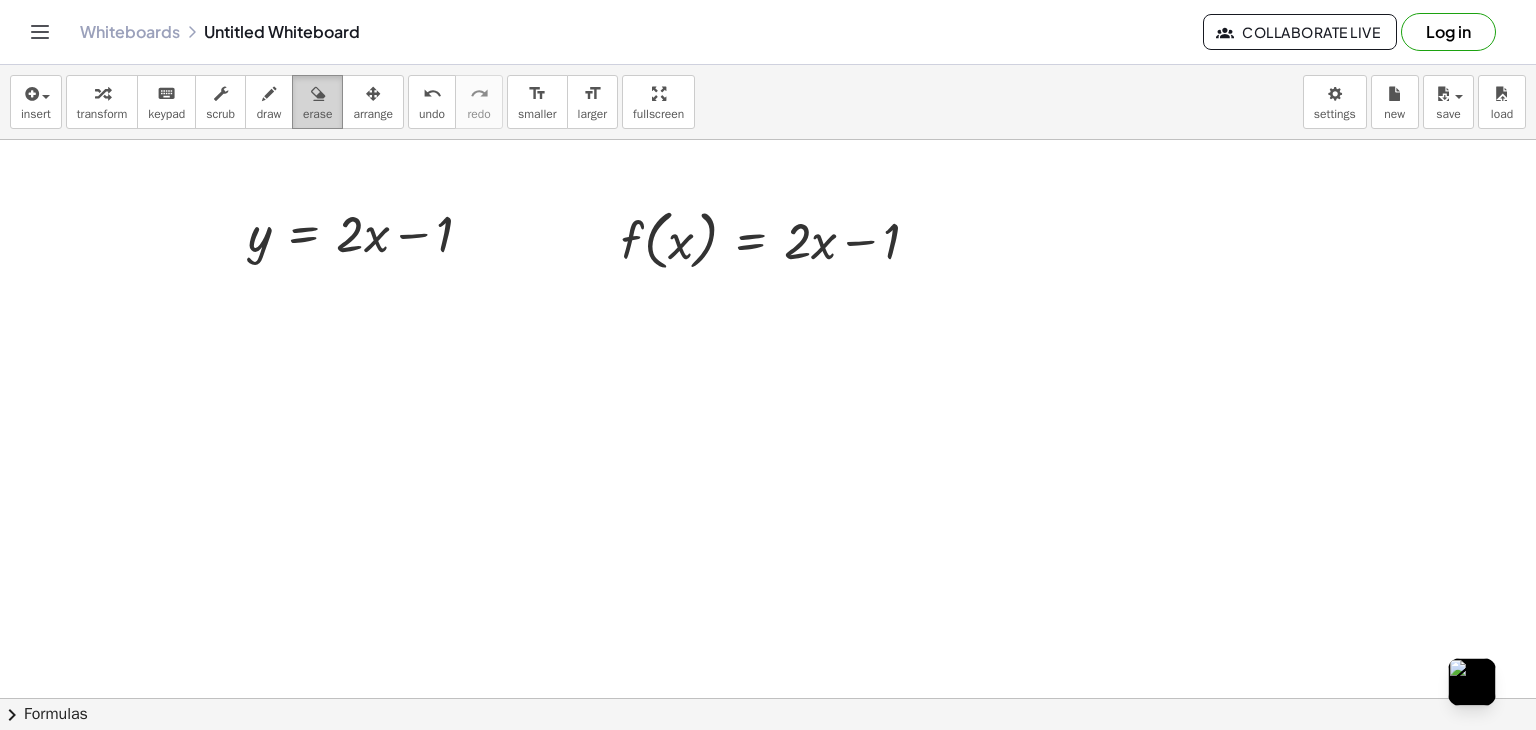 click at bounding box center [318, 94] 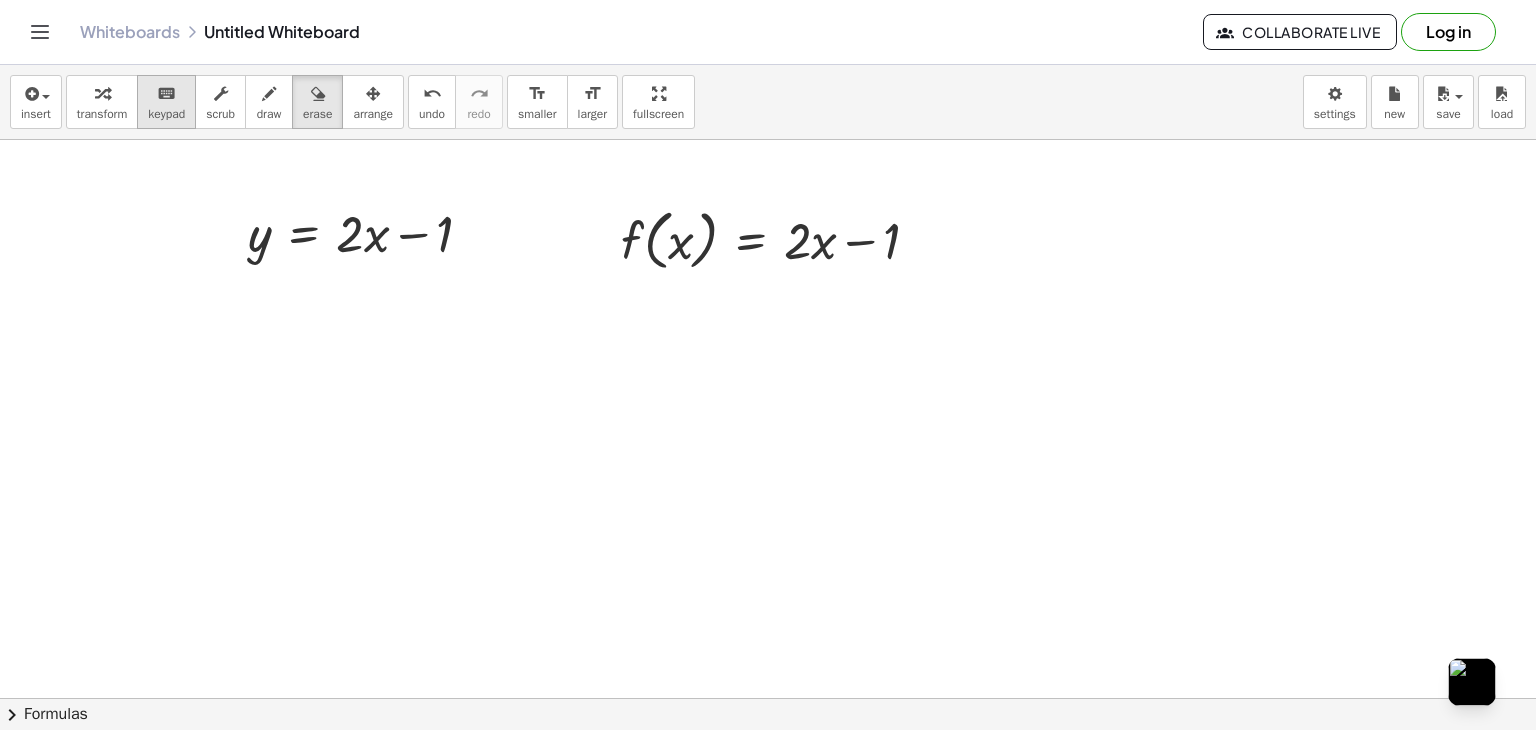 click on "keyboard keypad" at bounding box center [166, 102] 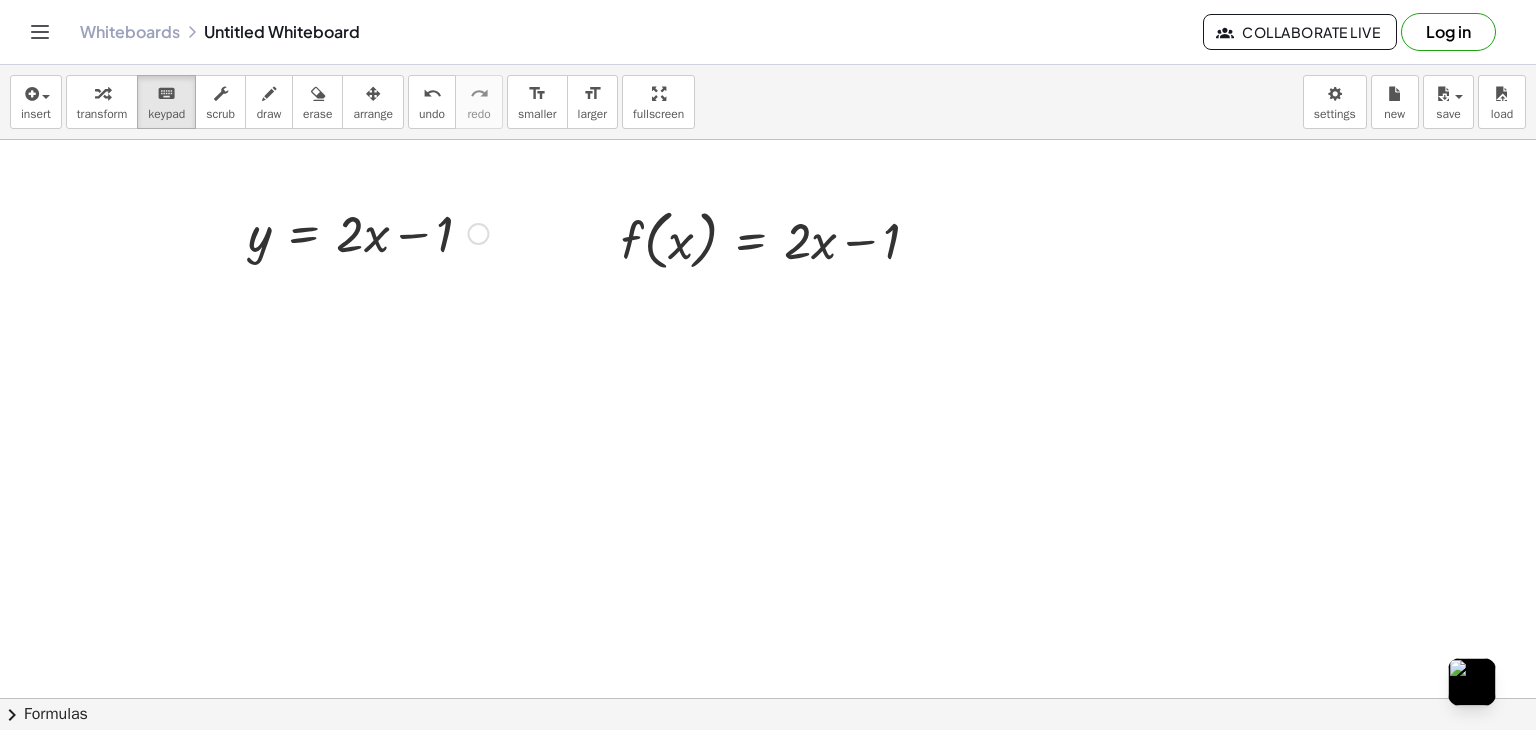 click at bounding box center (368, 232) 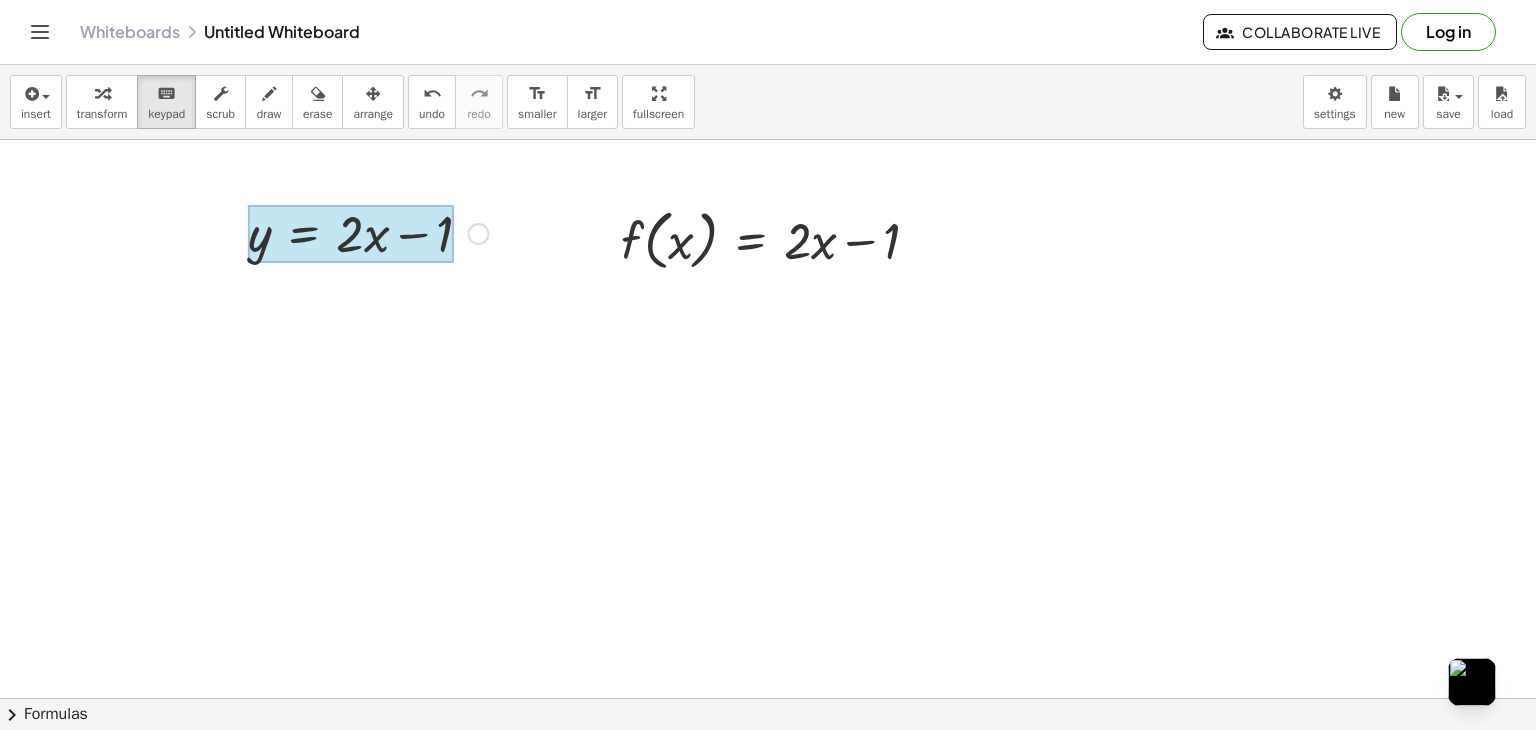 click at bounding box center (350, 234) 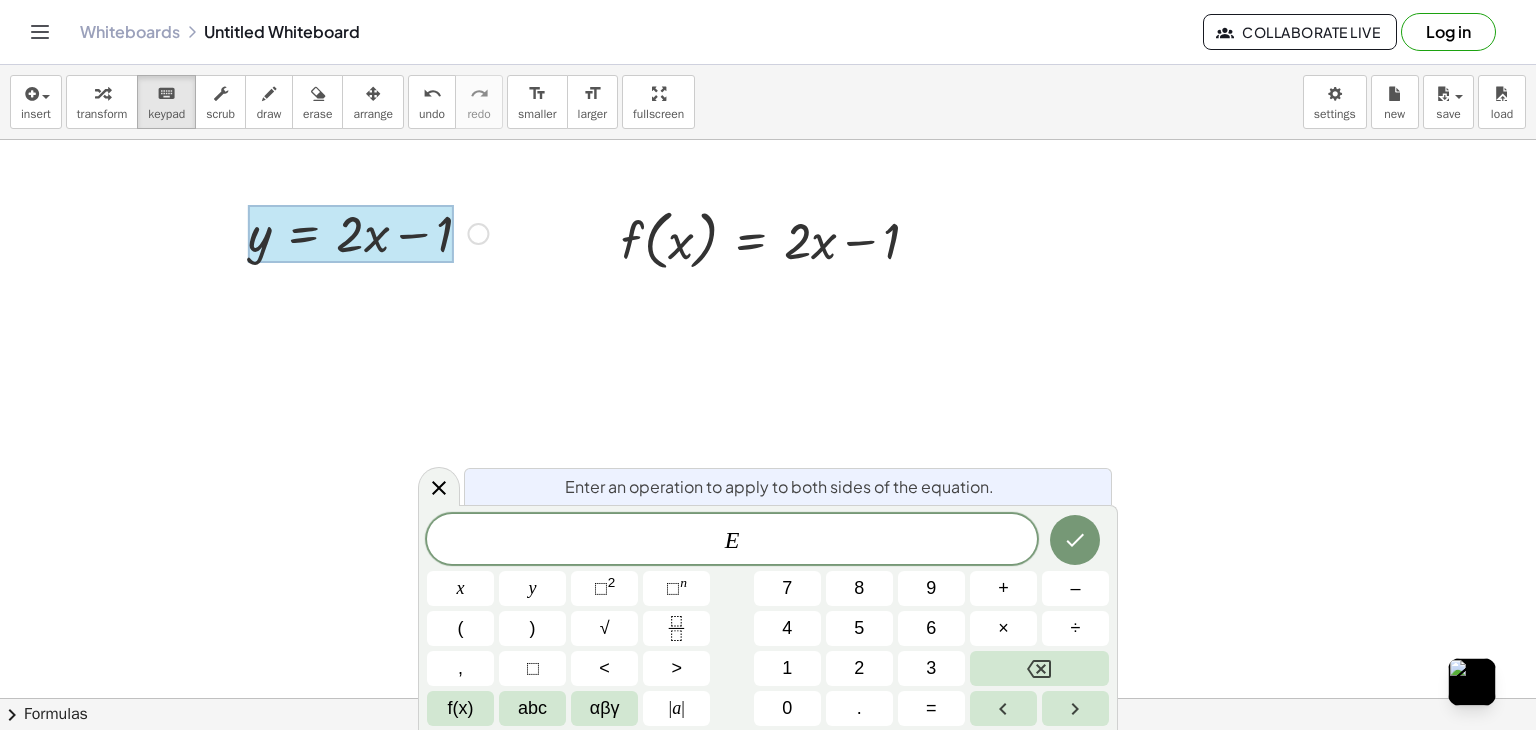 click at bounding box center (350, 234) 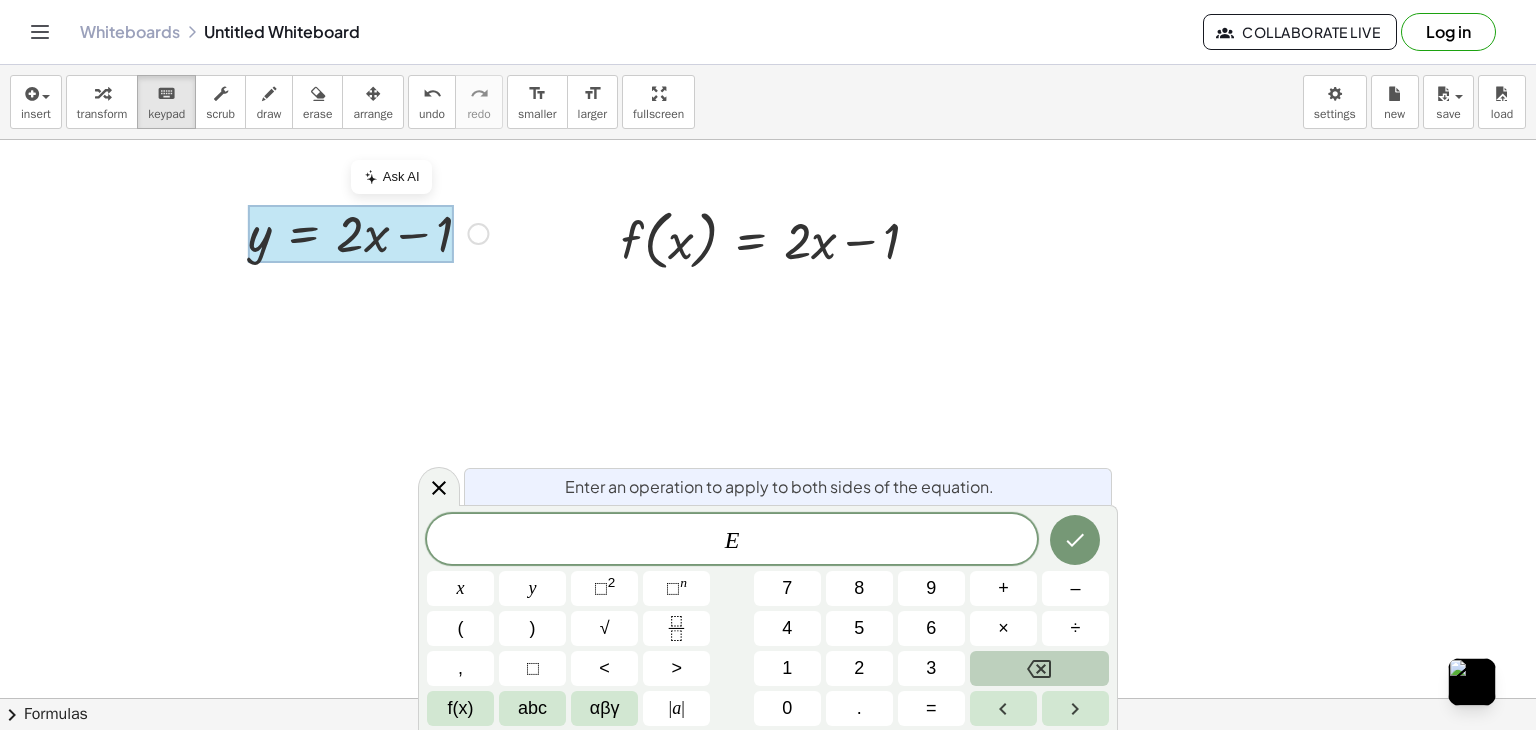 click at bounding box center [1039, 668] 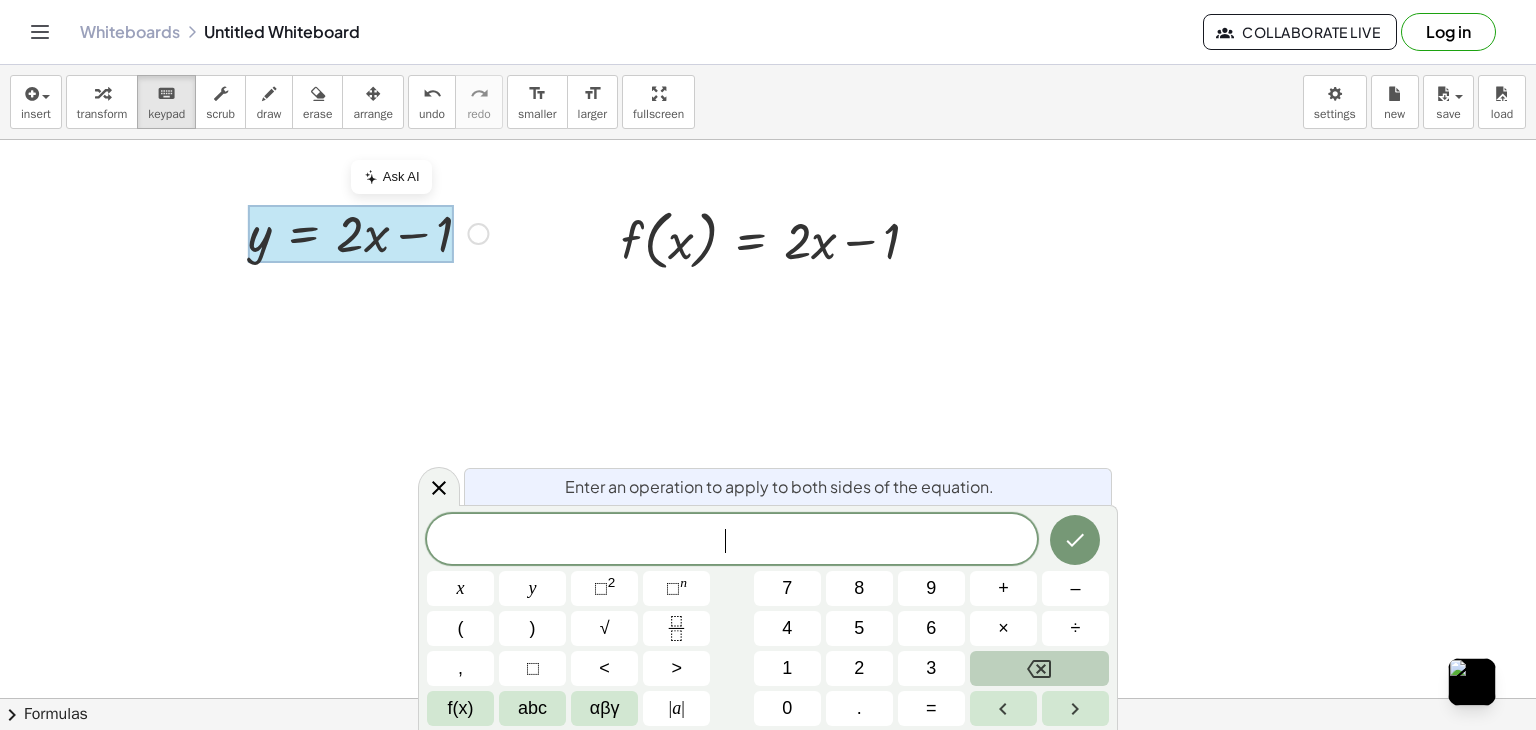 click at bounding box center [1039, 668] 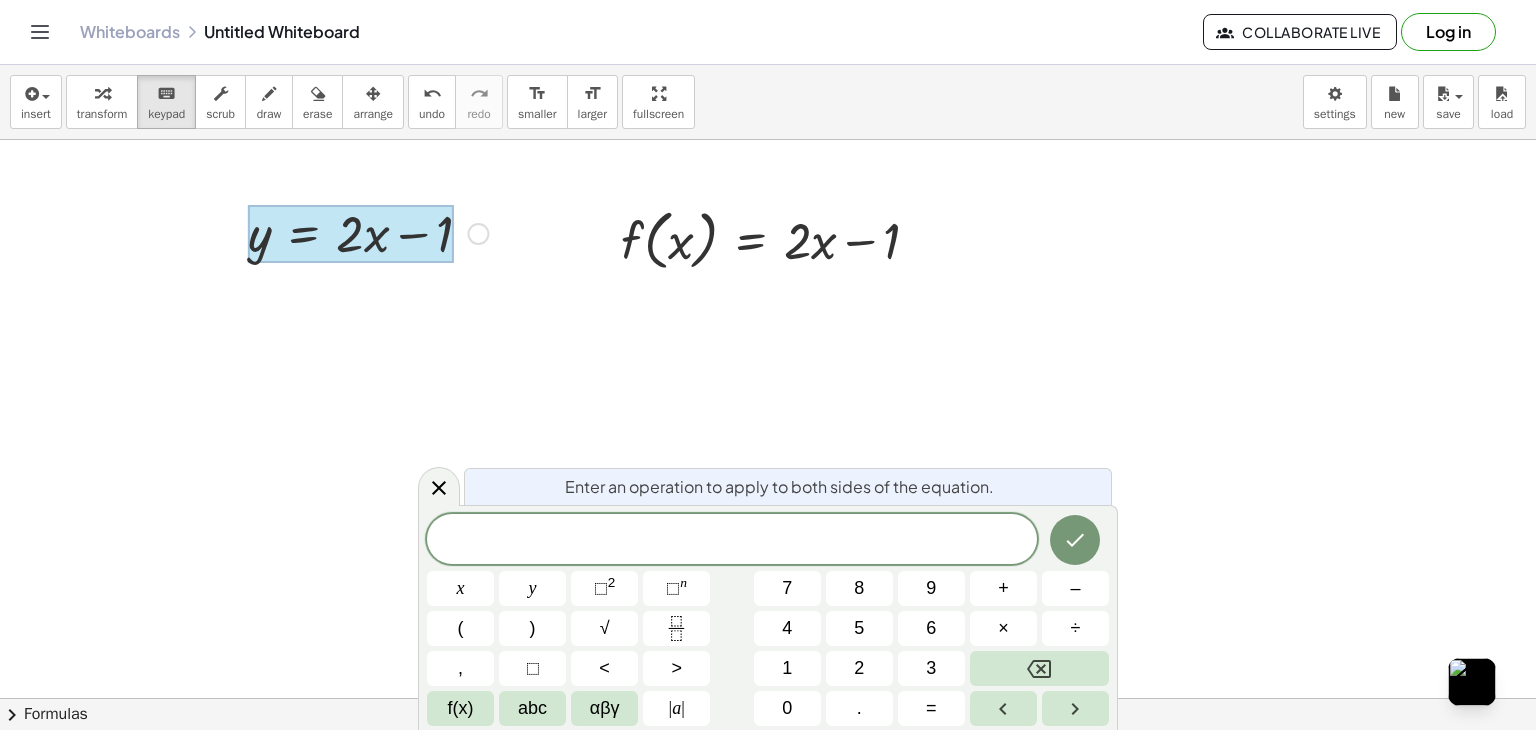 click at bounding box center [350, 234] 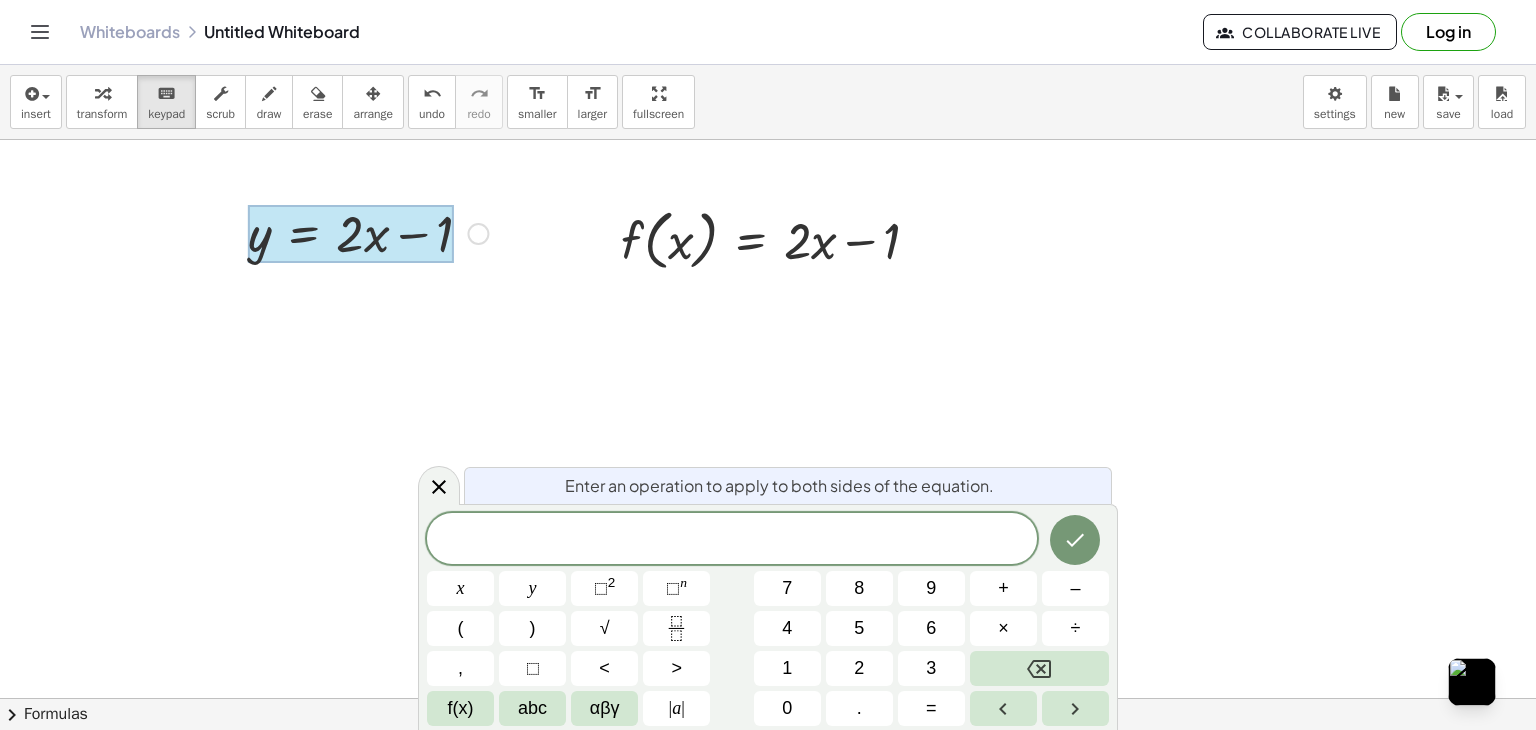 click at bounding box center (350, 234) 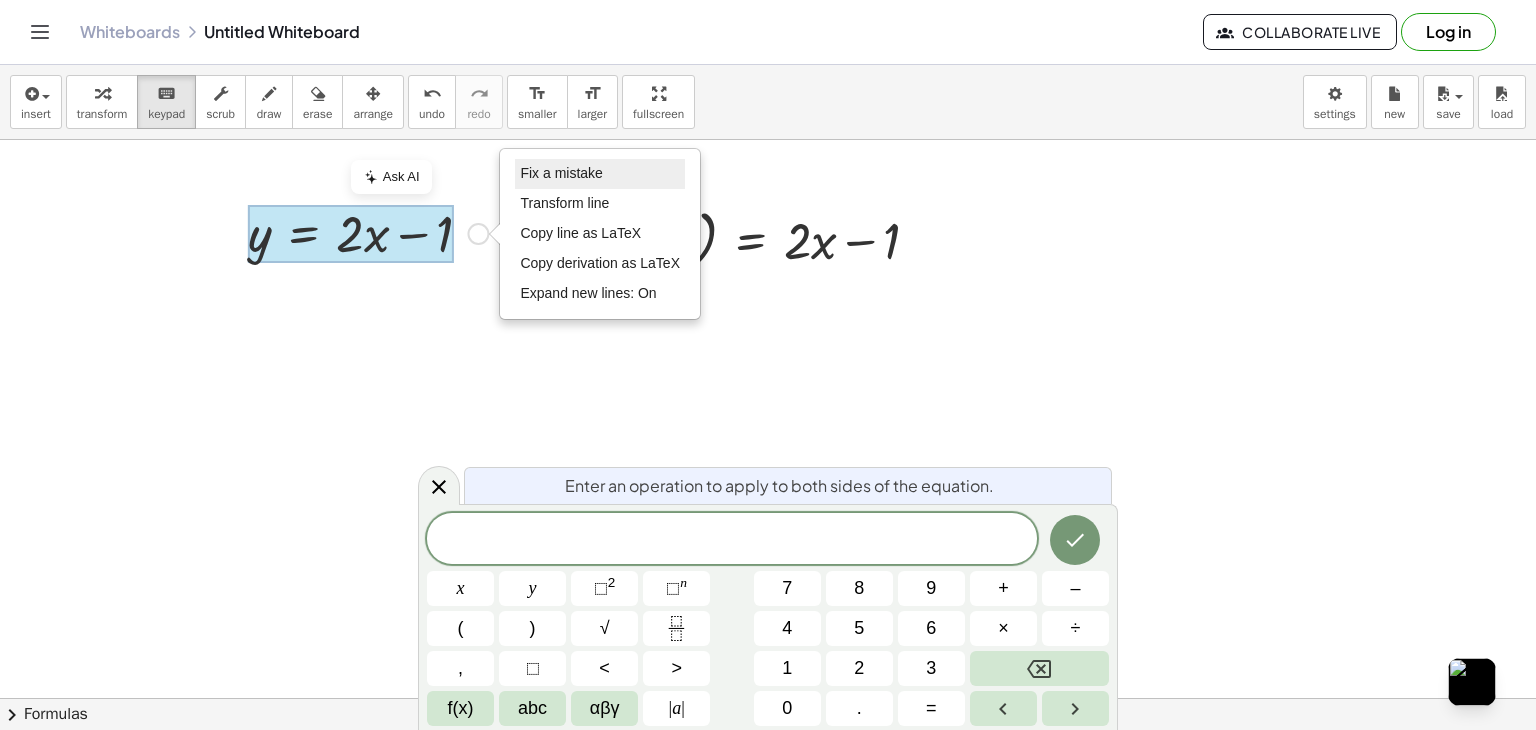 click on "Fix a mistake" at bounding box center (600, 174) 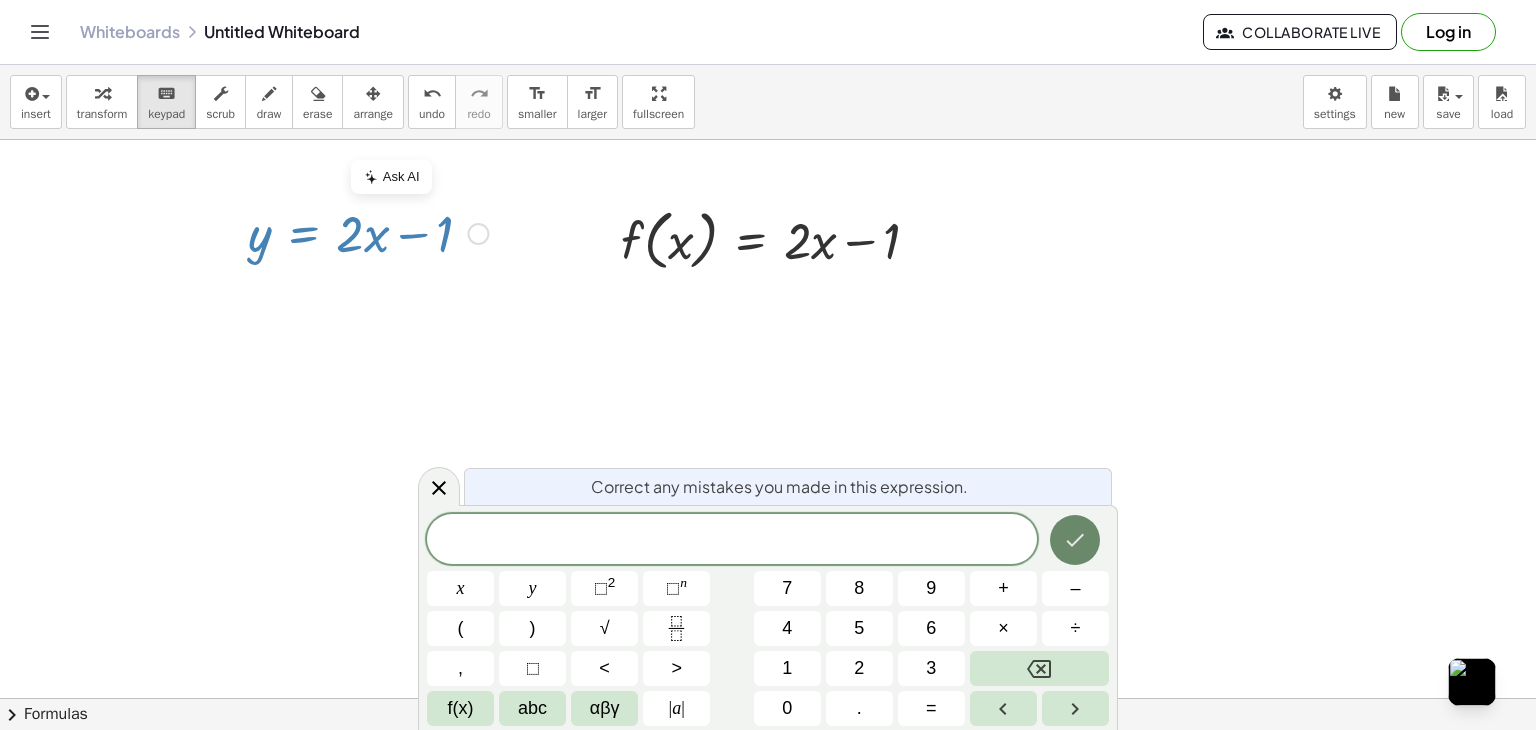 click 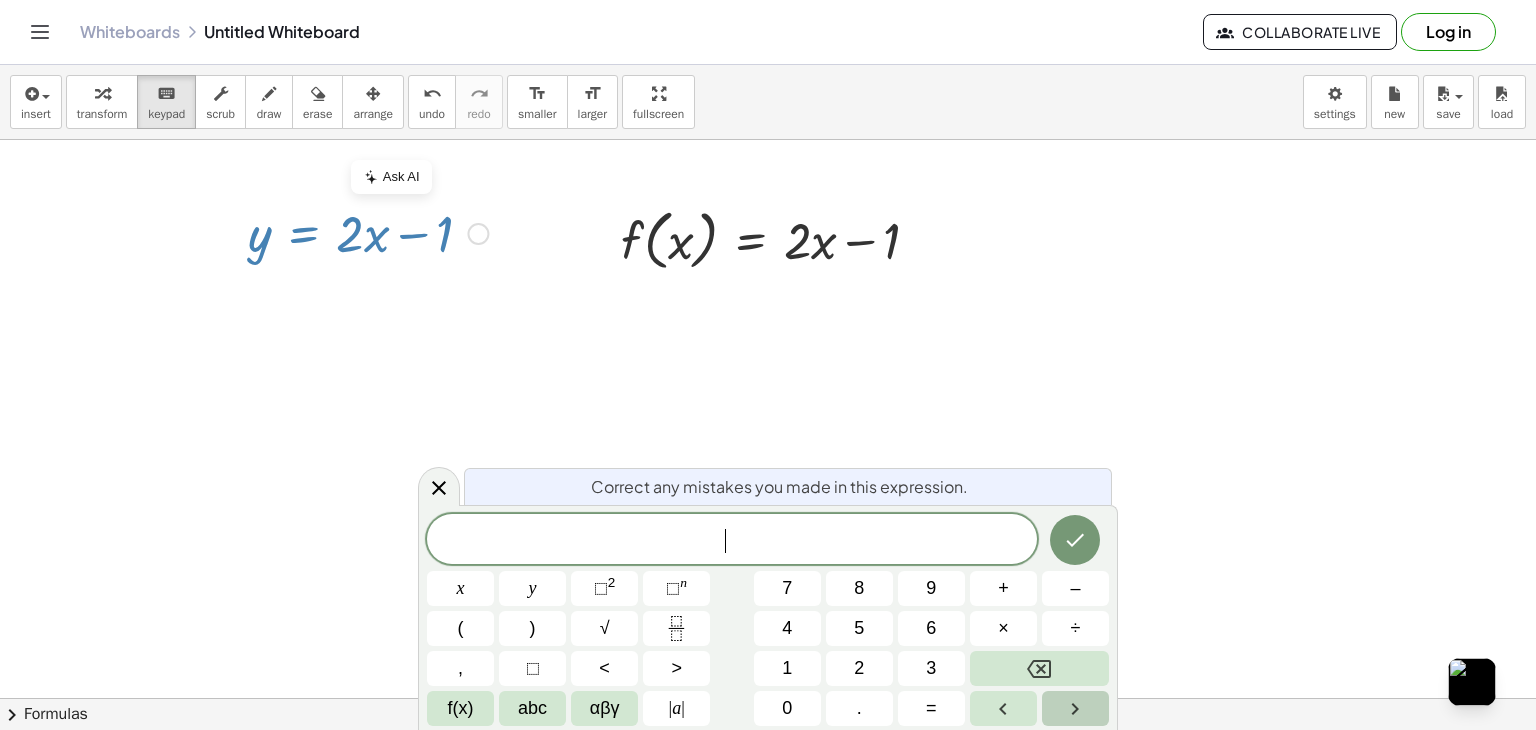 click at bounding box center (1075, 708) 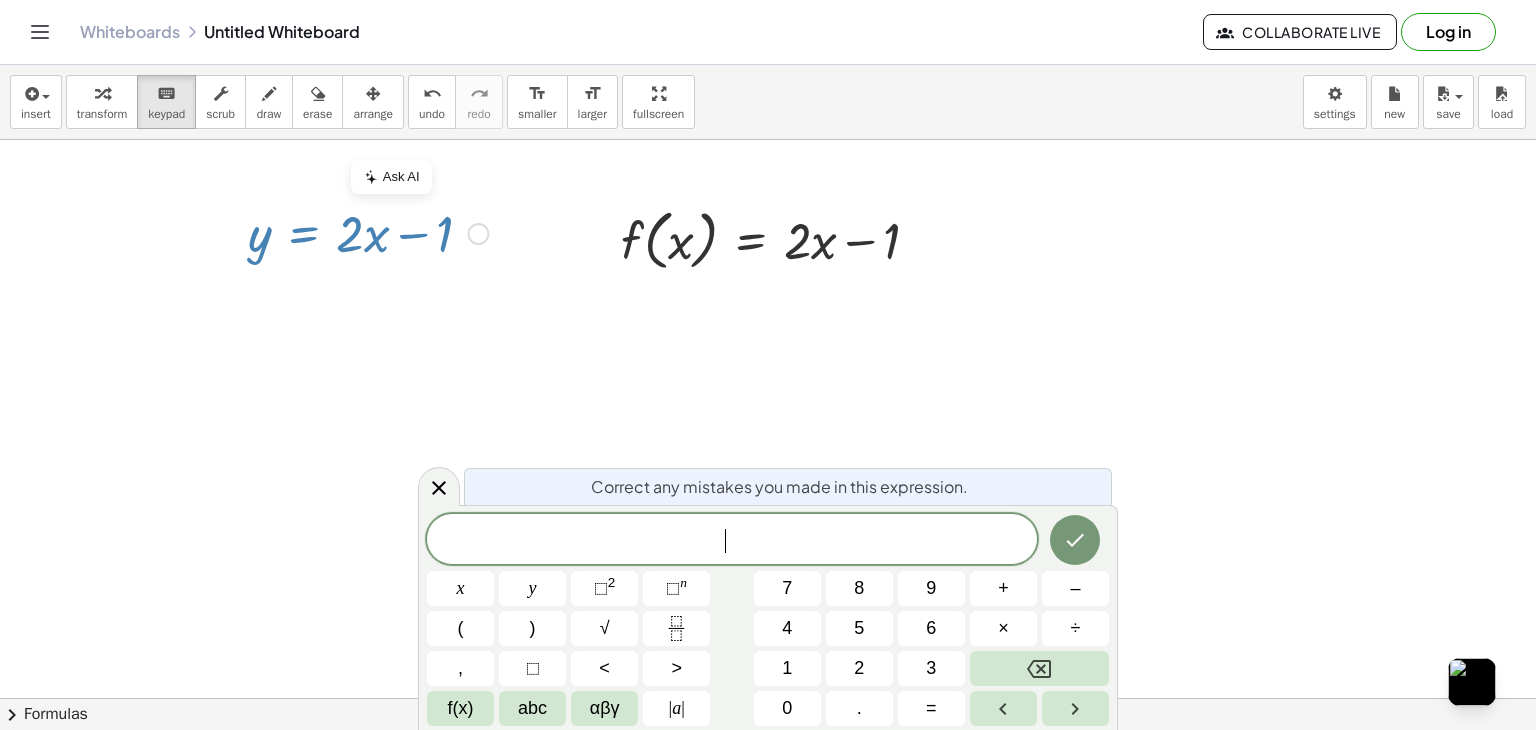 click at bounding box center [768, 763] 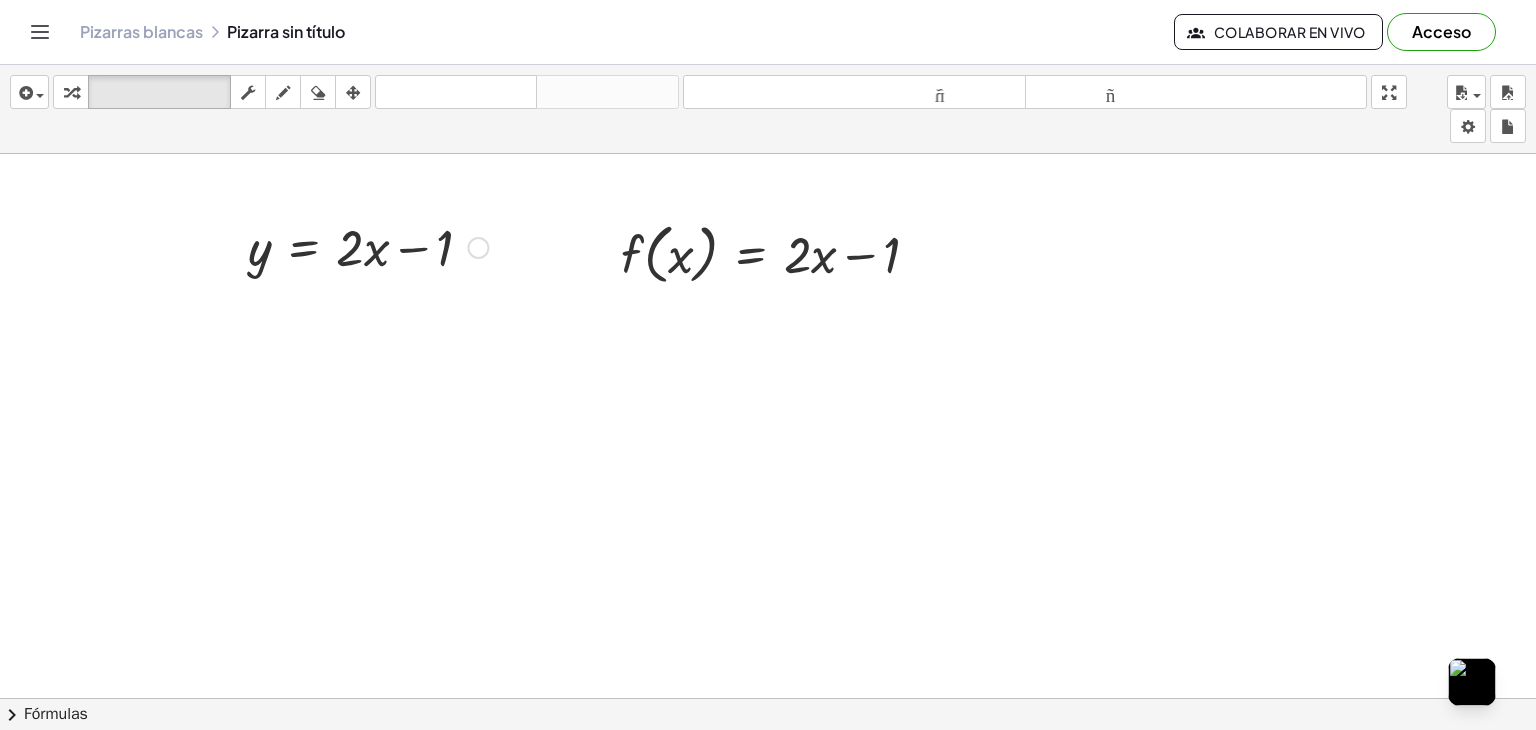 click on "Arreglar un error Línea de transformación Copiar línea como LaTeX Derivación de copia como LaTeX Ampliar nuevas líneas: Activado" at bounding box center (478, 248) 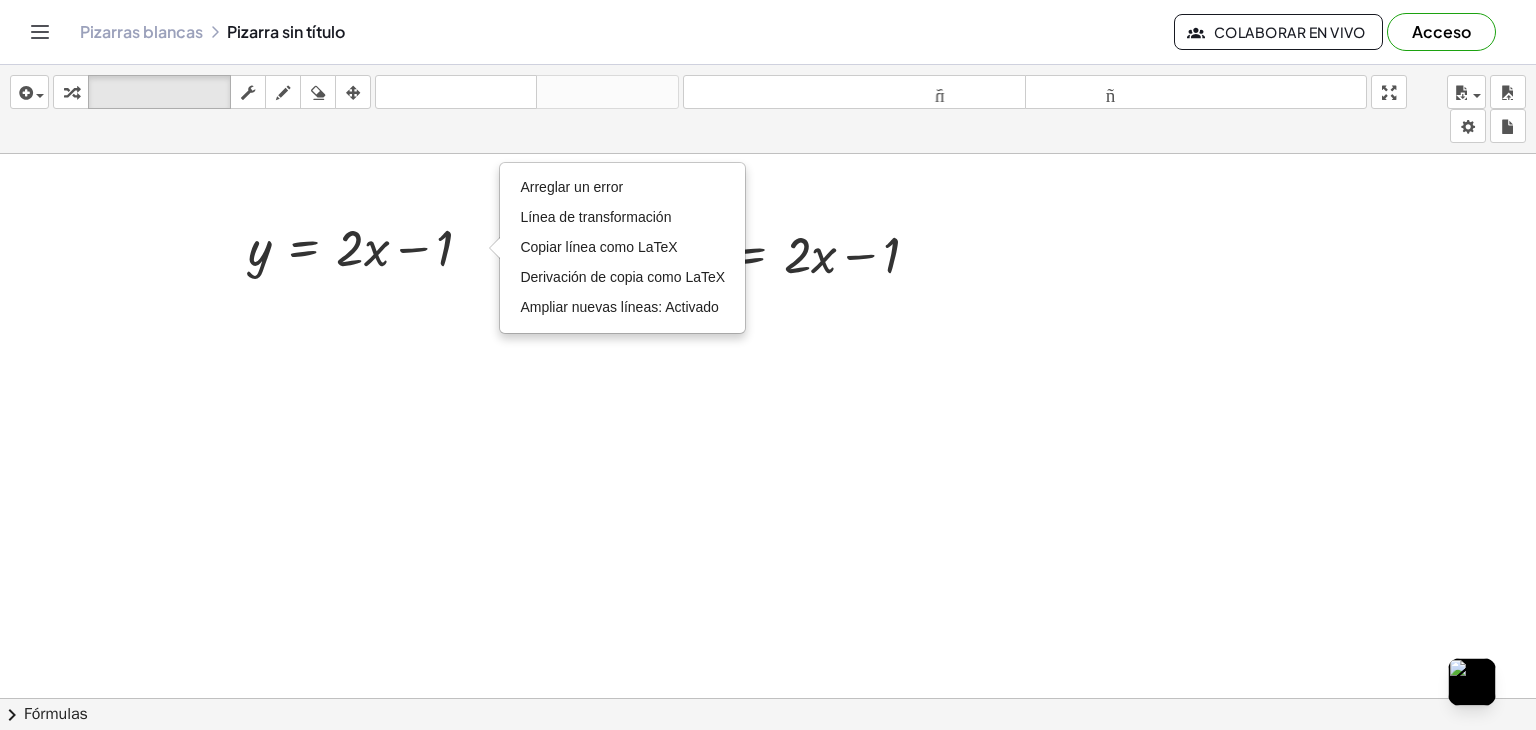 click at bounding box center (768, 777) 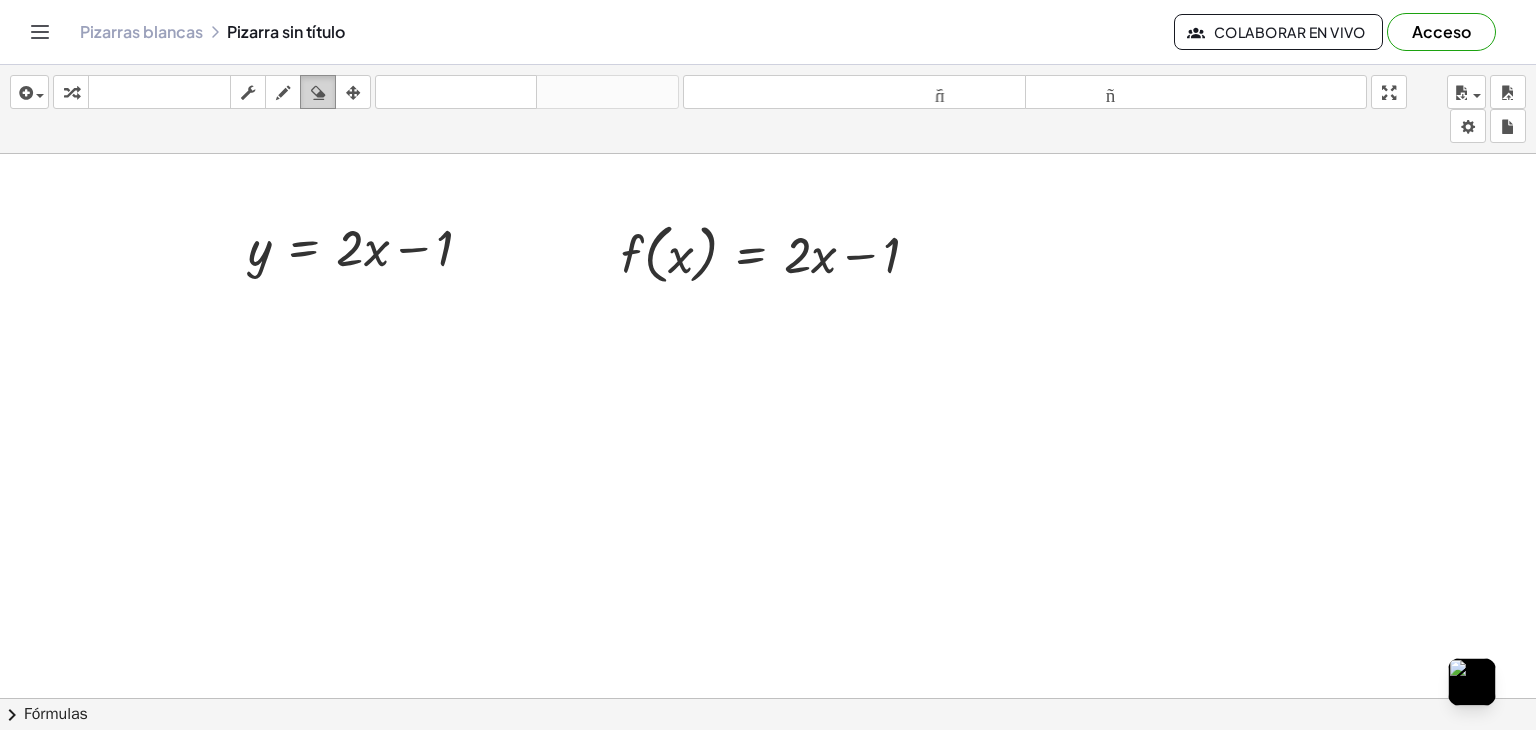 click at bounding box center (318, 92) 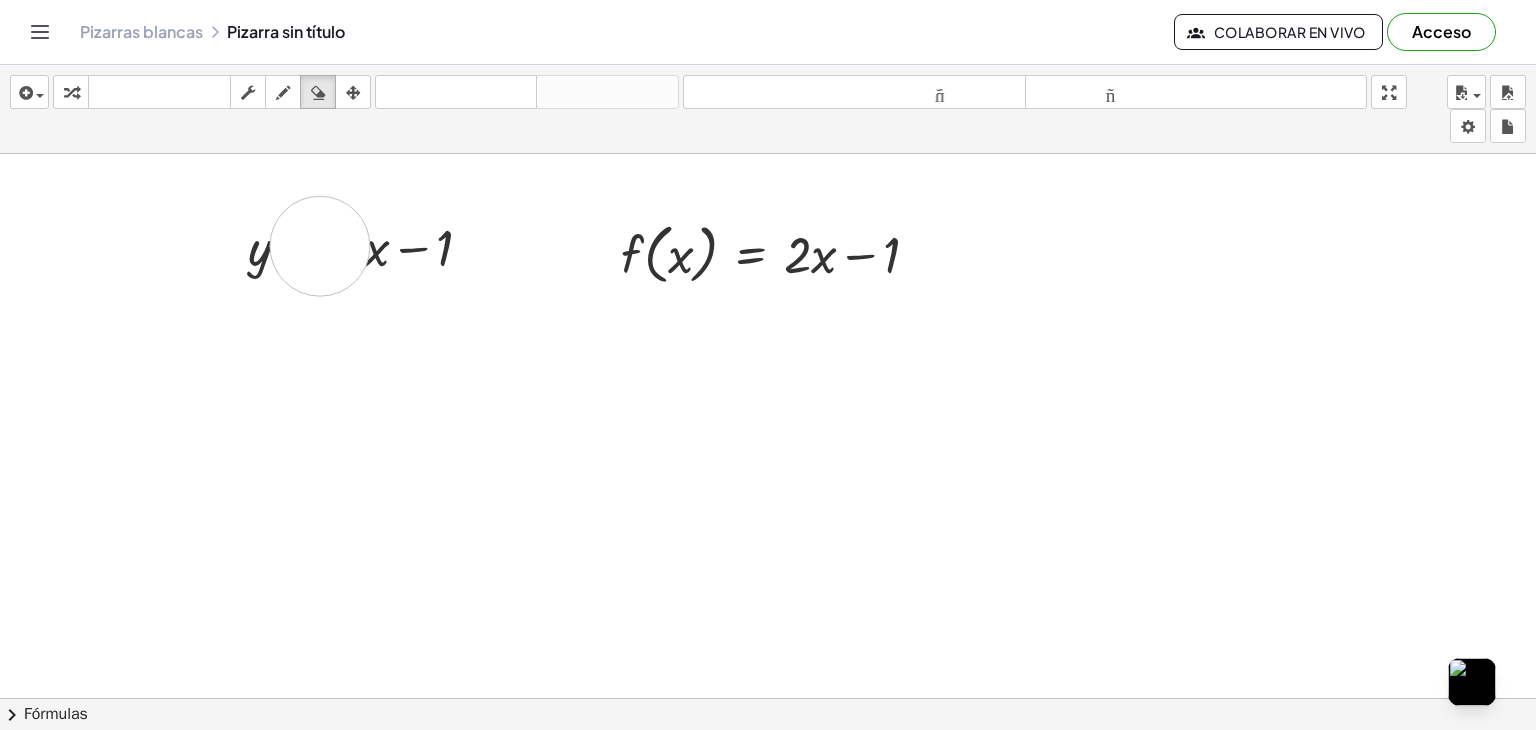 click at bounding box center (768, 777) 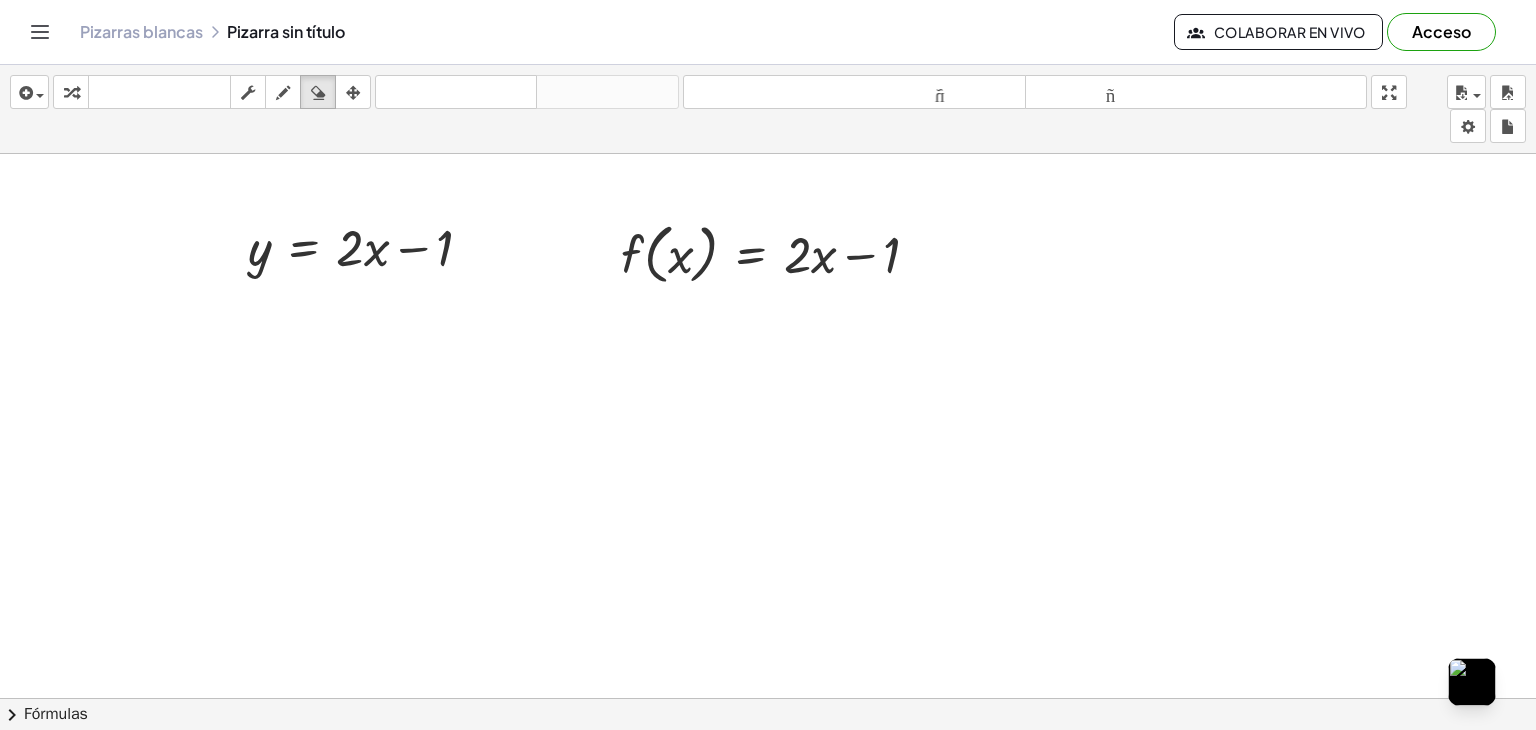 click at bounding box center (768, 777) 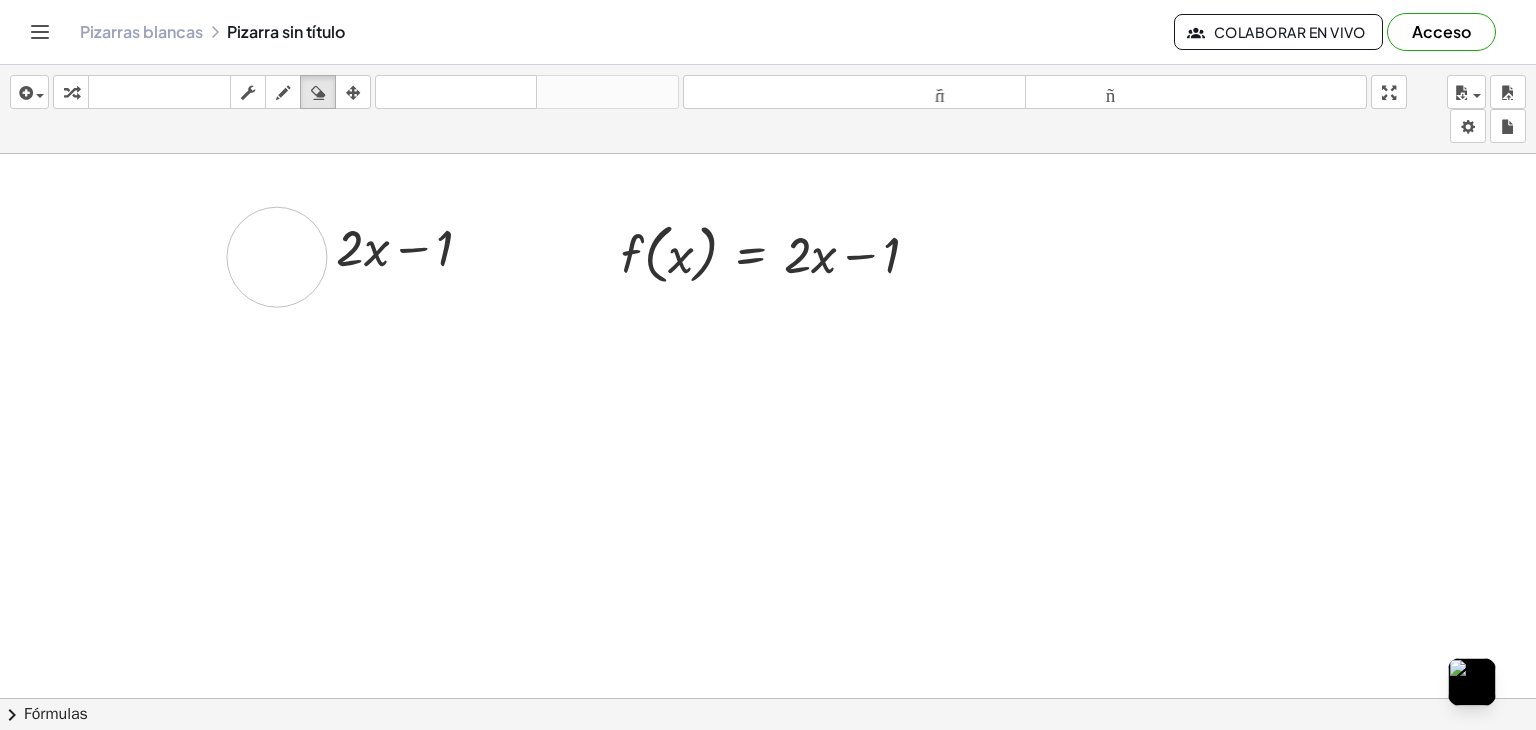 click at bounding box center [768, 777] 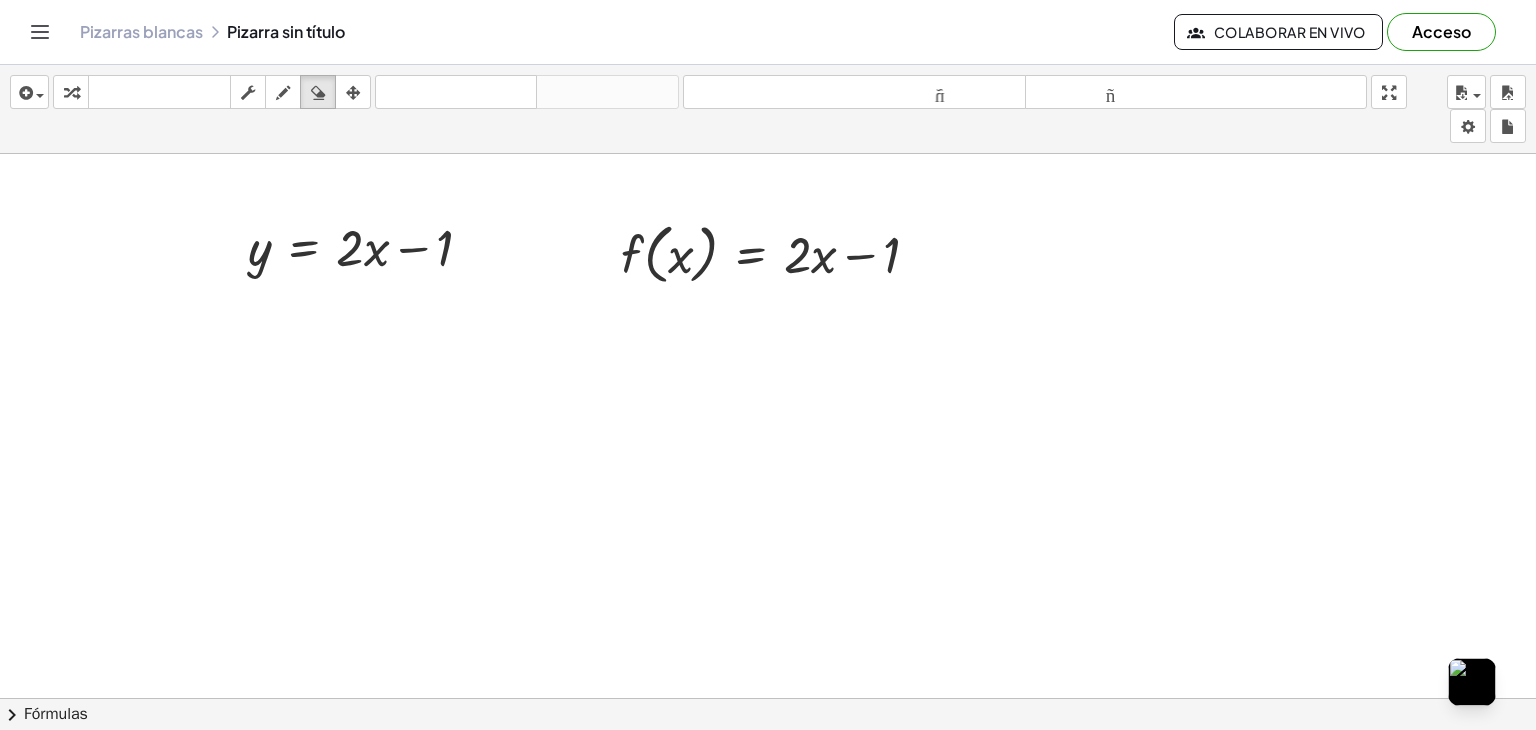 click at bounding box center [768, 777] 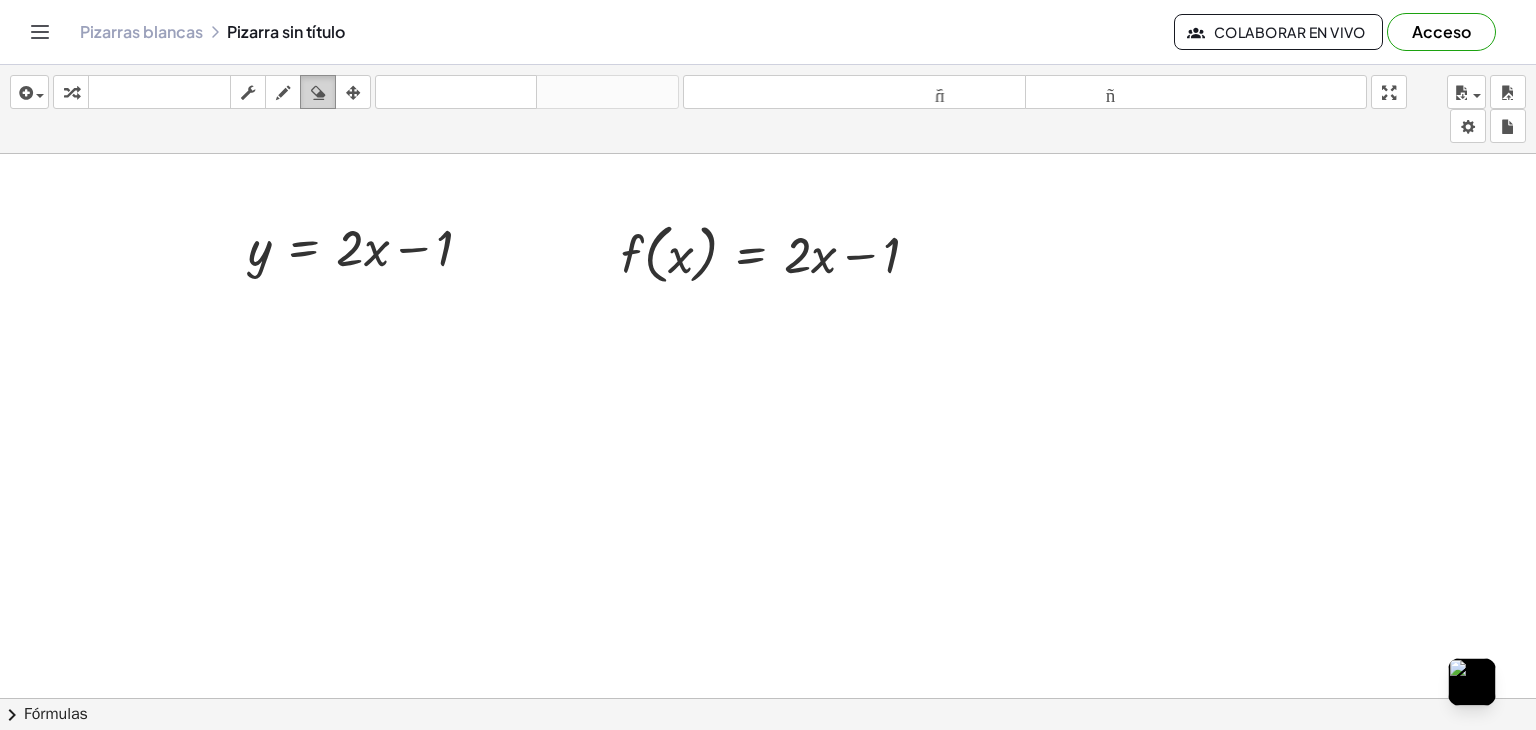 click at bounding box center (318, 93) 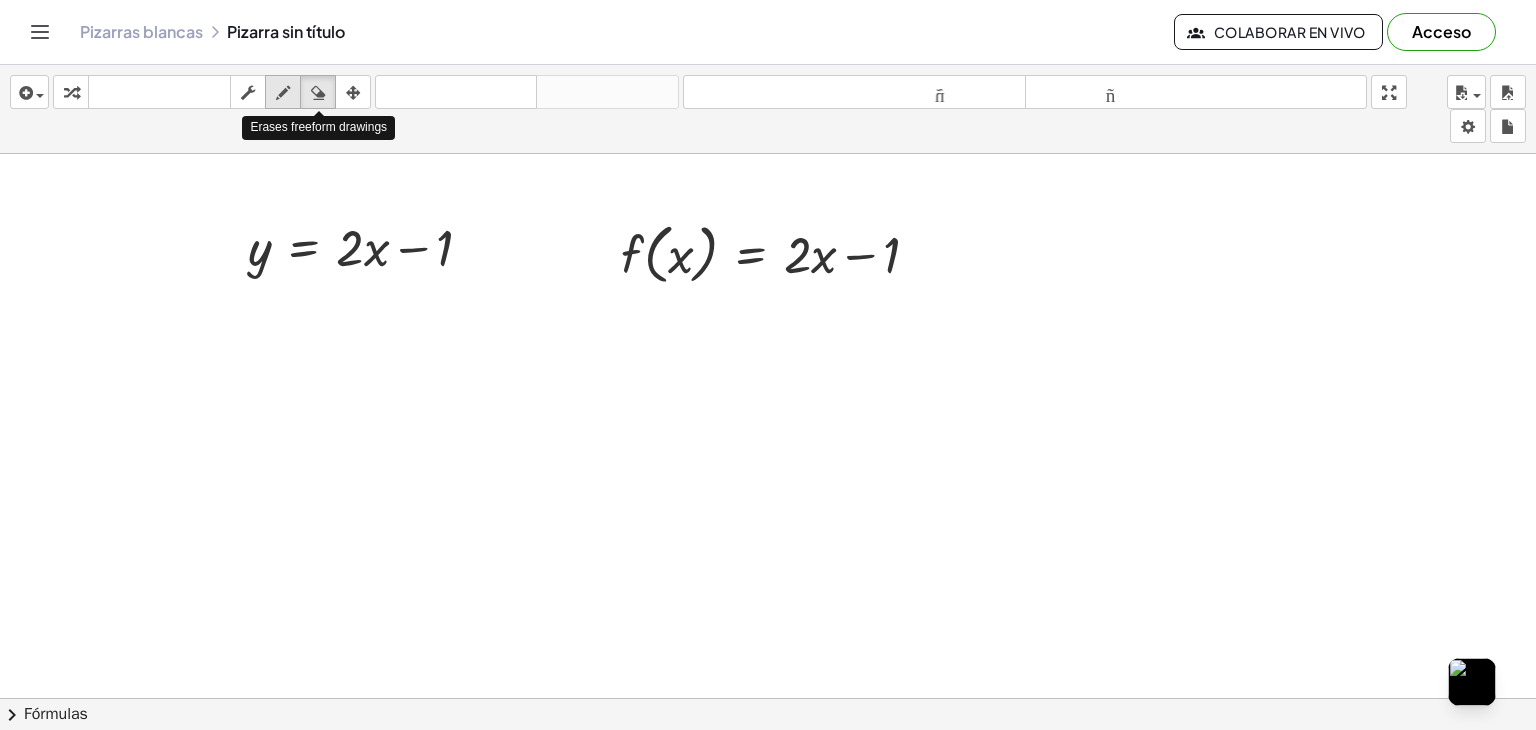 click at bounding box center (283, 92) 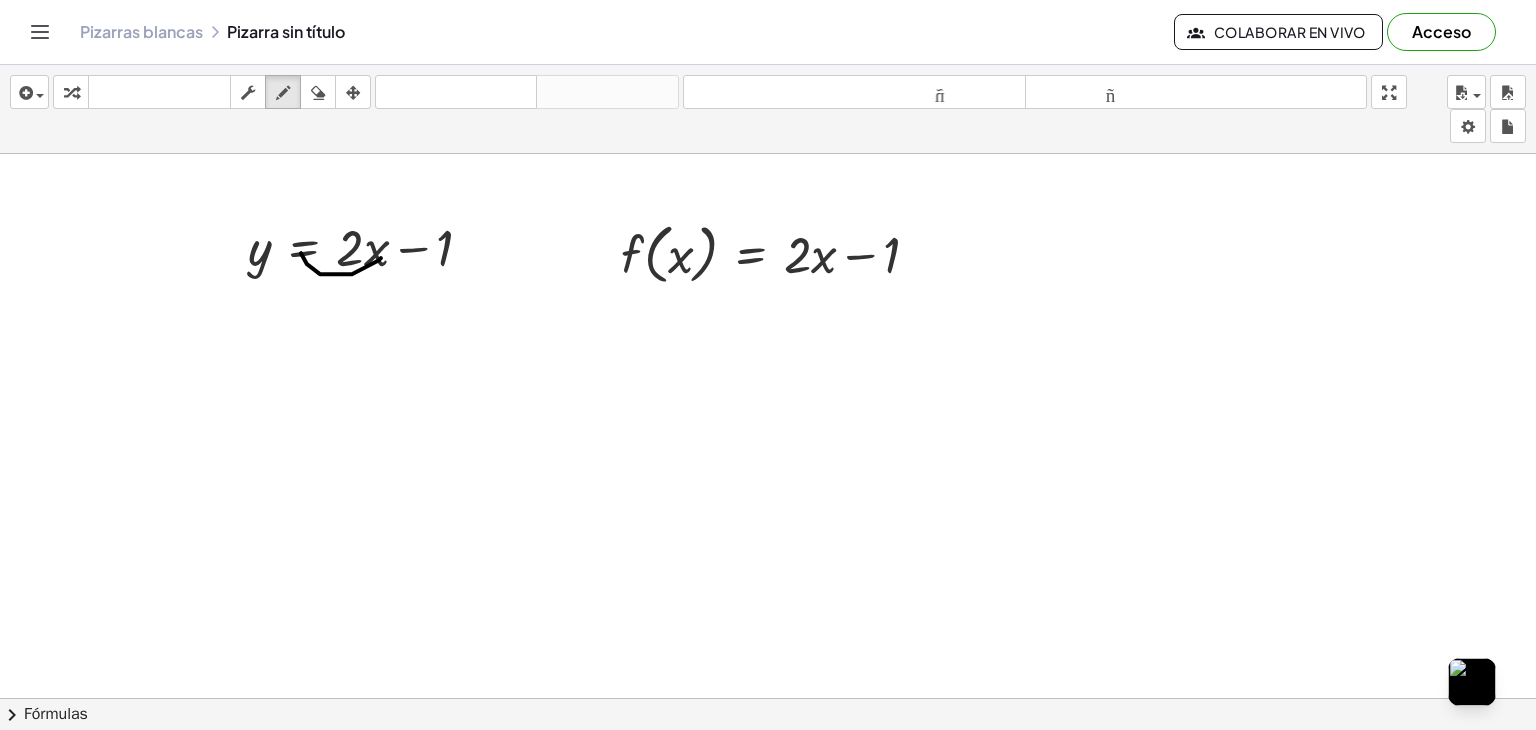 drag, startPoint x: 307, startPoint y: 263, endPoint x: 356, endPoint y: 224, distance: 62.625874 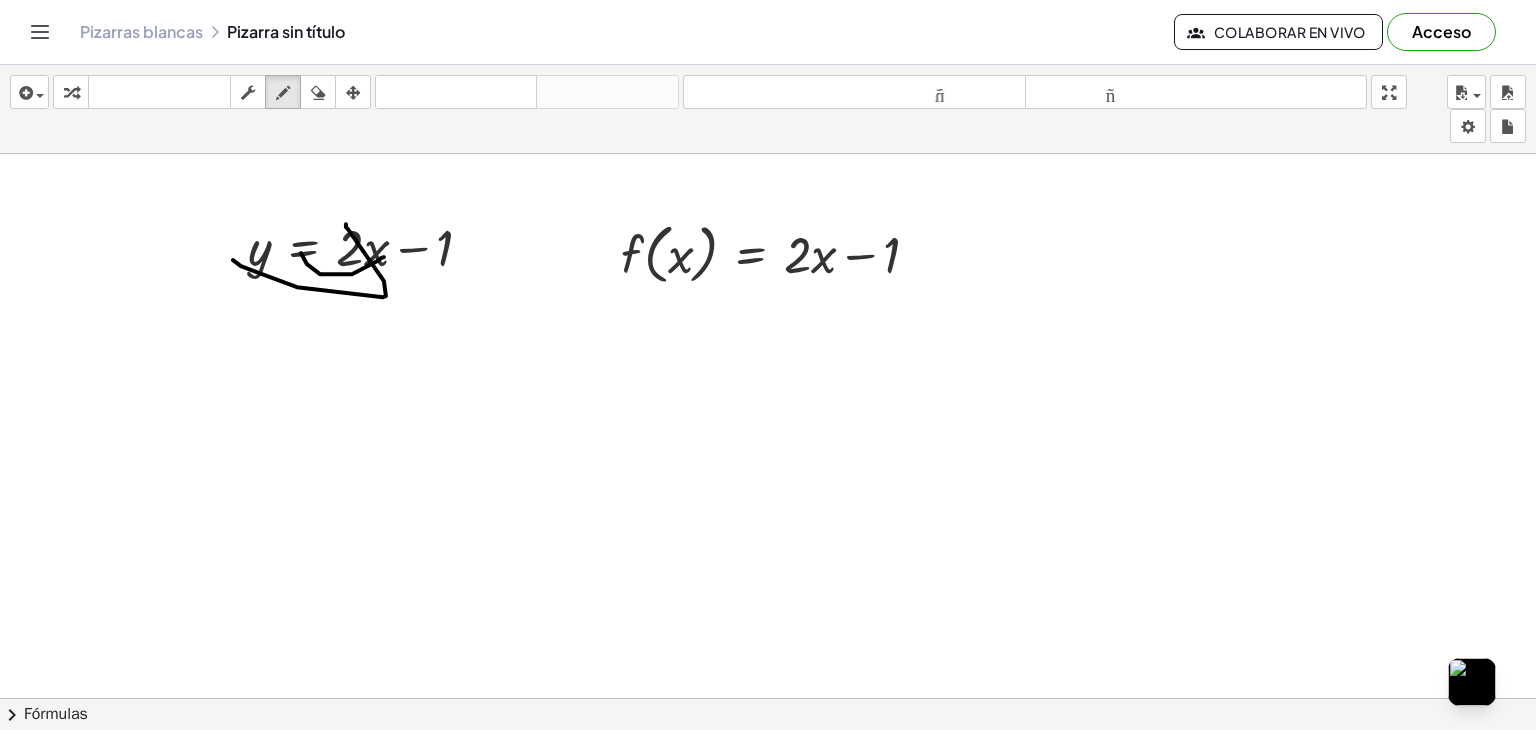 drag, startPoint x: 346, startPoint y: 223, endPoint x: 230, endPoint y: 251, distance: 119.331474 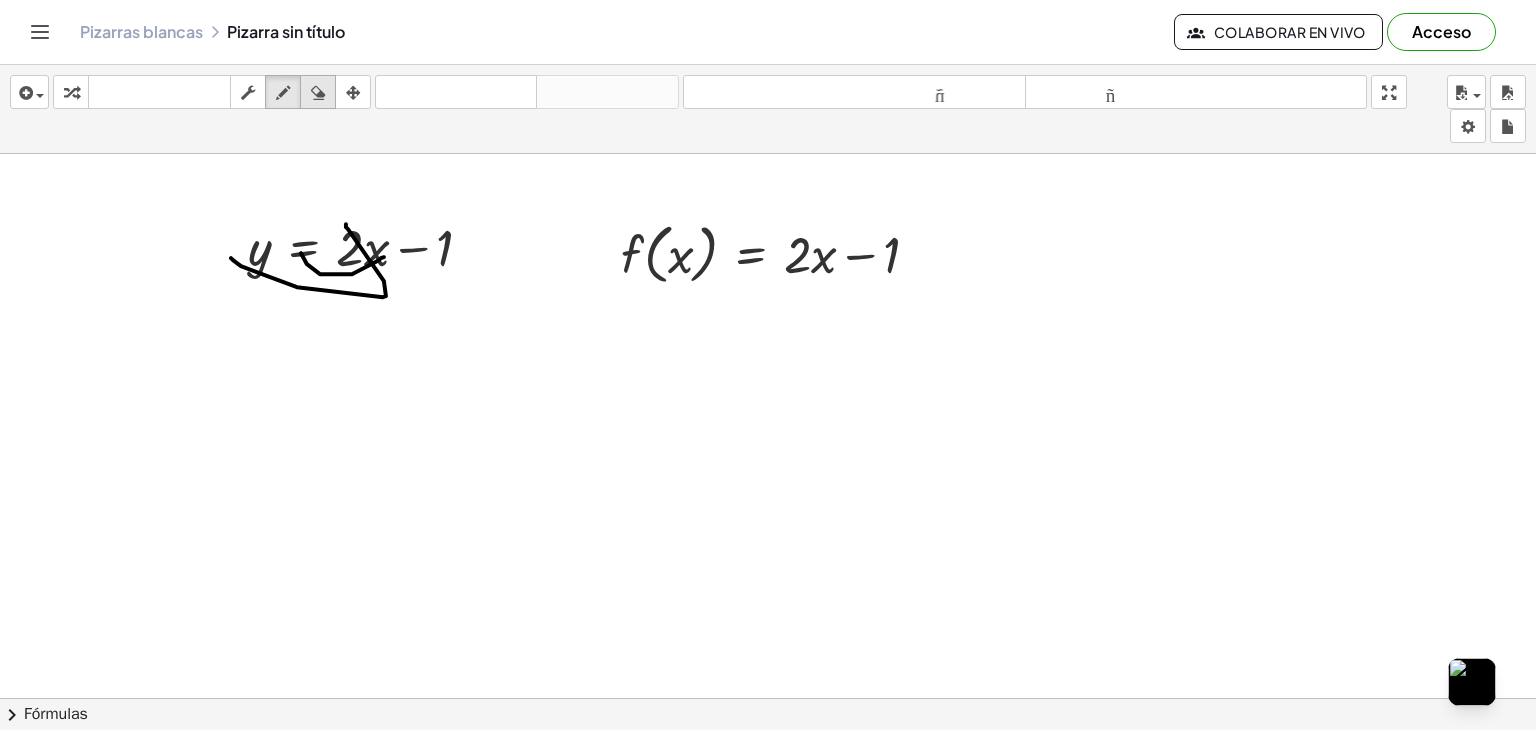 click at bounding box center [318, 93] 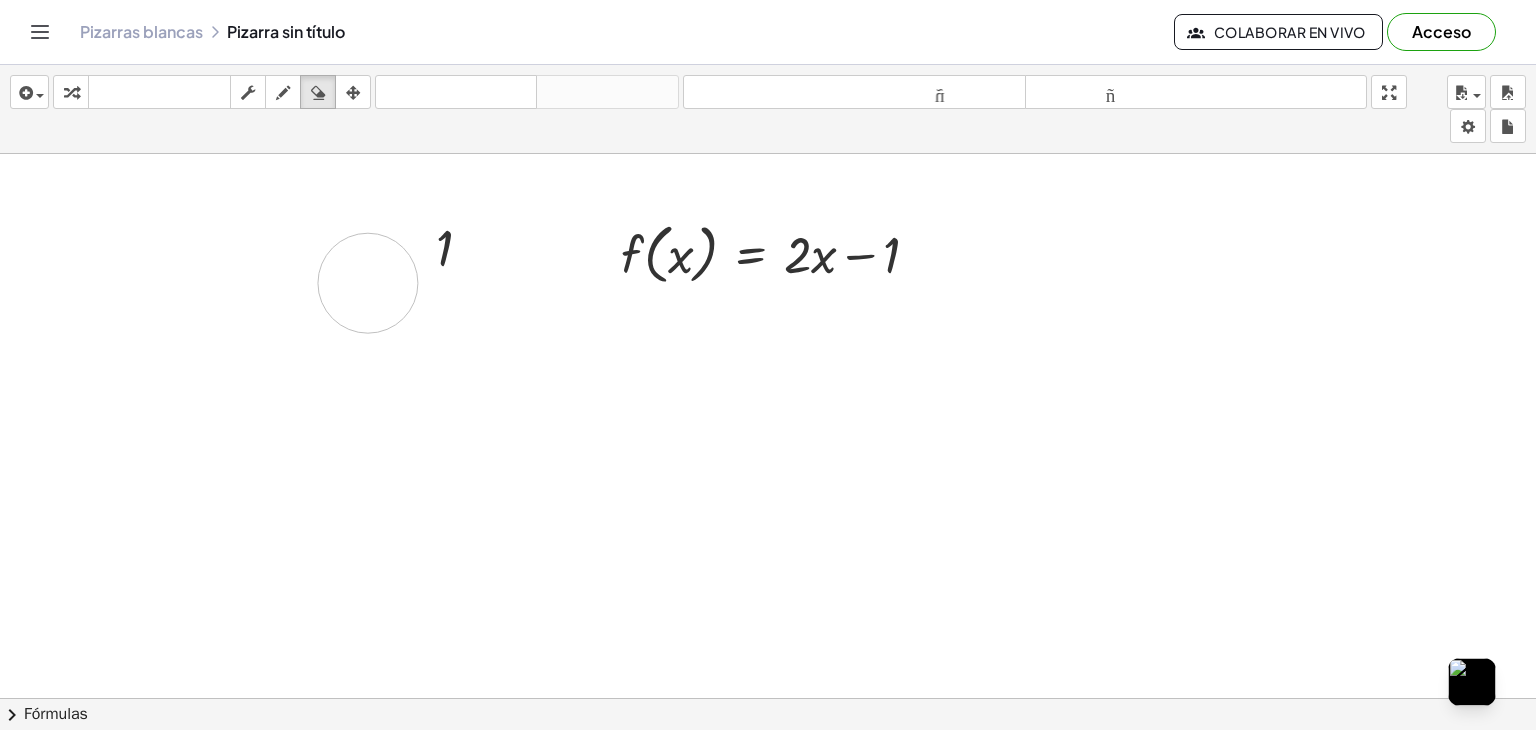 drag, startPoint x: 349, startPoint y: 285, endPoint x: 376, endPoint y: 210, distance: 79.71198 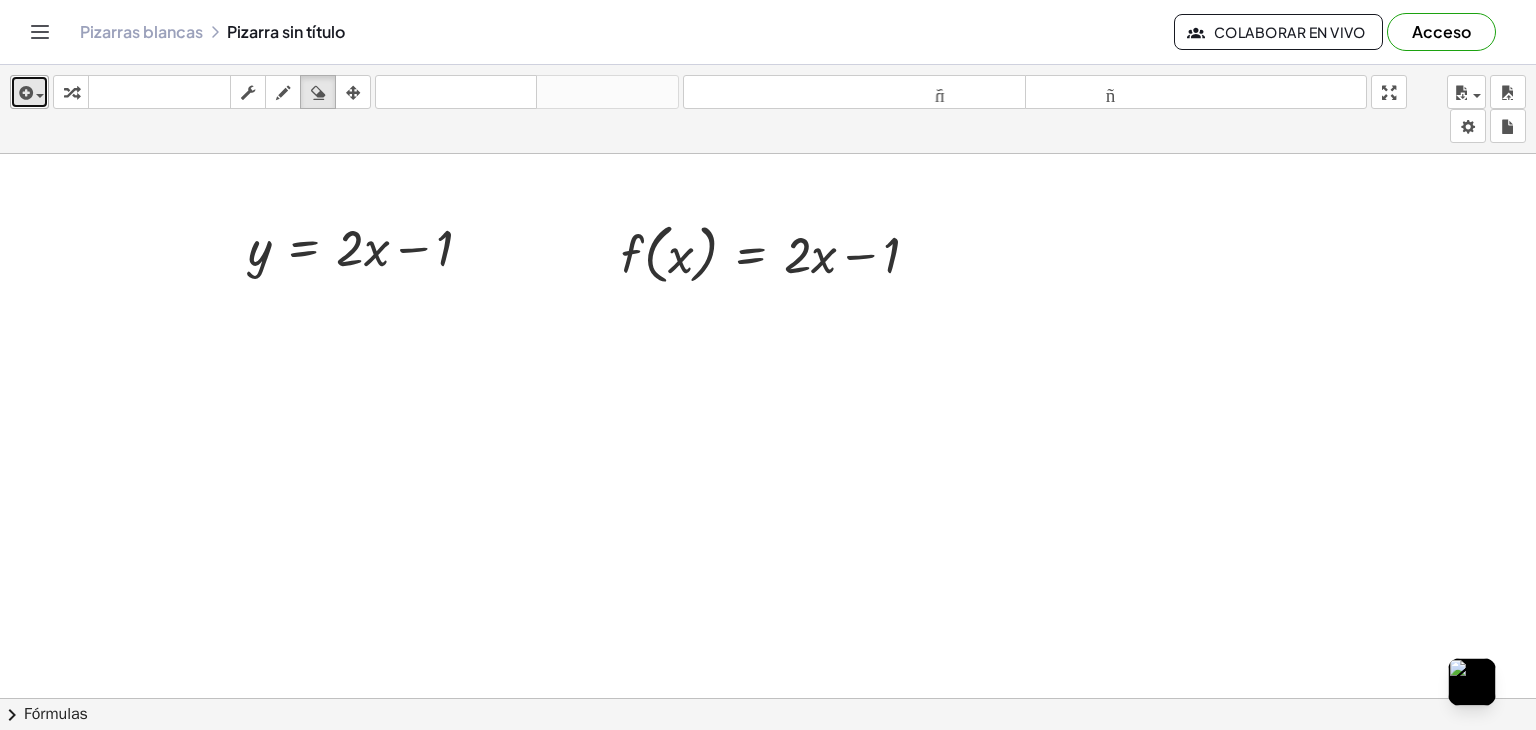 click at bounding box center [40, 96] 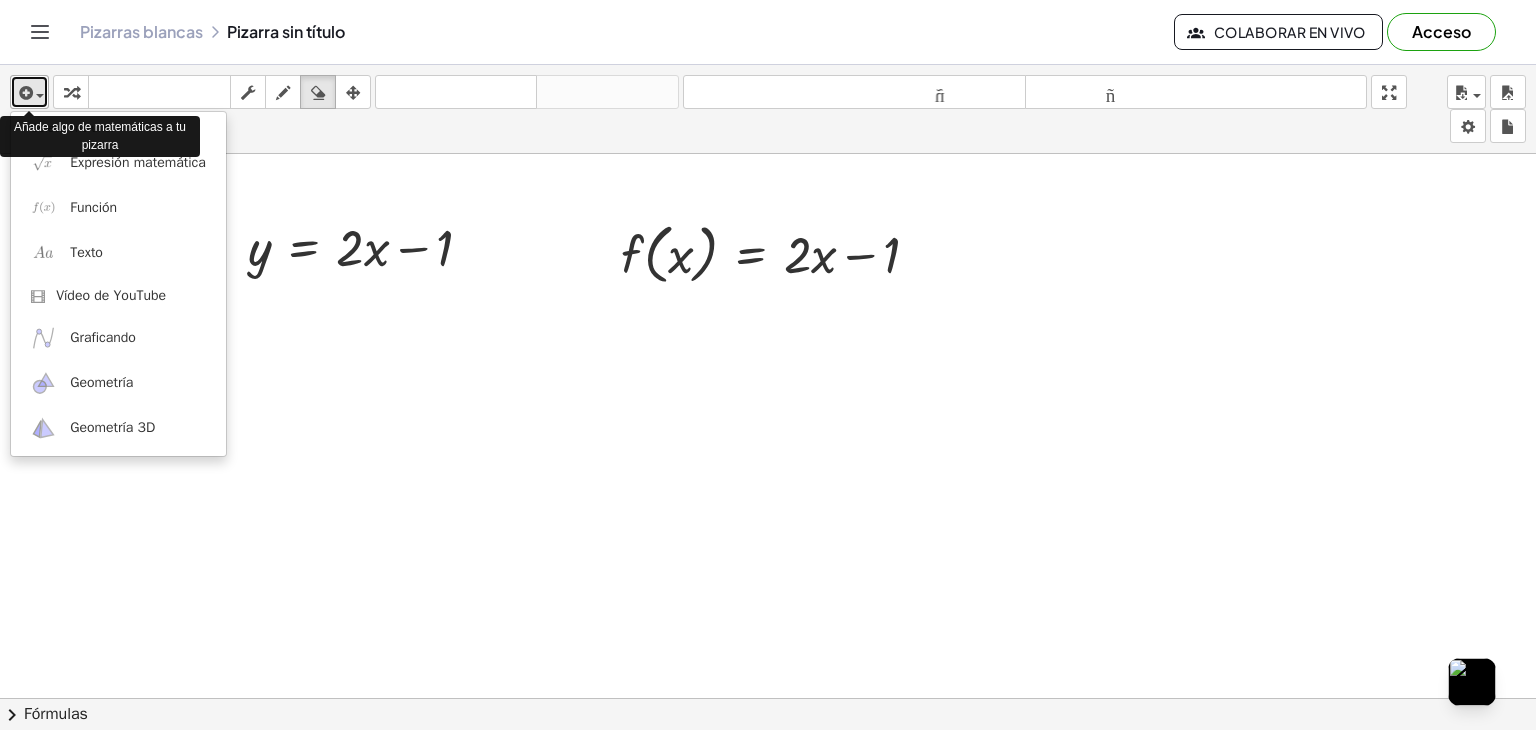 click at bounding box center (40, 96) 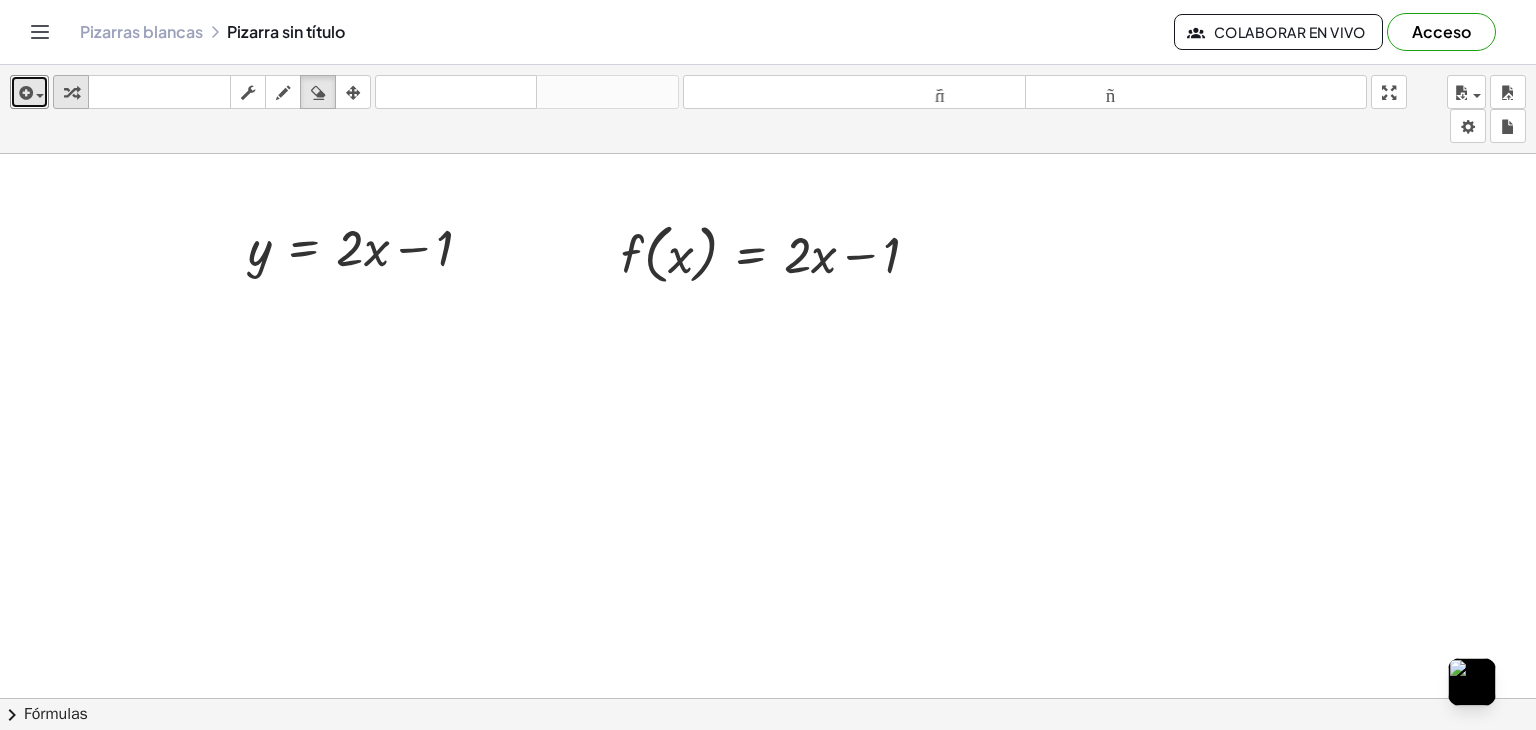 click at bounding box center (71, 93) 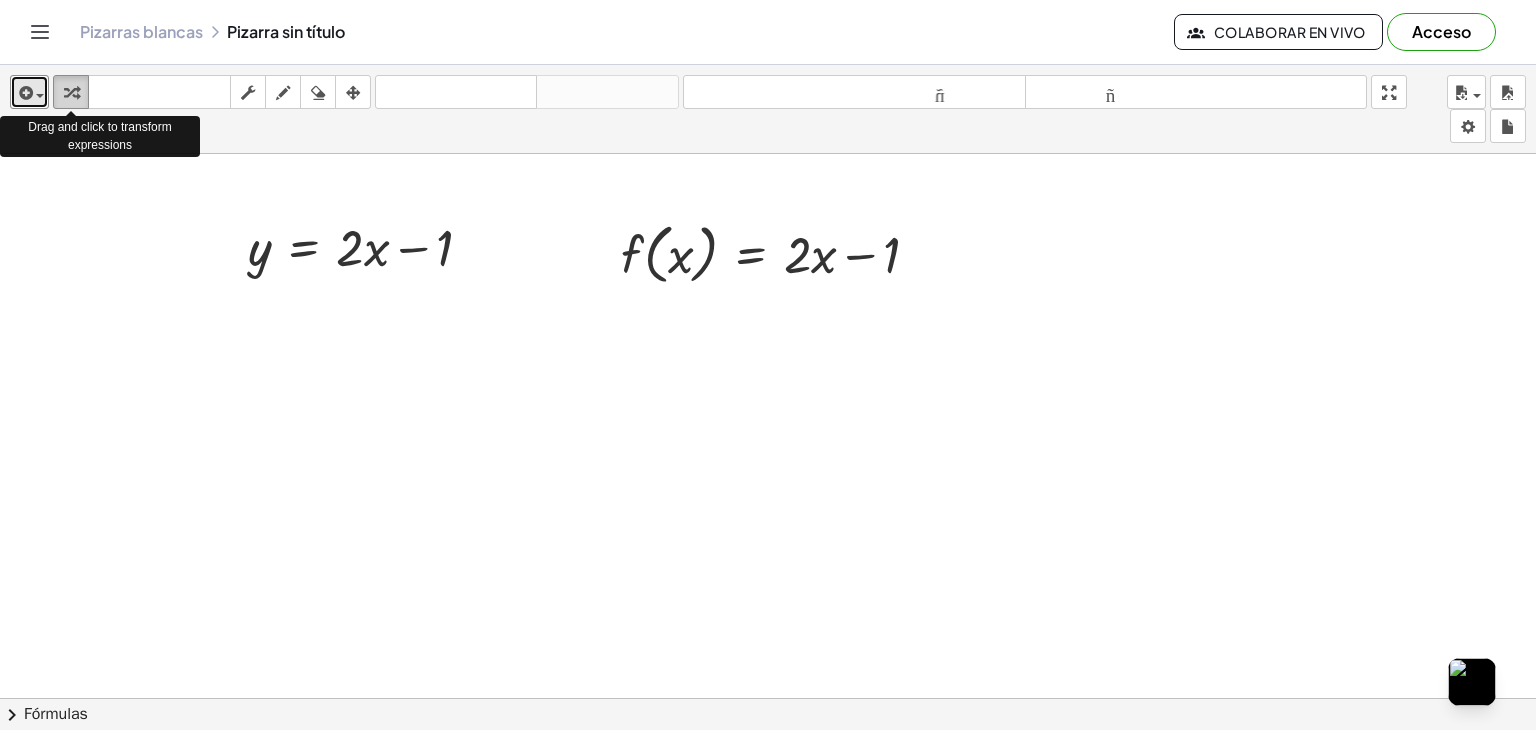 click at bounding box center (71, 93) 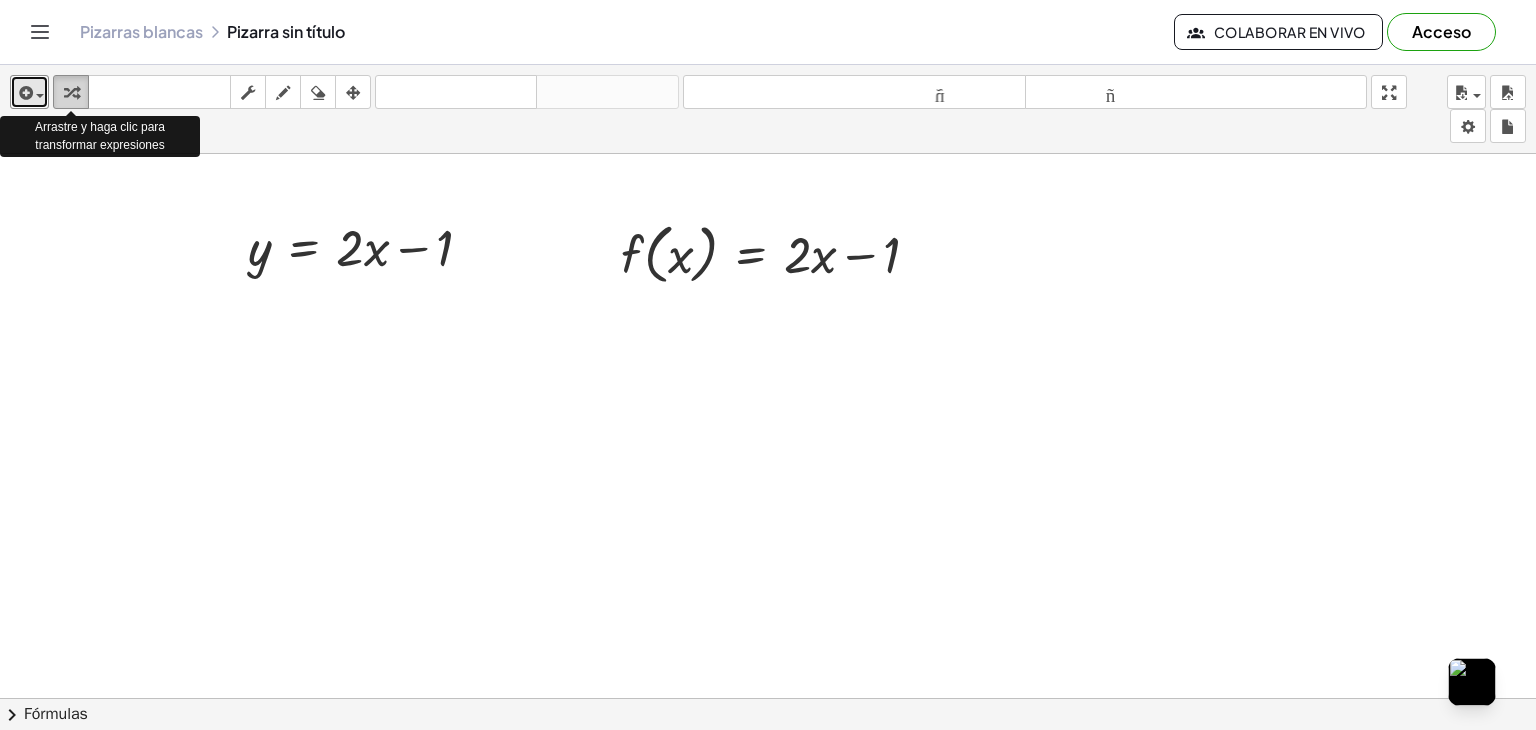 click at bounding box center [71, 93] 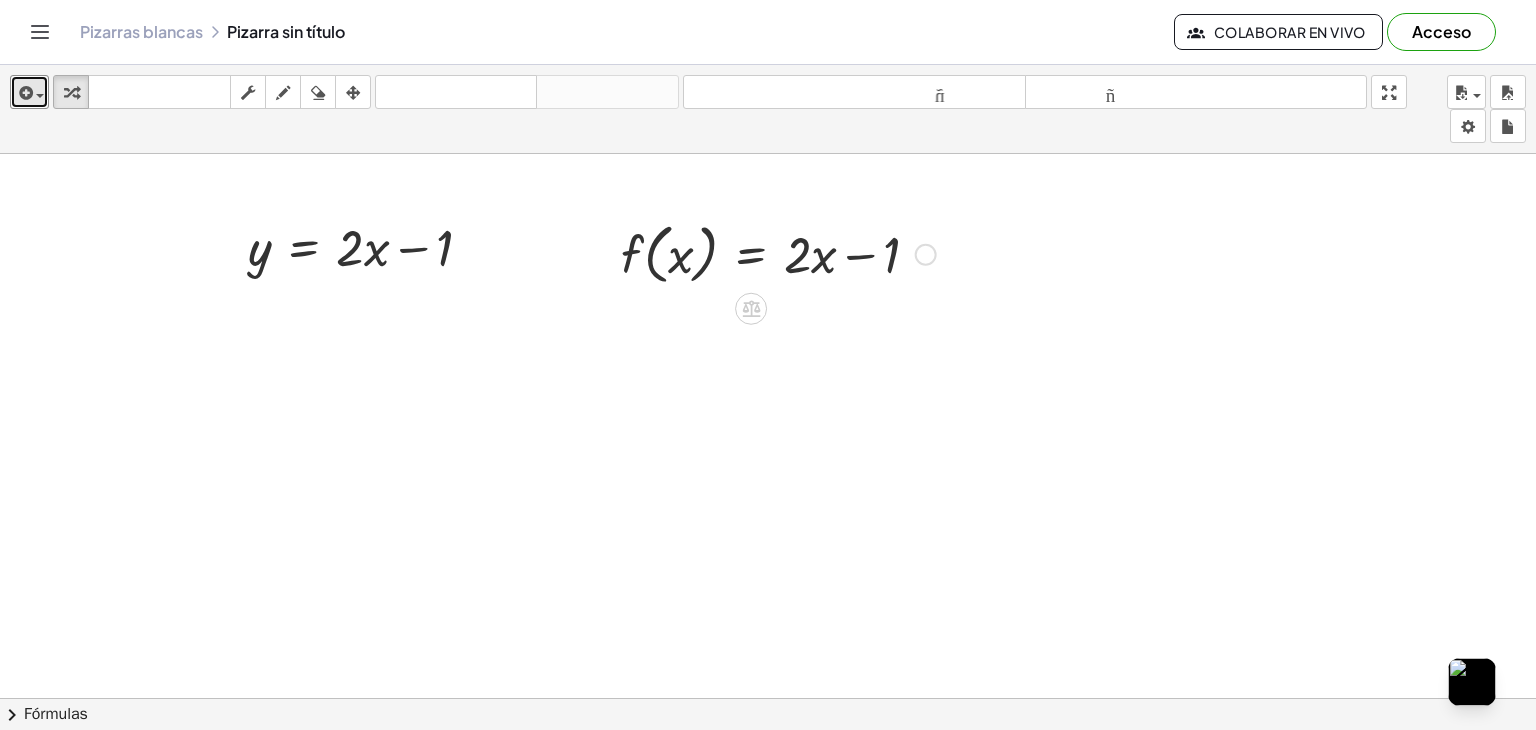 drag, startPoint x: 750, startPoint y: 263, endPoint x: 780, endPoint y: 267, distance: 30.265491 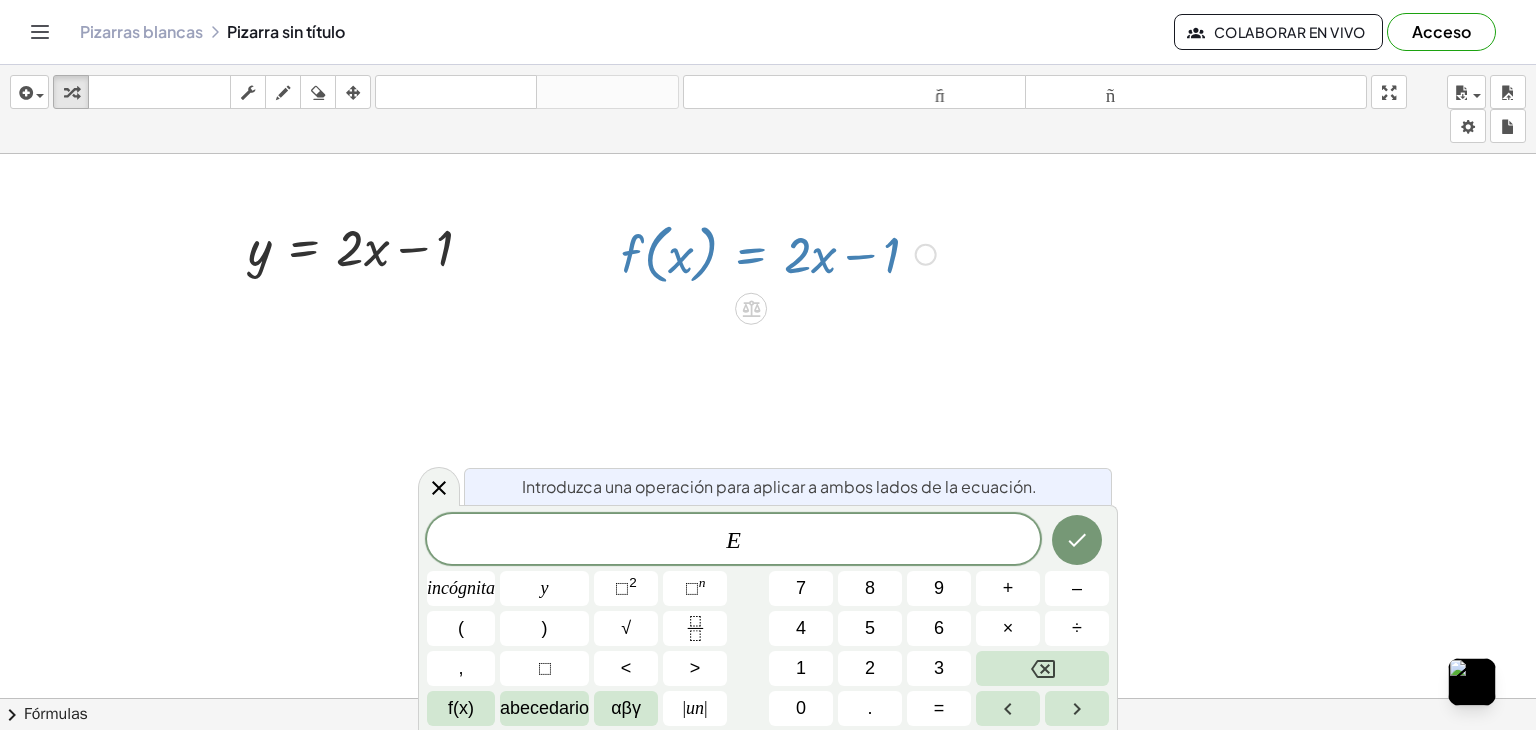 click at bounding box center (778, 253) 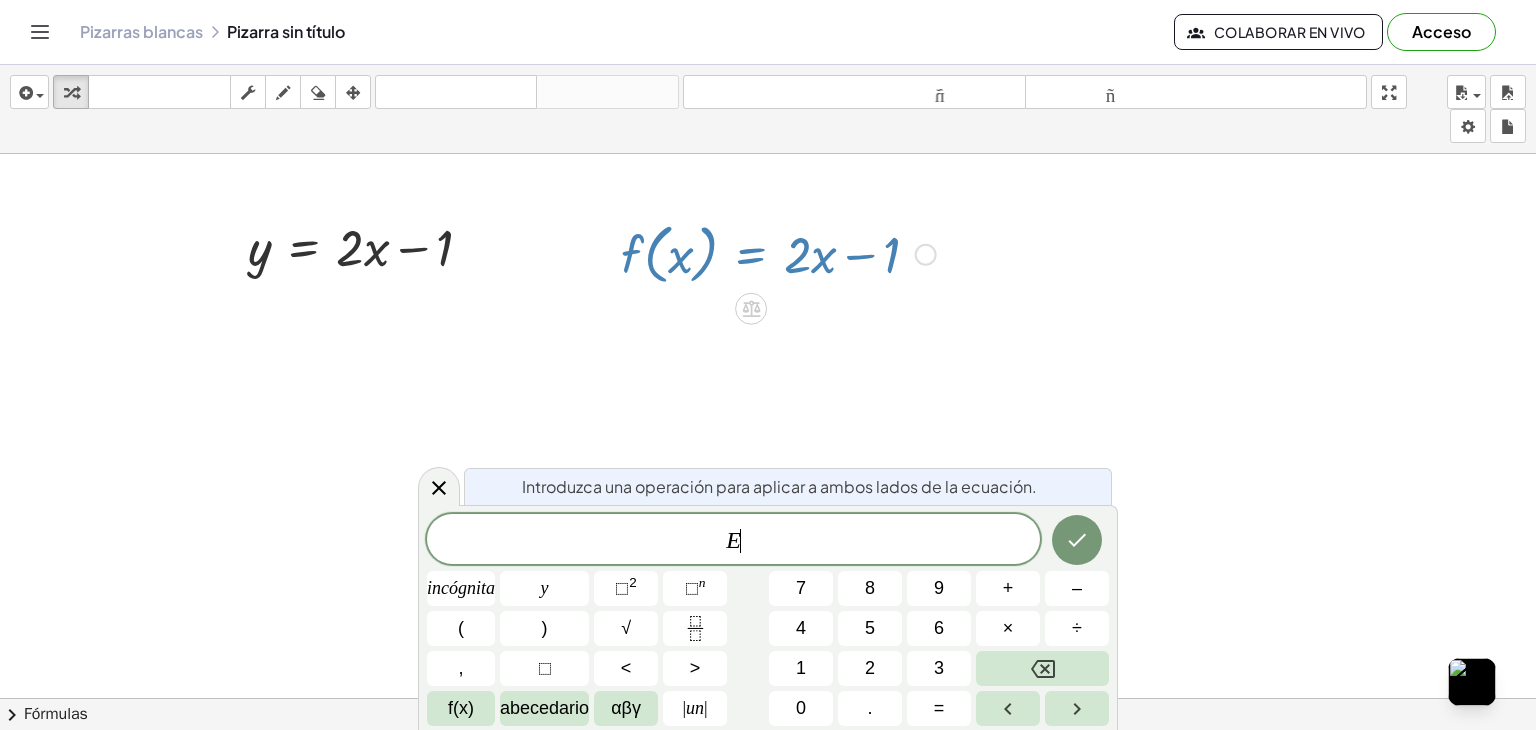 drag, startPoint x: 804, startPoint y: 244, endPoint x: 802, endPoint y: 300, distance: 56.0357 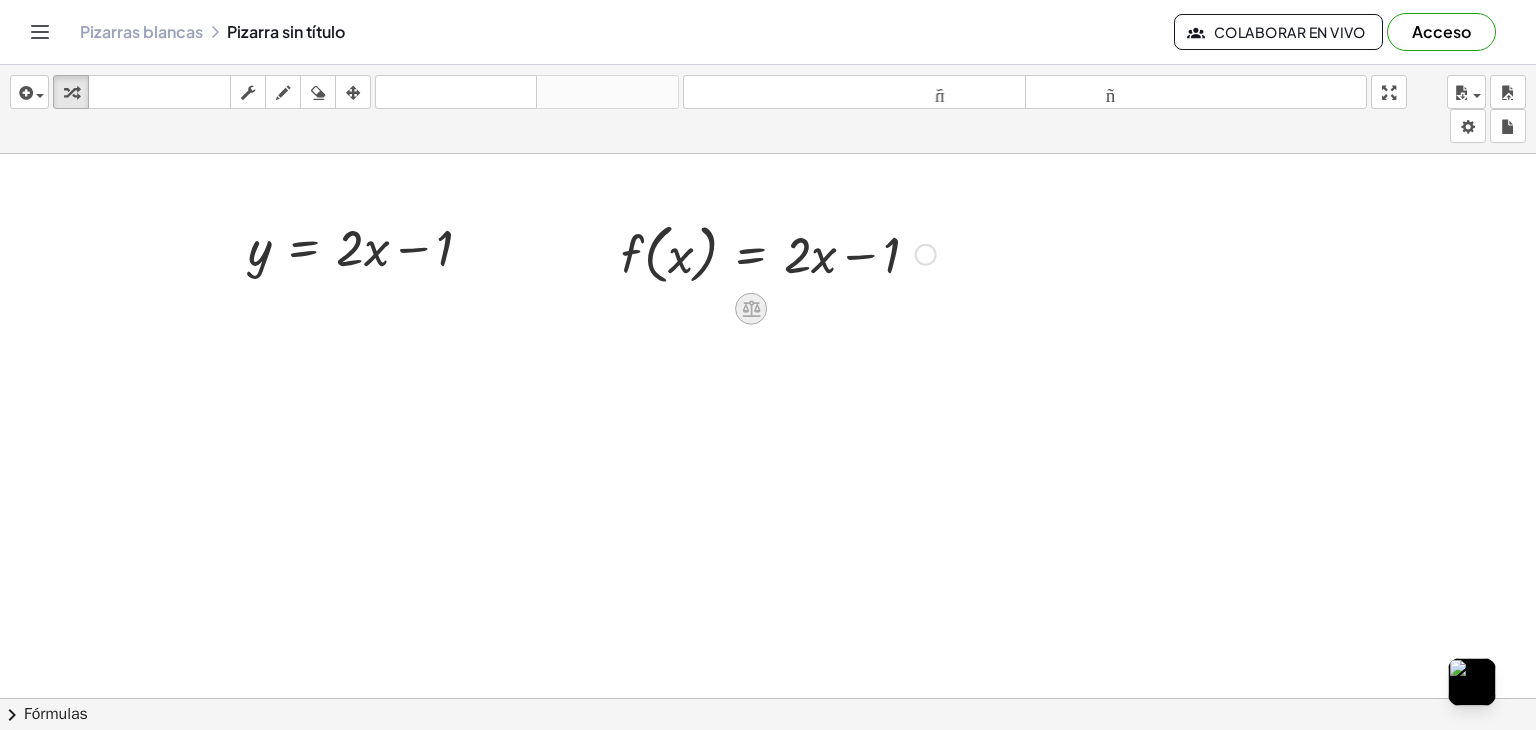 drag, startPoint x: 768, startPoint y: 313, endPoint x: 758, endPoint y: 309, distance: 10.770329 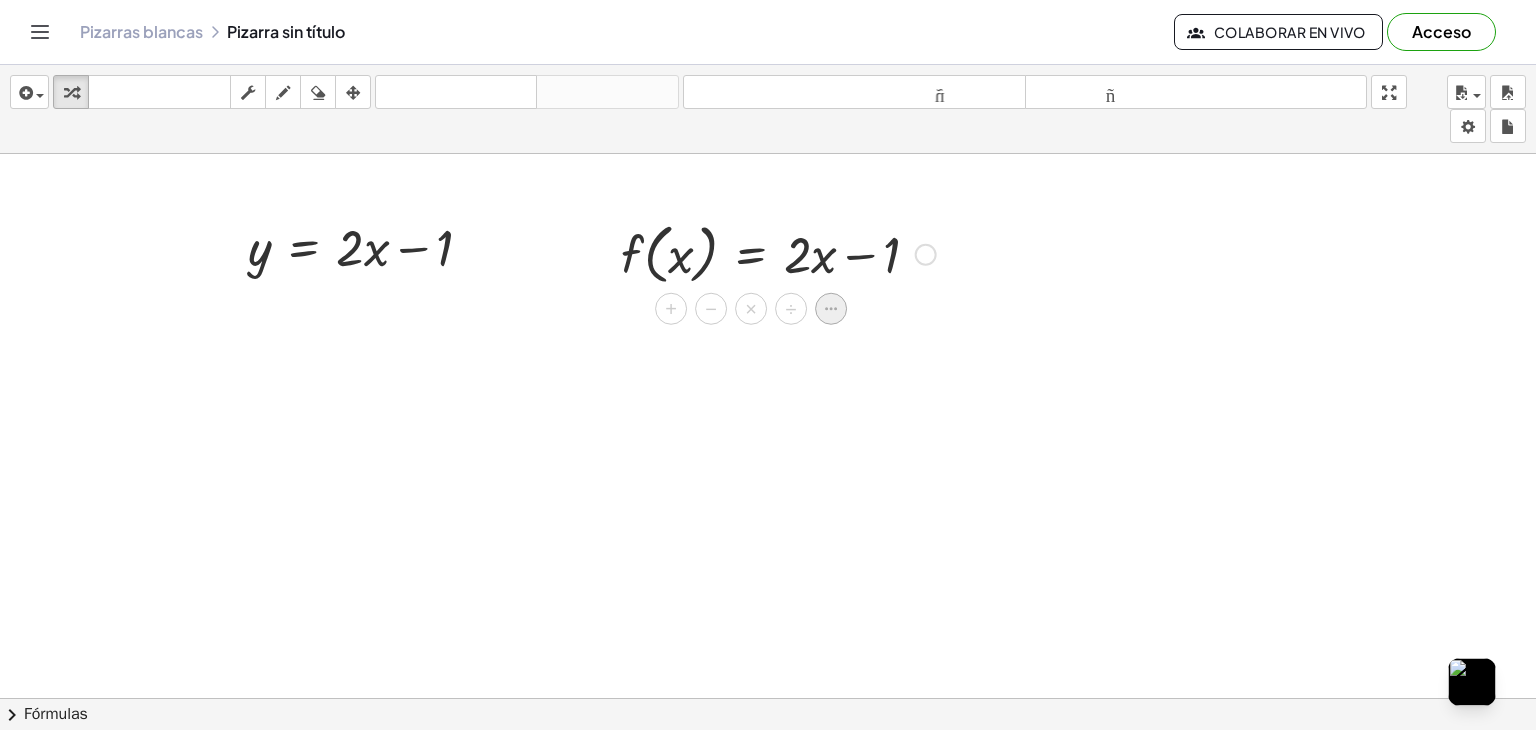 click 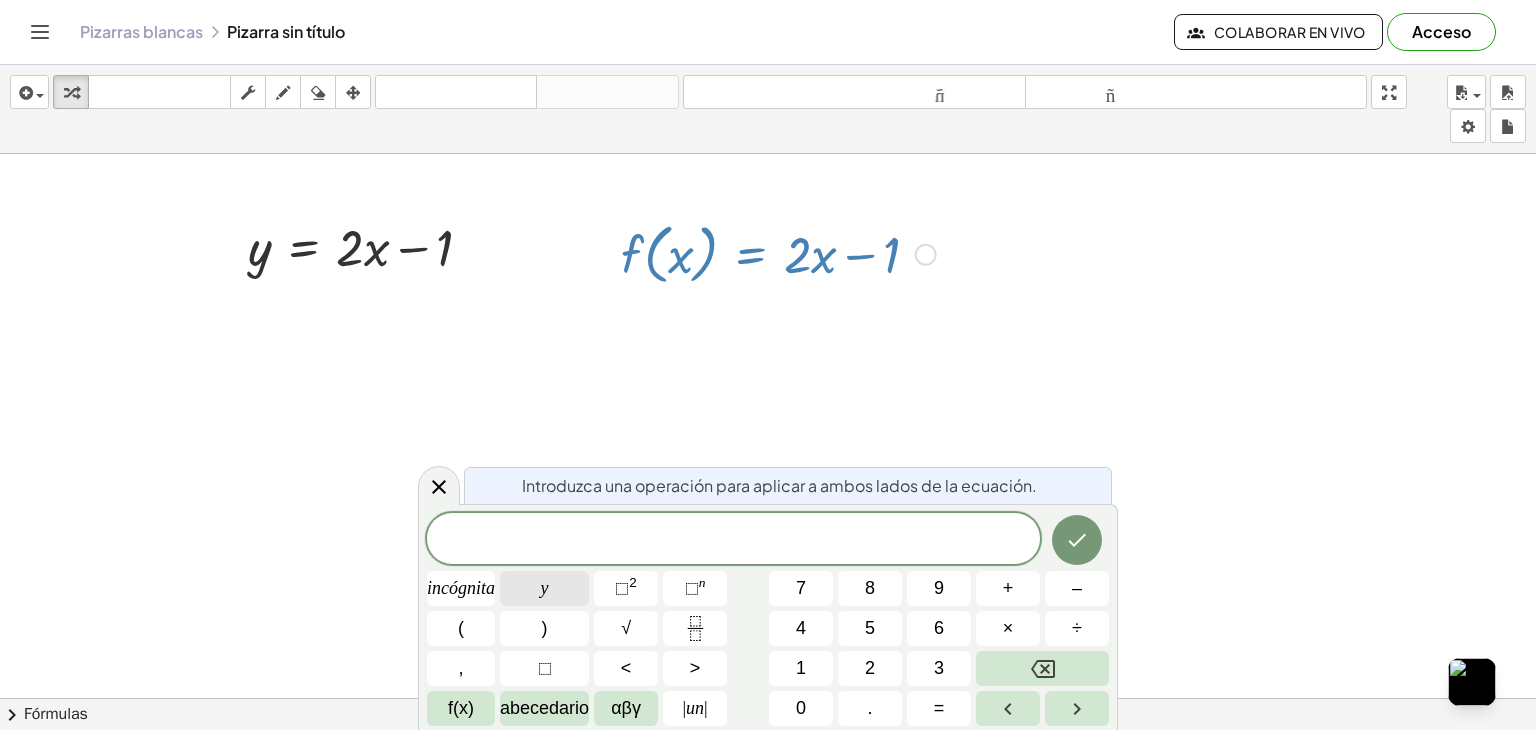 drag, startPoint x: 530, startPoint y: 606, endPoint x: 535, endPoint y: 597, distance: 10.29563 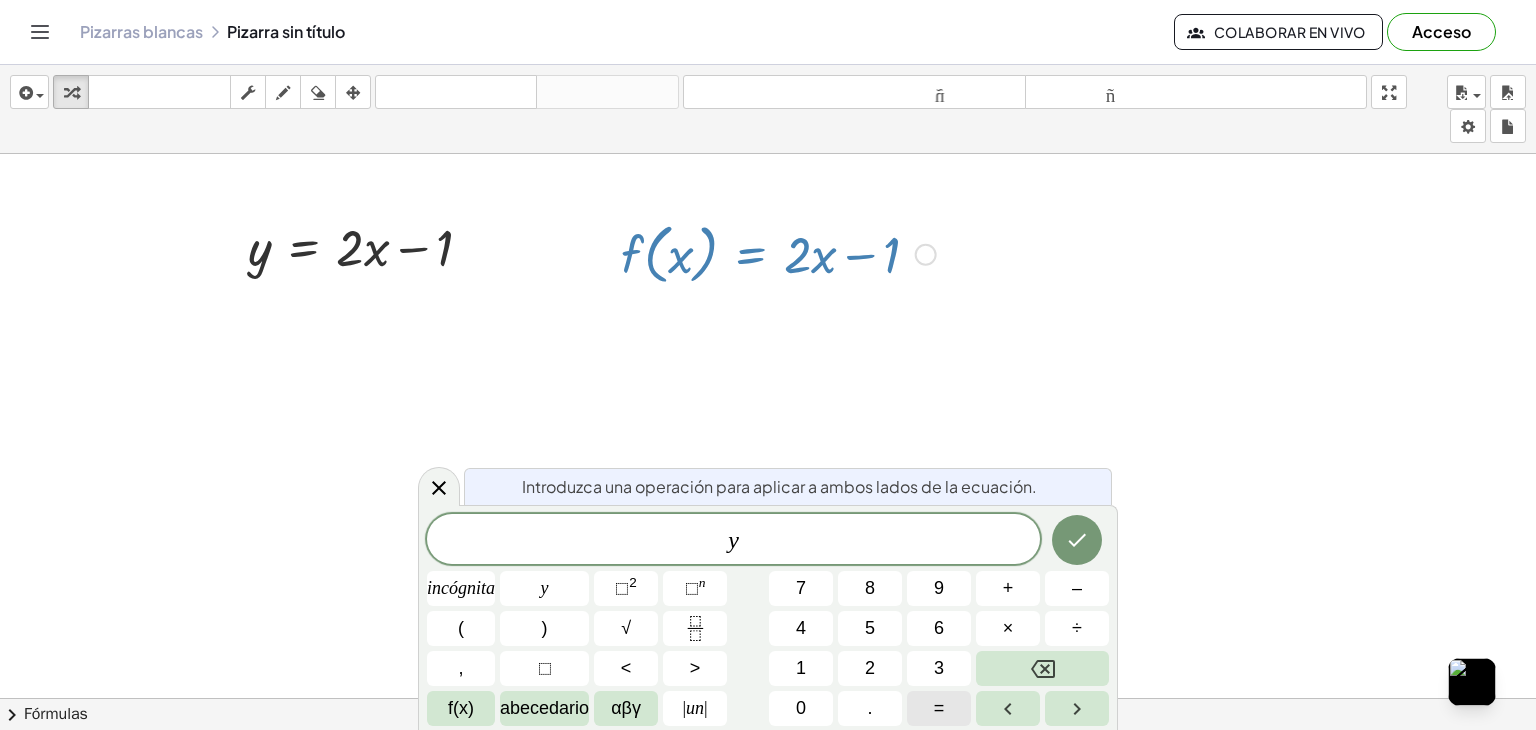 click on "=" at bounding box center (939, 708) 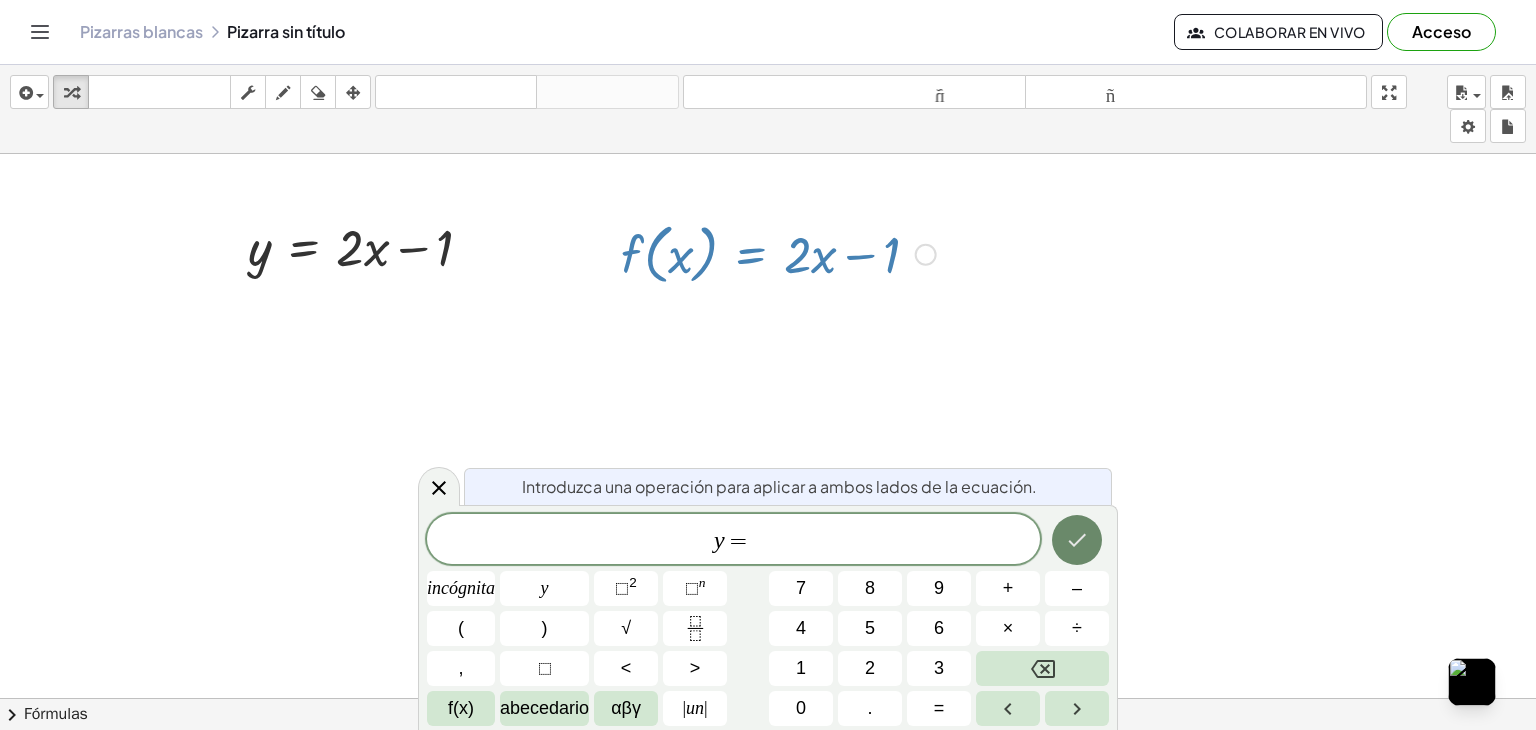 click 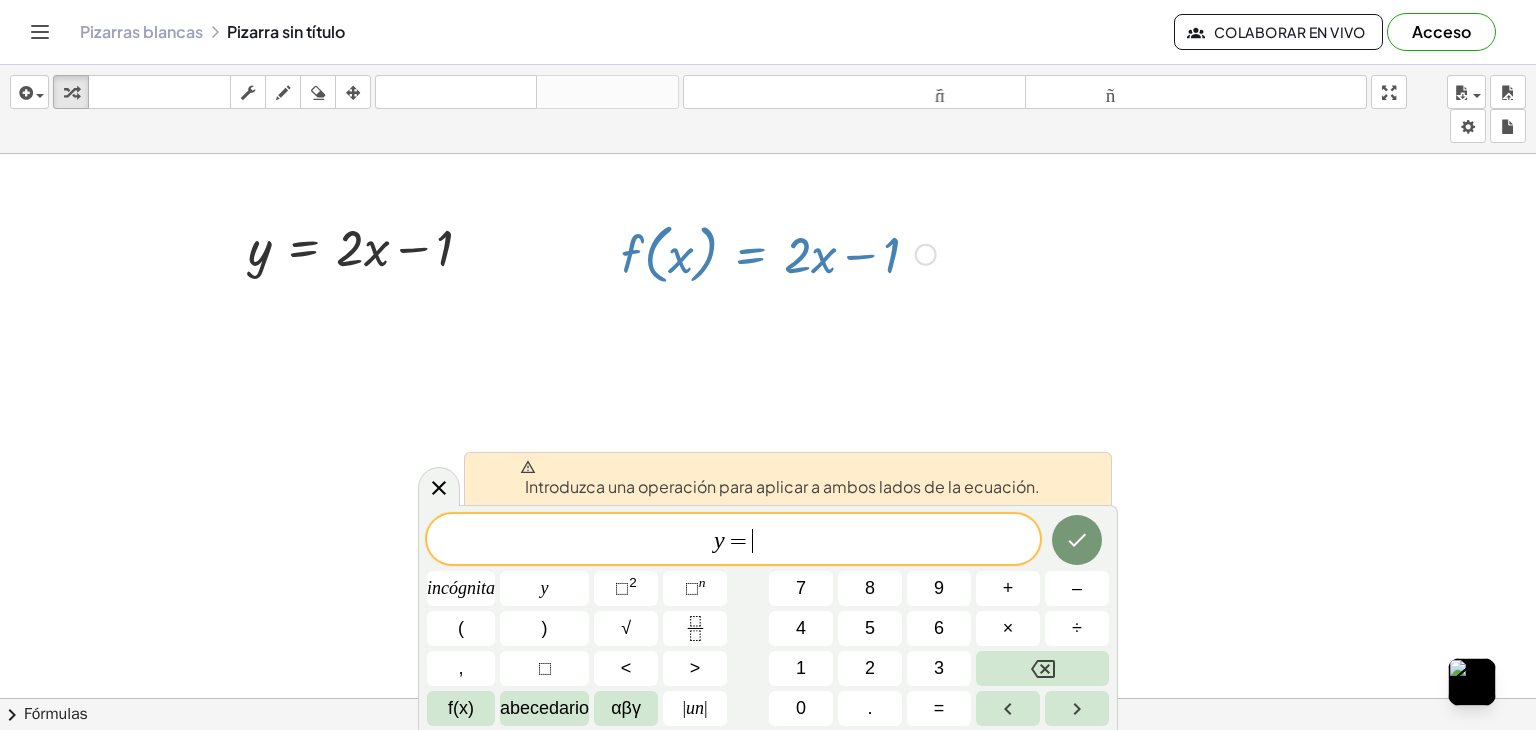click on "y = ​" at bounding box center (733, 541) 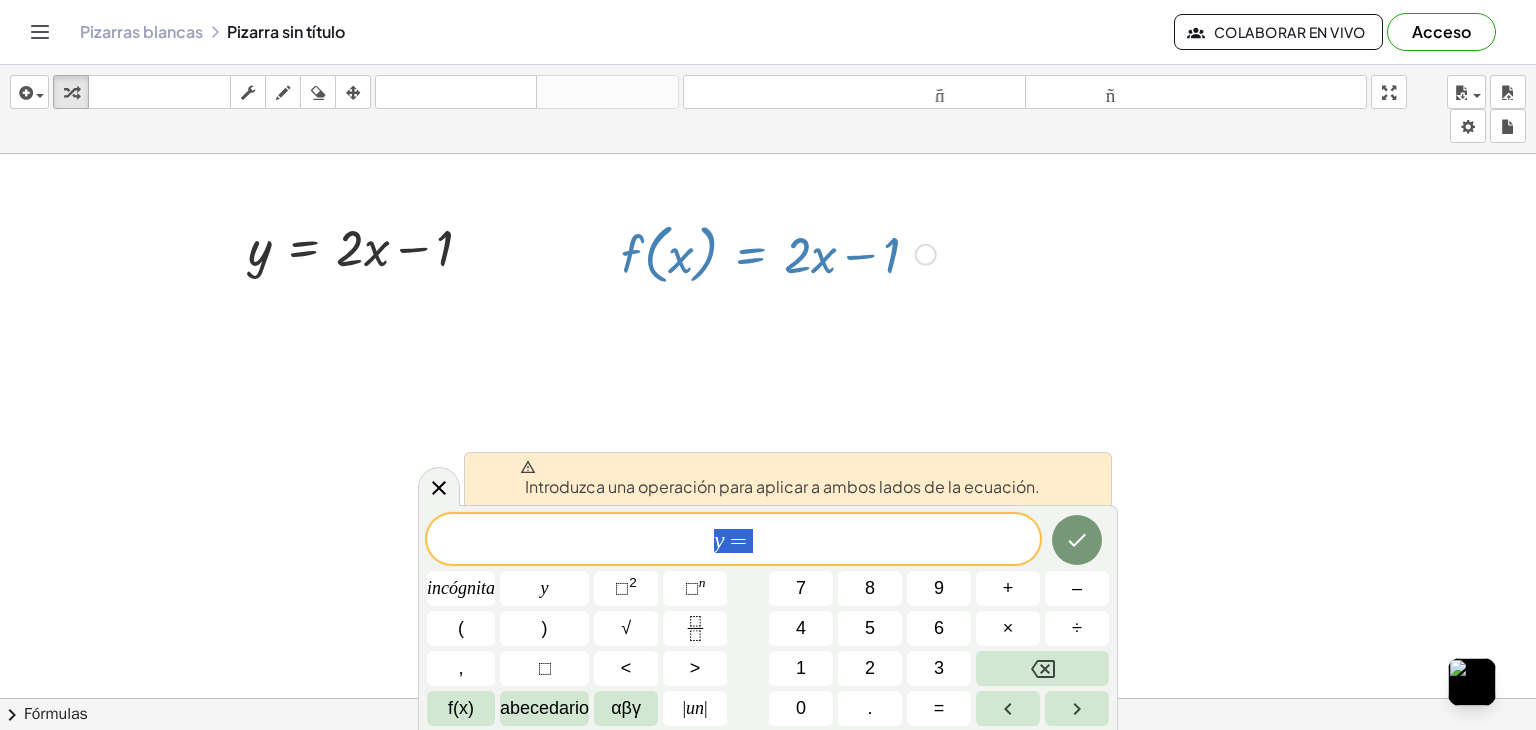 drag, startPoint x: 741, startPoint y: 541, endPoint x: 681, endPoint y: 534, distance: 60.40695 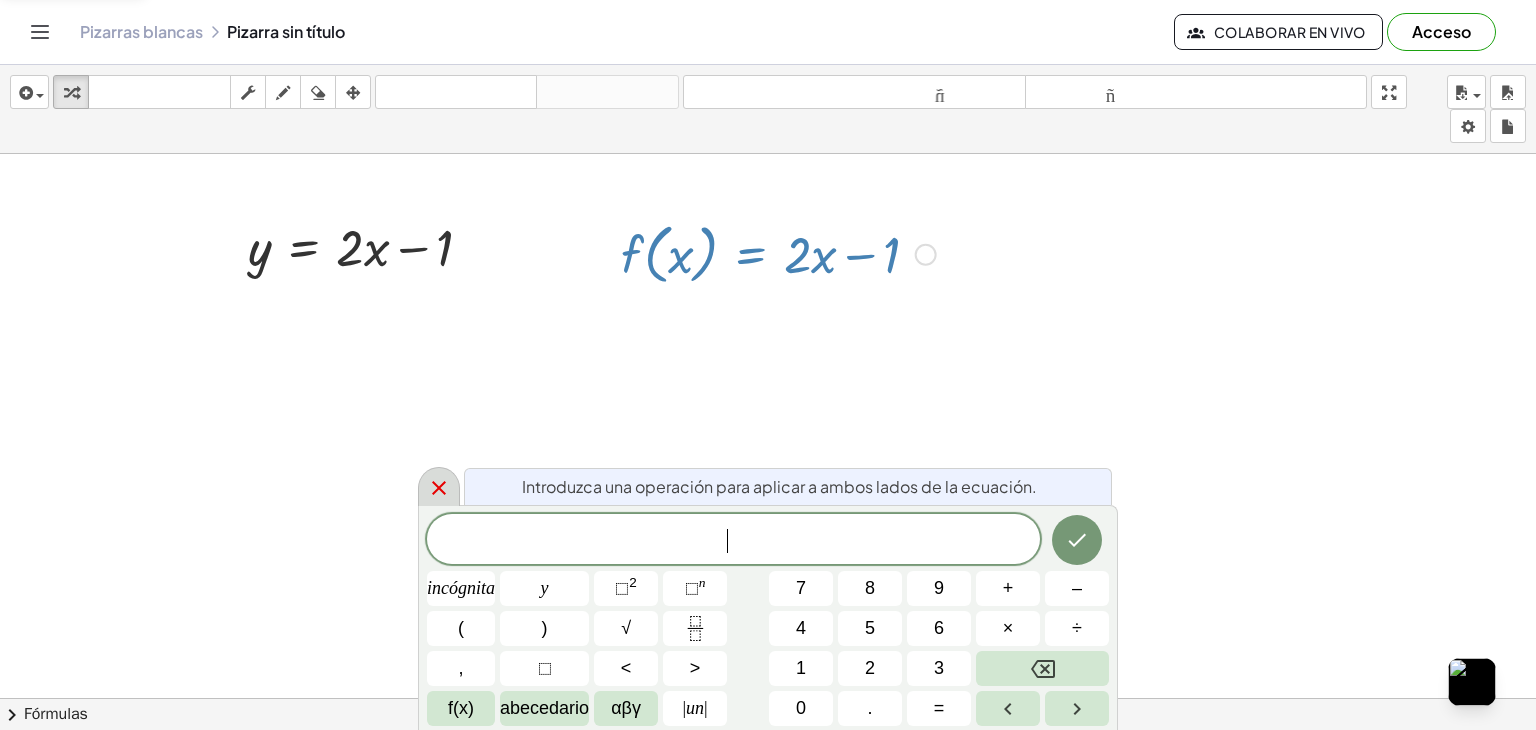 click 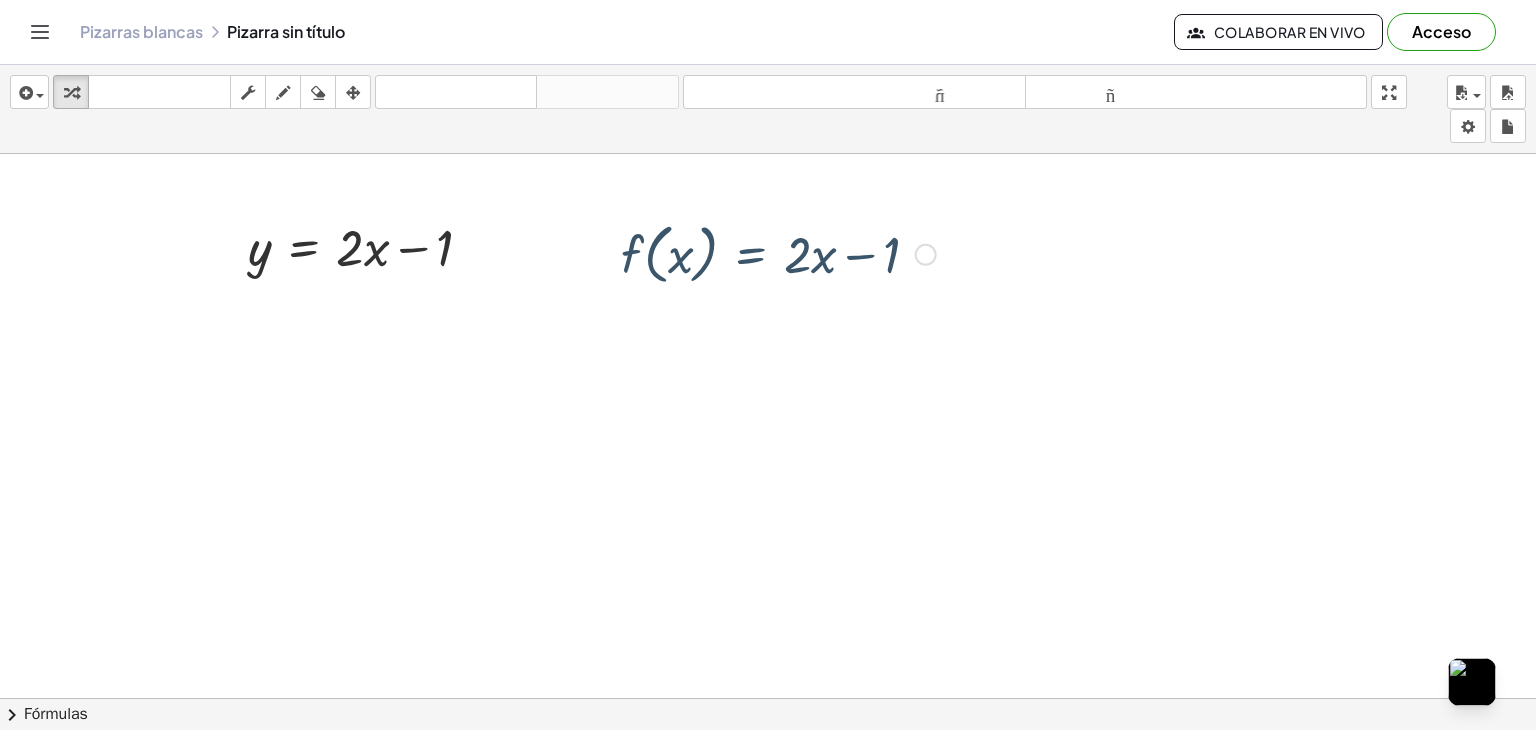 click at bounding box center (768, 777) 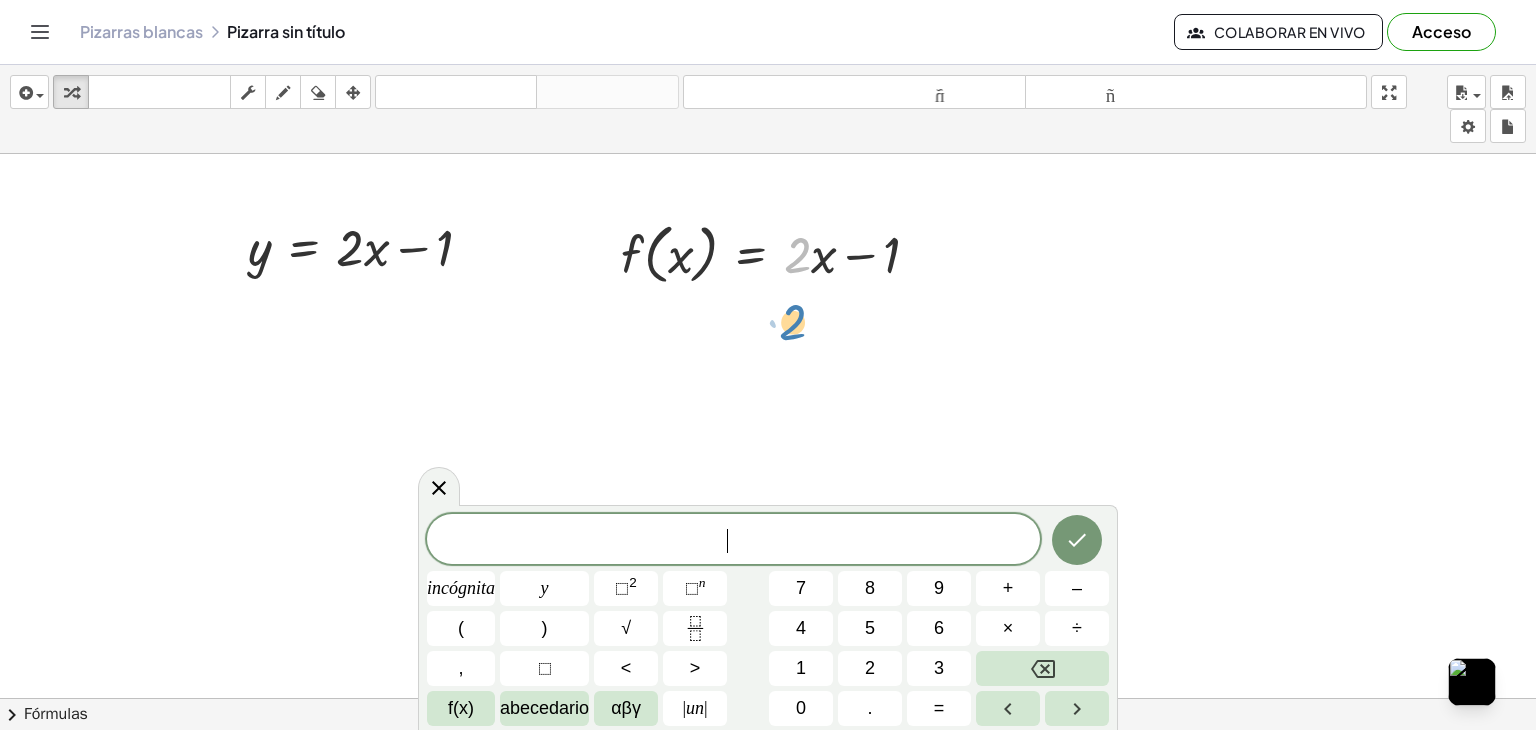 drag, startPoint x: 808, startPoint y: 259, endPoint x: 802, endPoint y: 325, distance: 66.27216 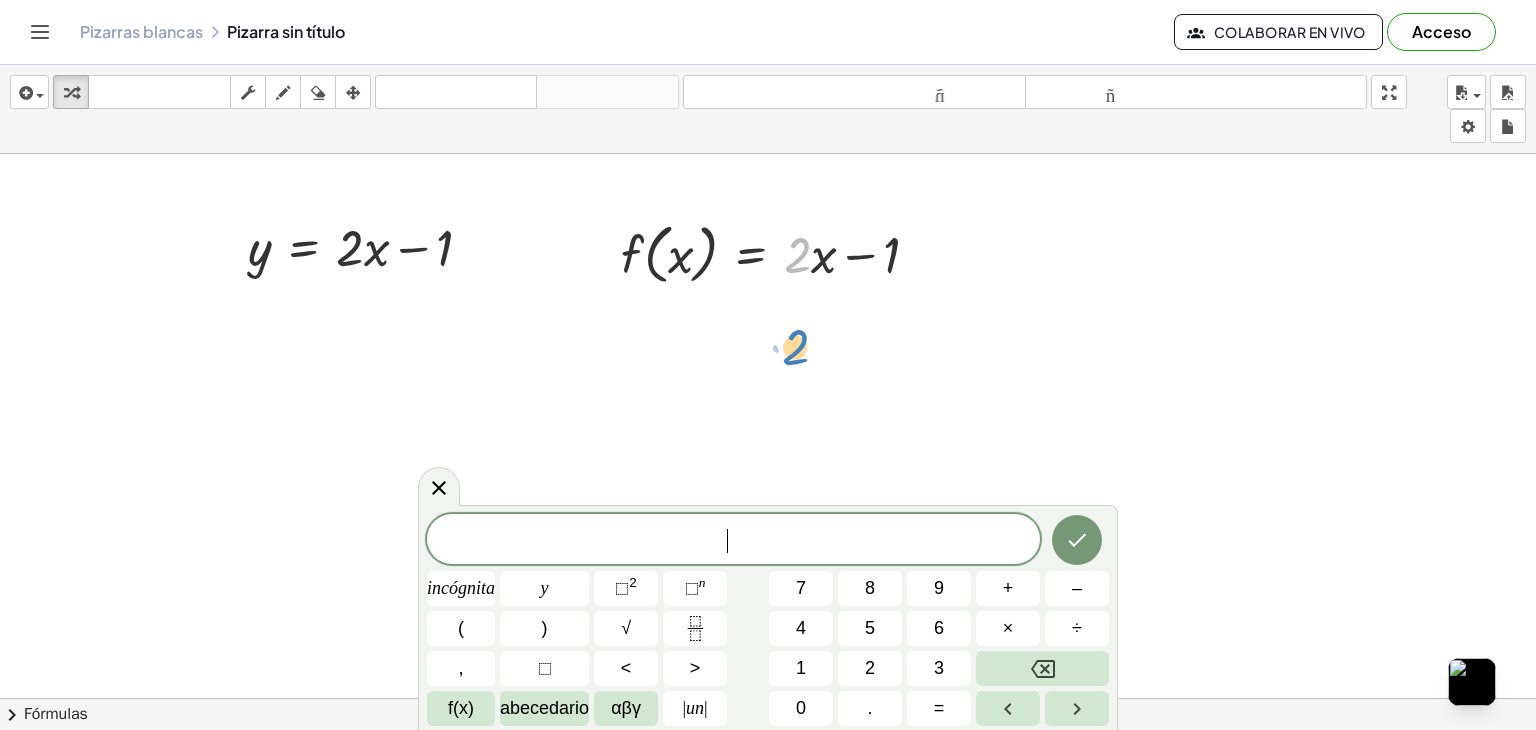 drag, startPoint x: 805, startPoint y: 249, endPoint x: 793, endPoint y: 324, distance: 75.95393 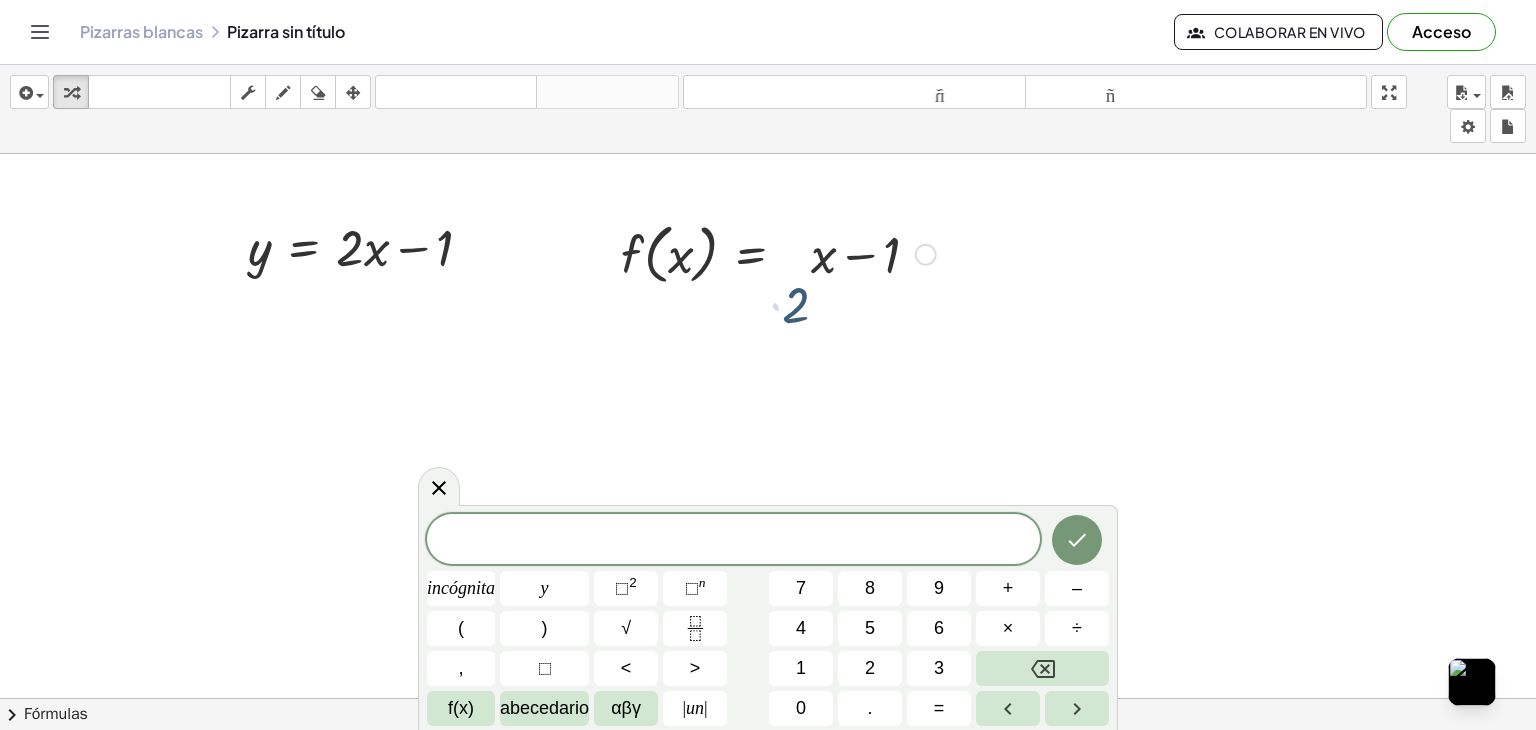click at bounding box center [768, 777] 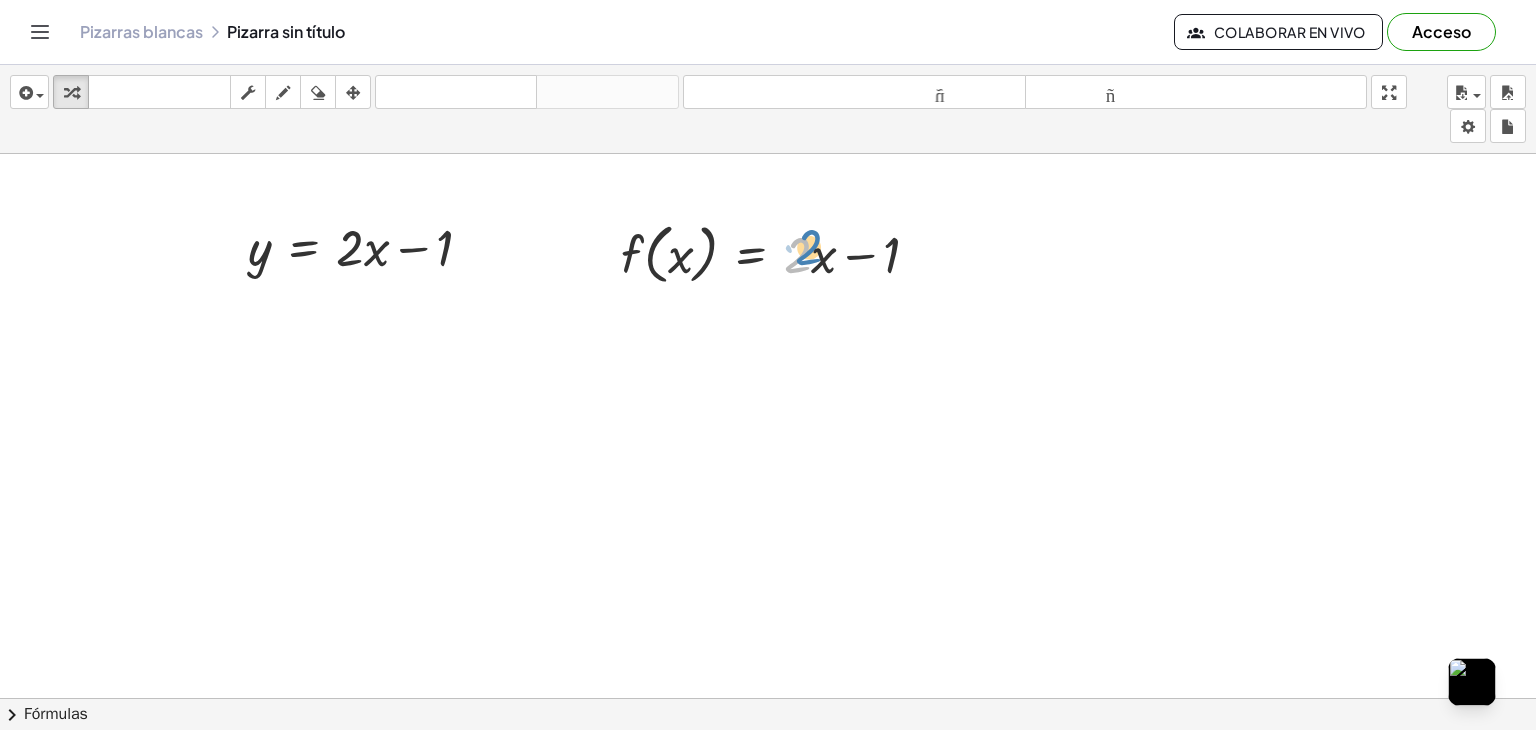 drag, startPoint x: 793, startPoint y: 273, endPoint x: 804, endPoint y: 265, distance: 13.601471 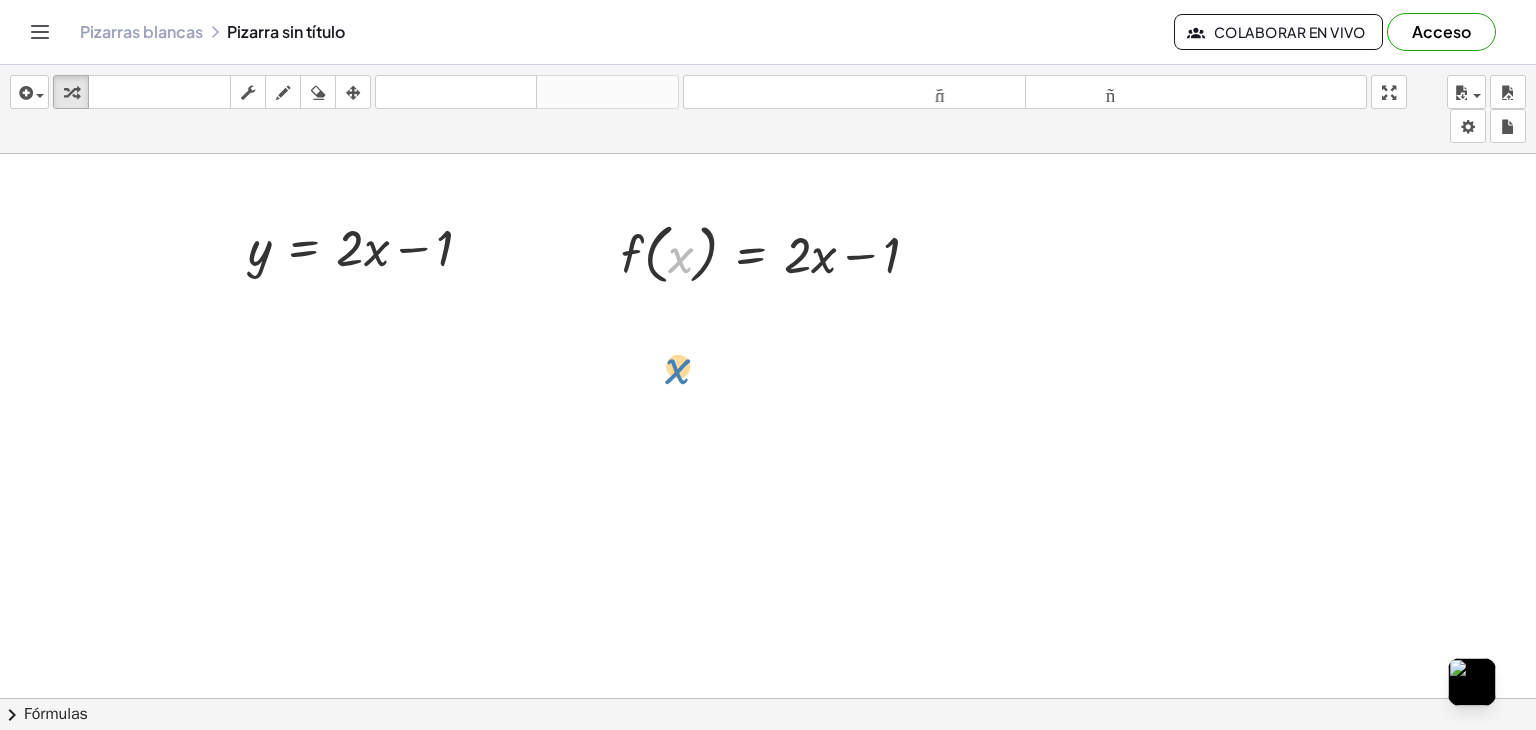 drag, startPoint x: 681, startPoint y: 258, endPoint x: 678, endPoint y: 370, distance: 112.04017 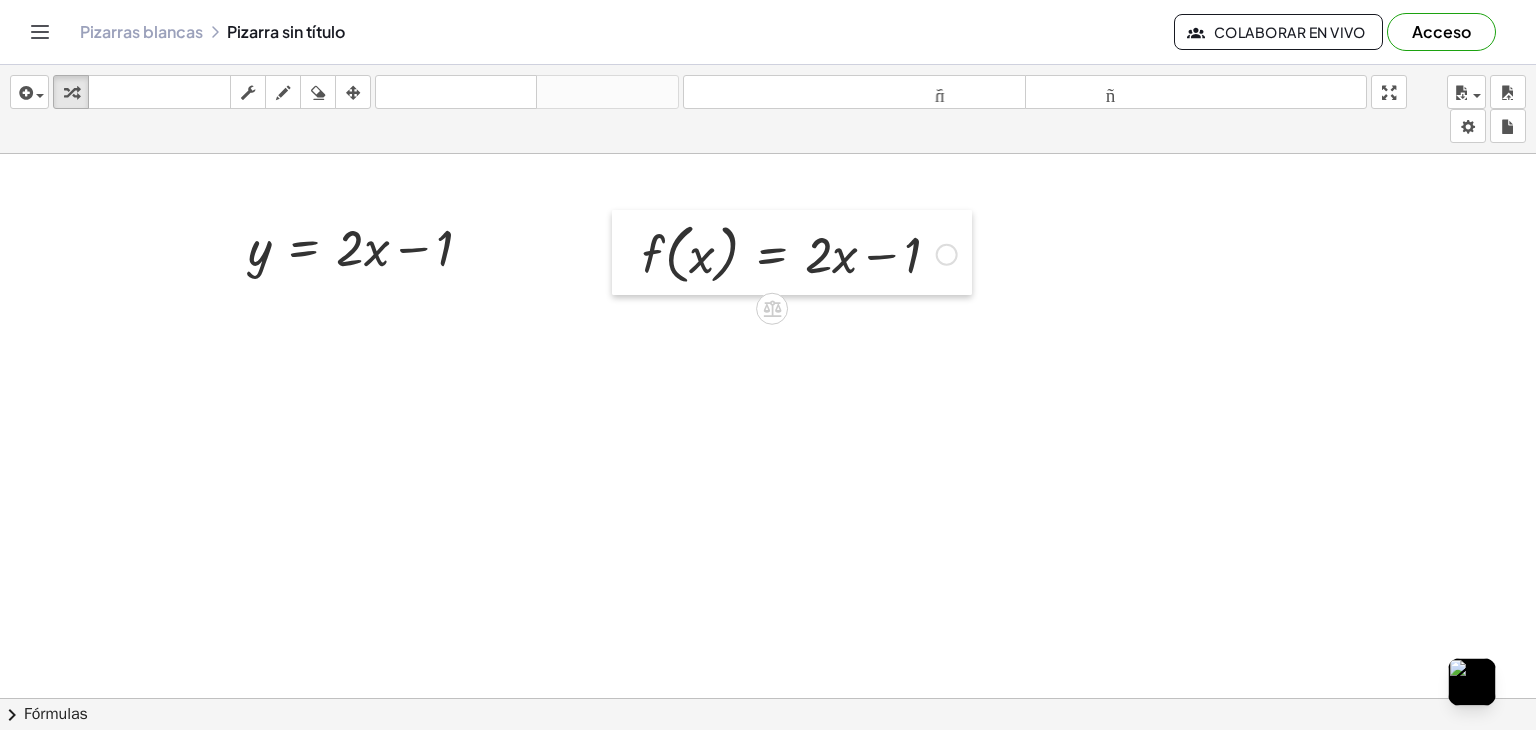 drag, startPoint x: 607, startPoint y: 253, endPoint x: 618, endPoint y: 253, distance: 11 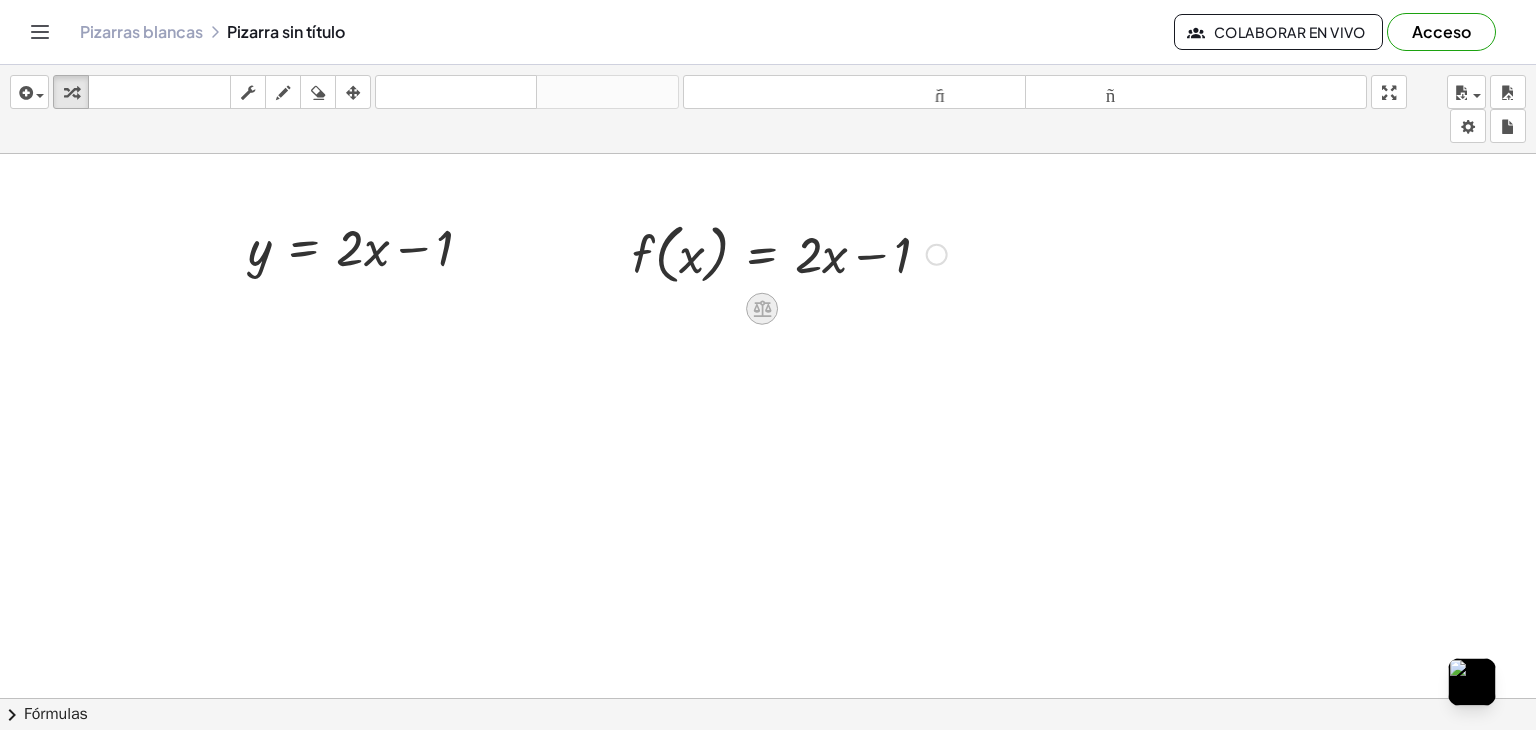 click at bounding box center (762, 308) 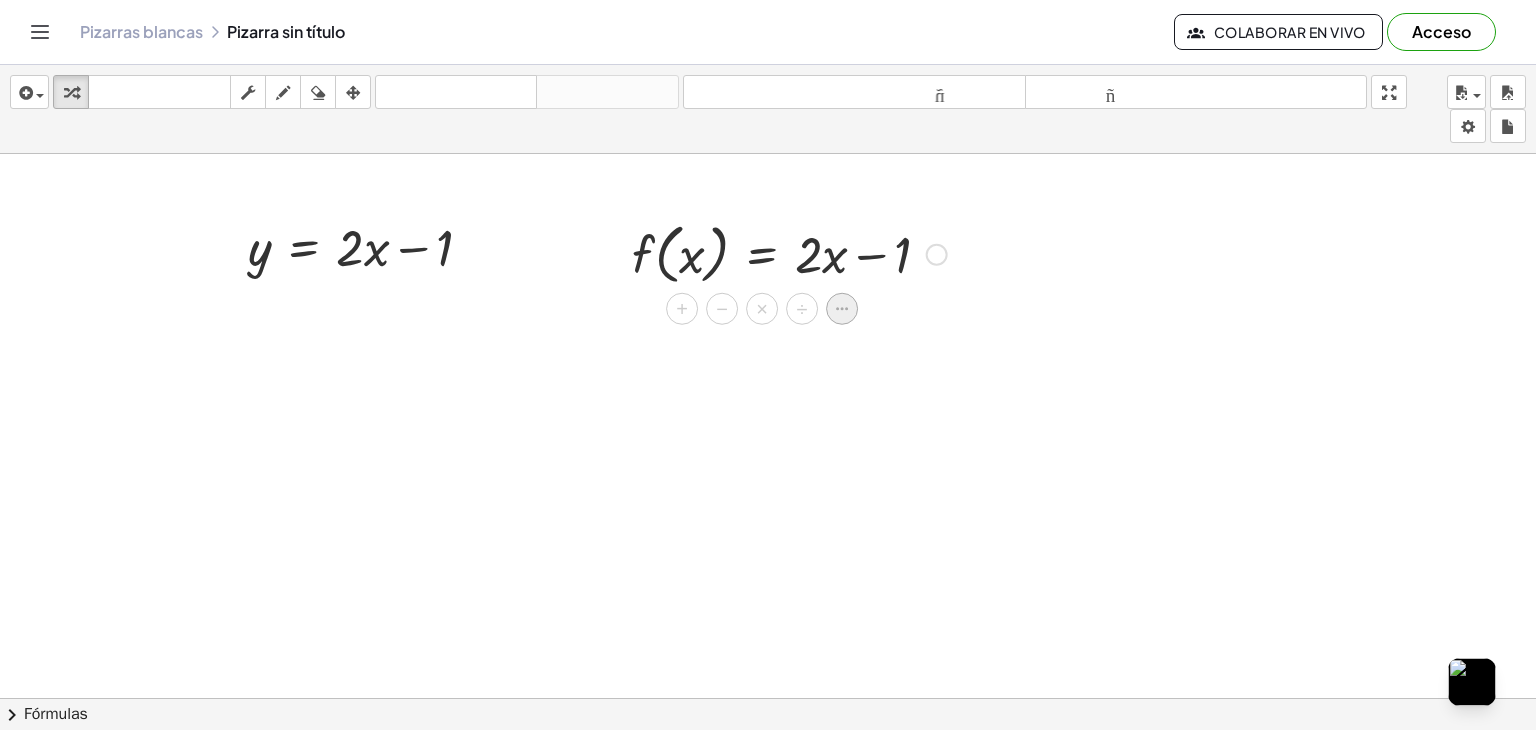 click 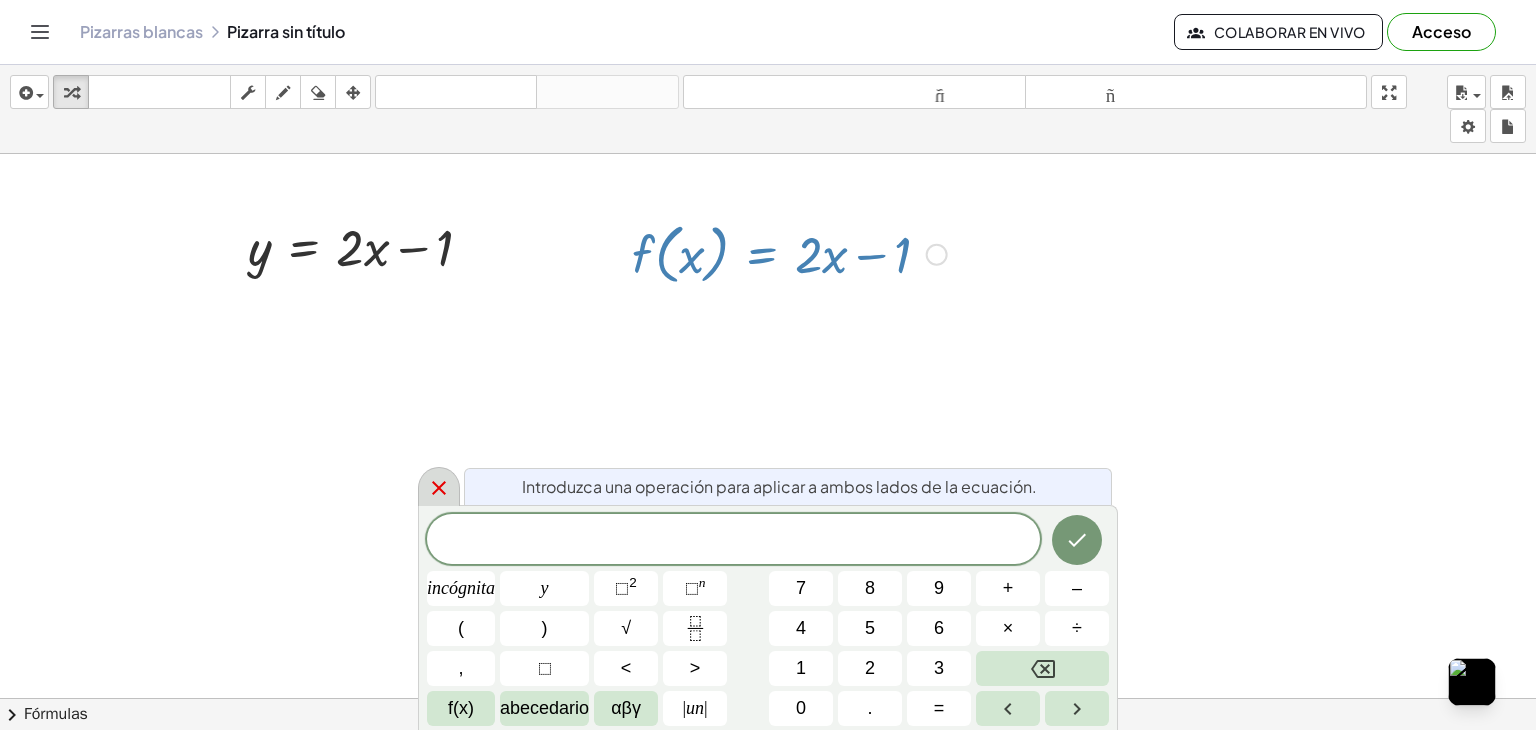 click 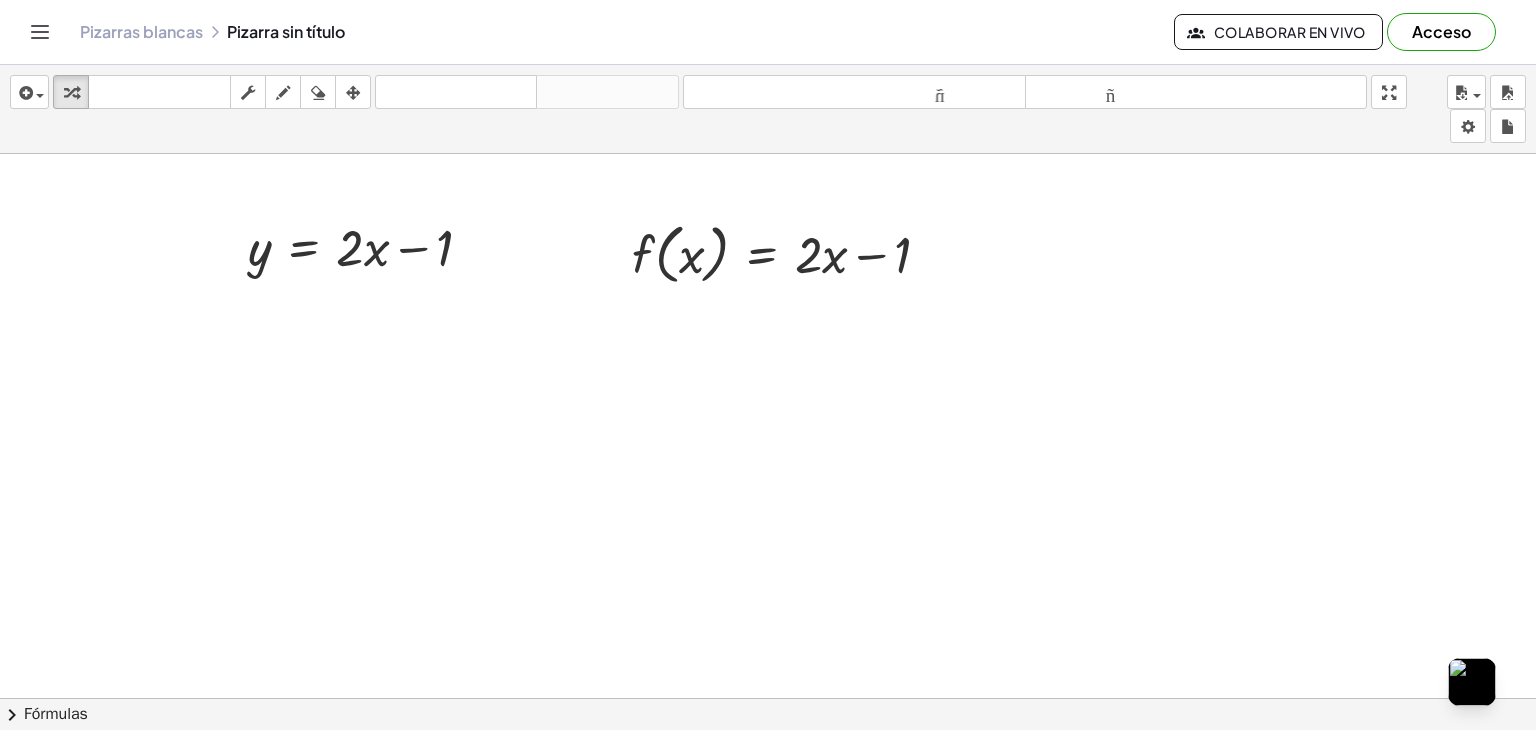 click at bounding box center (768, 777) 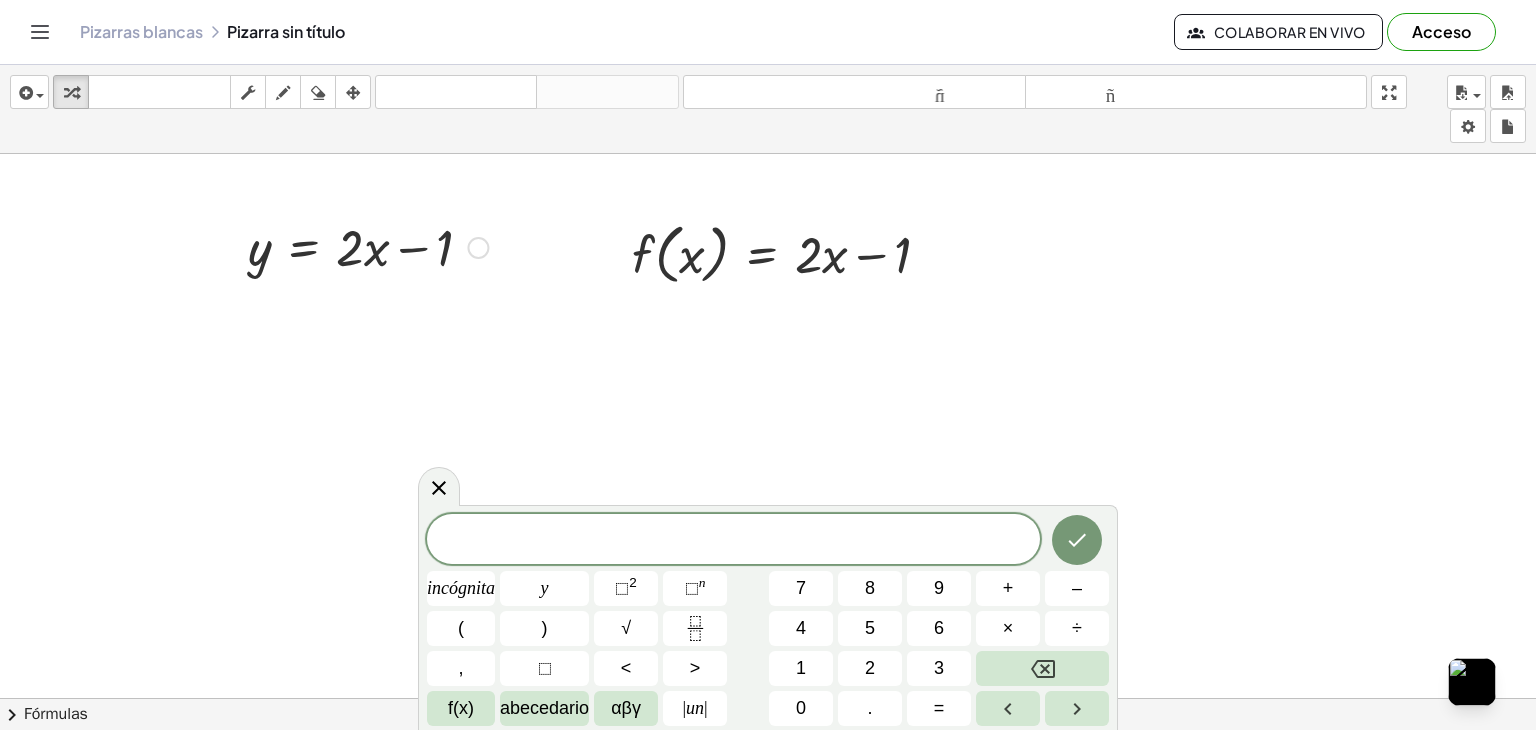 click at bounding box center (368, 246) 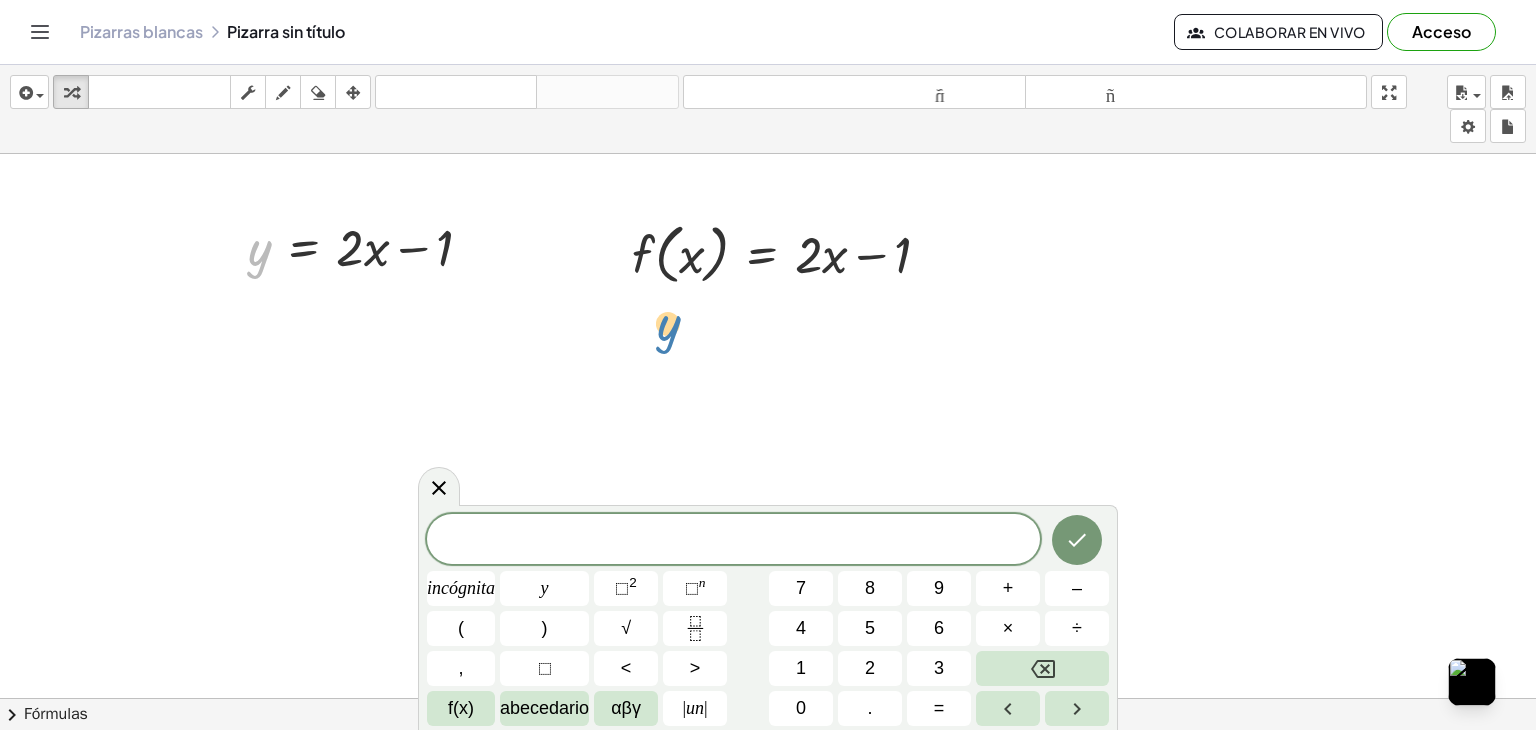 drag, startPoint x: 268, startPoint y: 254, endPoint x: 666, endPoint y: 330, distance: 405.1913 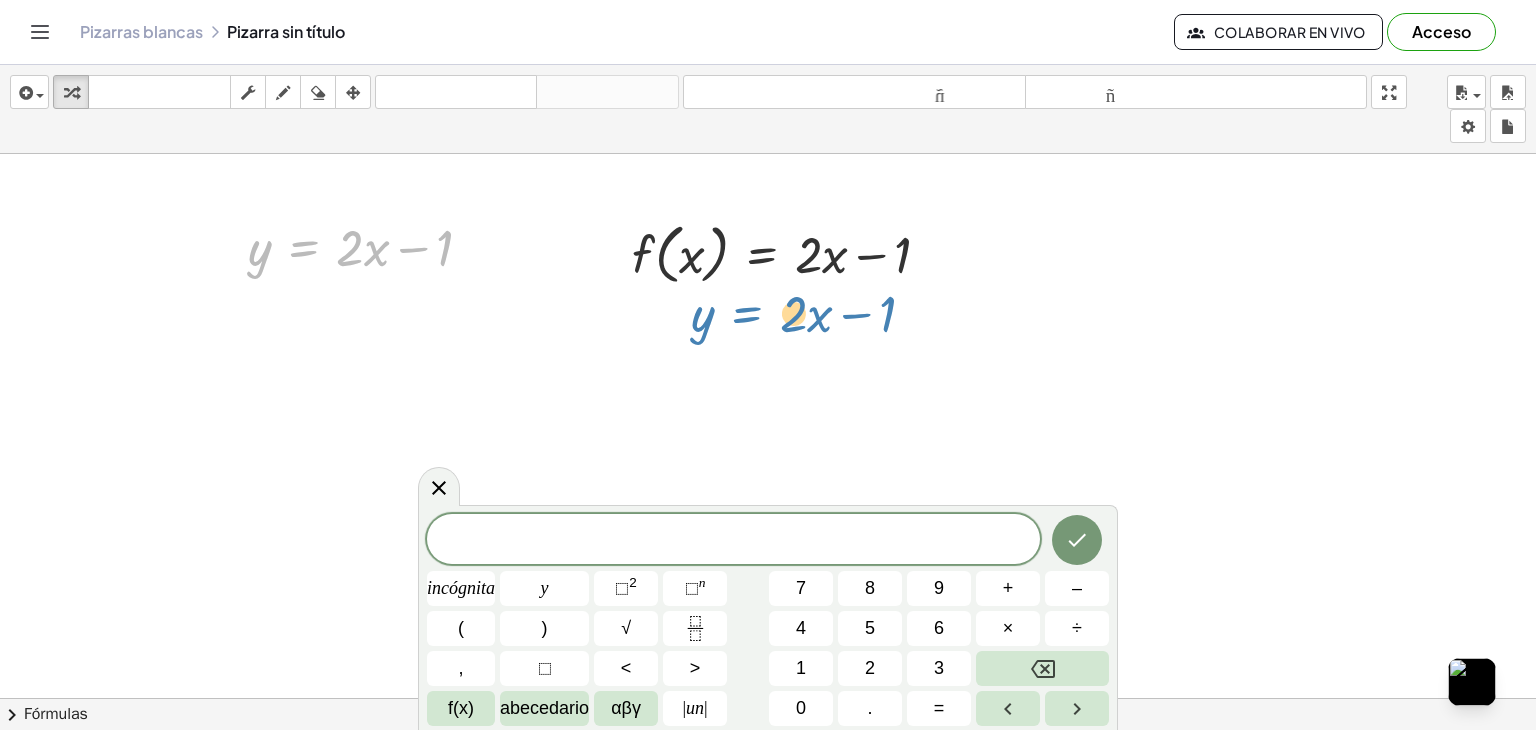 drag, startPoint x: 296, startPoint y: 254, endPoint x: 740, endPoint y: 320, distance: 448.8786 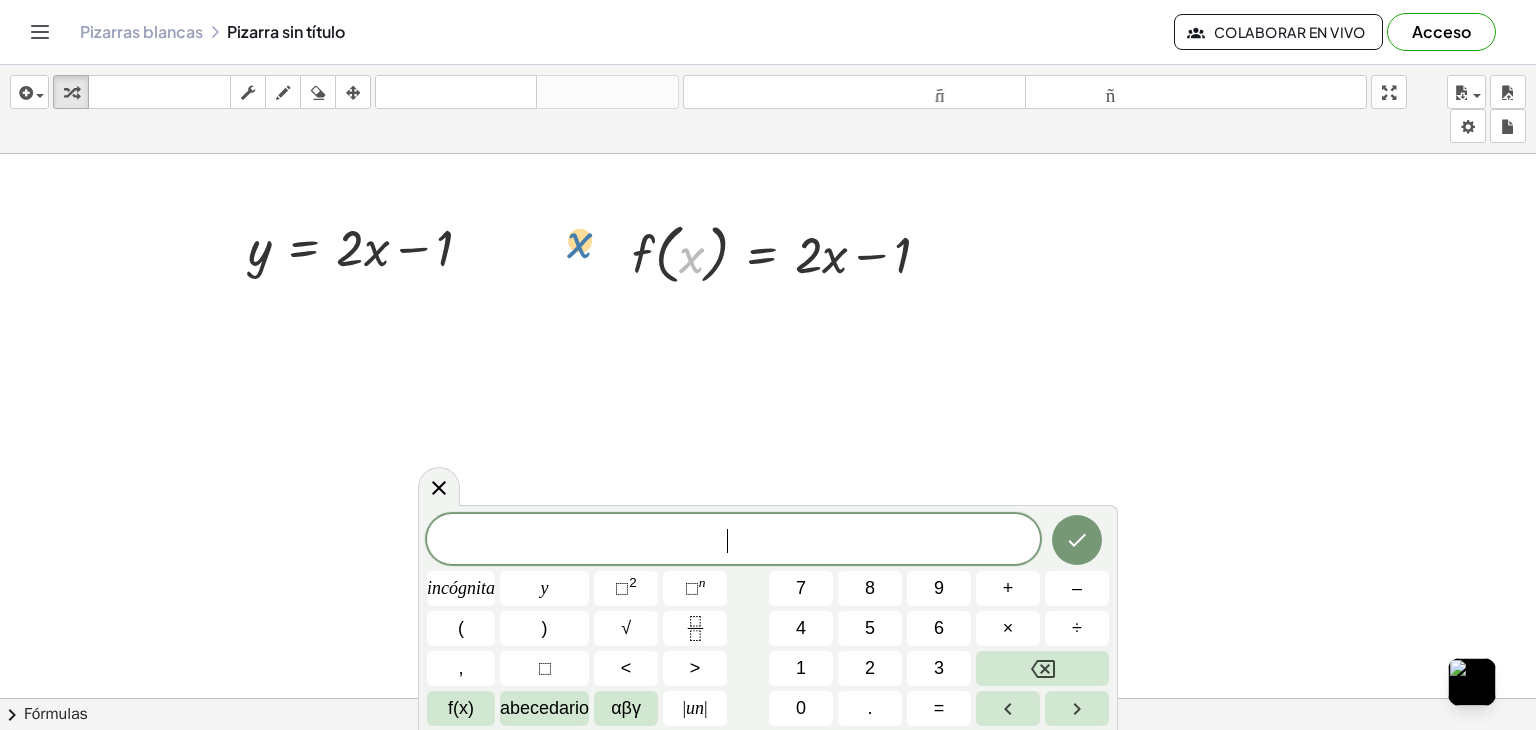 drag, startPoint x: 701, startPoint y: 242, endPoint x: 568, endPoint y: 226, distance: 133.95895 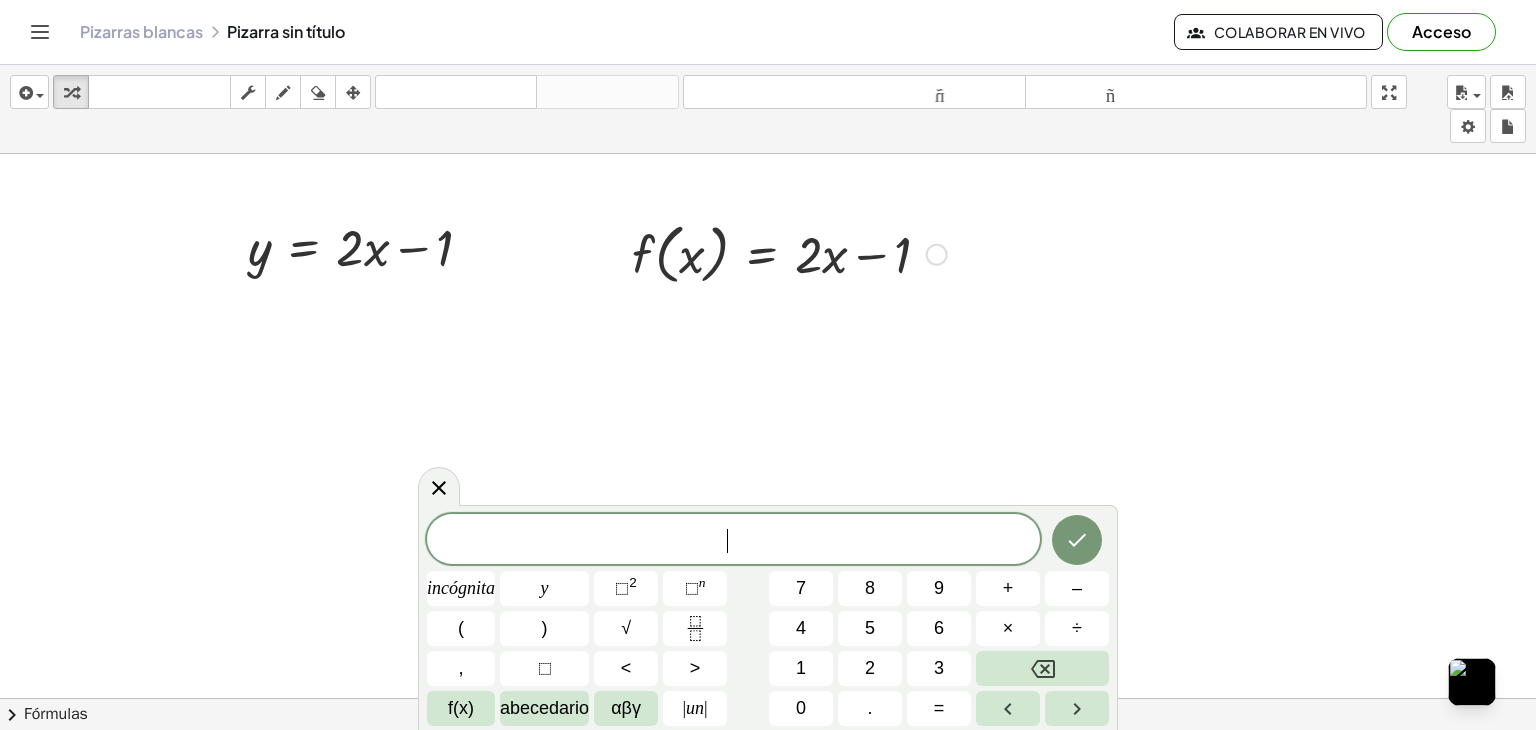 drag, startPoint x: 907, startPoint y: 261, endPoint x: 936, endPoint y: 261, distance: 29 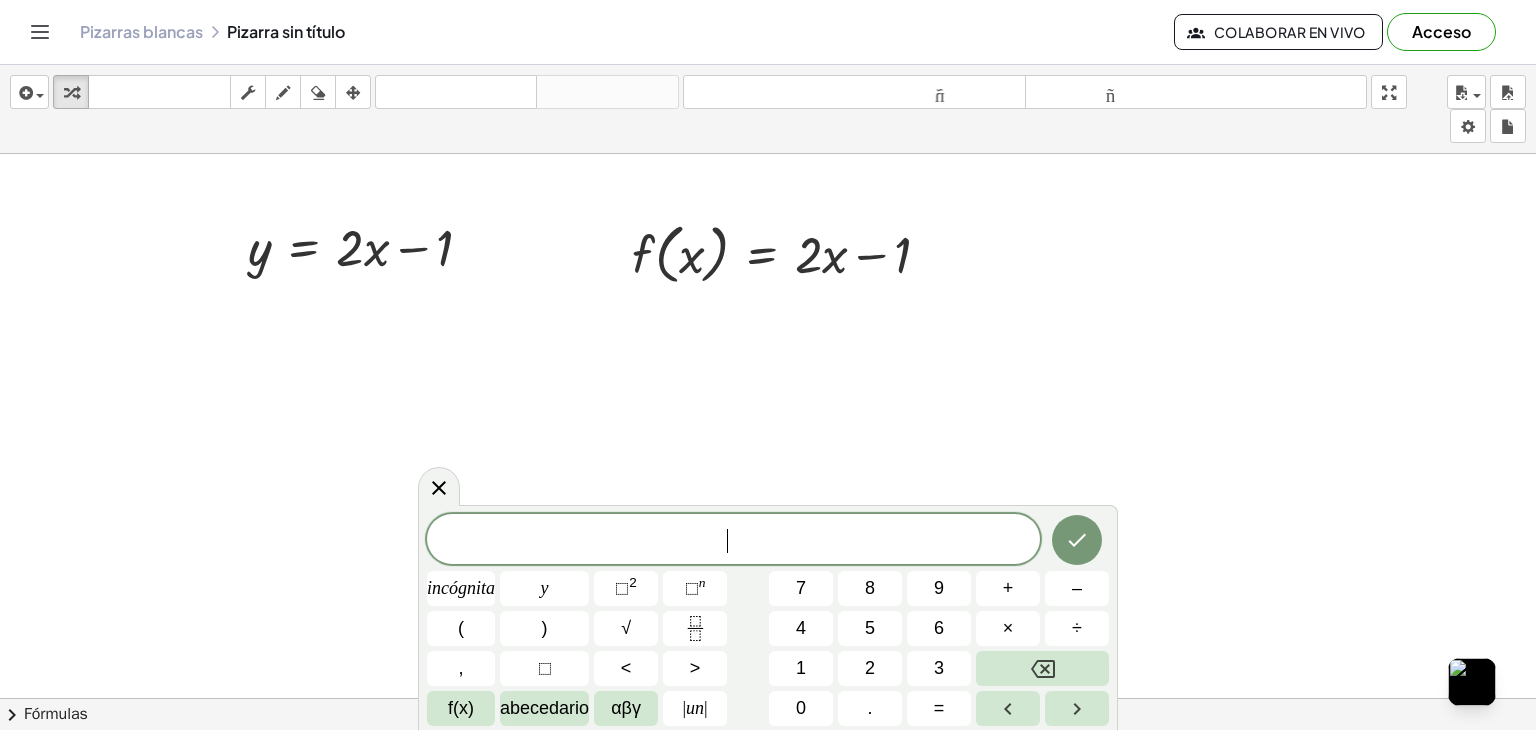 drag, startPoint x: 908, startPoint y: 364, endPoint x: 820, endPoint y: 393, distance: 92.65527 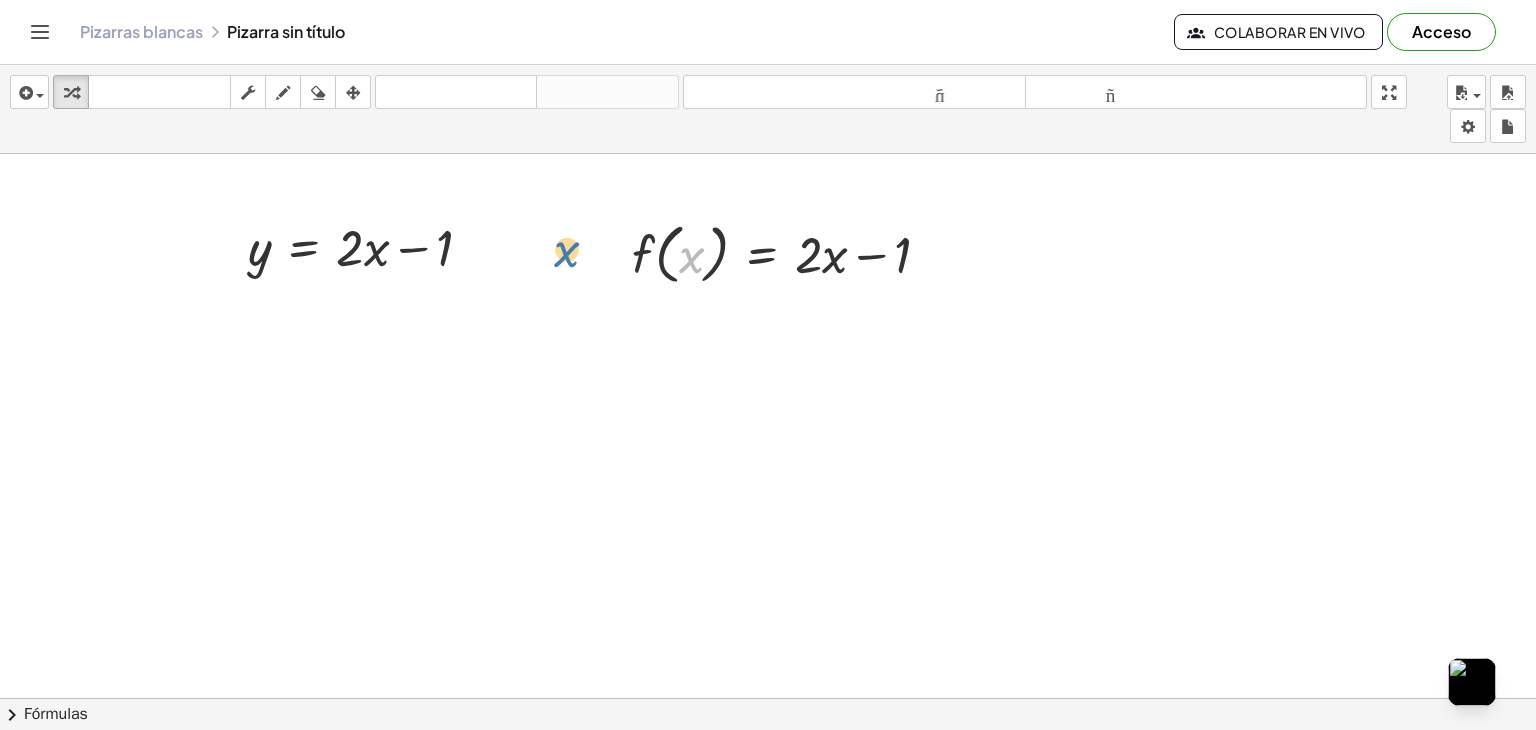 drag, startPoint x: 692, startPoint y: 259, endPoint x: 756, endPoint y: 253, distance: 64.28063 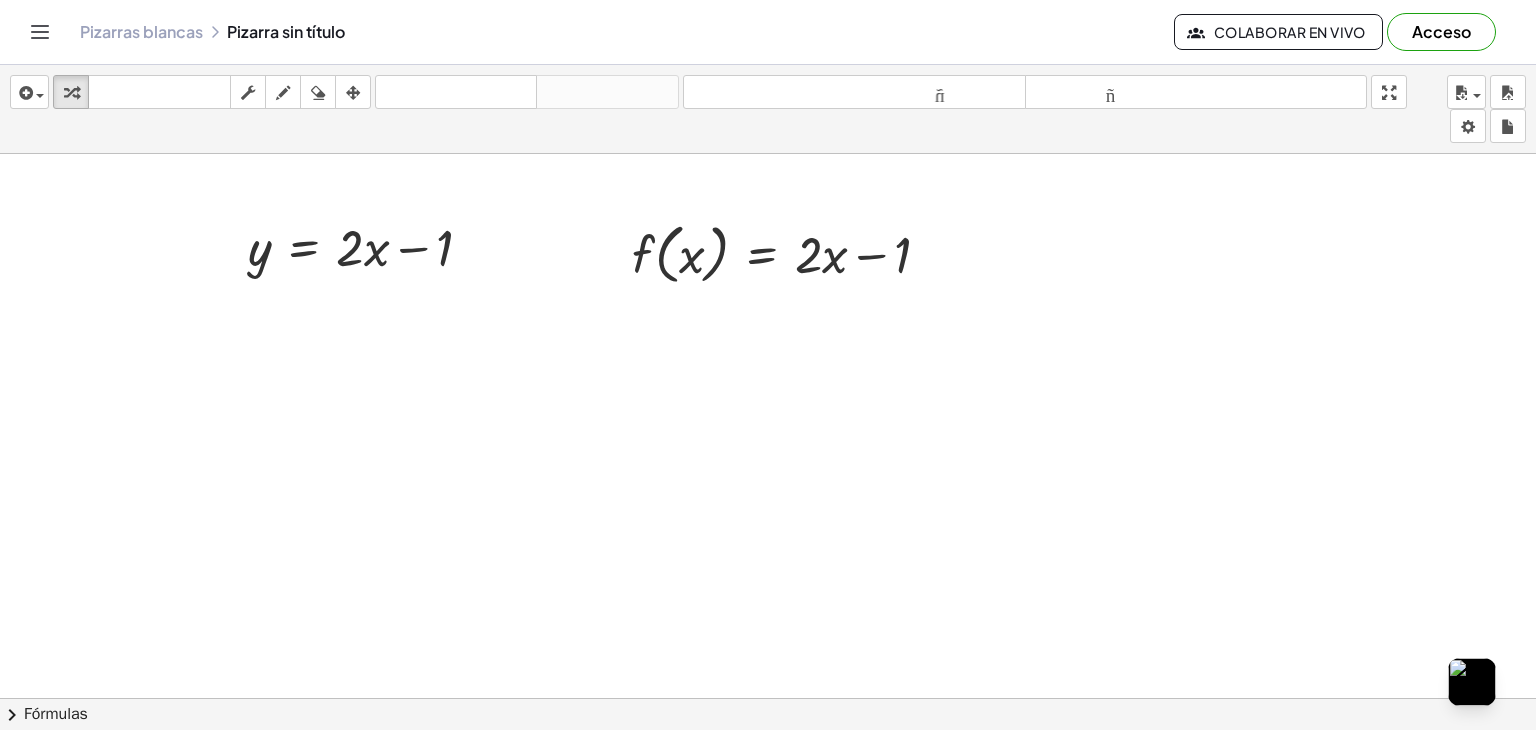 drag, startPoint x: 780, startPoint y: 318, endPoint x: 680, endPoint y: 302, distance: 101.27191 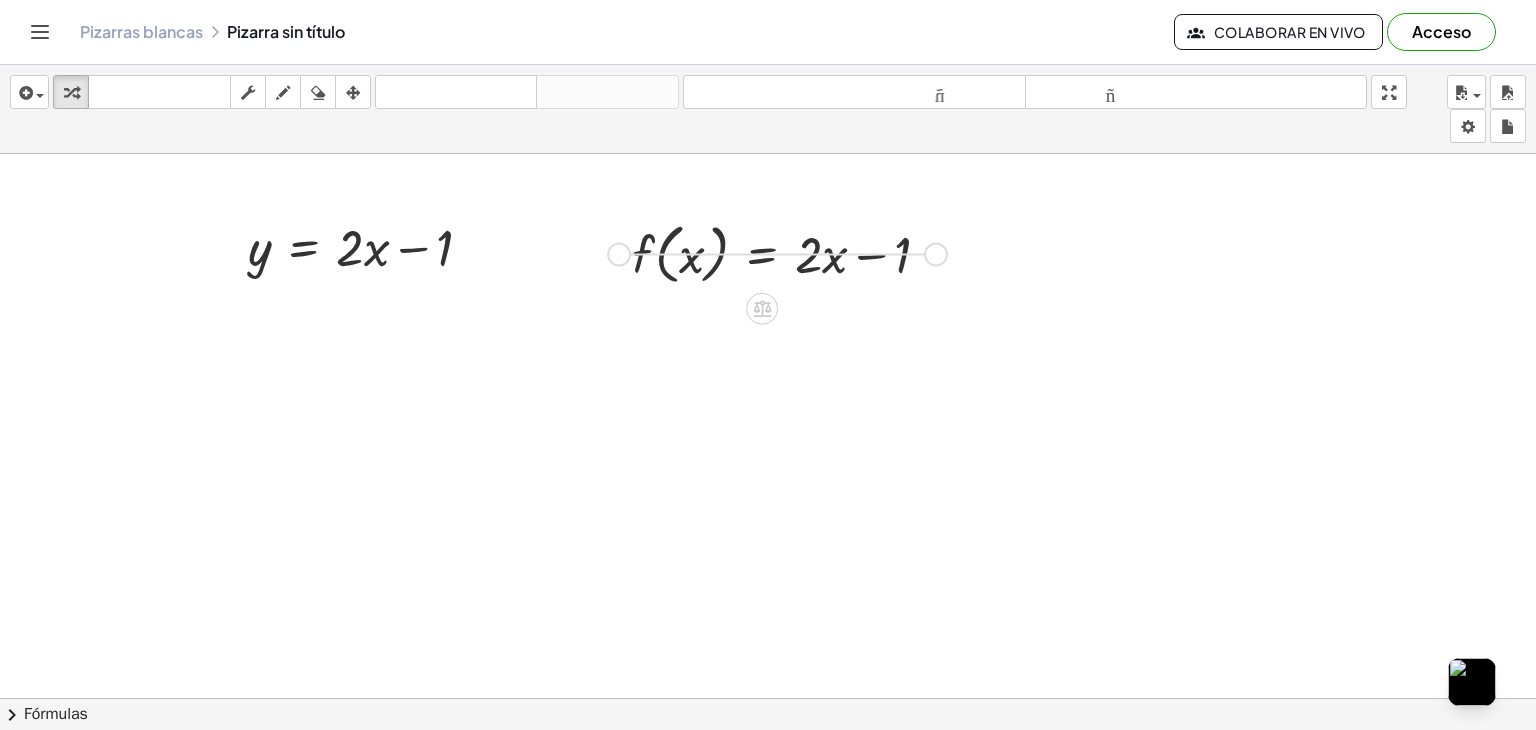 drag, startPoint x: 941, startPoint y: 255, endPoint x: 618, endPoint y: 255, distance: 323 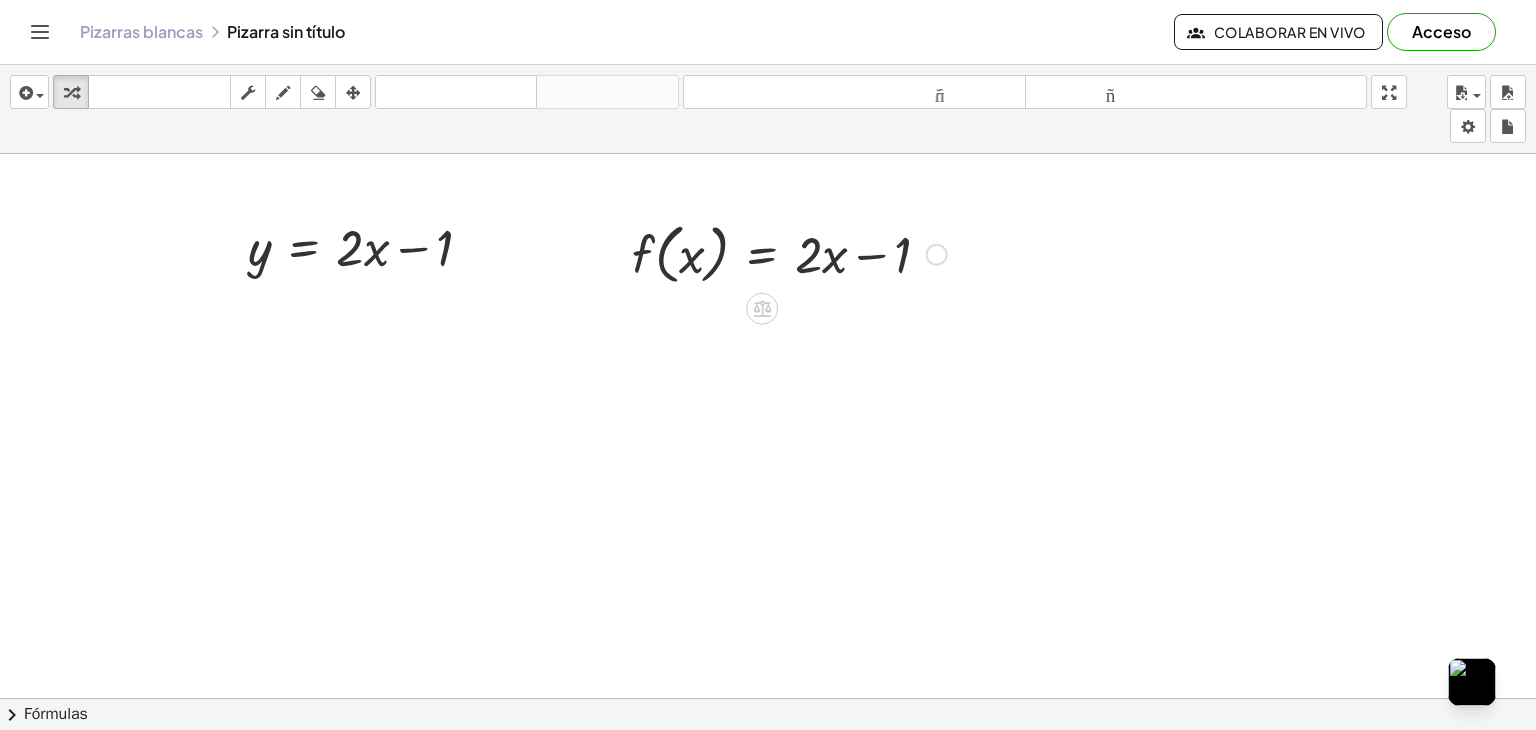click at bounding box center [789, 253] 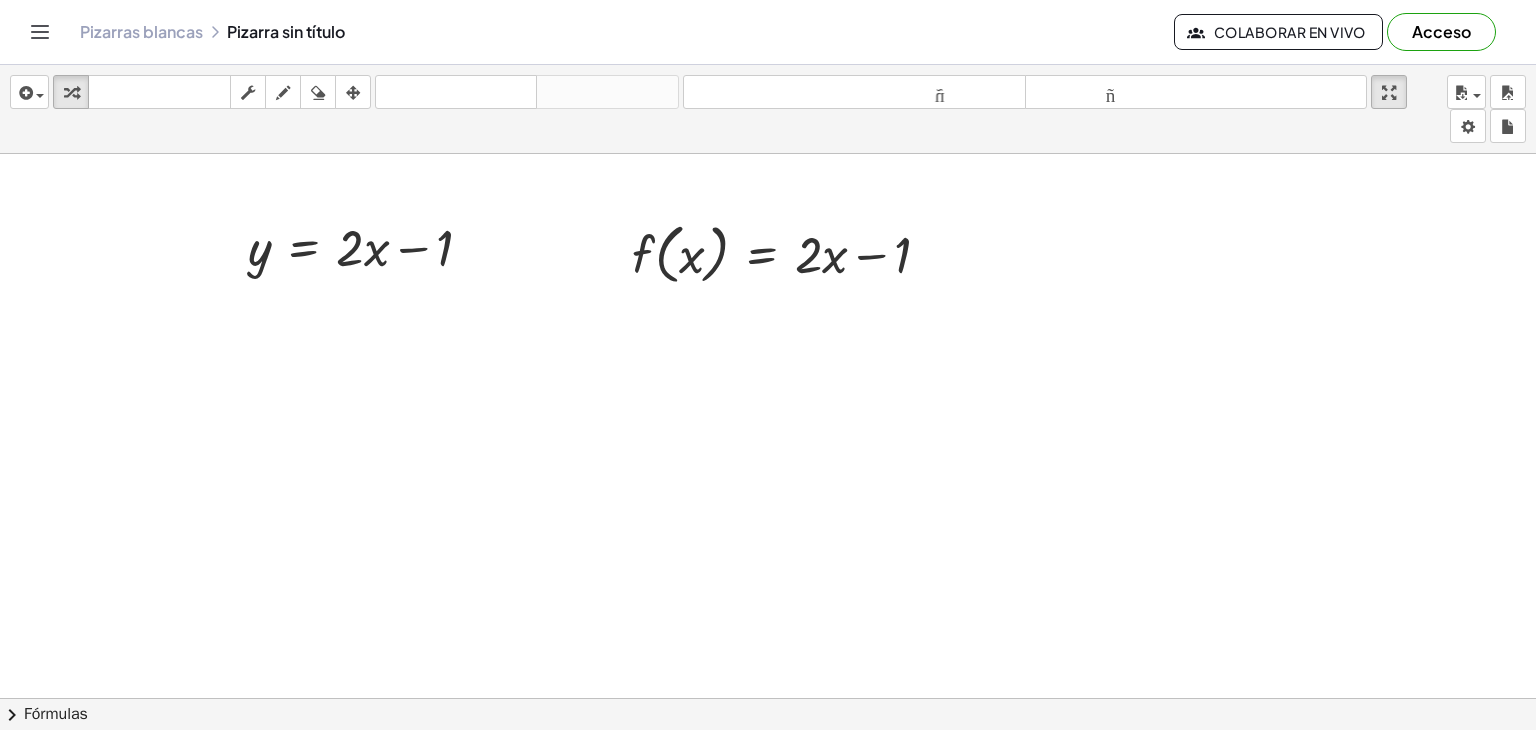 drag, startPoint x: 1383, startPoint y: 97, endPoint x: 1383, endPoint y: 184, distance: 87 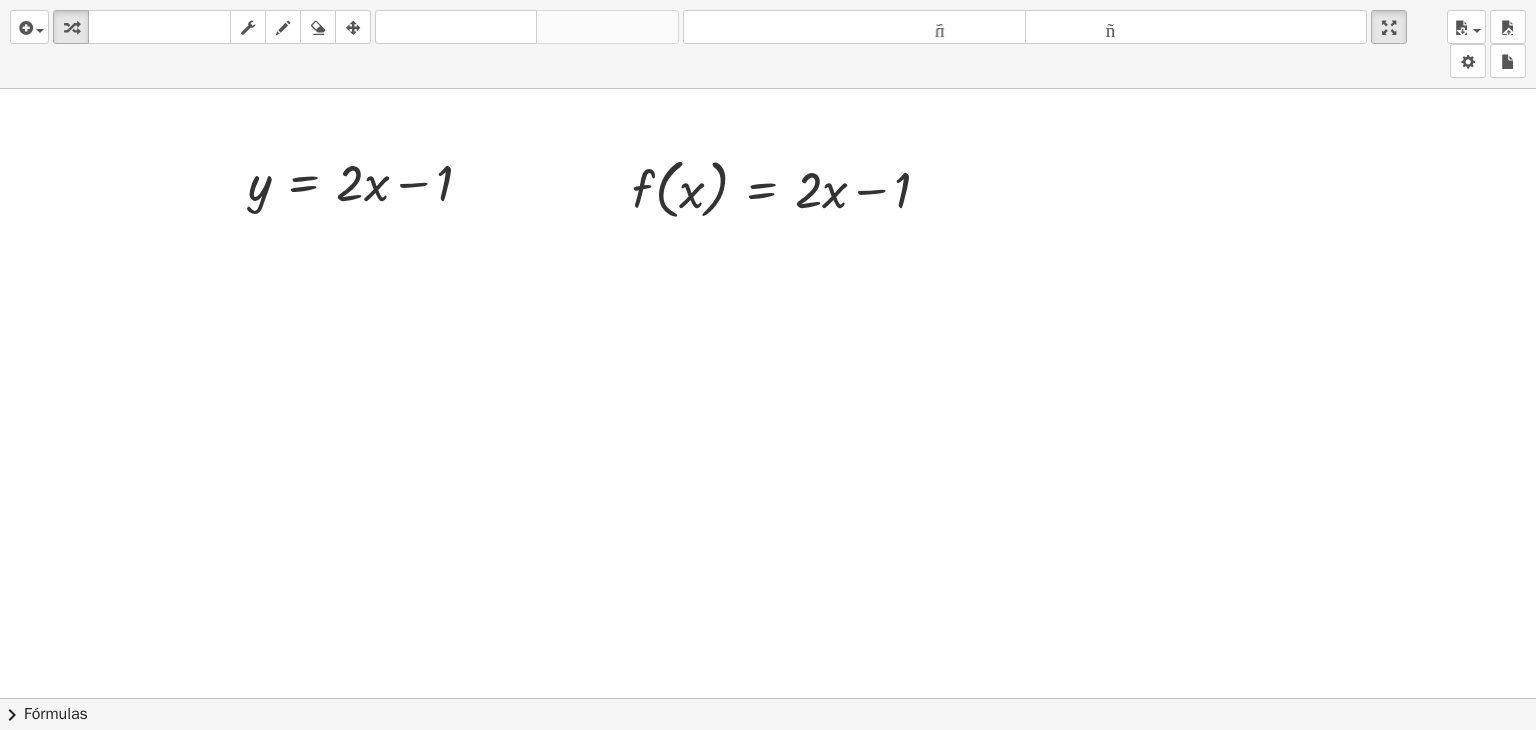 click on "insertar Seleccione uno: Expresión matemática Función Texto Vídeo de YouTube Graficando Geometría Geometría 3D transformar teclado teclado fregar dibujar borrar arreglar deshacer deshacer rehacer rehacer tamaño_del_formato menor tamaño_del_formato más grande pantalla completa carga   ahorrar nuevo ajustes y = + · 2 · x − 1 Arreglar un error Línea de transformación Copiar línea como LaTeX Derivación de copia como LaTeX Ampliar nuevas líneas: Activado f ( , x ) = + · 2 · x − 1 × chevron_right Fórmulas
Arrastre un lado de una fórmula sobre una expresión resaltada en el lienzo para aplicarla.
Fórmula cuadrática
+ · a · x 2 + · b · x + c = 0
⇔
x = · ( − b ± 2 √ ( + b 2 − · 4 · a · c ) ) · 2 · a
+ x 2 + · p · x + q = 0
x = − · p ·" at bounding box center (768, 365) 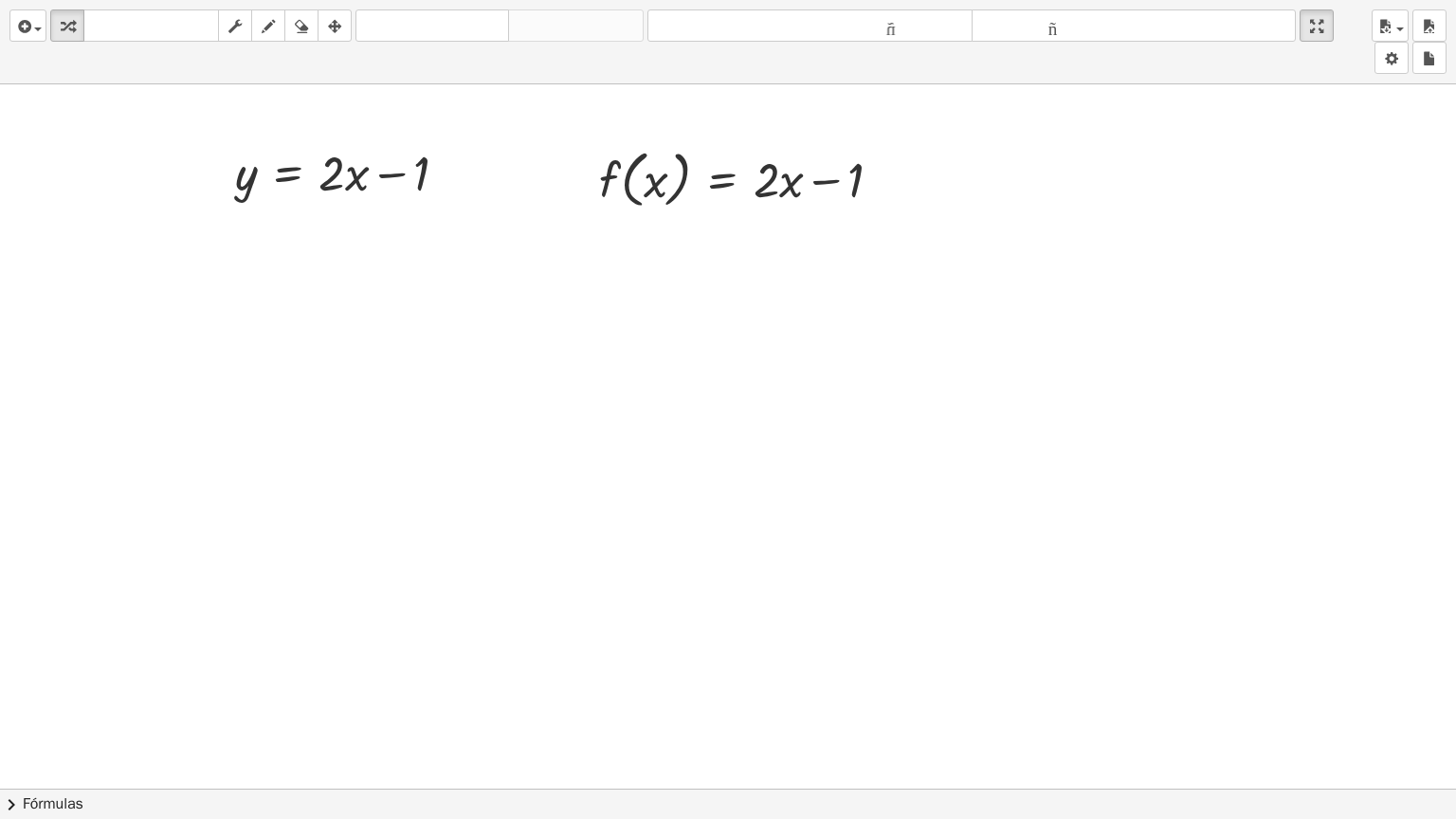 drag, startPoint x: 1322, startPoint y: 15, endPoint x: 1322, endPoint y: -67, distance: 82 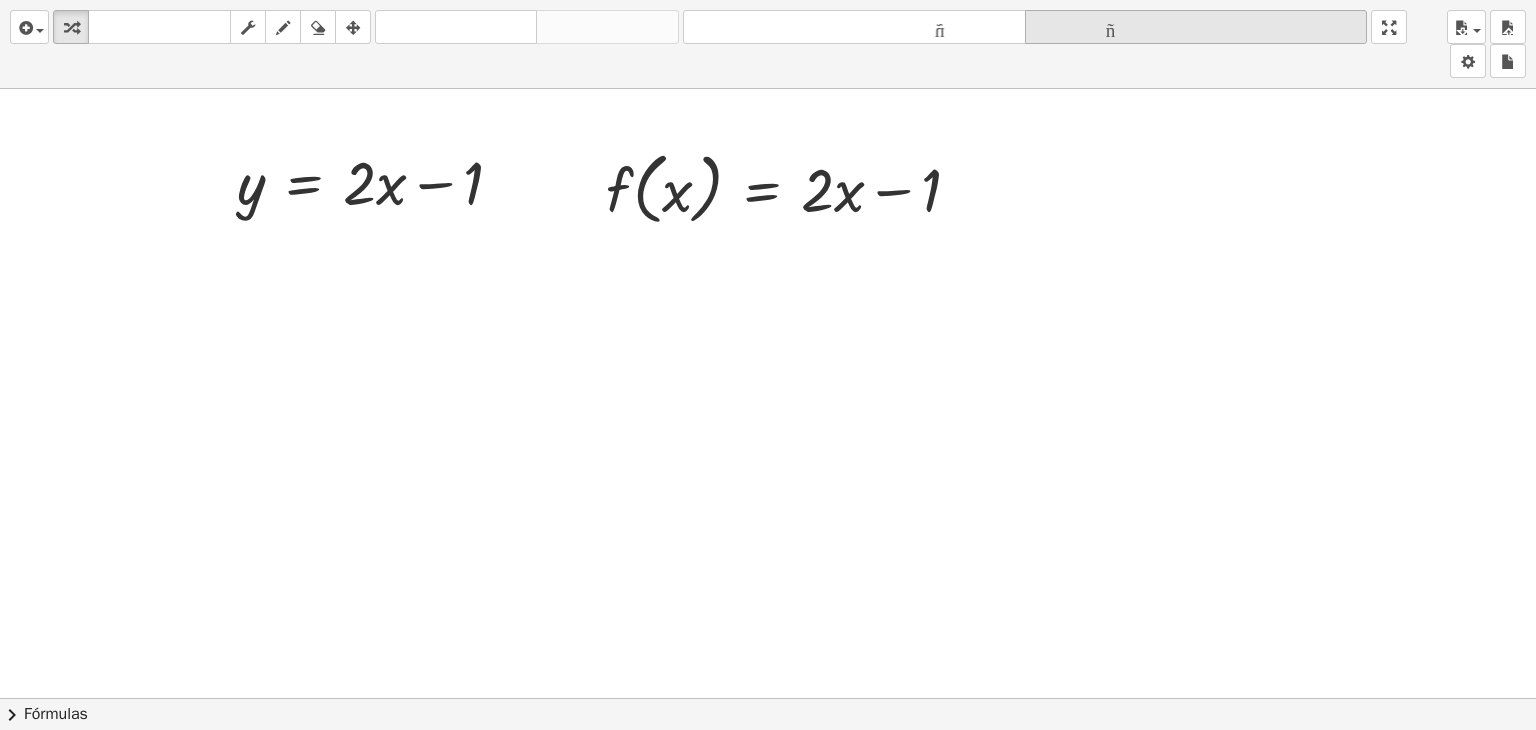 click on "tamaño_del_formato" at bounding box center [1196, 27] 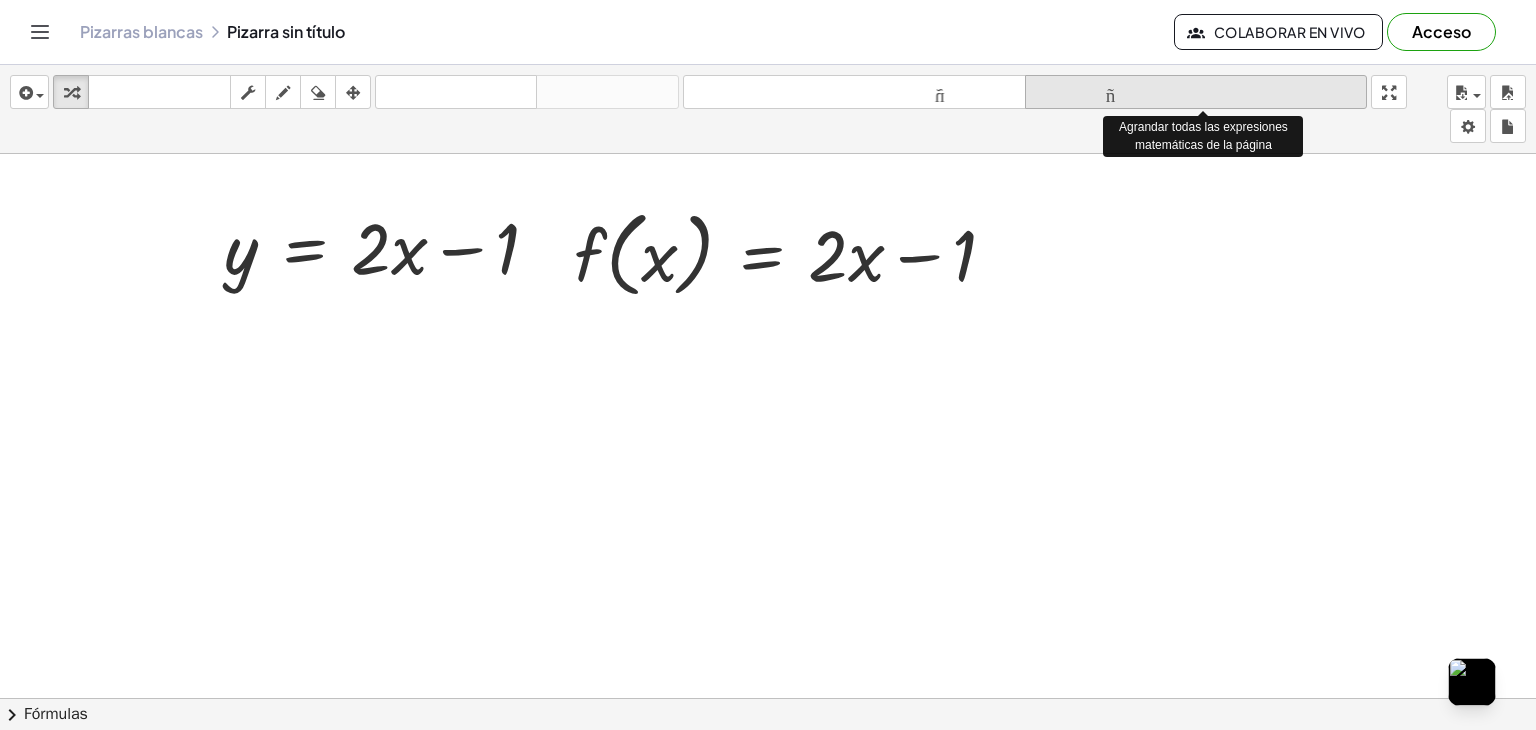 click on "tamaño_del_formato" at bounding box center [1196, 92] 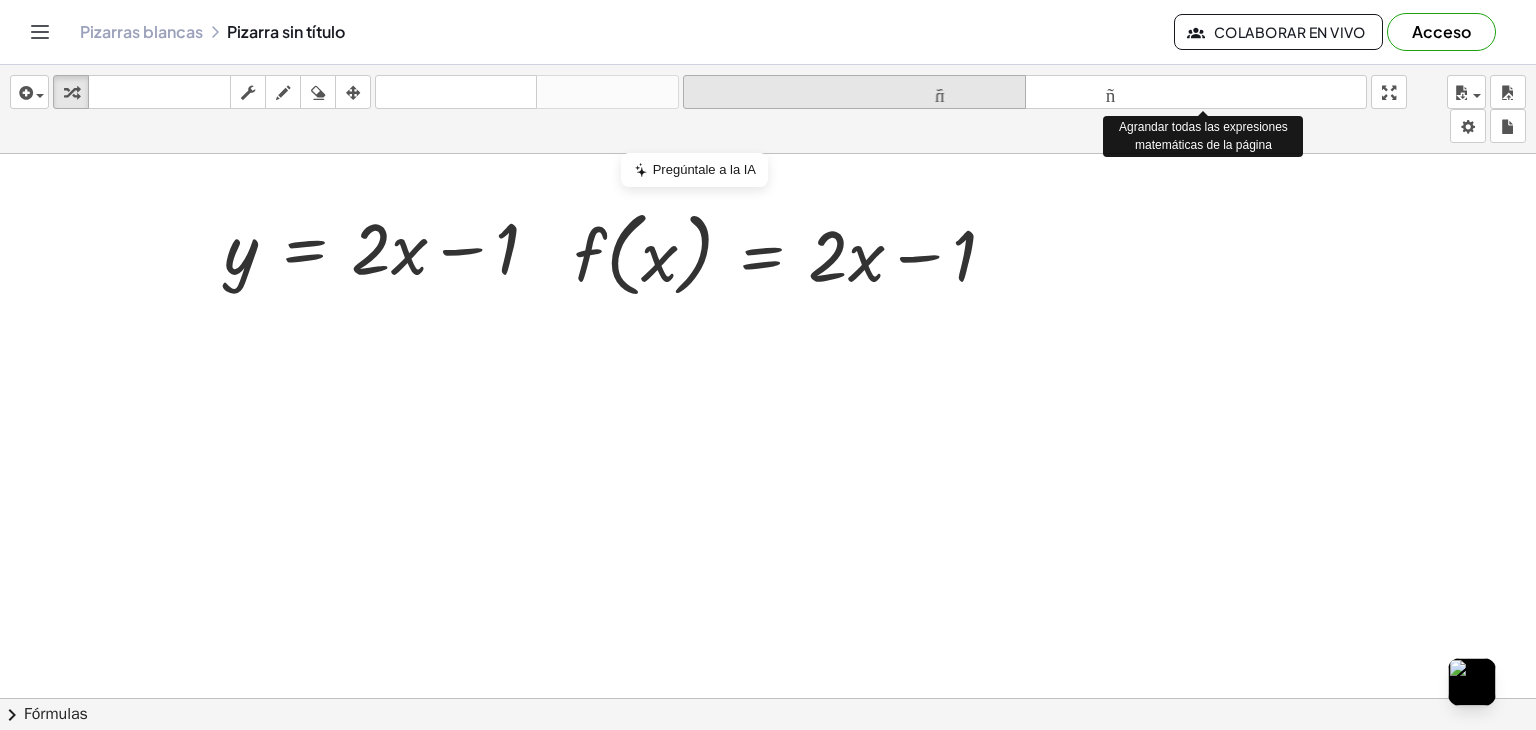 click on "tamaño_del_formato" at bounding box center (854, 92) 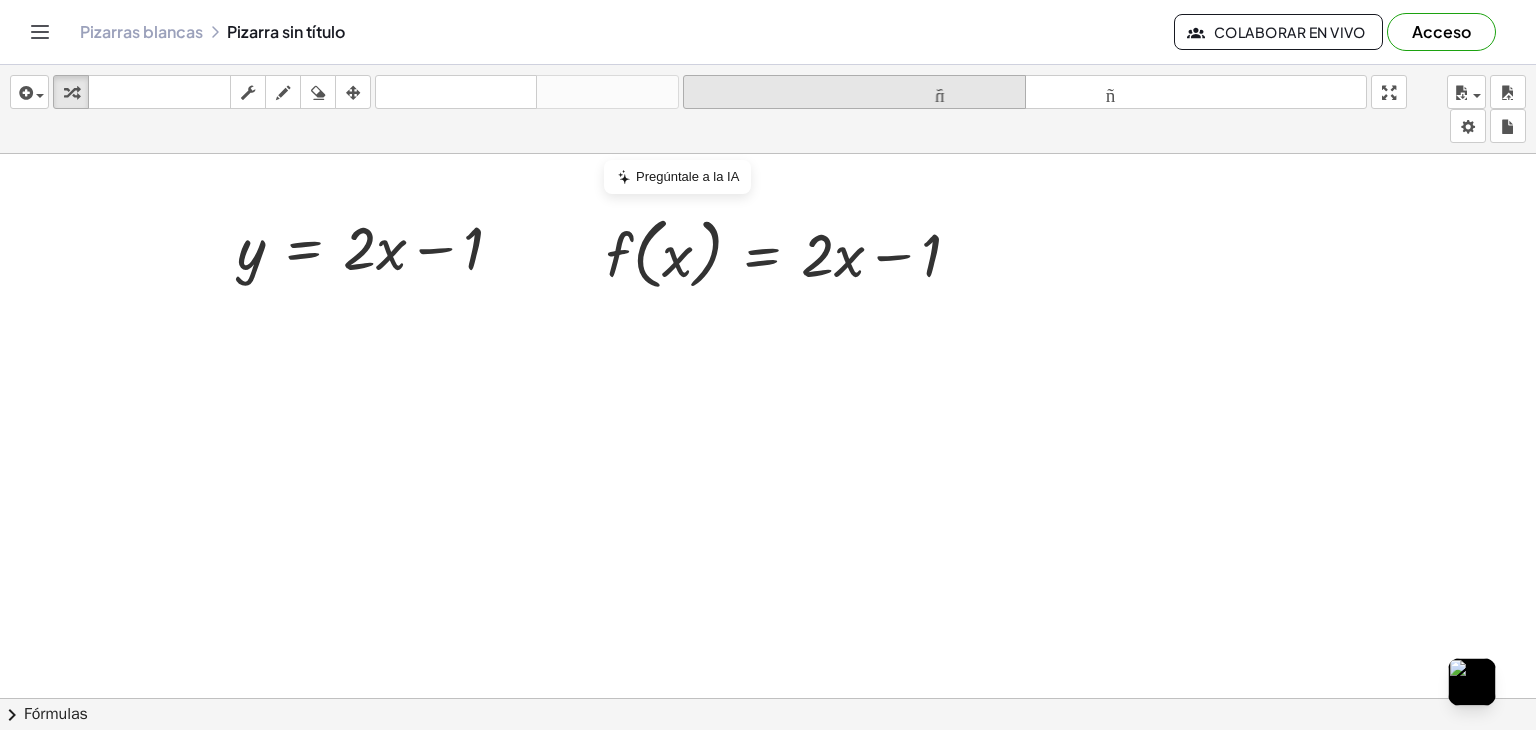 click on "tamaño_del_formato" at bounding box center [854, 92] 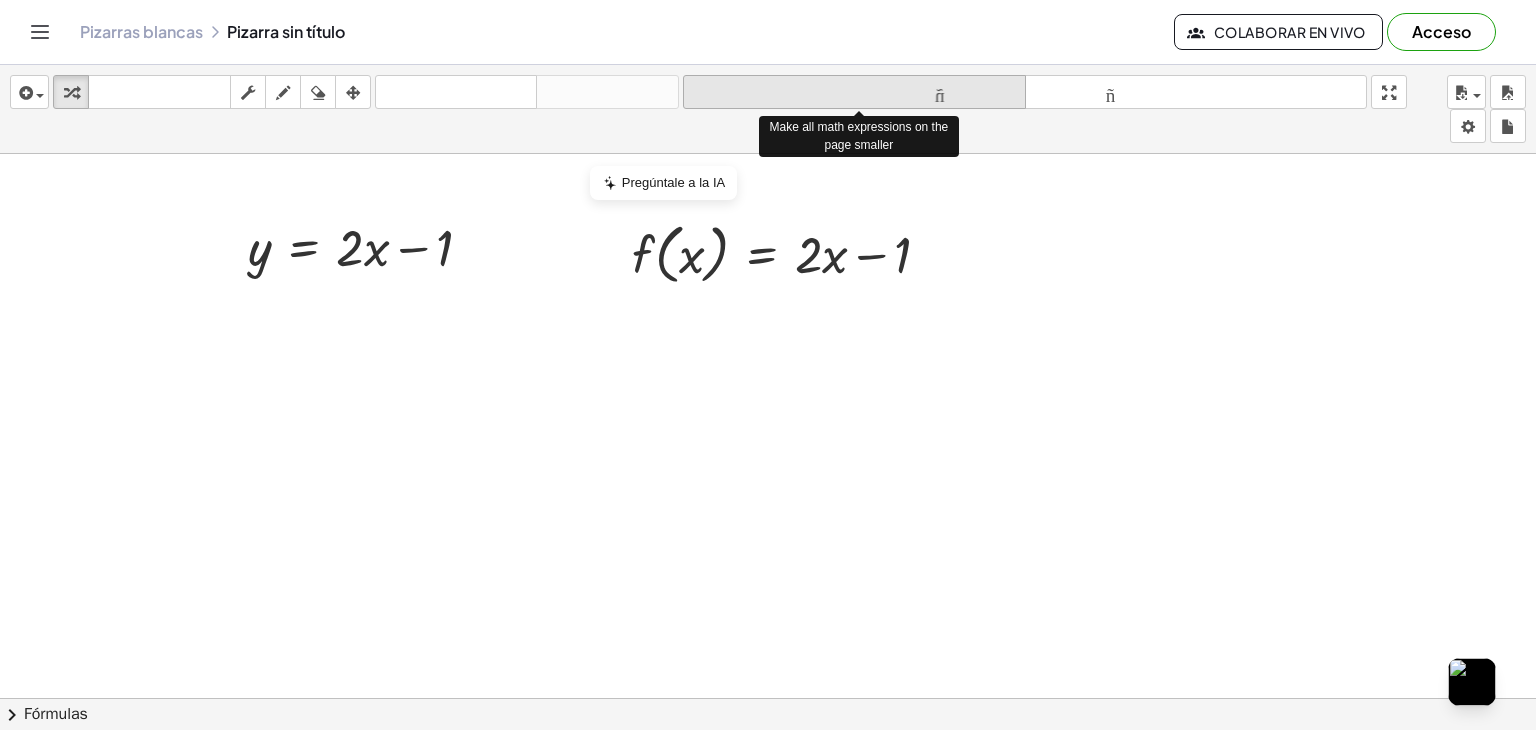 click on "tamaño_del_formato" at bounding box center [854, 92] 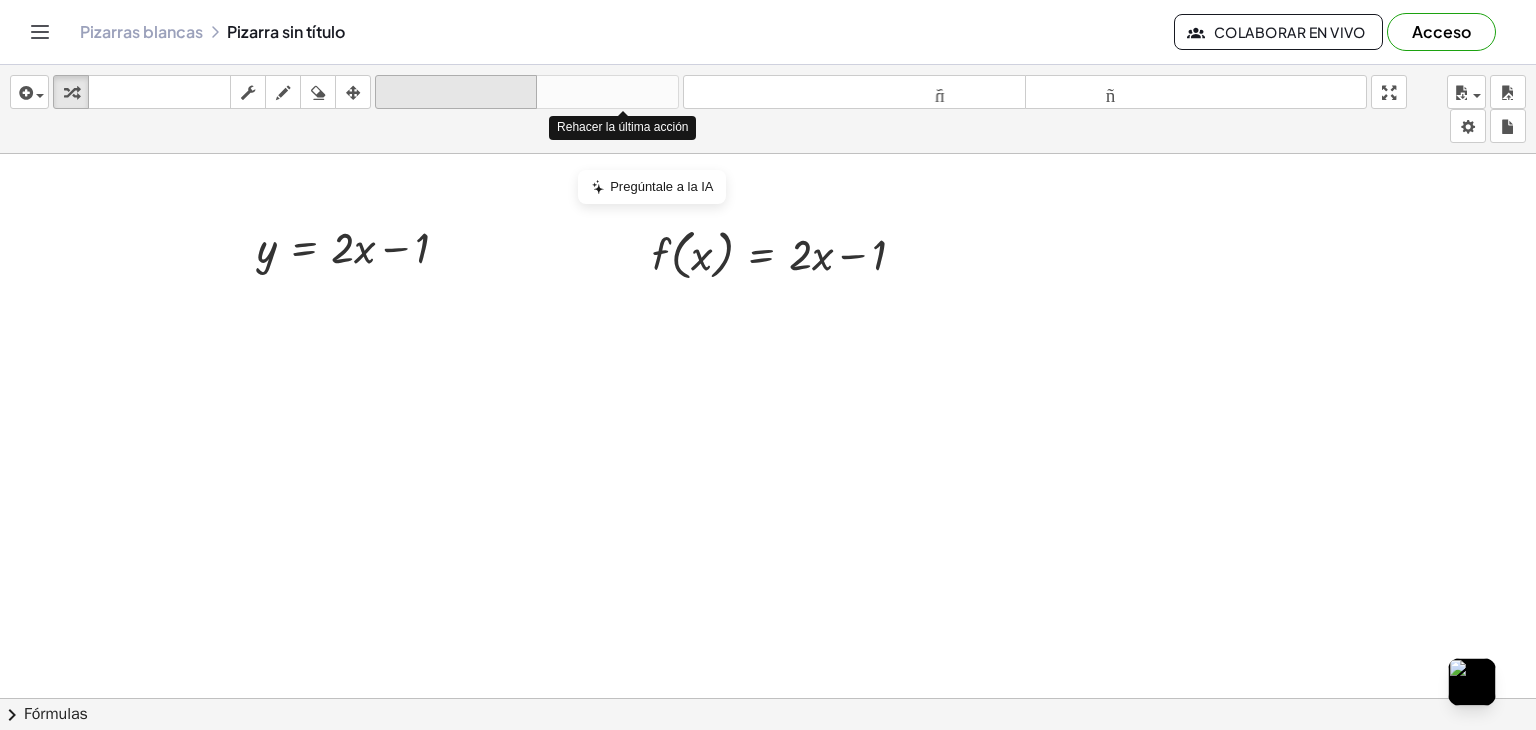 click on "deshacer" at bounding box center (456, 92) 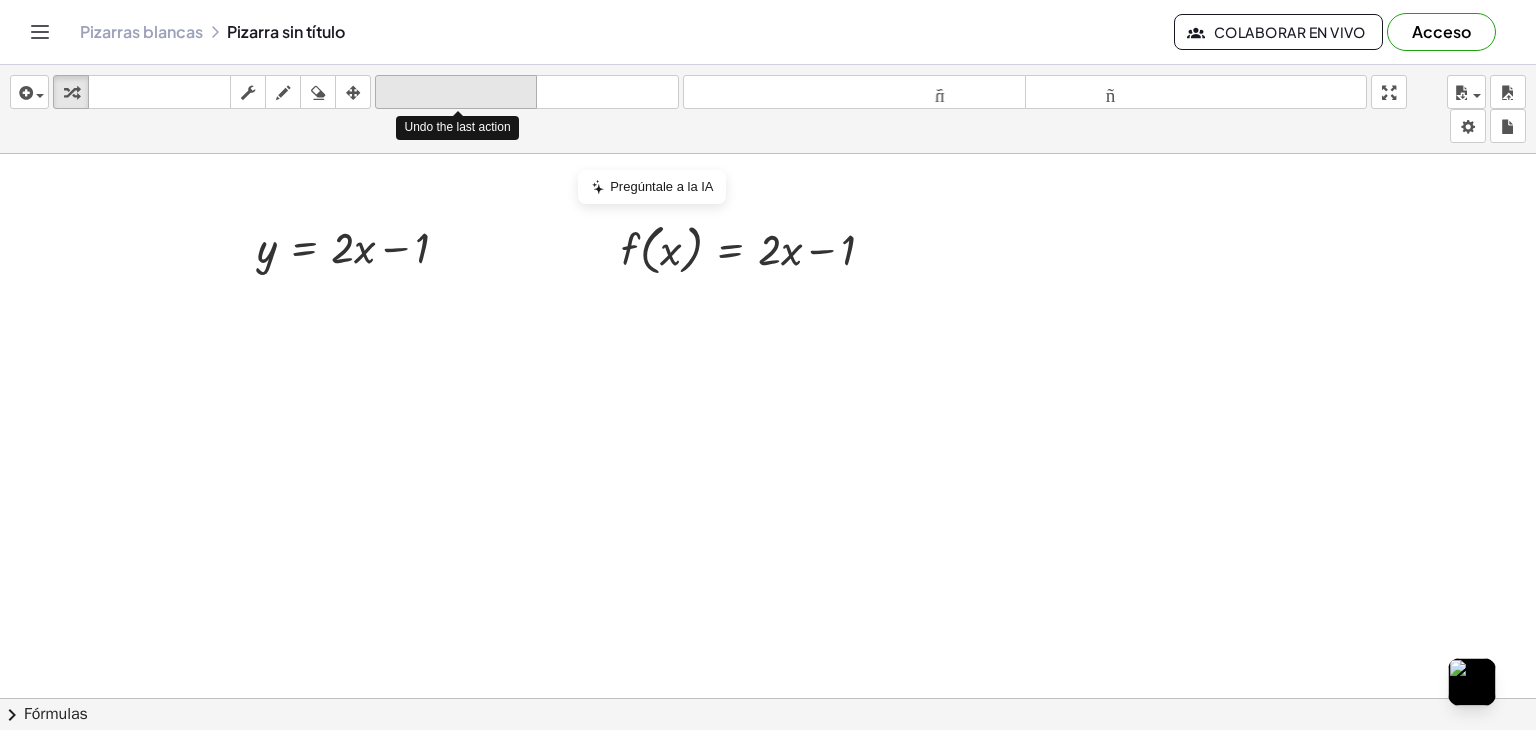 click on "deshacer" at bounding box center (456, 92) 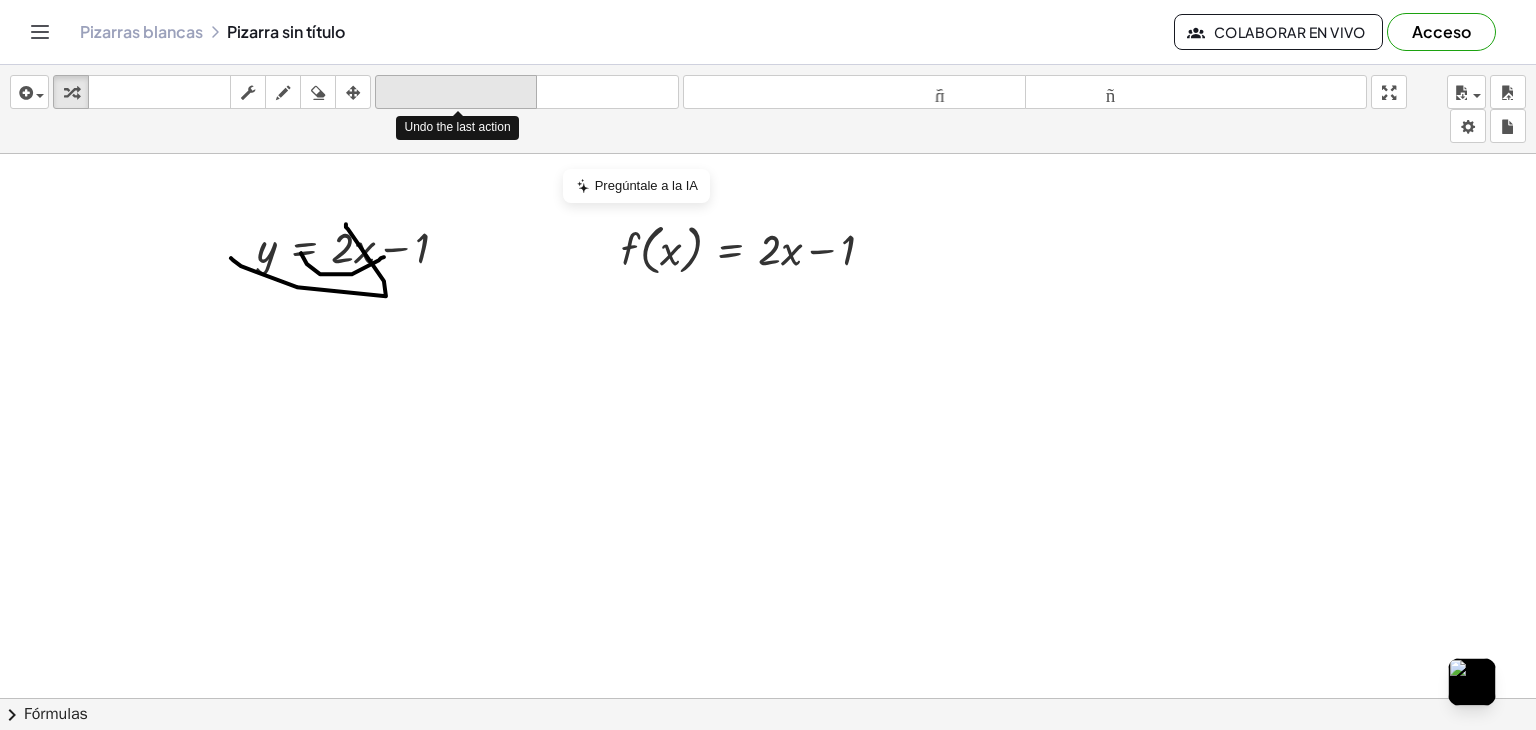 click on "deshacer" at bounding box center (456, 92) 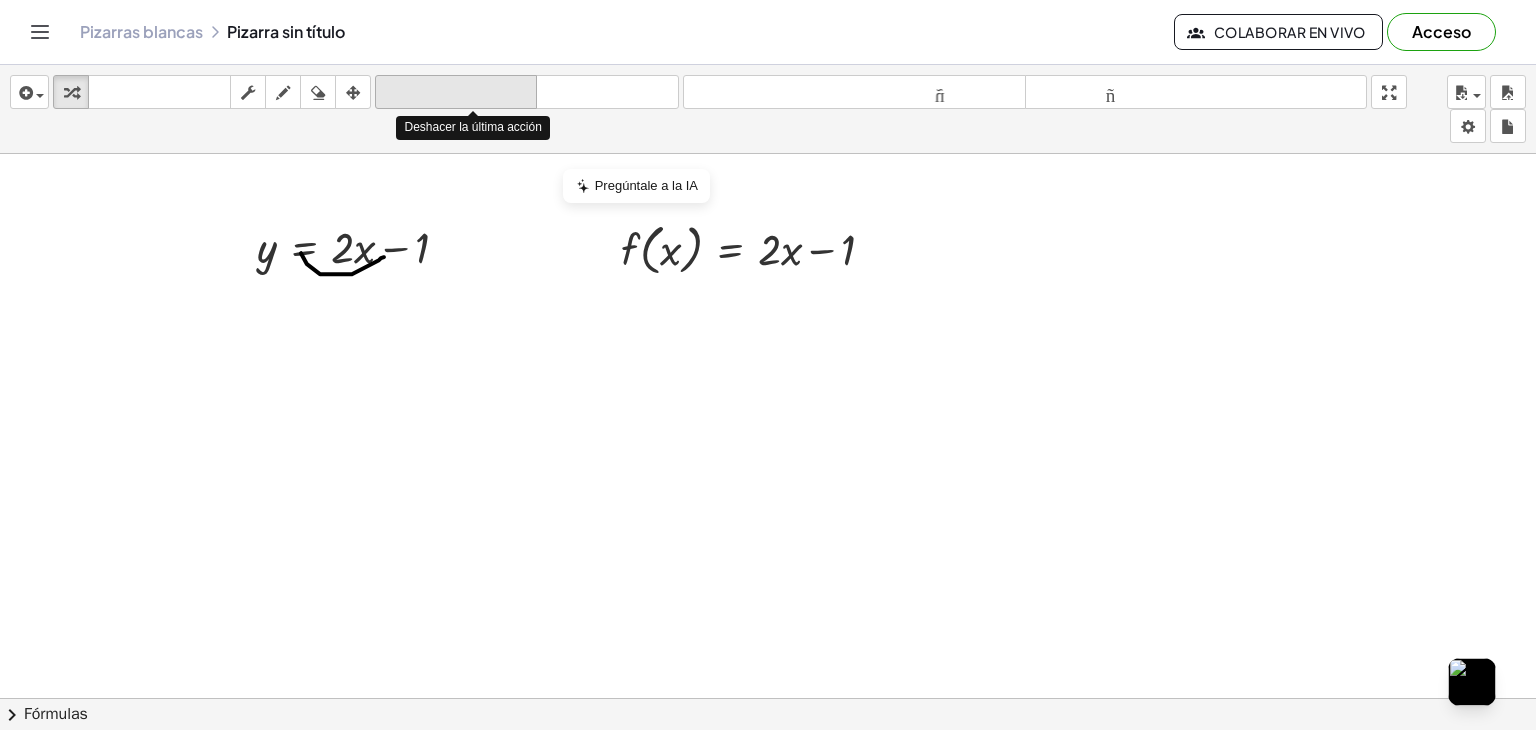 click on "deshacer" at bounding box center (456, 92) 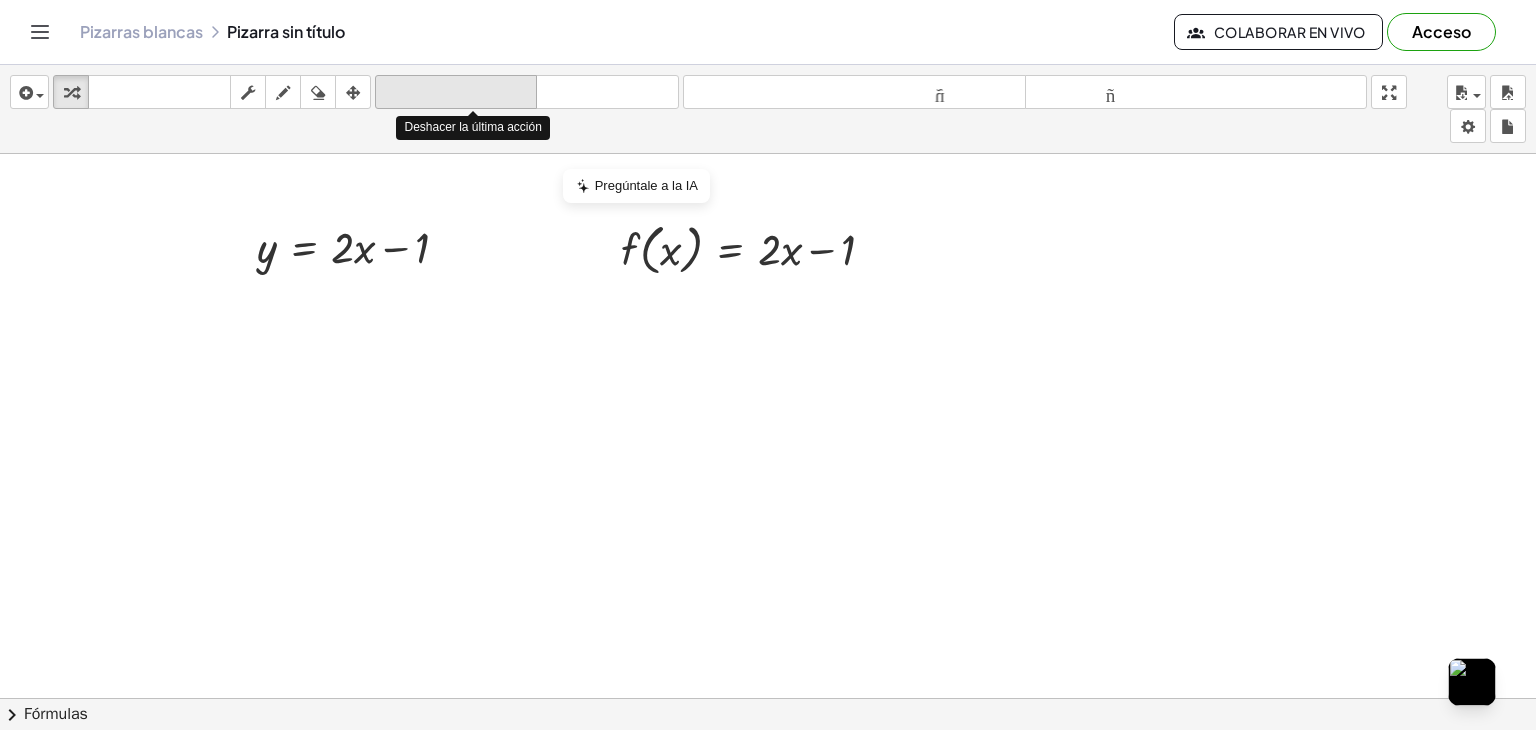 click on "deshacer" at bounding box center (456, 92) 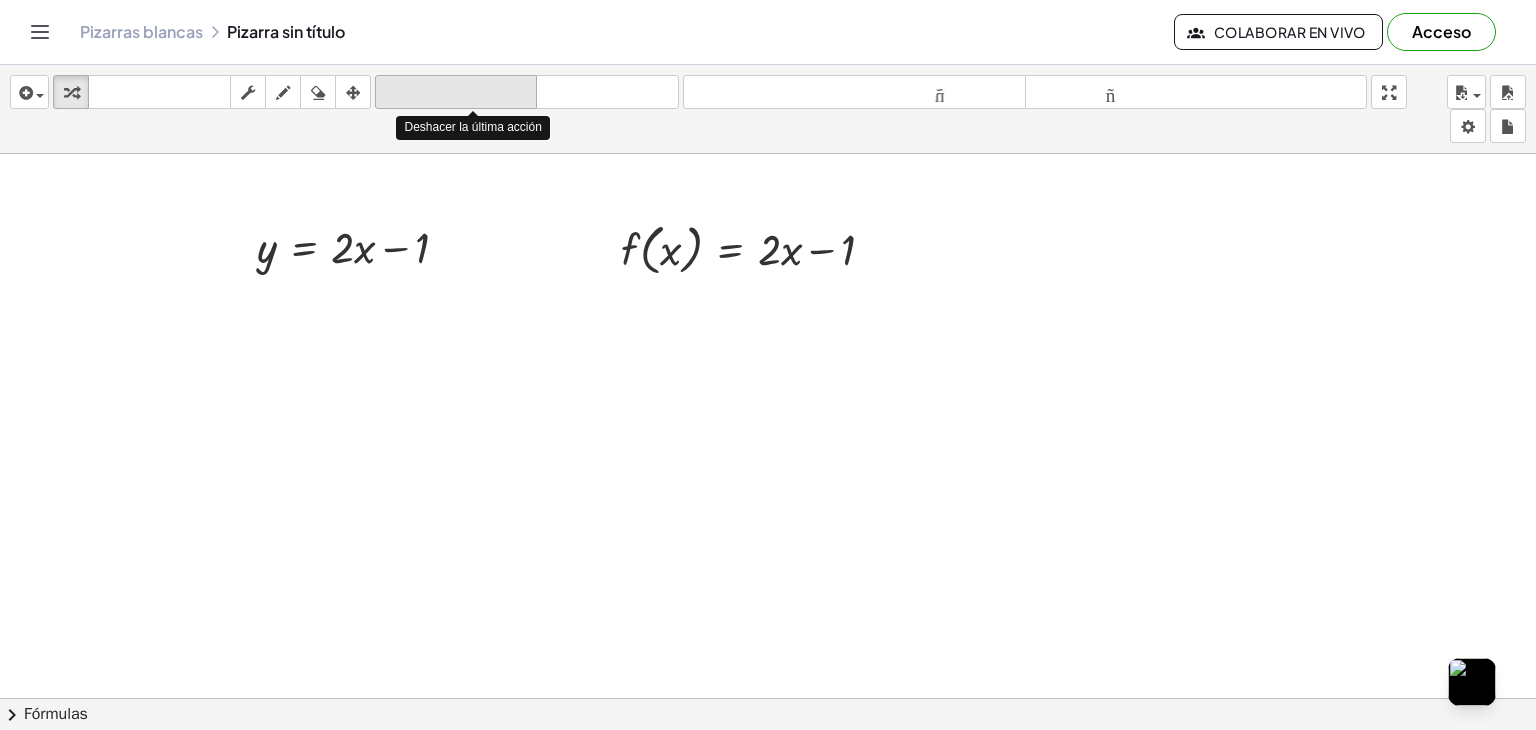 click on "deshacer" at bounding box center [456, 92] 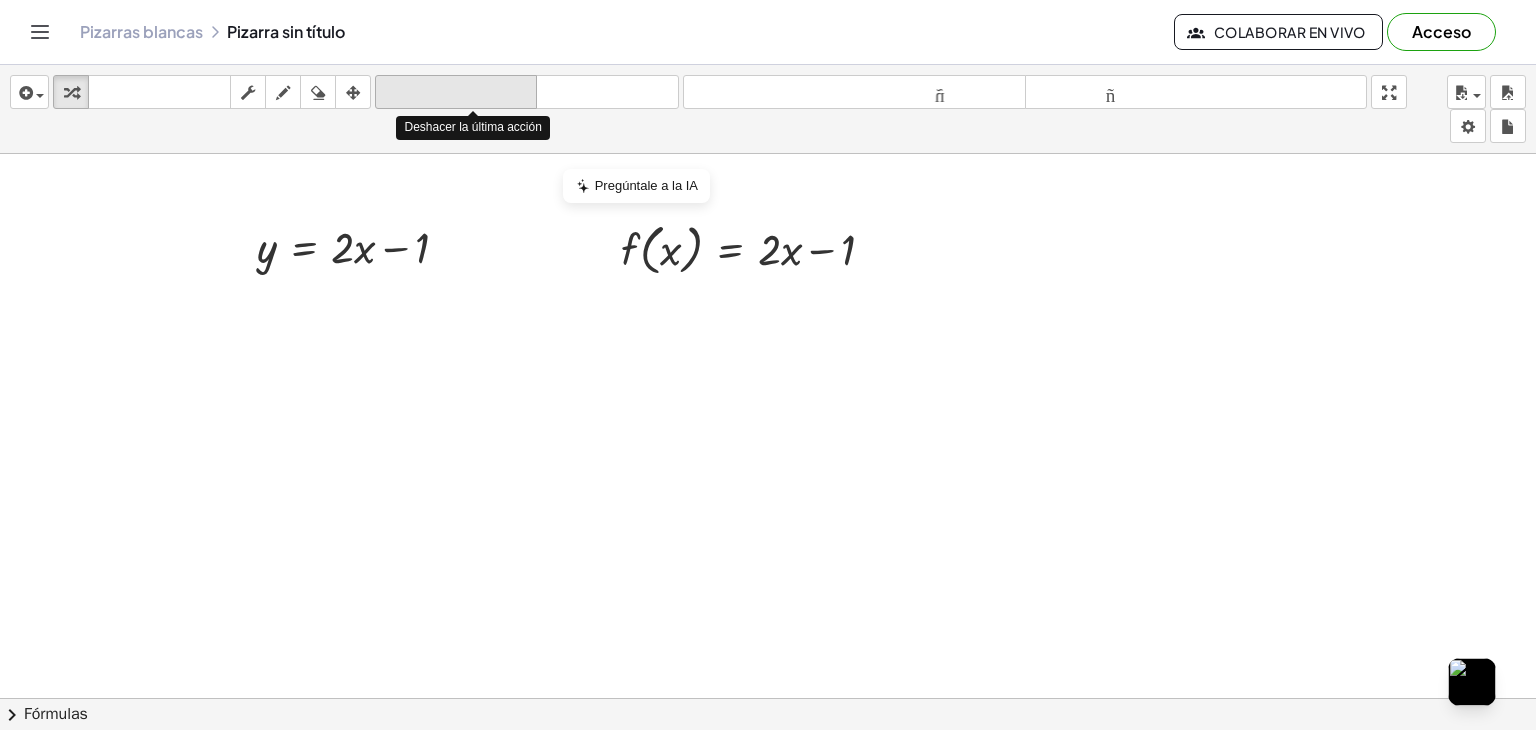 click on "deshacer" at bounding box center (456, 92) 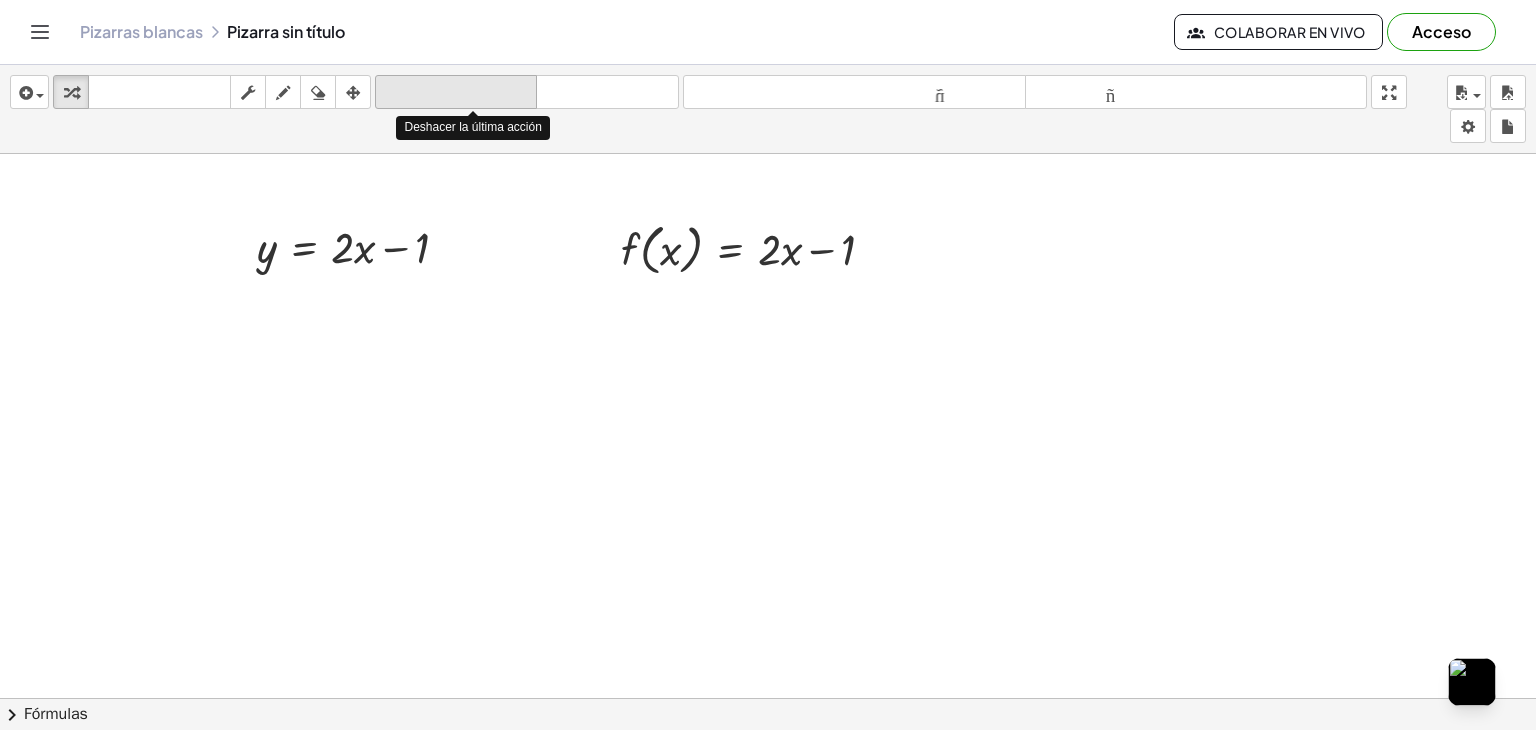 click on "deshacer" at bounding box center (456, 92) 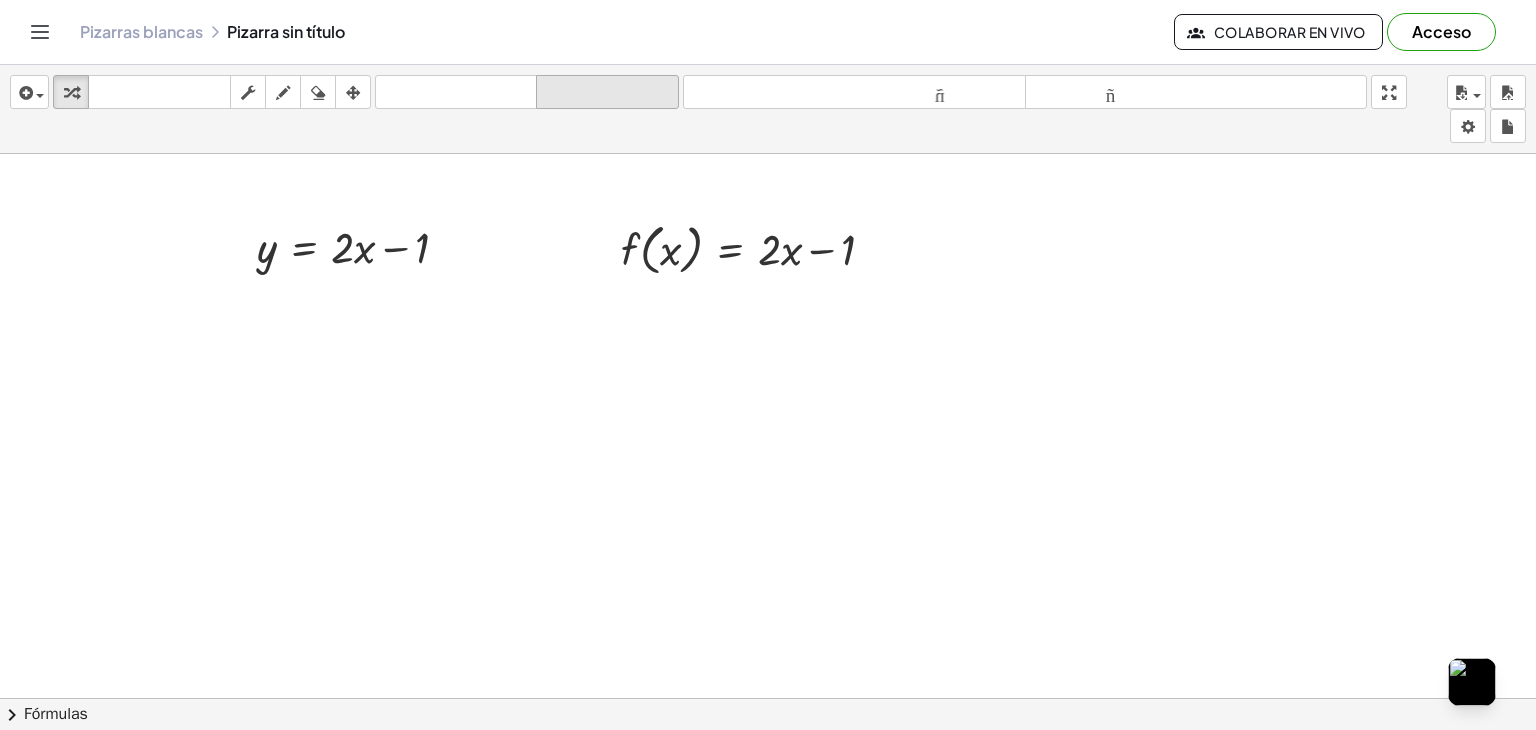 click on "rehacer rehacer" at bounding box center [607, 92] 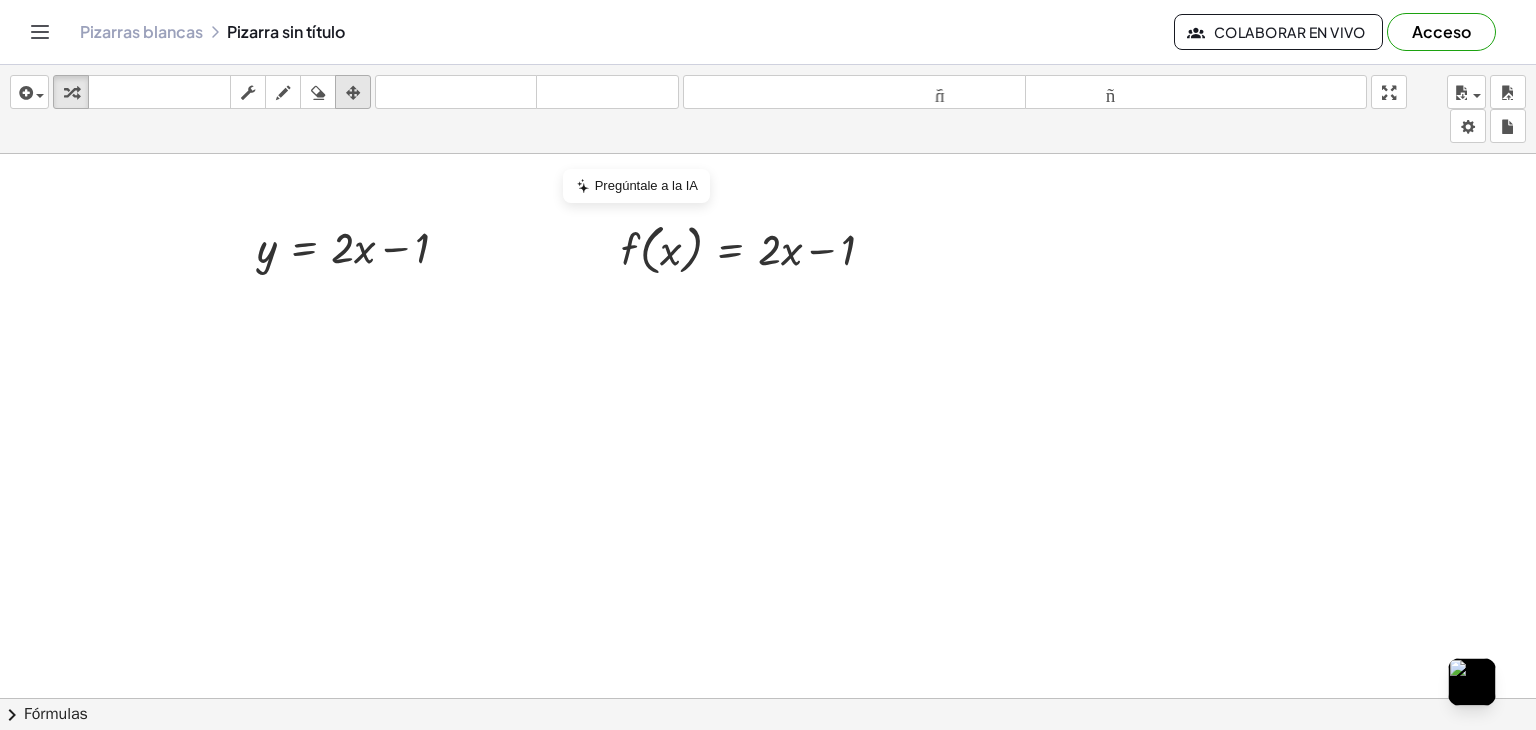 click at bounding box center [353, 92] 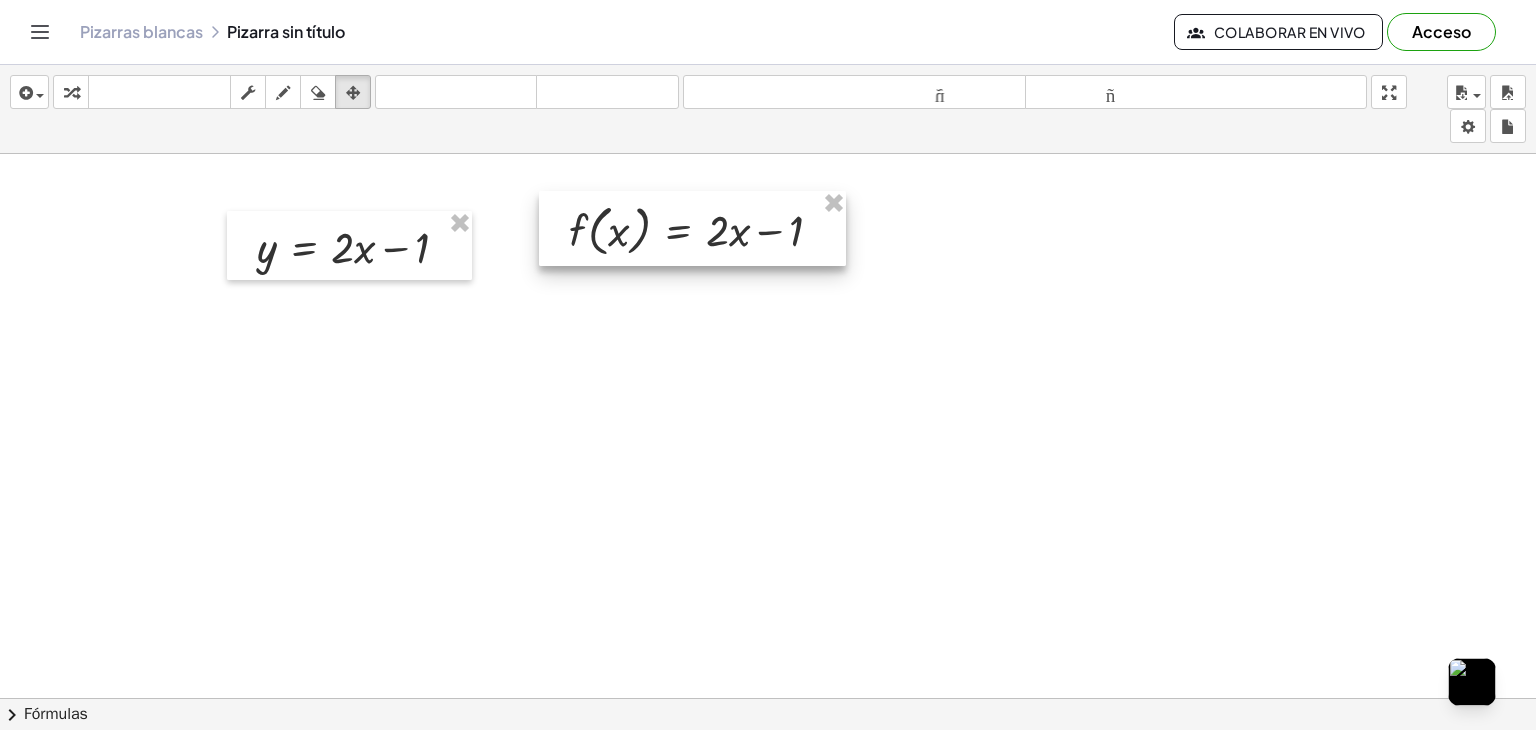 drag, startPoint x: 608, startPoint y: 263, endPoint x: 521, endPoint y: 251, distance: 87.823685 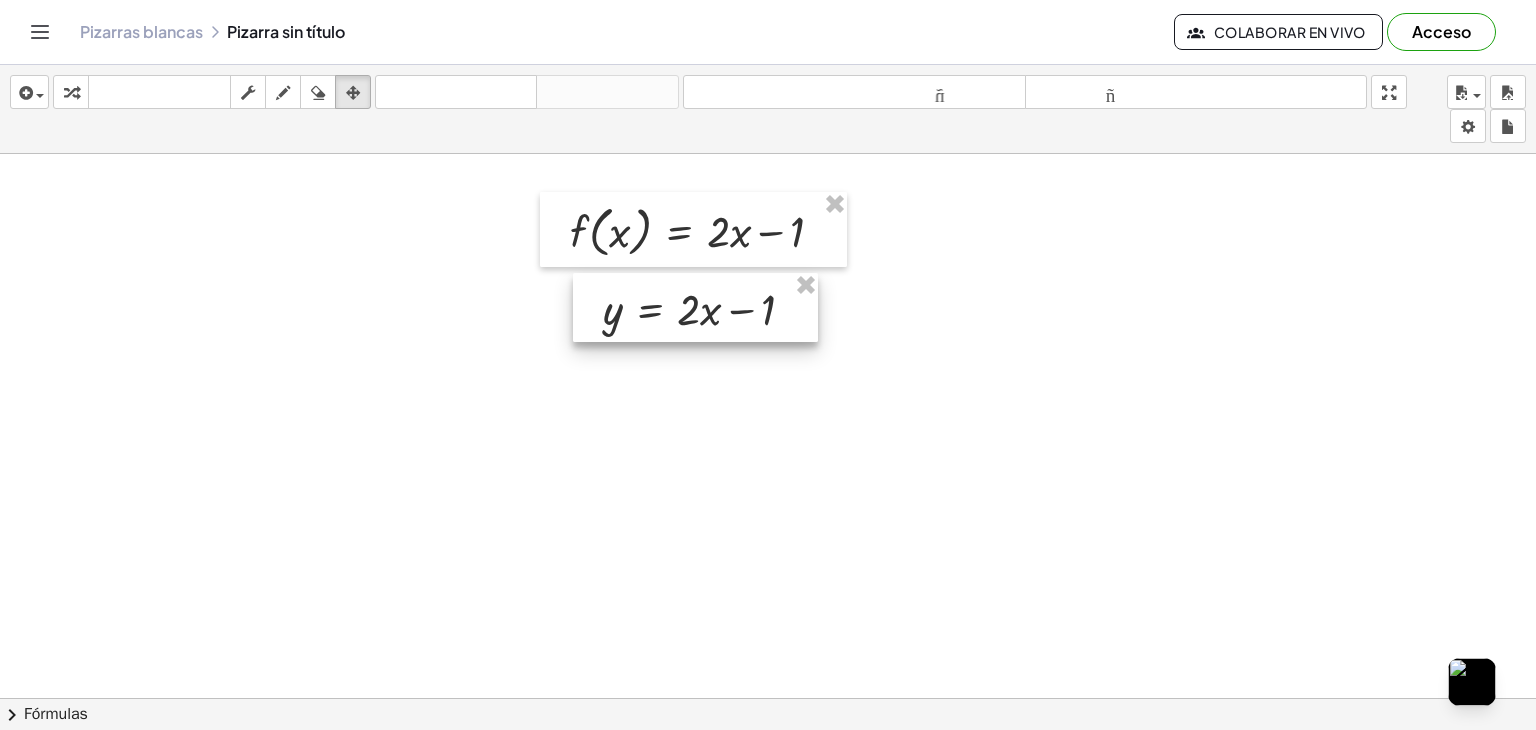 drag, startPoint x: 446, startPoint y: 259, endPoint x: 792, endPoint y: 321, distance: 351.51102 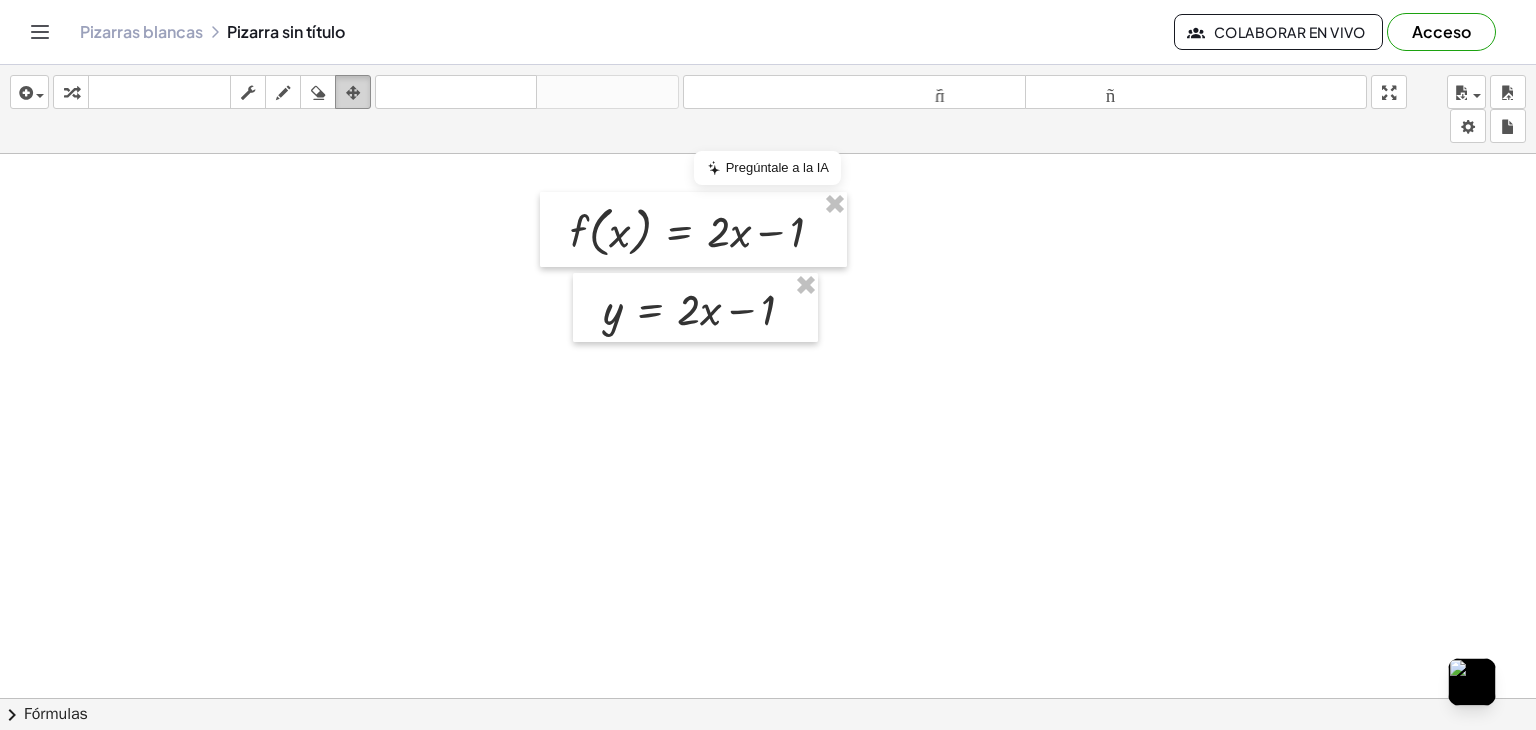 click at bounding box center [353, 92] 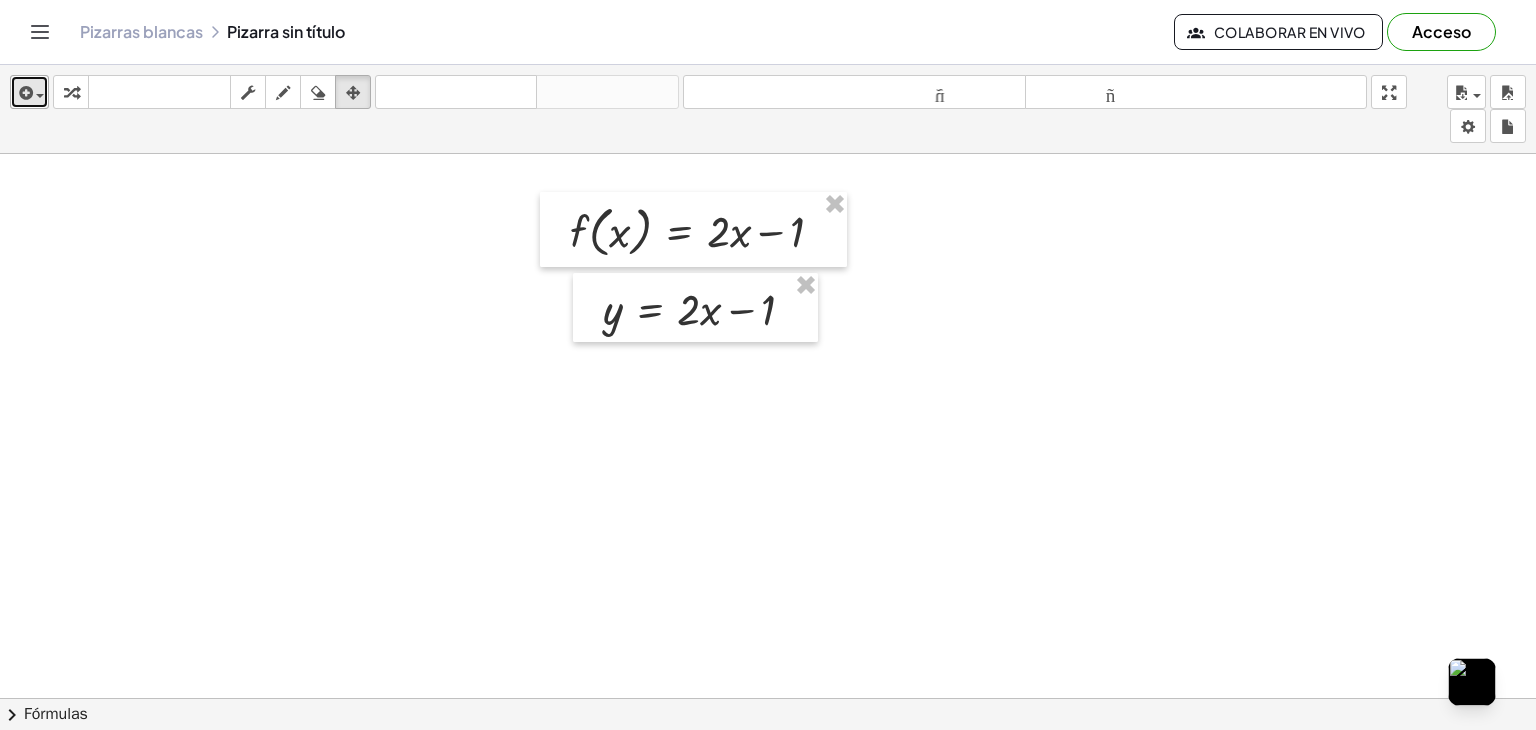 click at bounding box center [24, 93] 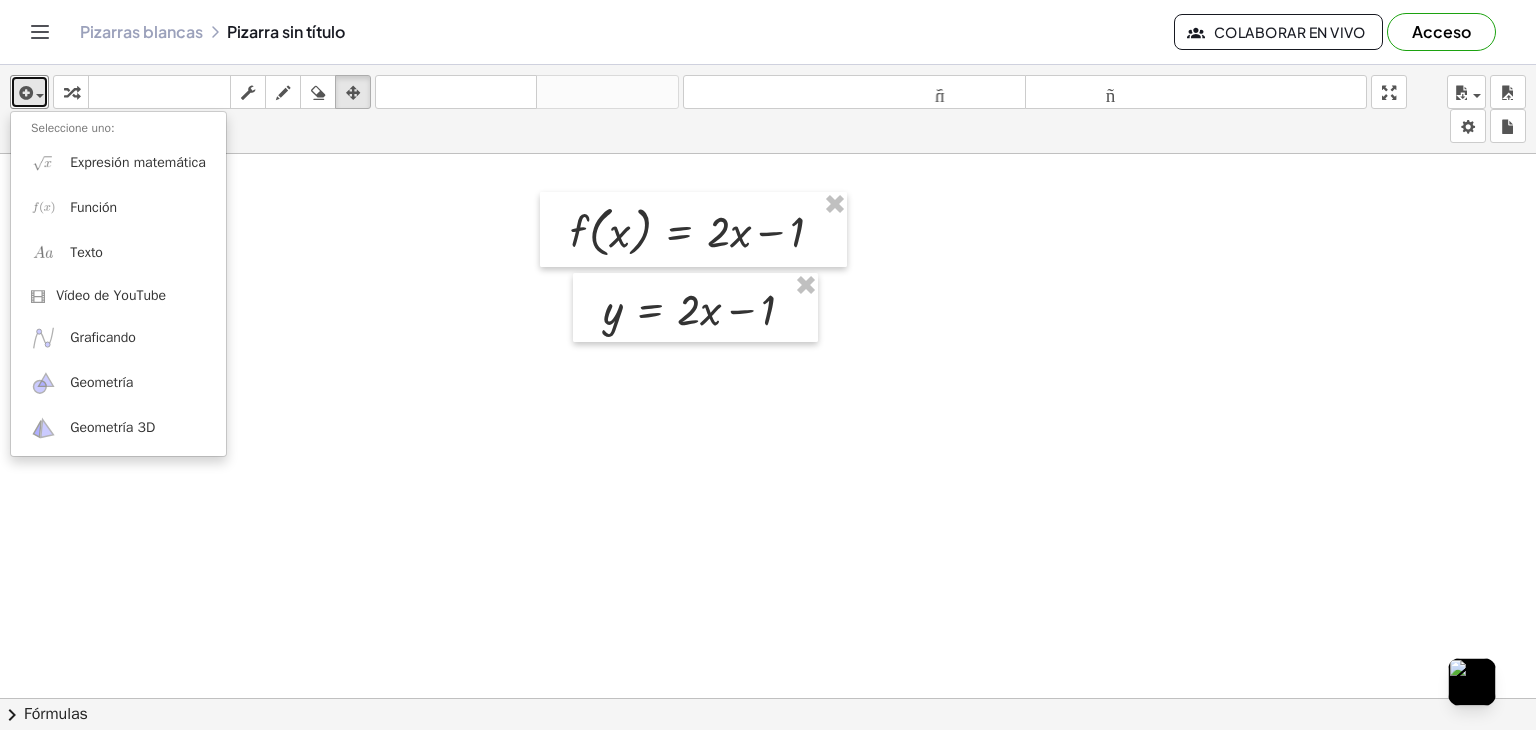 click at bounding box center (768, 777) 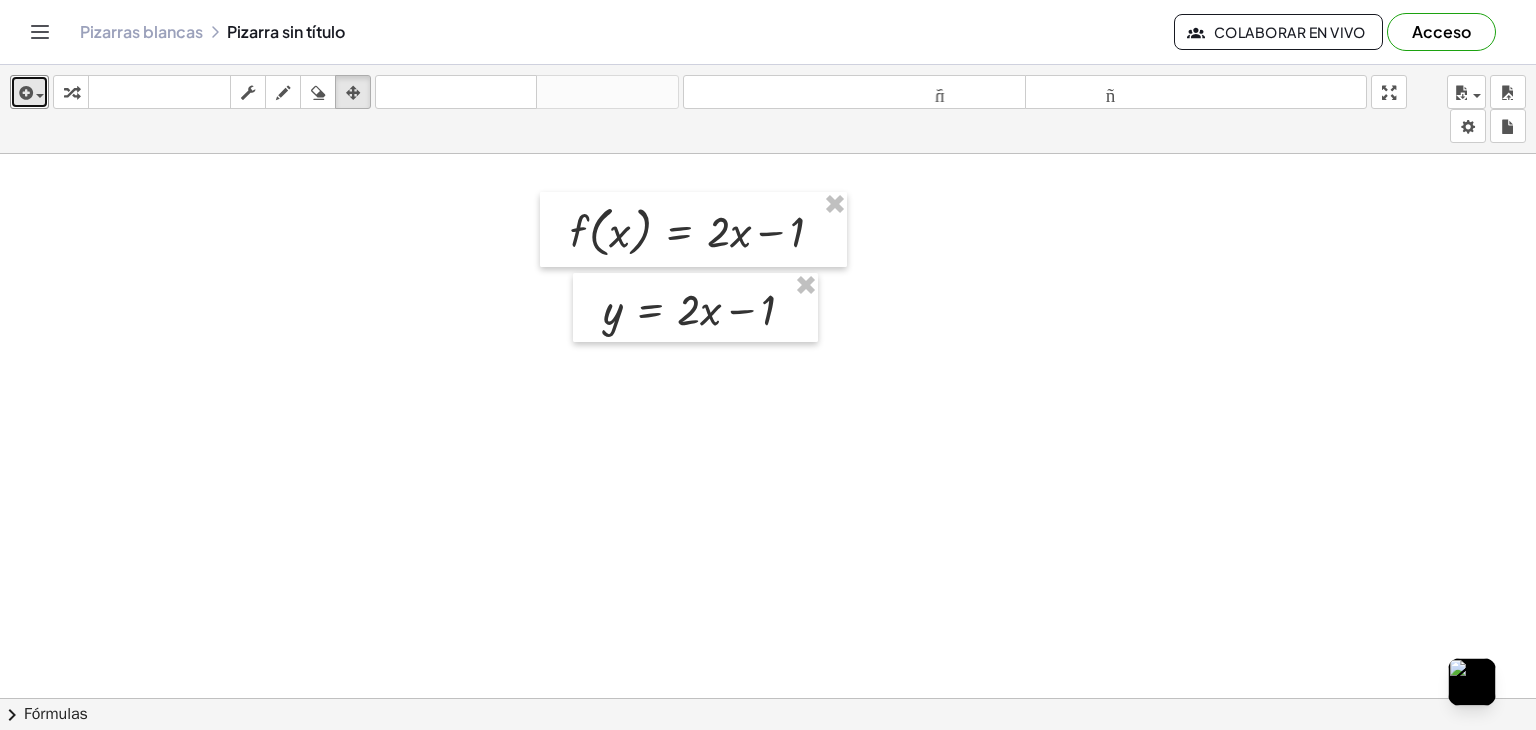 click at bounding box center [768, 777] 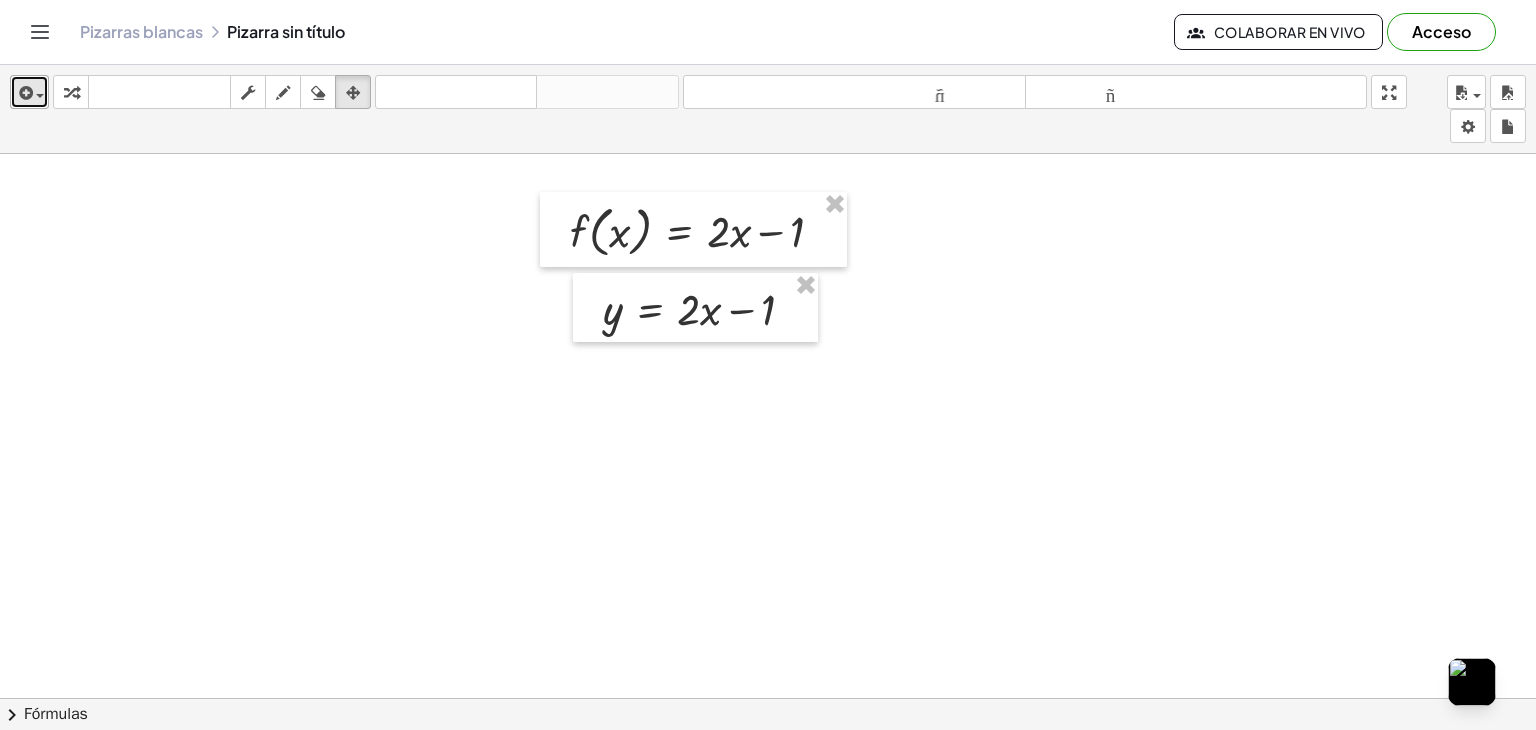 click at bounding box center (35, 95) 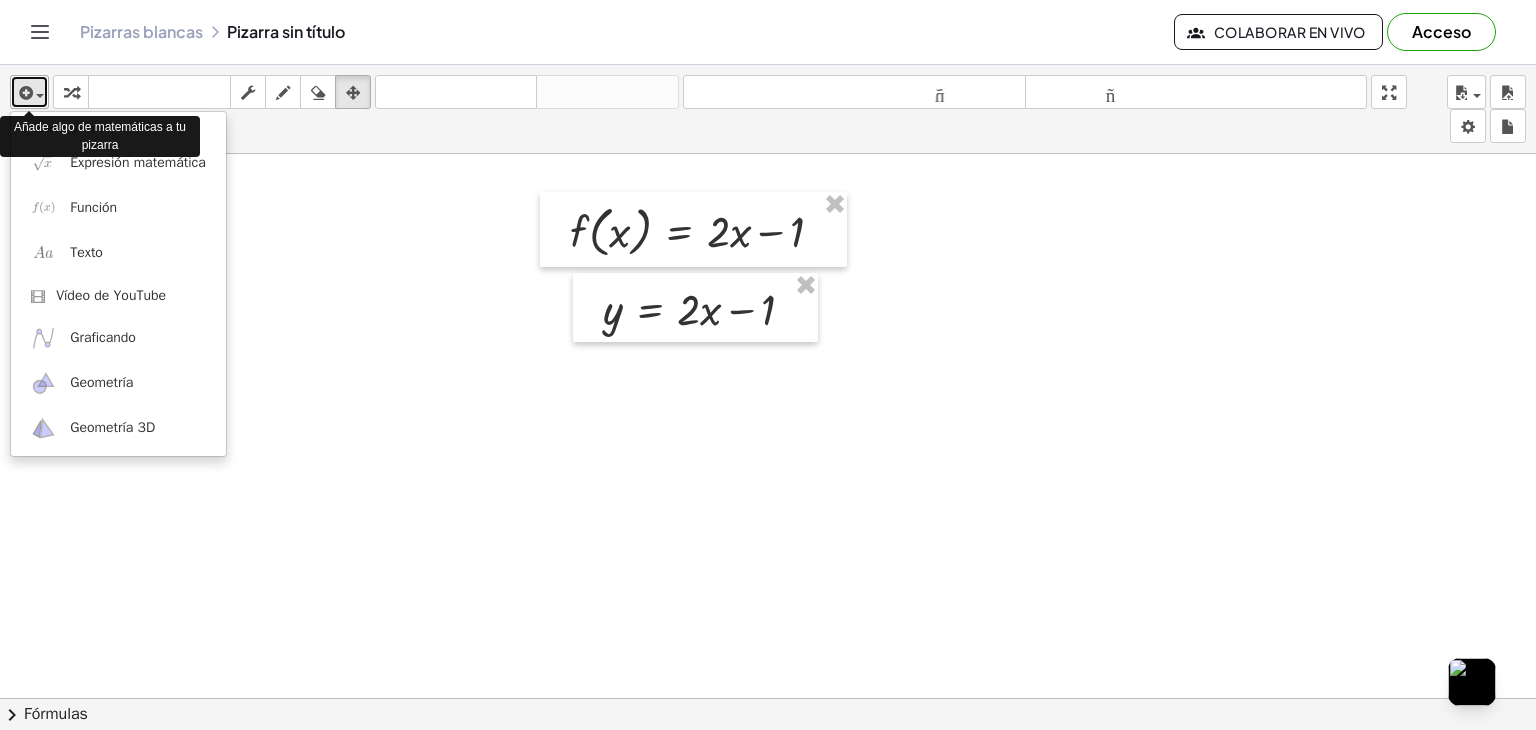 click at bounding box center (35, 95) 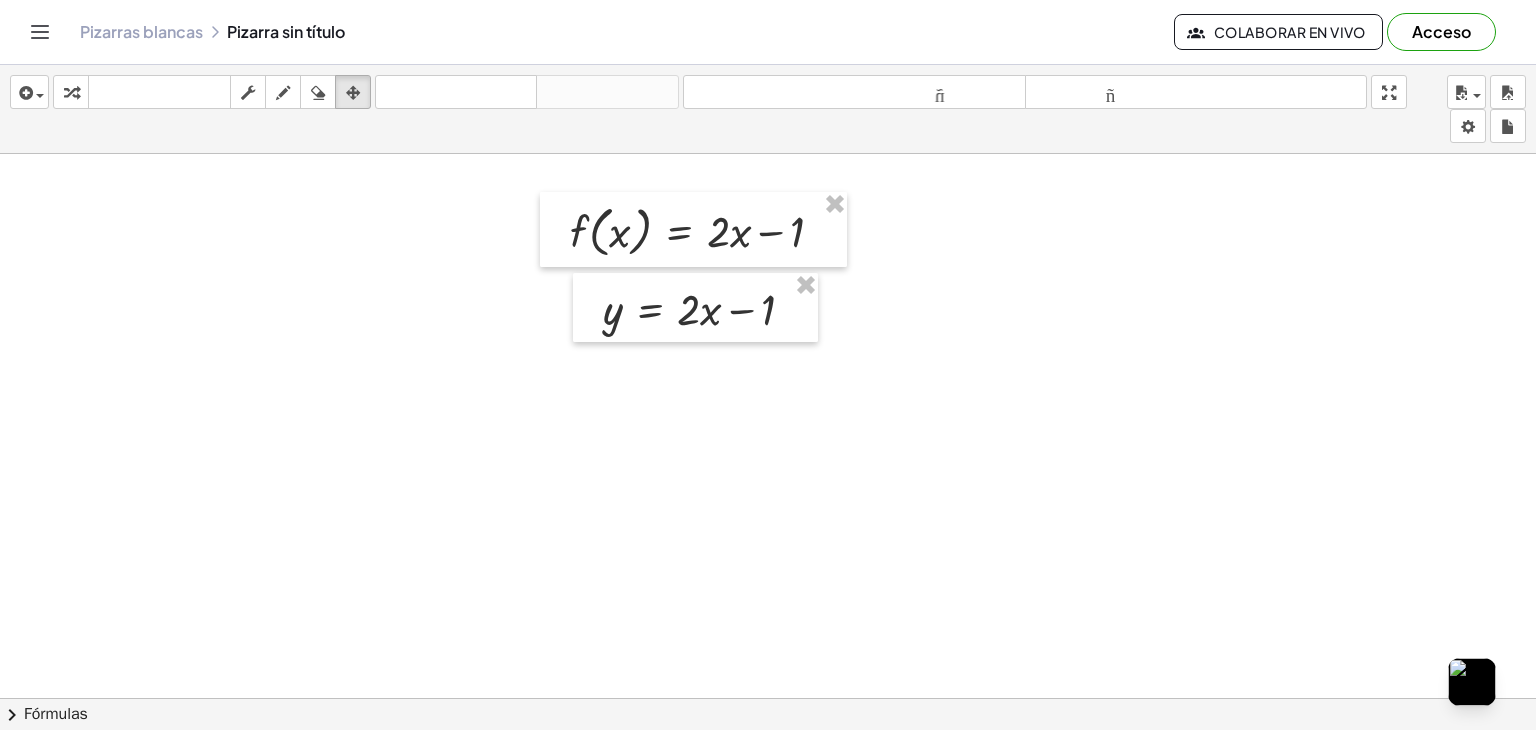 click 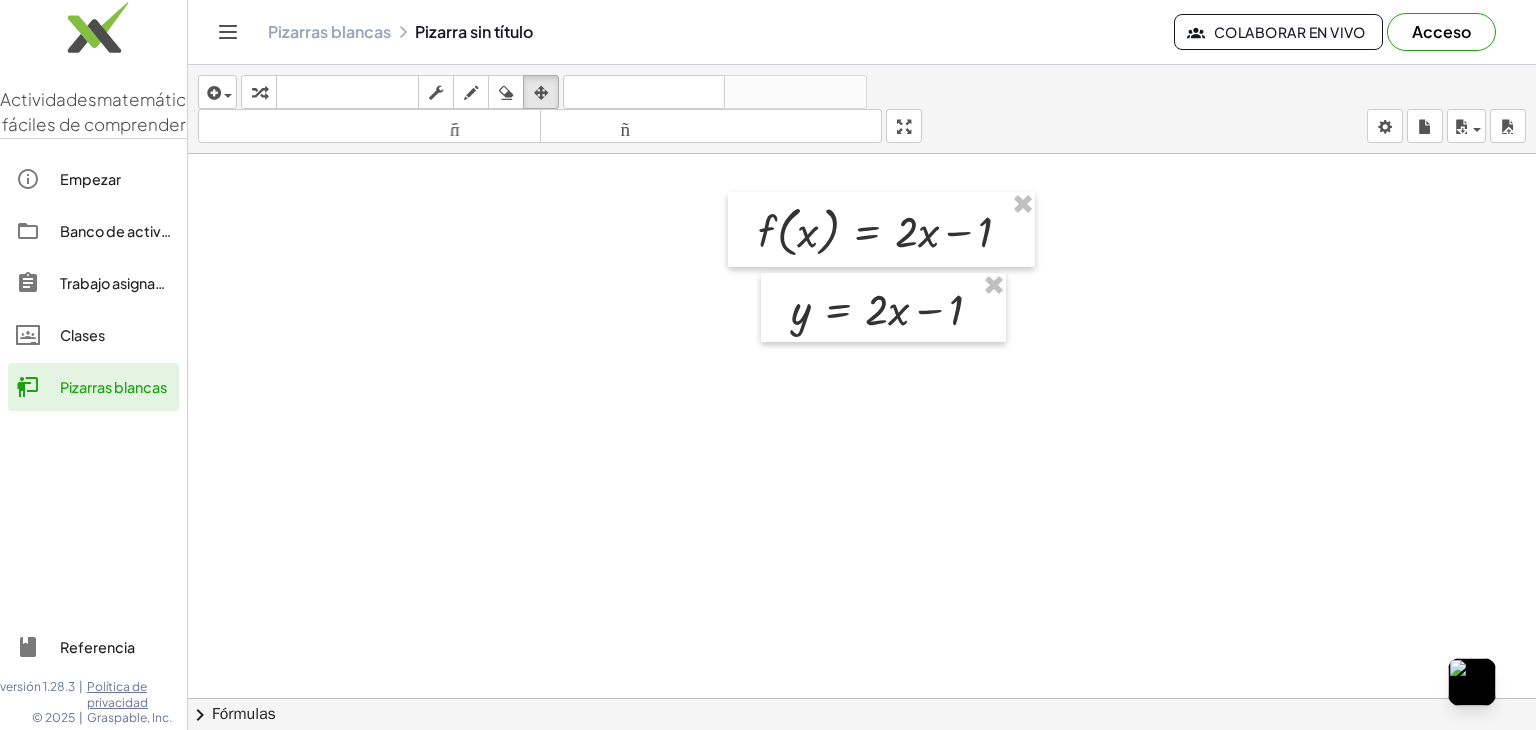 click at bounding box center [862, 777] 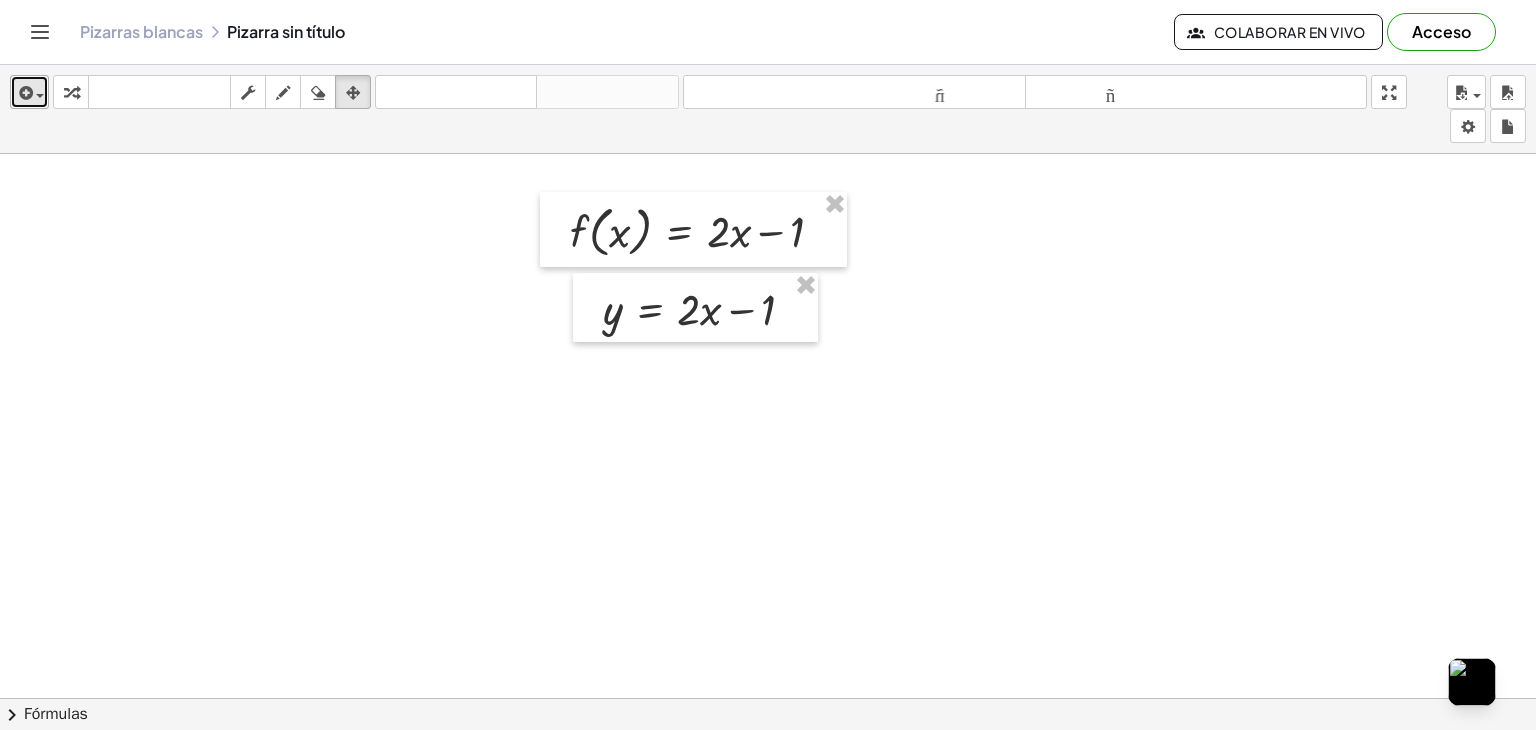 click at bounding box center (40, 96) 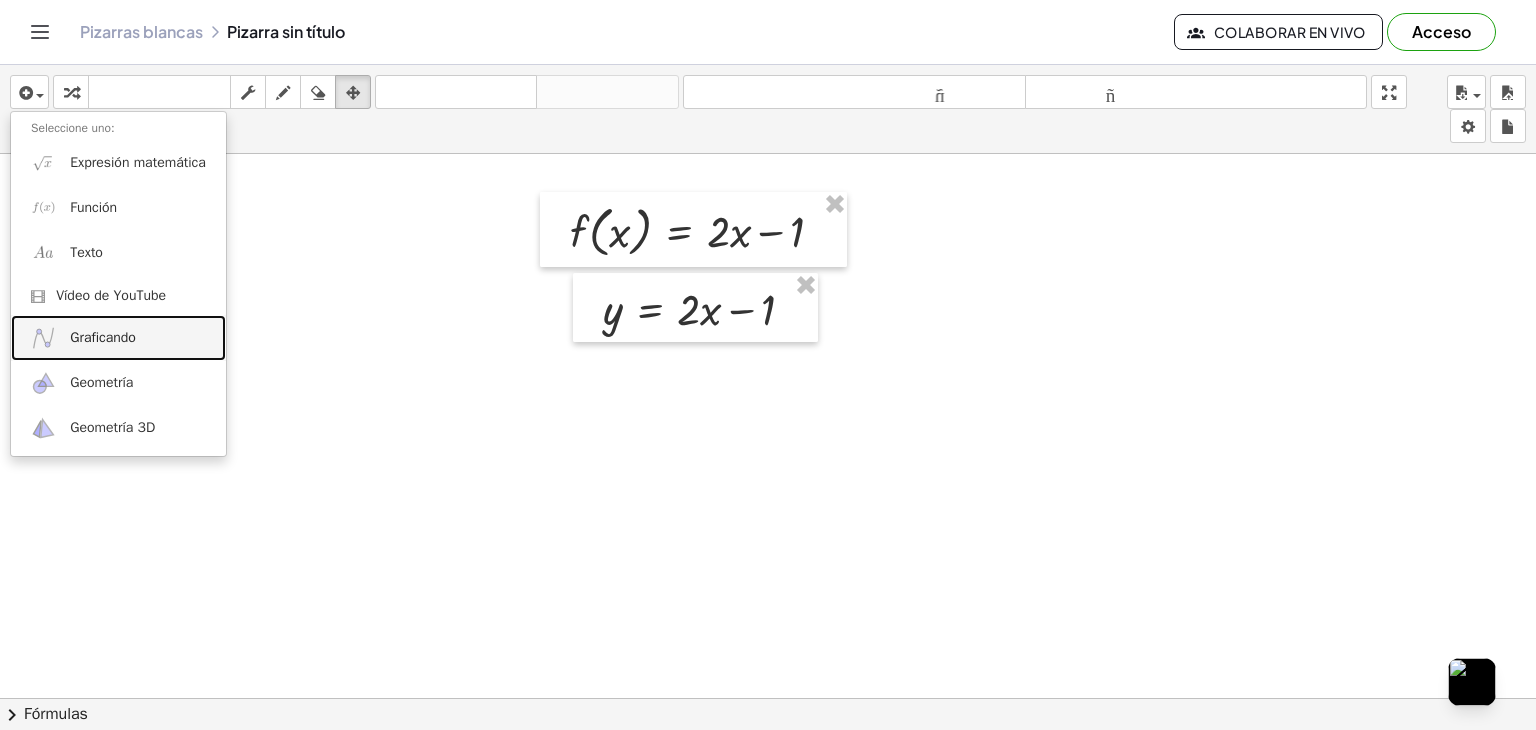 click on "Graficando" at bounding box center (103, 337) 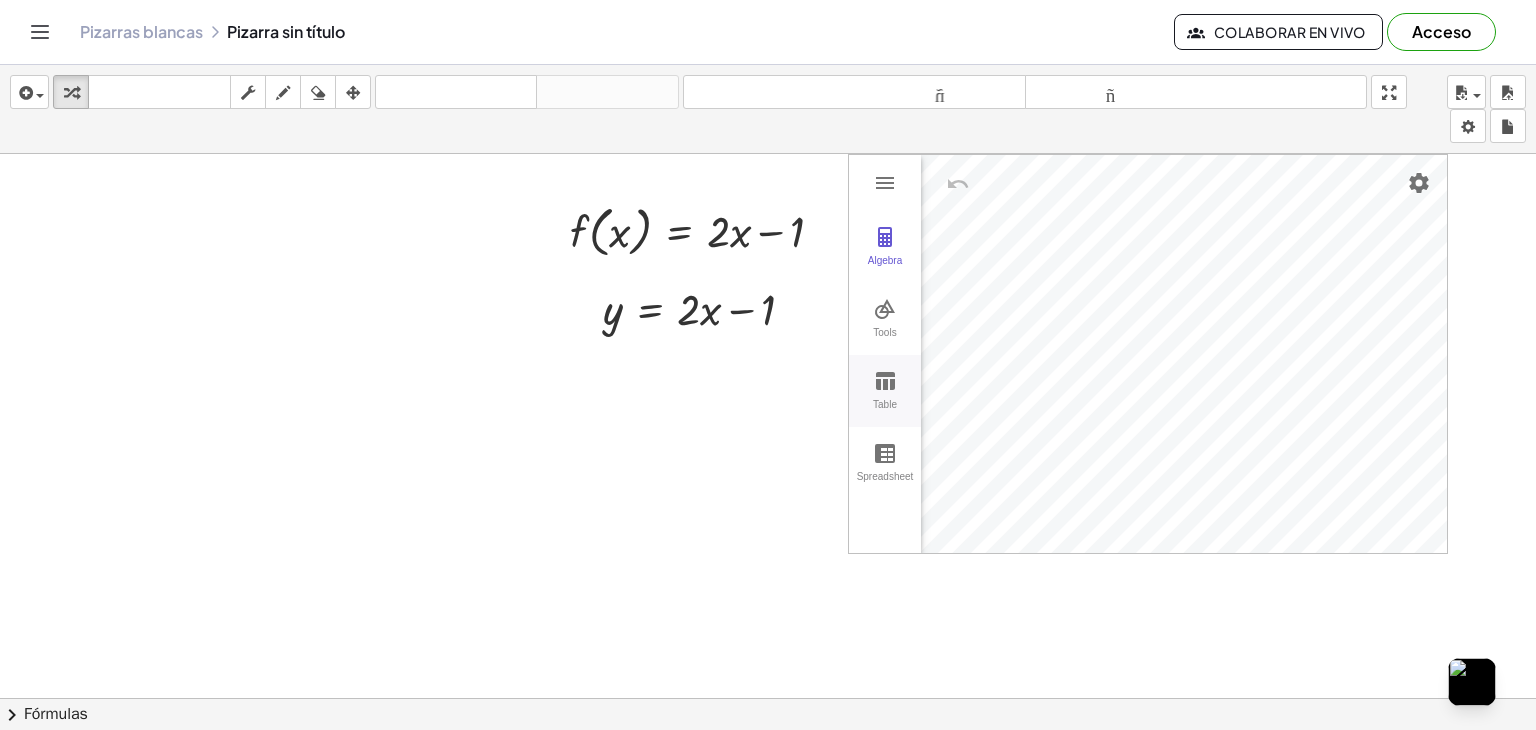 click at bounding box center (885, 381) 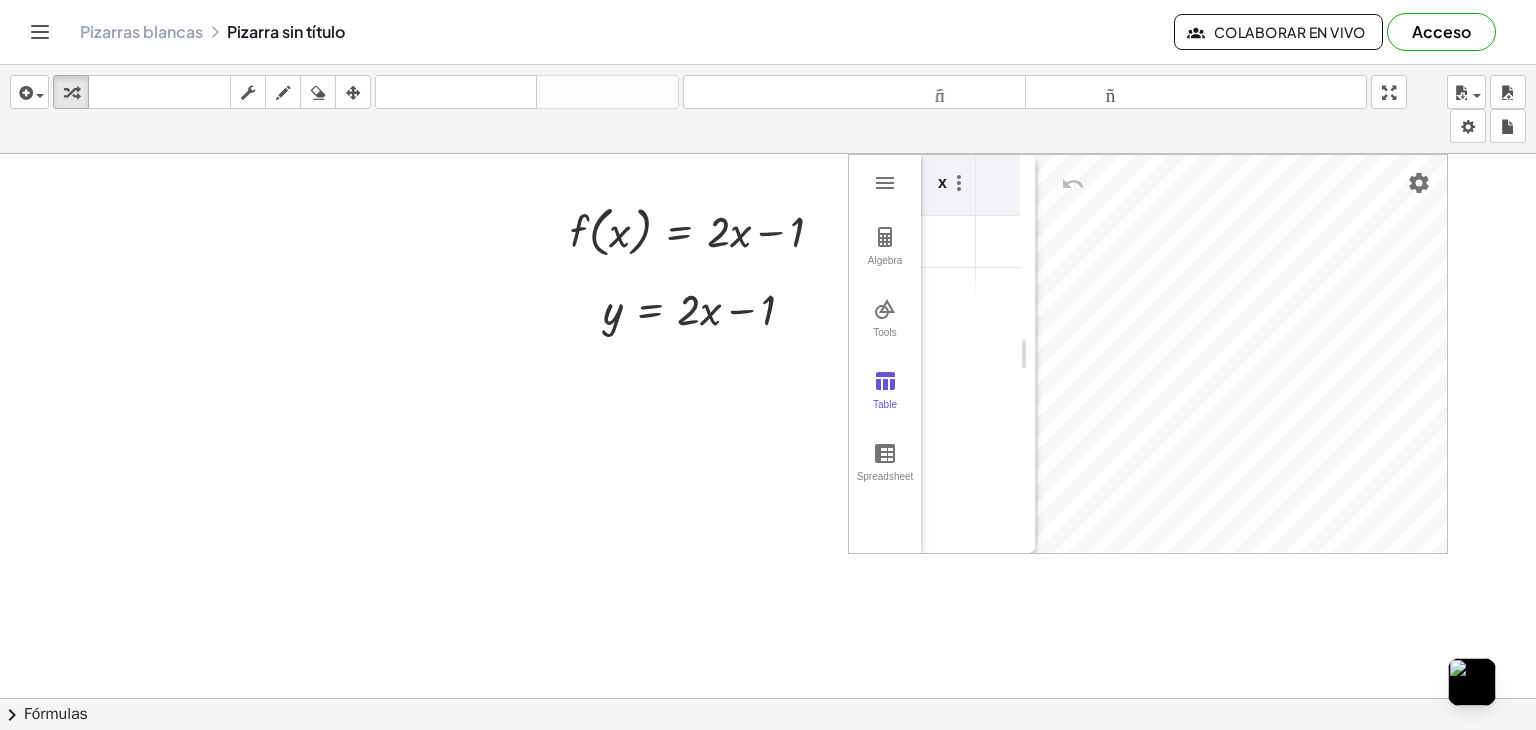 scroll, scrollTop: 0, scrollLeft: 23, axis: horizontal 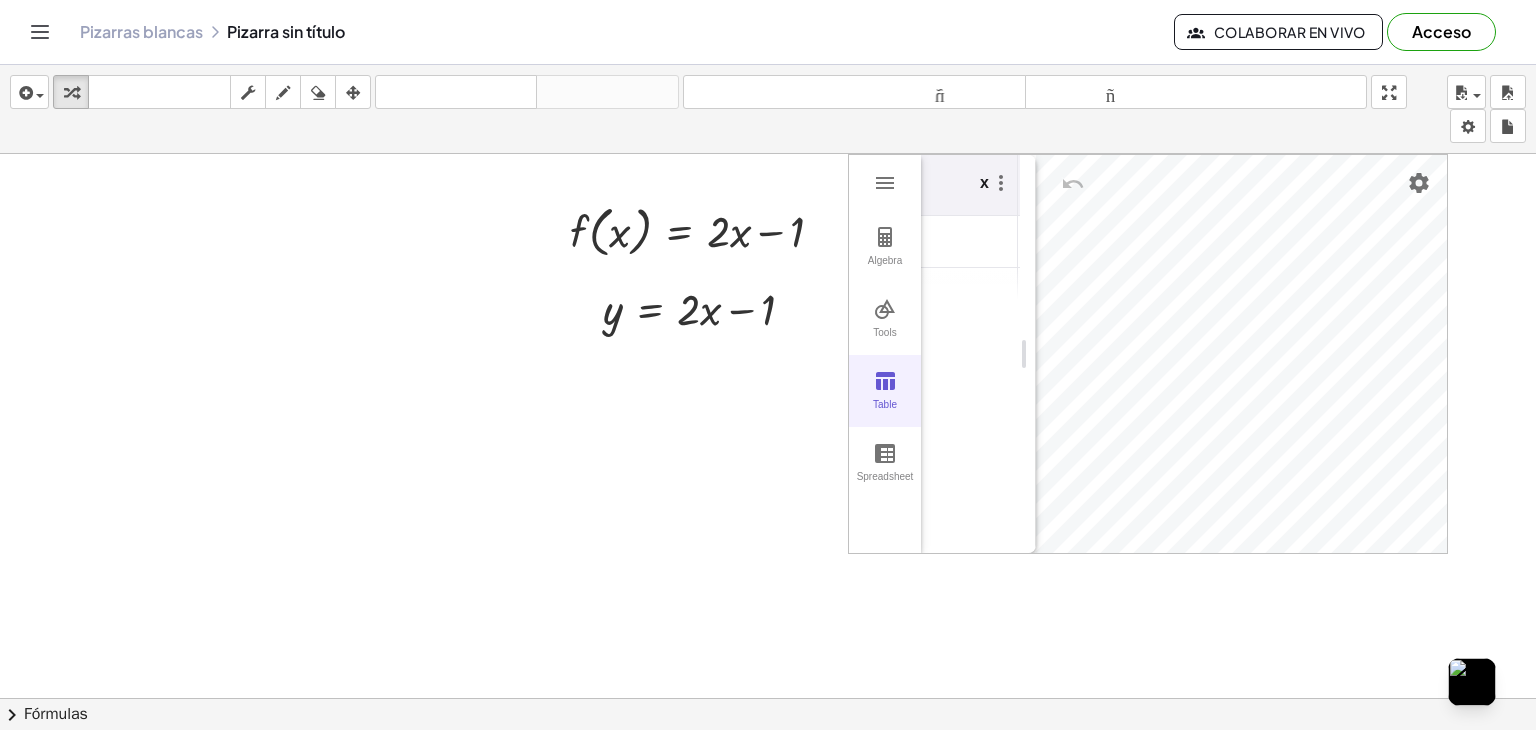 drag, startPoint x: 1010, startPoint y: 330, endPoint x: 913, endPoint y: 386, distance: 112.00446 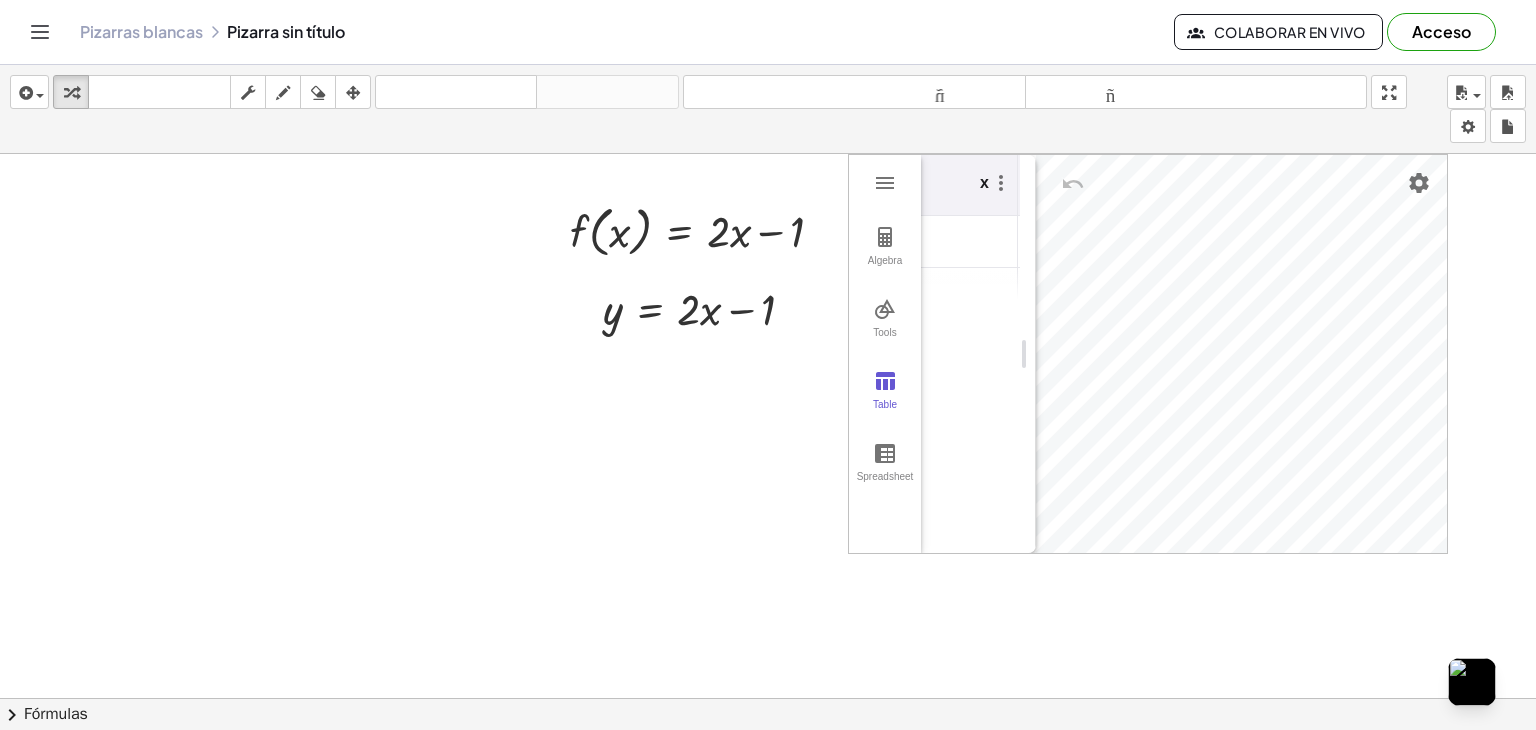 click at bounding box center (958, 242) 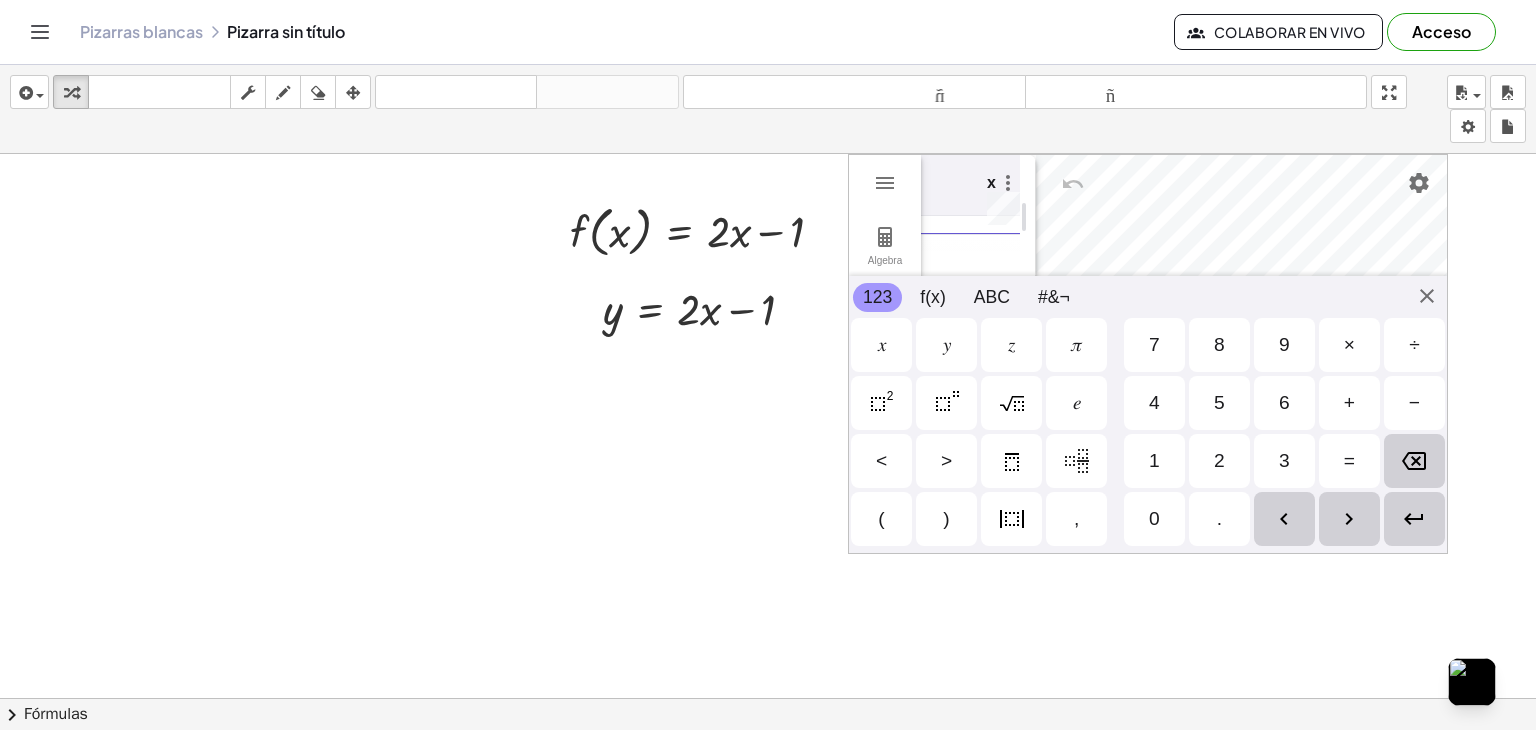 scroll, scrollTop: 50, scrollLeft: 0, axis: vertical 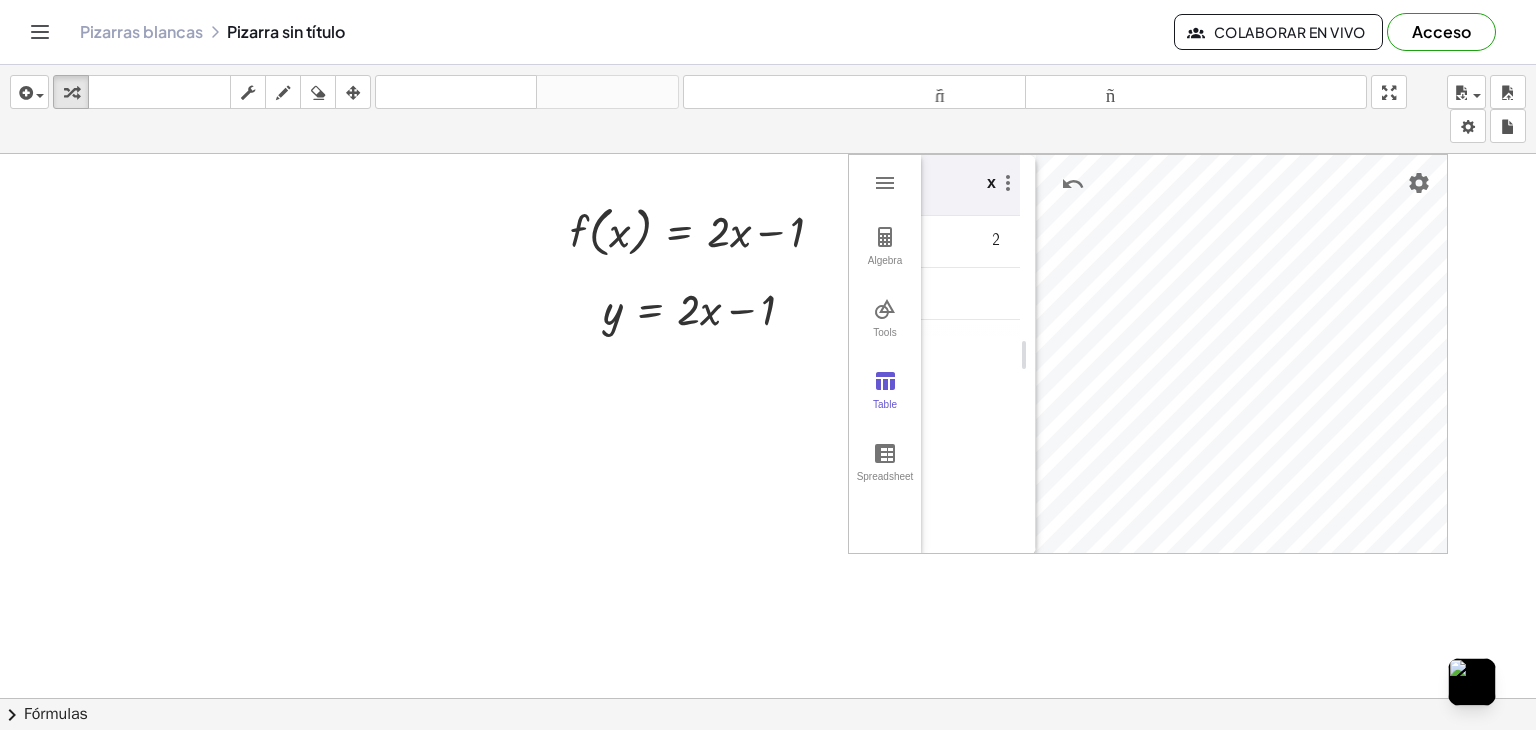 click at bounding box center (965, 294) 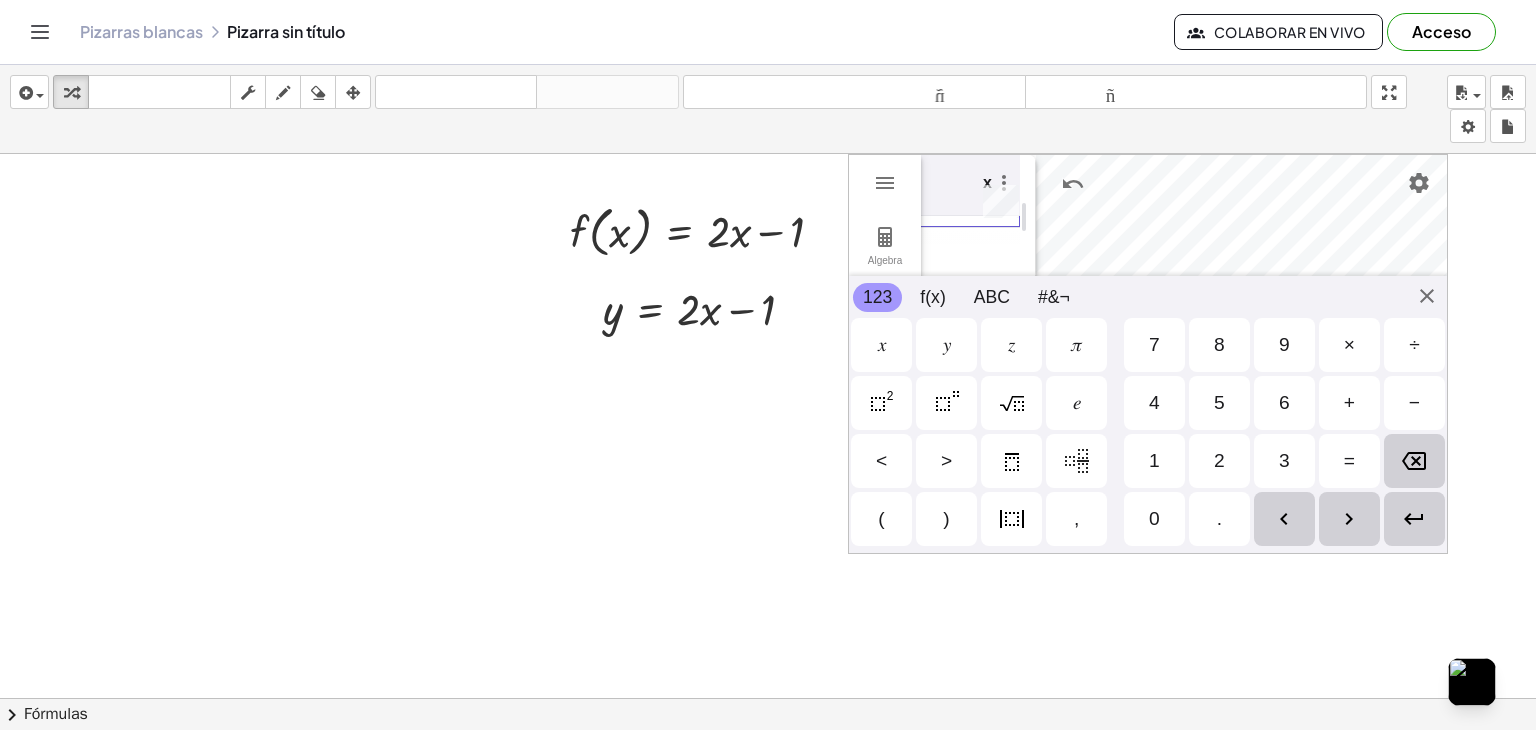 scroll, scrollTop: 102, scrollLeft: 4, axis: both 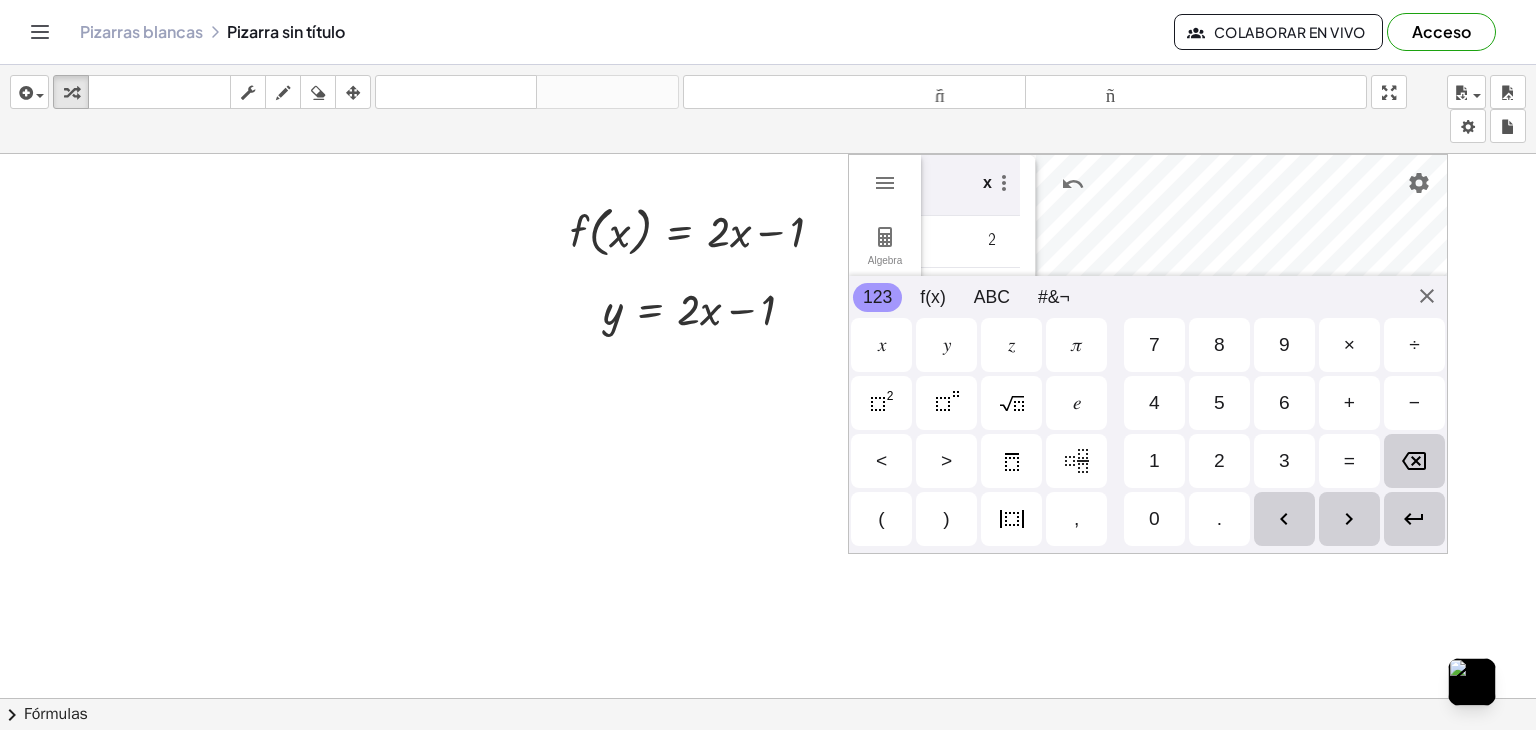 click at bounding box center (961, 346) 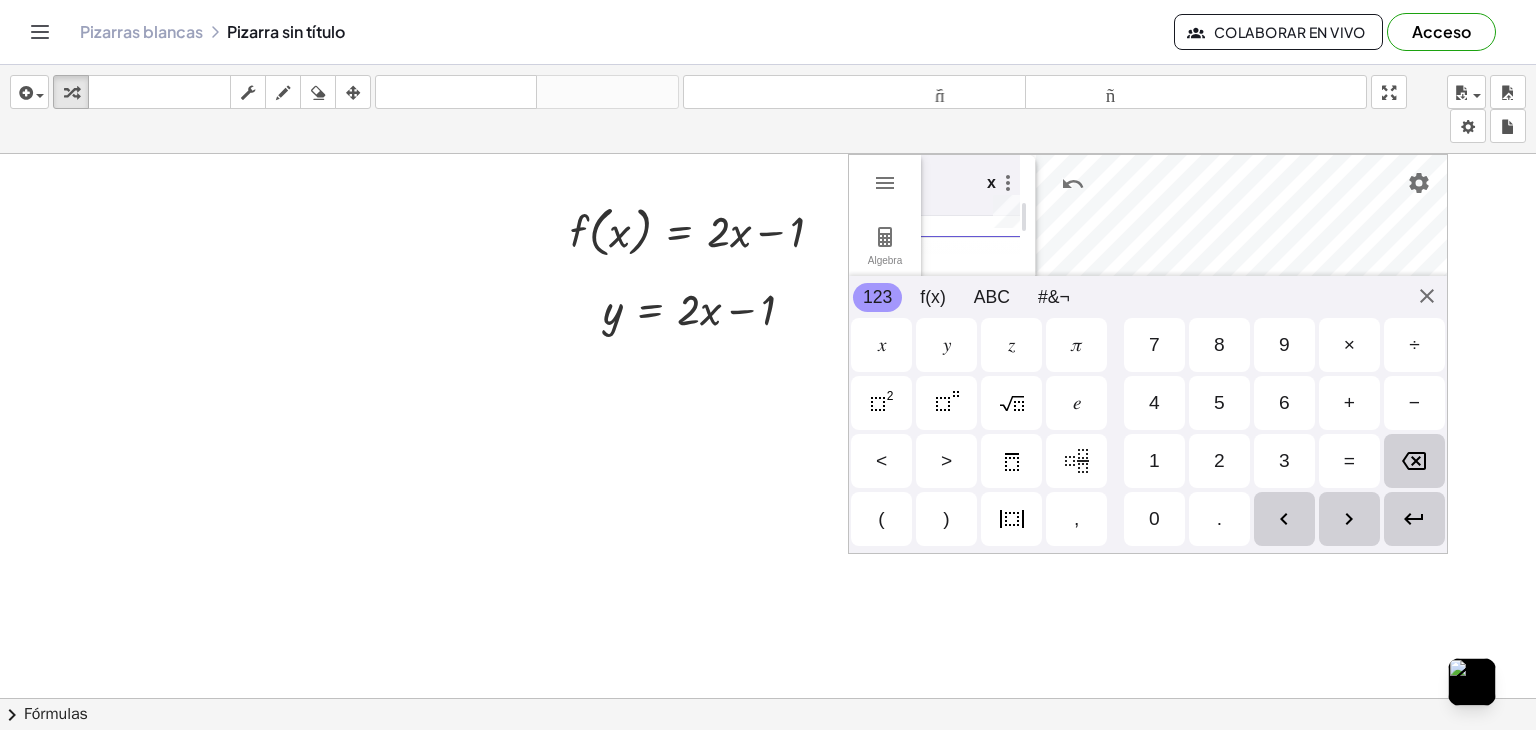 scroll, scrollTop: 134, scrollLeft: 0, axis: vertical 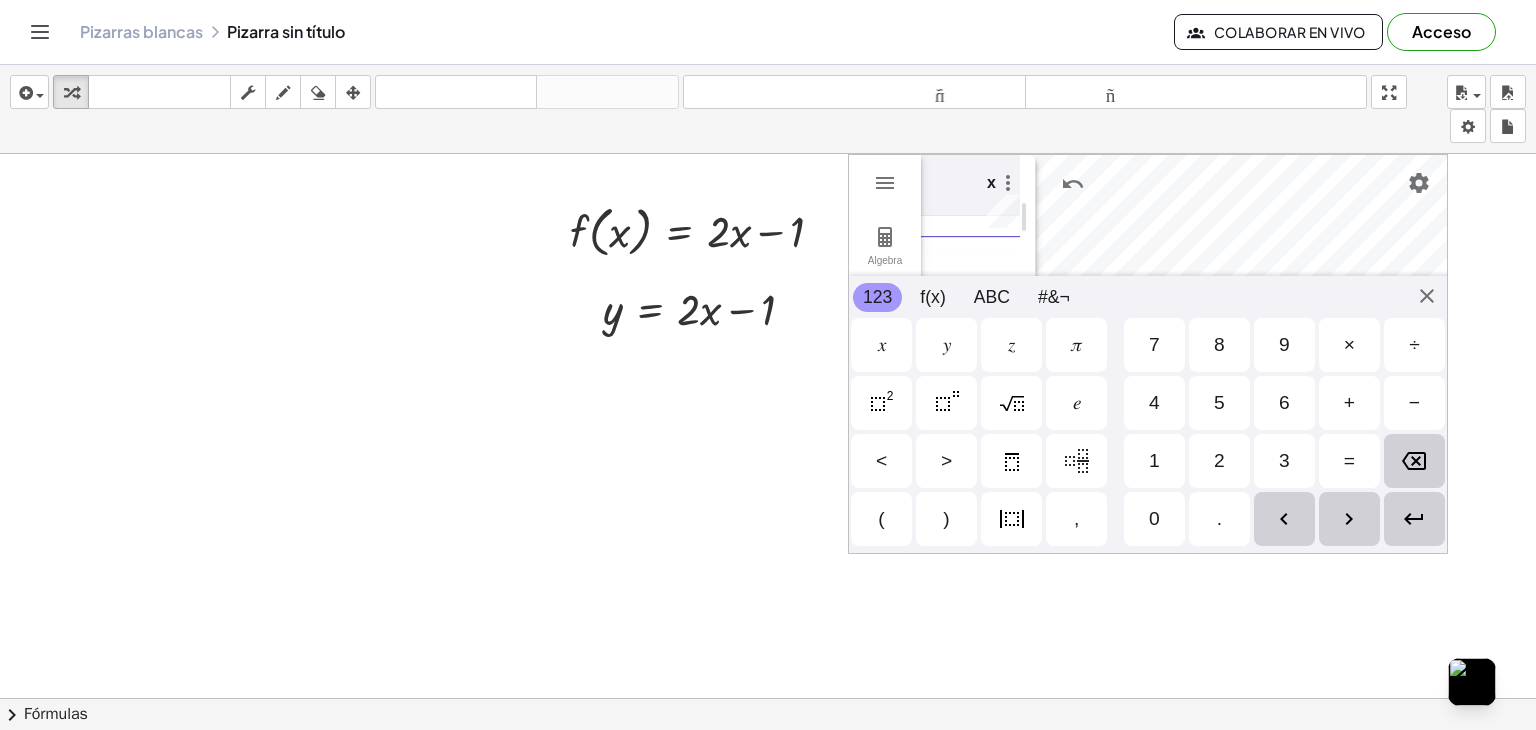 drag, startPoint x: 1398, startPoint y: 530, endPoint x: 1393, endPoint y: 521, distance: 10.29563 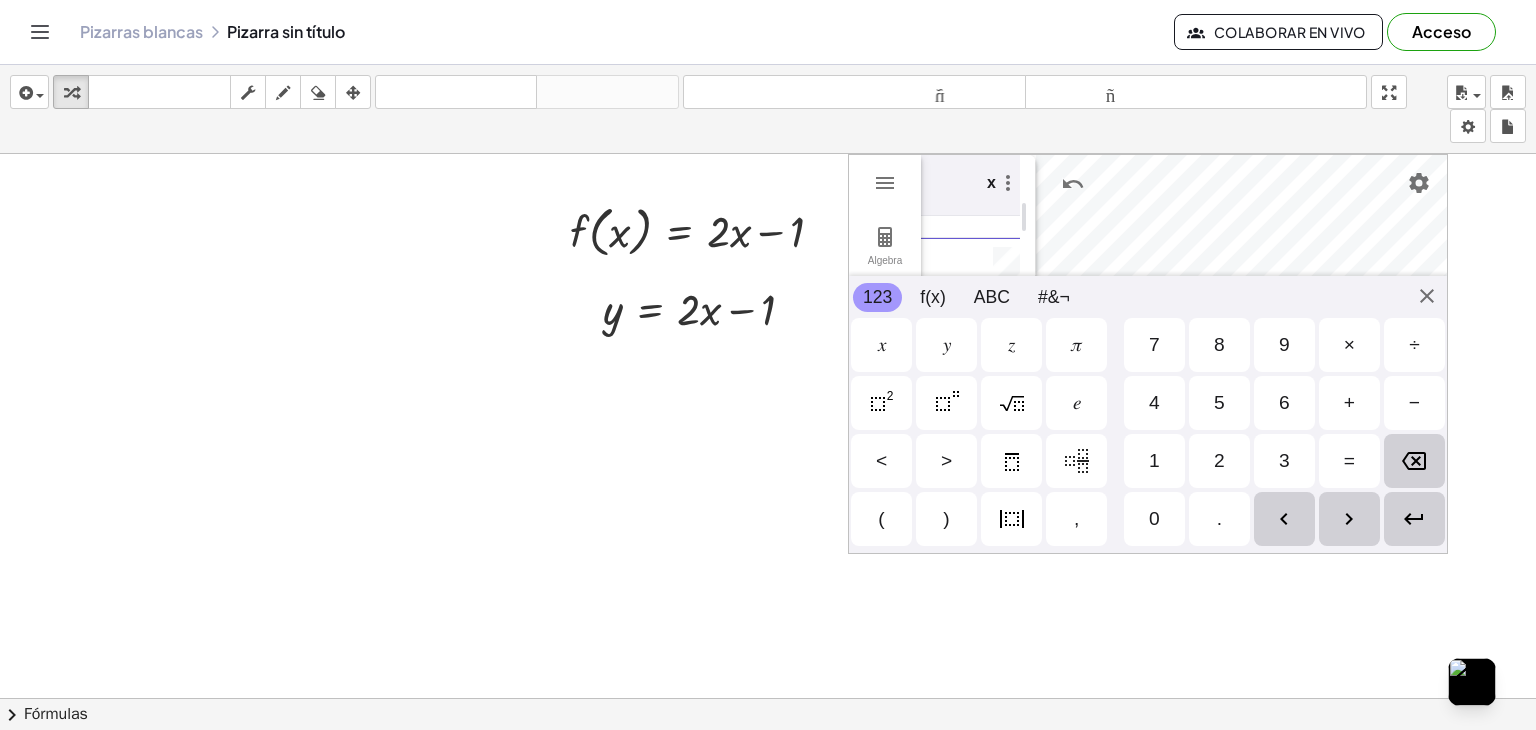 scroll, scrollTop: 148, scrollLeft: 15, axis: both 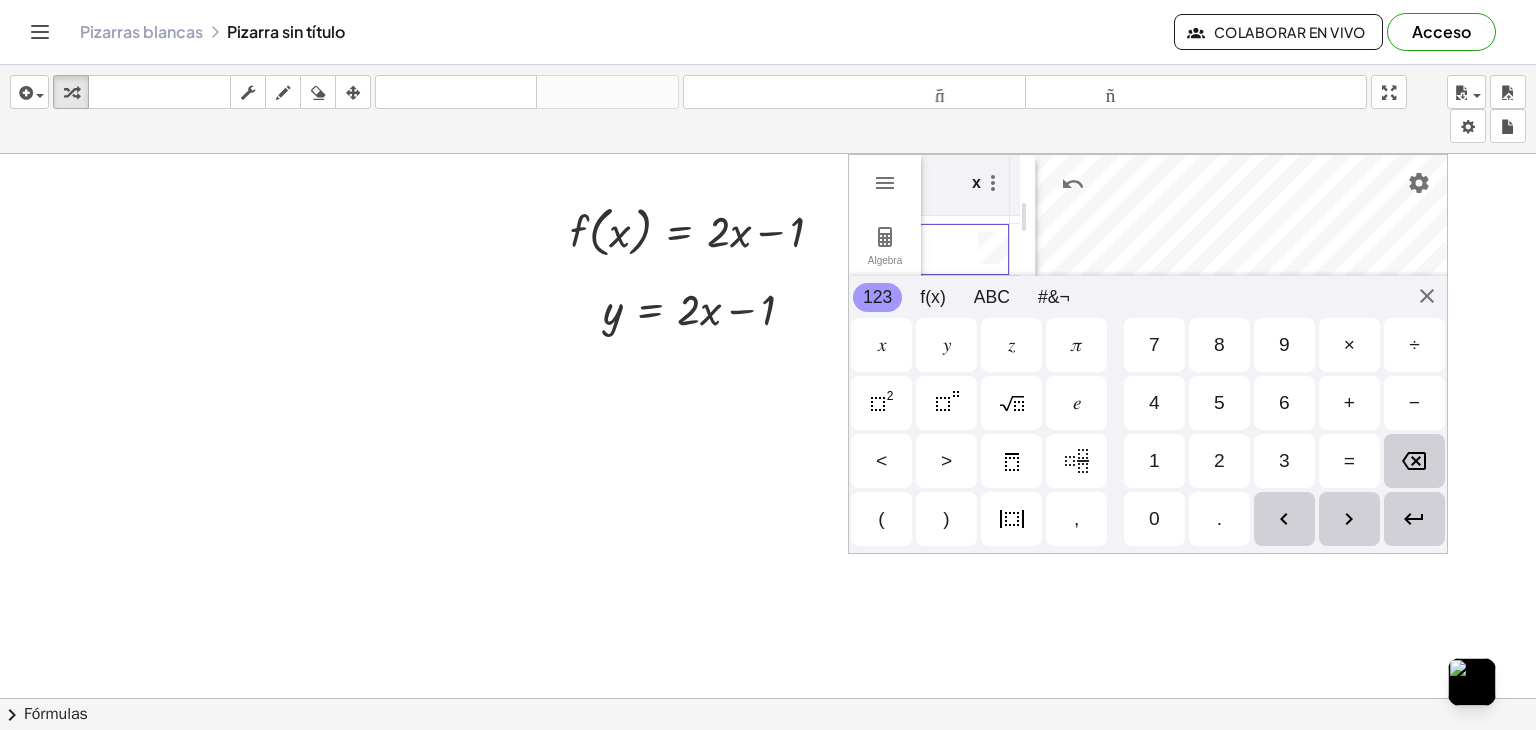 click on "−" at bounding box center (1414, 403) 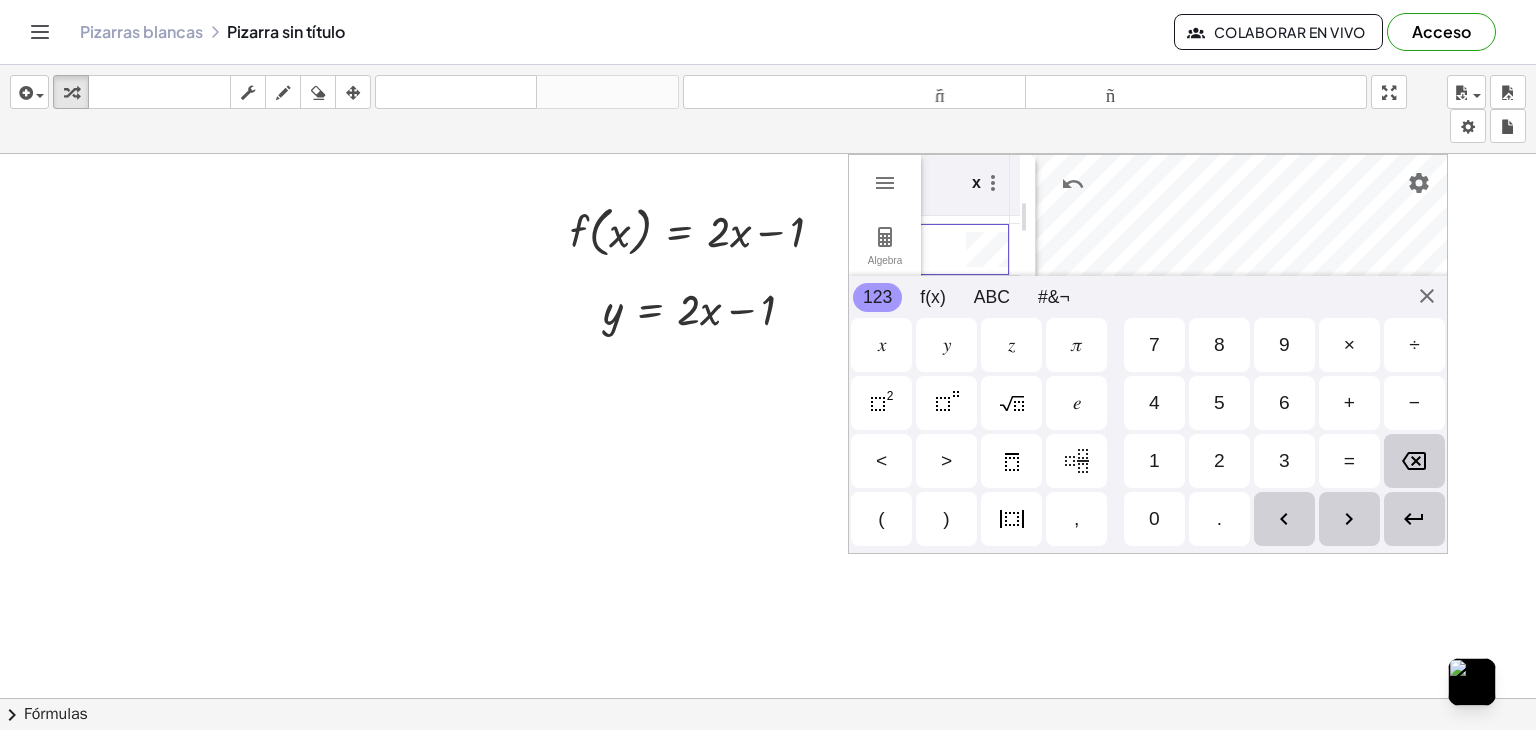 click on "1" at bounding box center (1154, 461) 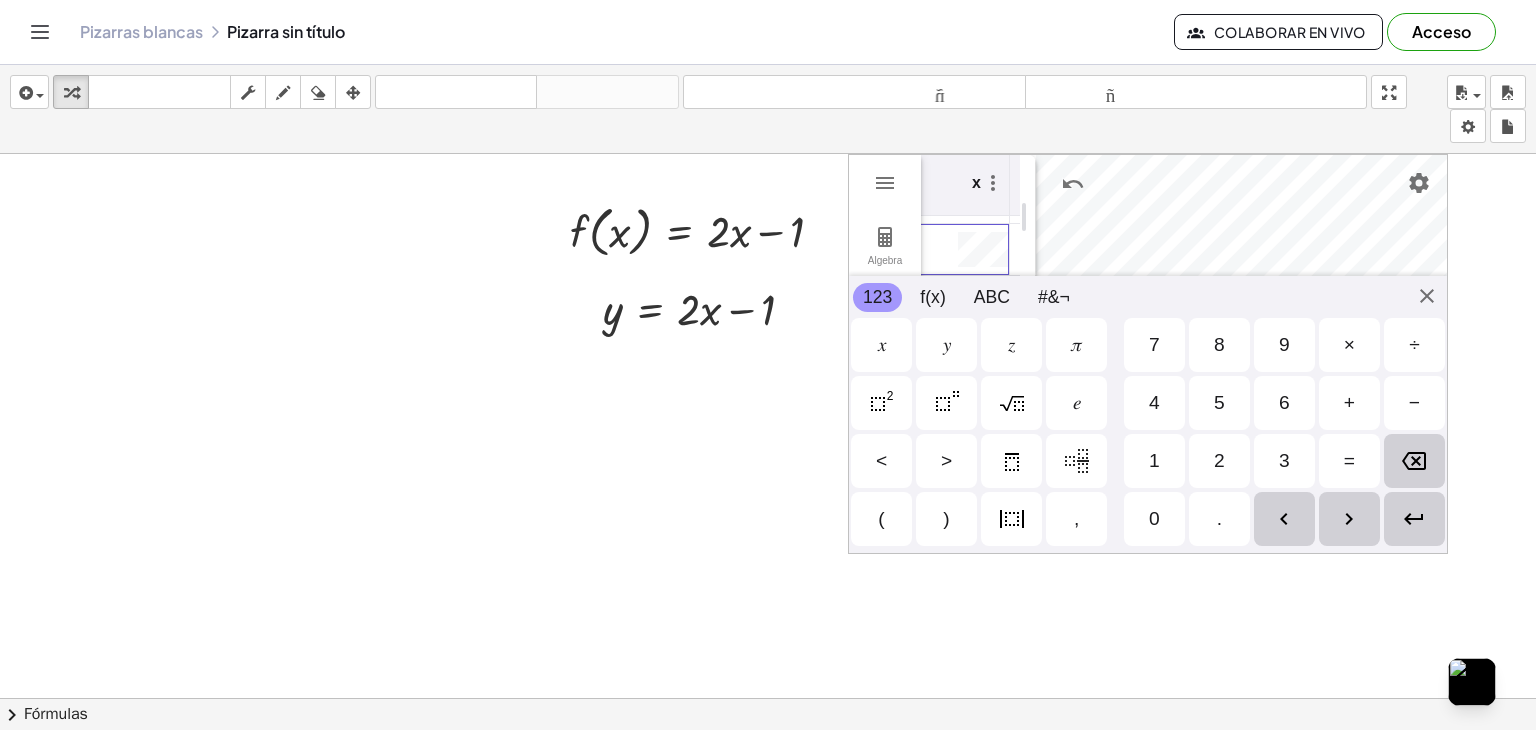 click at bounding box center [1414, 519] 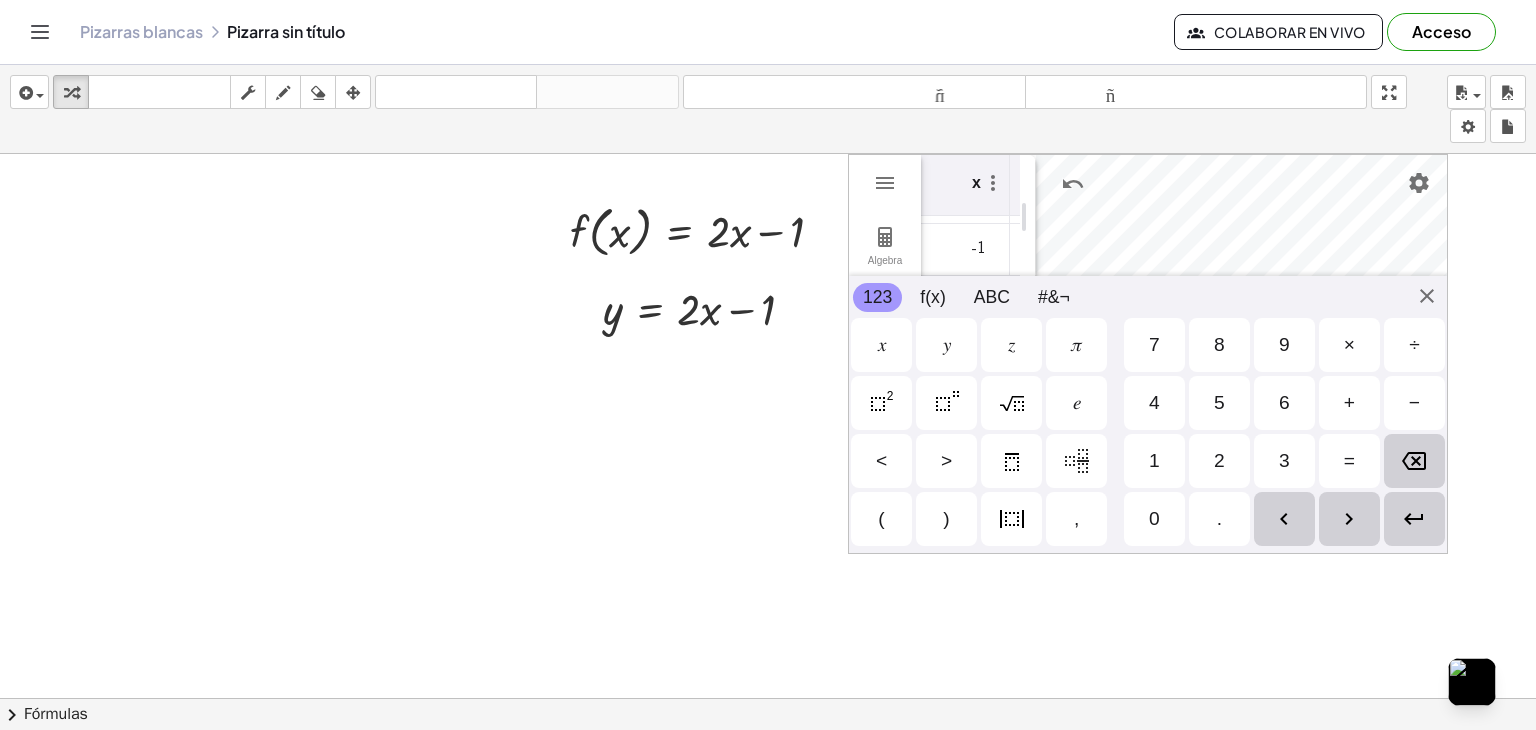 scroll, scrollTop: 200, scrollLeft: 0, axis: vertical 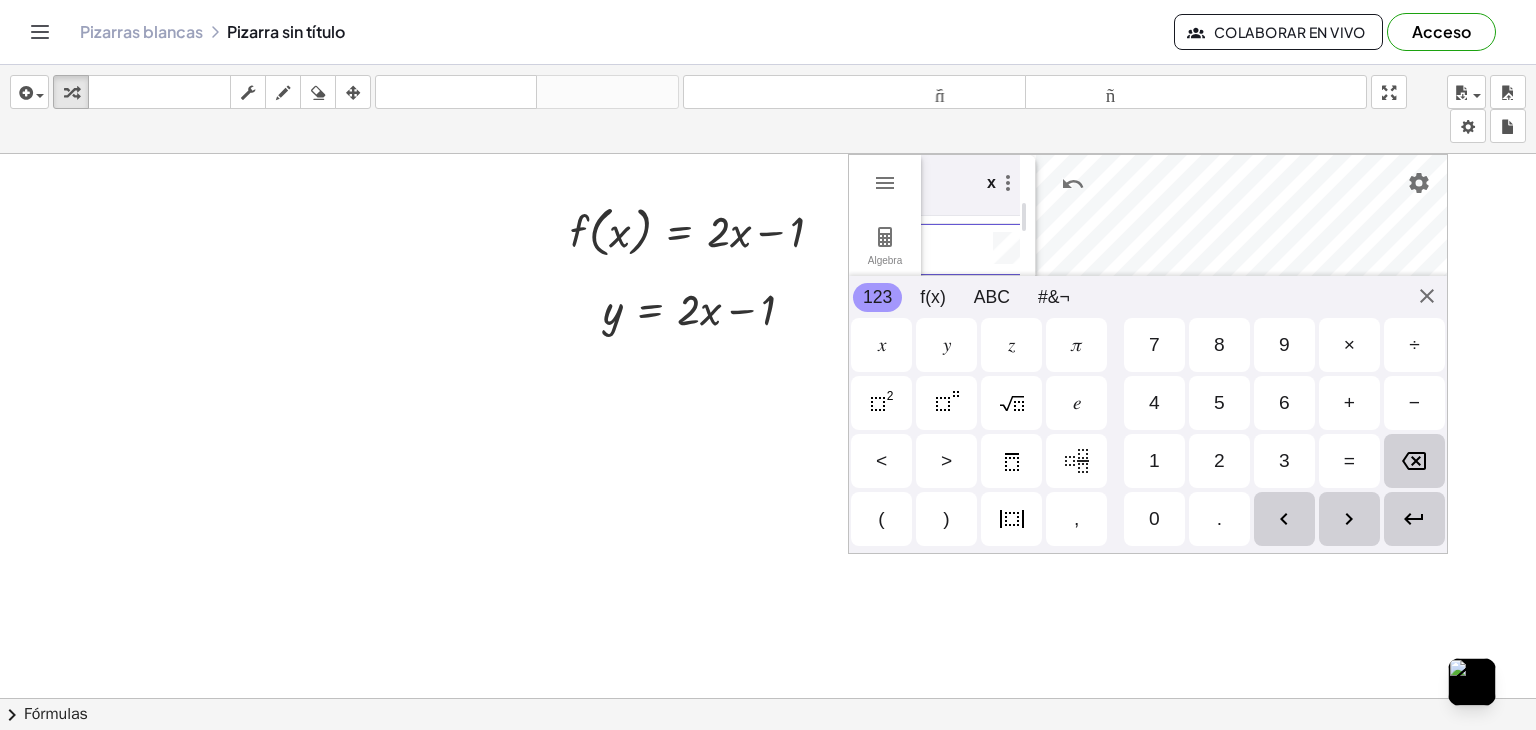 click on "−" at bounding box center (1414, 403) 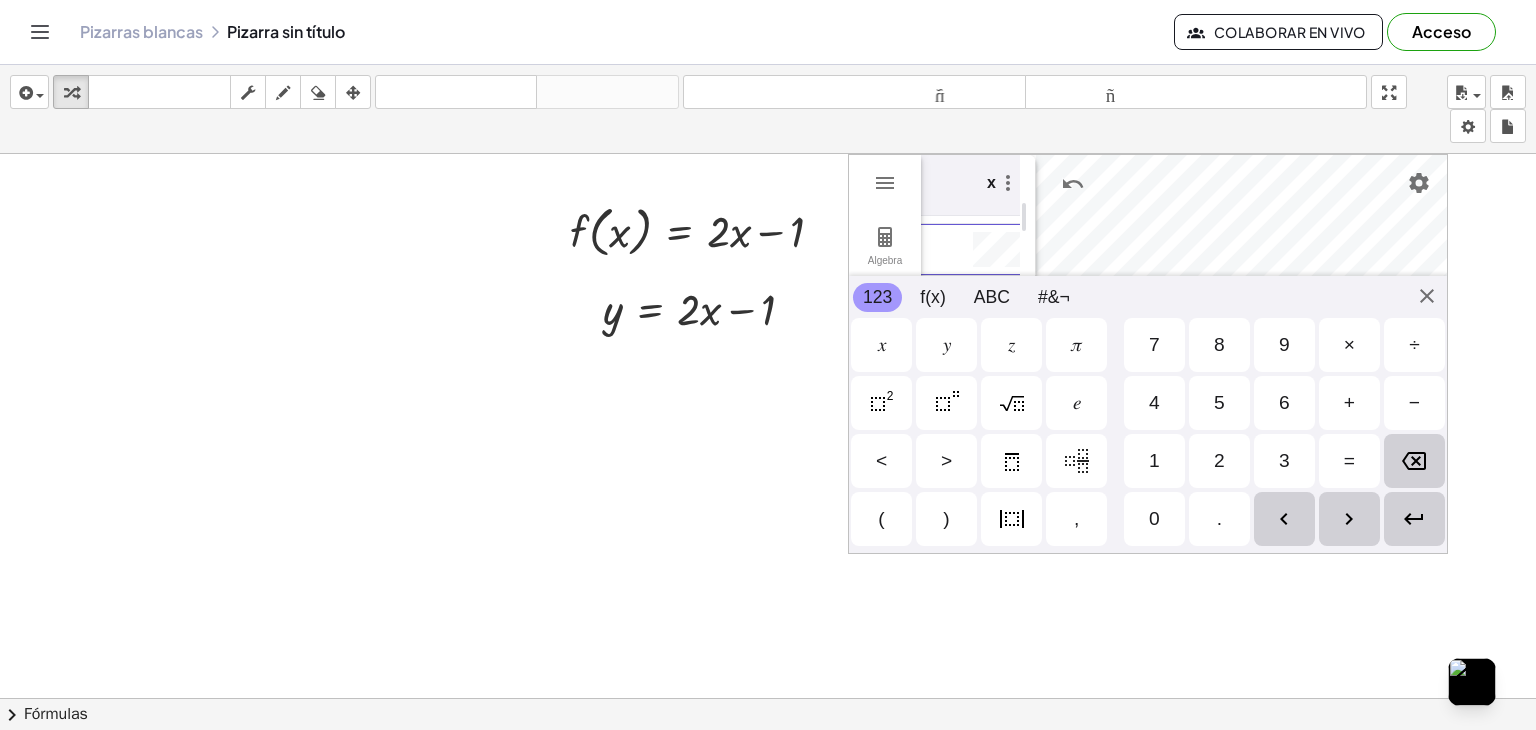 click on "2" at bounding box center [1219, 461] 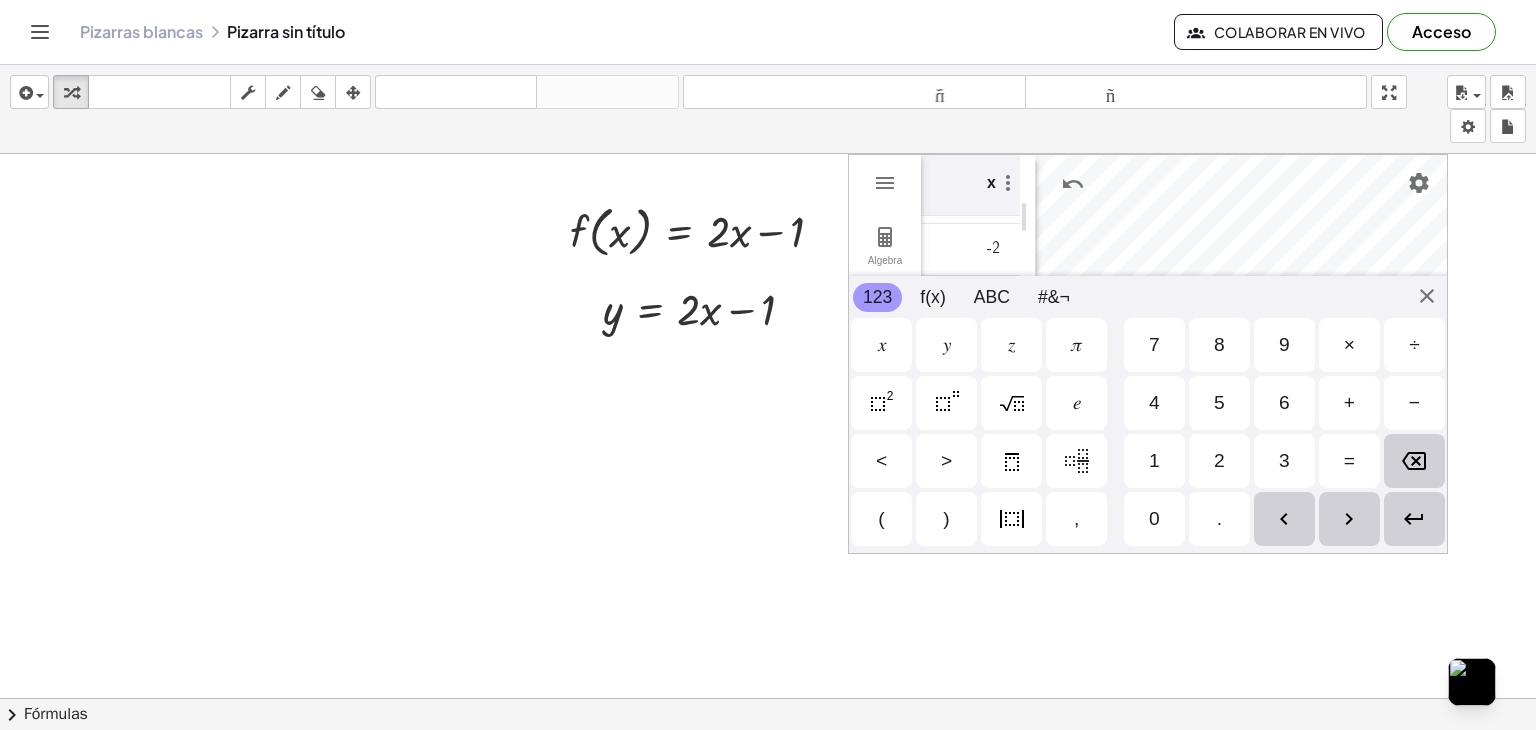 scroll, scrollTop: 252, scrollLeft: 15, axis: both 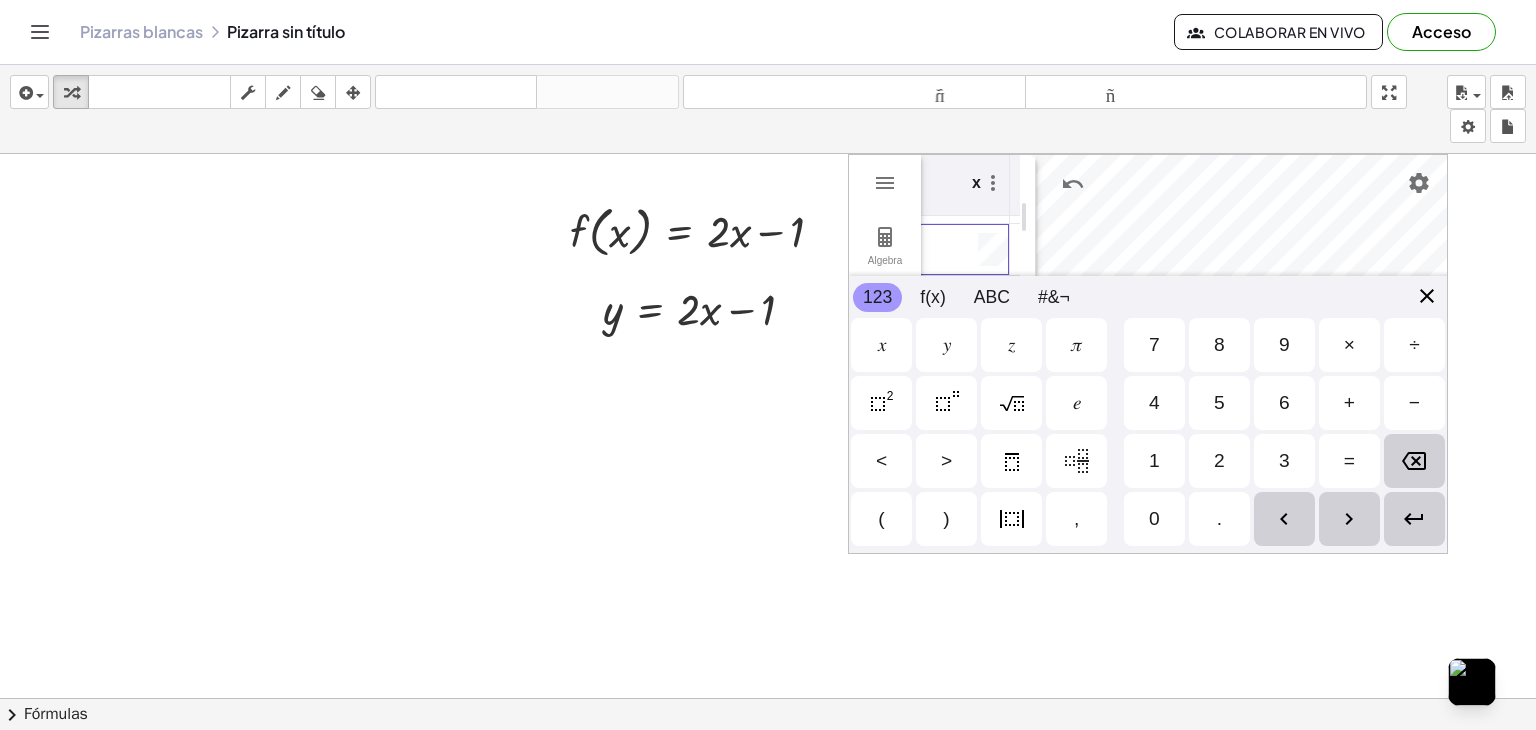 click on "Algebra Tools Table Spreadsheet GeoGebra Graphing Calculator Basic Tools Move Point Slider Intersect Extremum Roots Best Fit Line Edit Select Objects Move Graphics View Delete Show / Hide Label Show / Hide Object Copy Visual Style Media Text Points Point Intersect Point on Object Attach / Detach Point Extremum Roots Complex Number List Lines Line Ray Vector Others Pen Freehand Function Button Check Box Input Box x 2 1 0 -1 -2   123 123 f(x) ABC #&¬ 𝑥 𝑦 𝑧 𝜋 7 8 9 × ÷ 𝑒 4 5 6 + − < > 1 2 3 = ( ) , 0 ." at bounding box center [1148, 354] 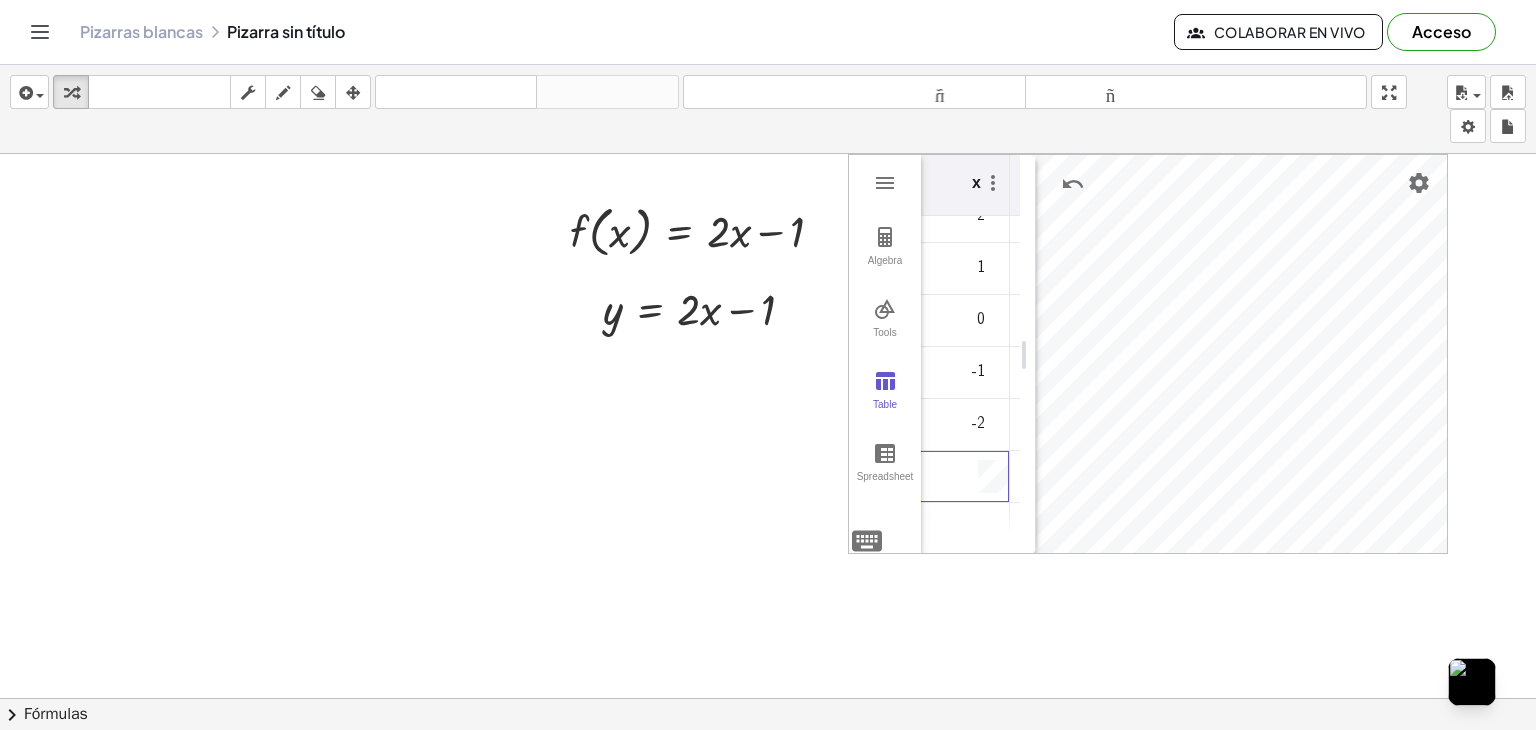 scroll, scrollTop: 0, scrollLeft: 15, axis: horizontal 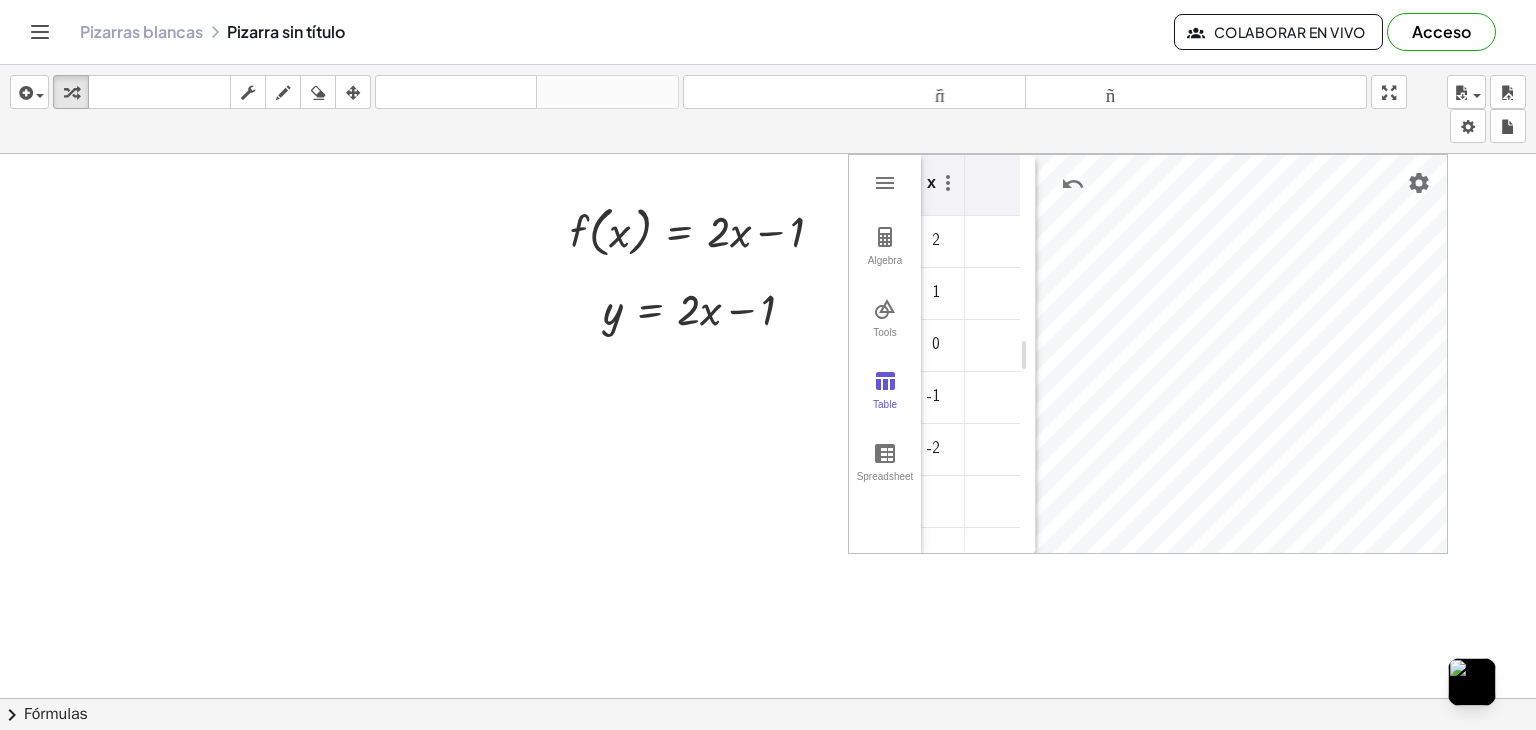 click at bounding box center [1025, 185] 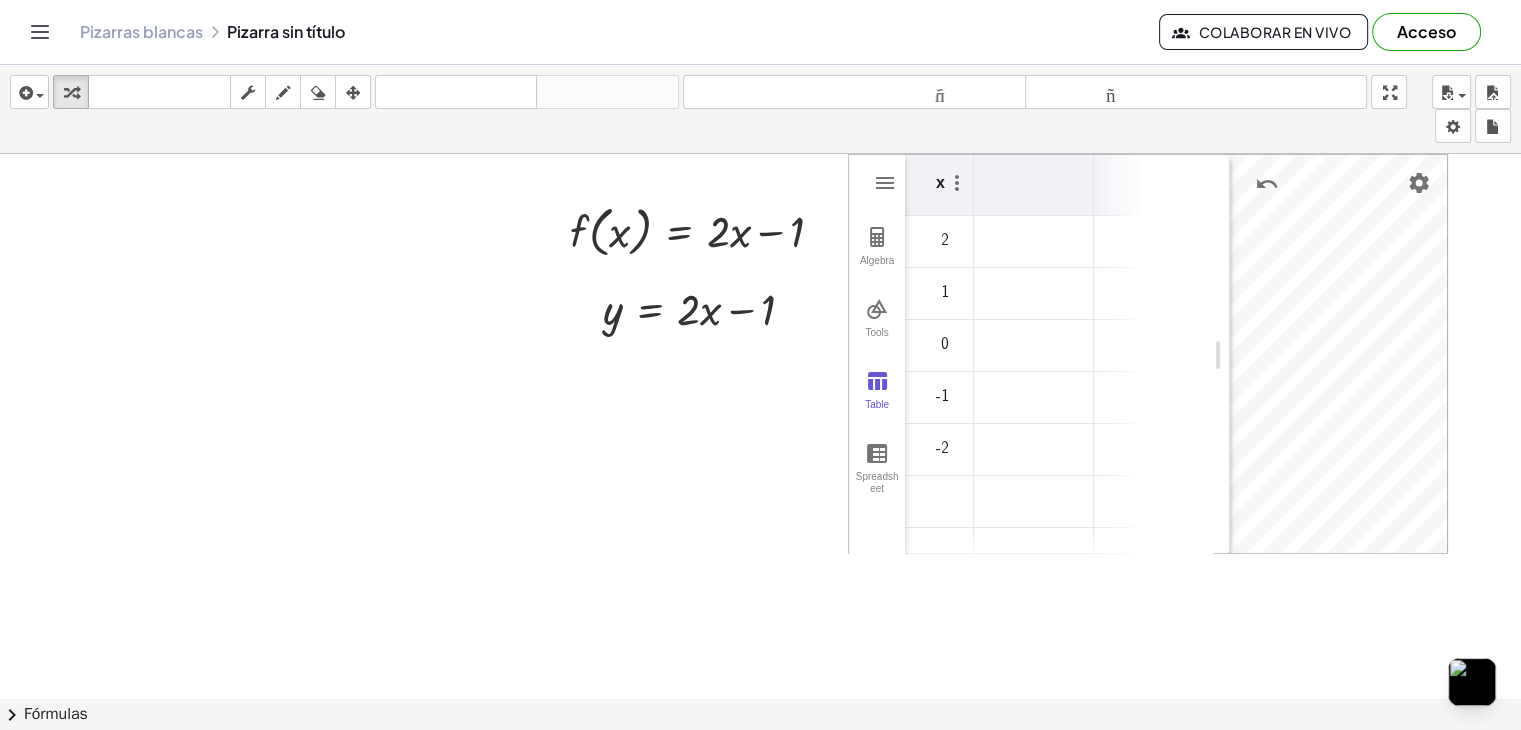 drag, startPoint x: 1029, startPoint y: 421, endPoint x: 1223, endPoint y: 452, distance: 196.4612 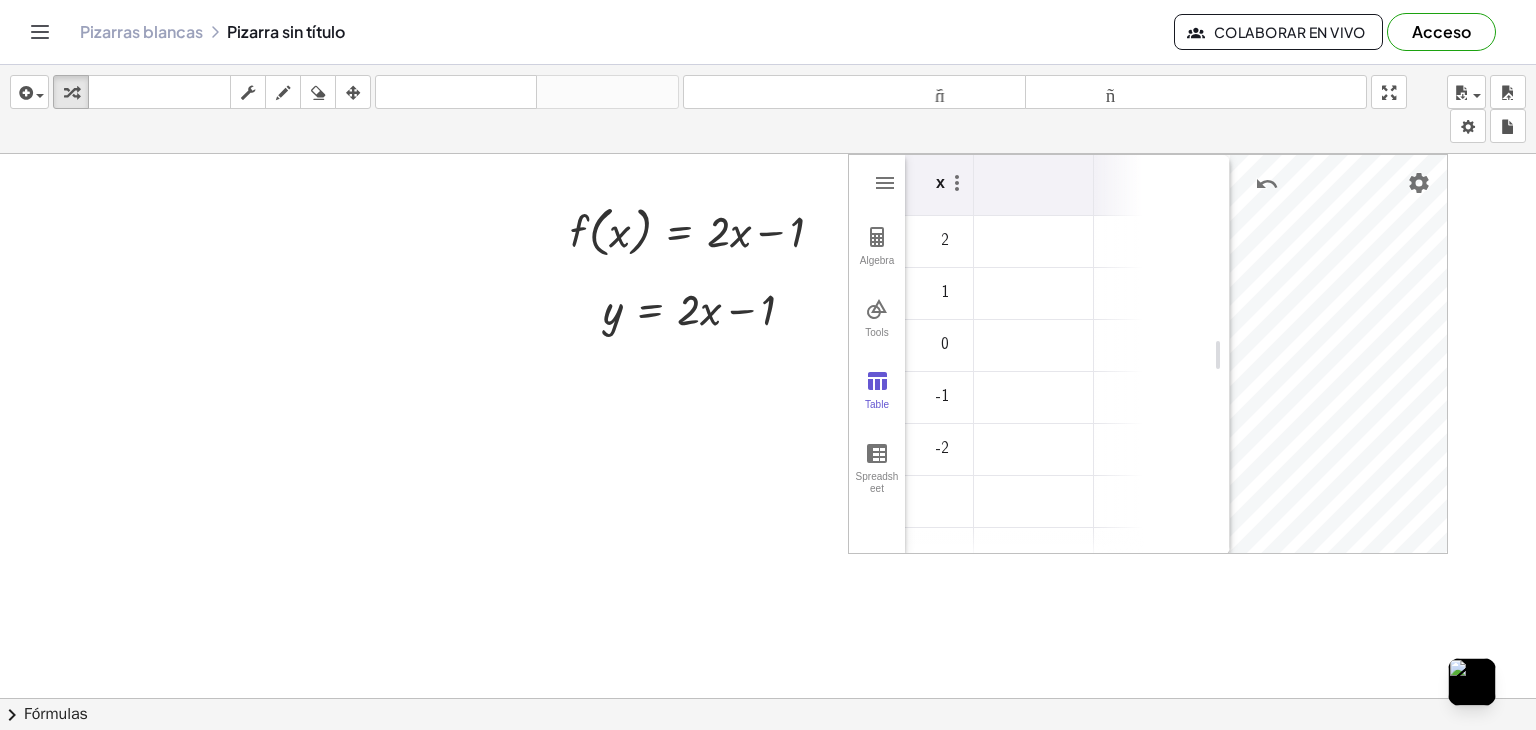 click at bounding box center (1034, 185) 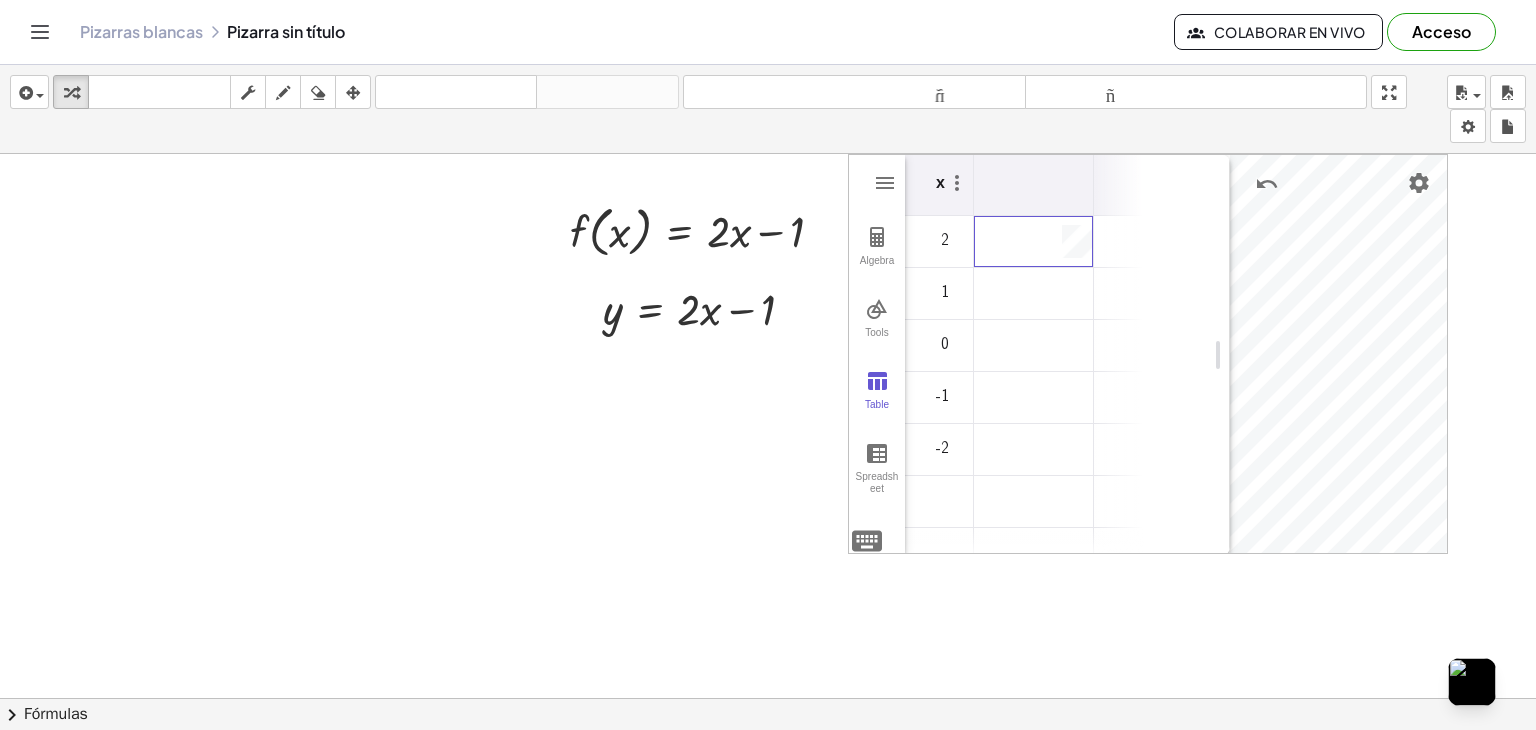 click at bounding box center (768, 698) 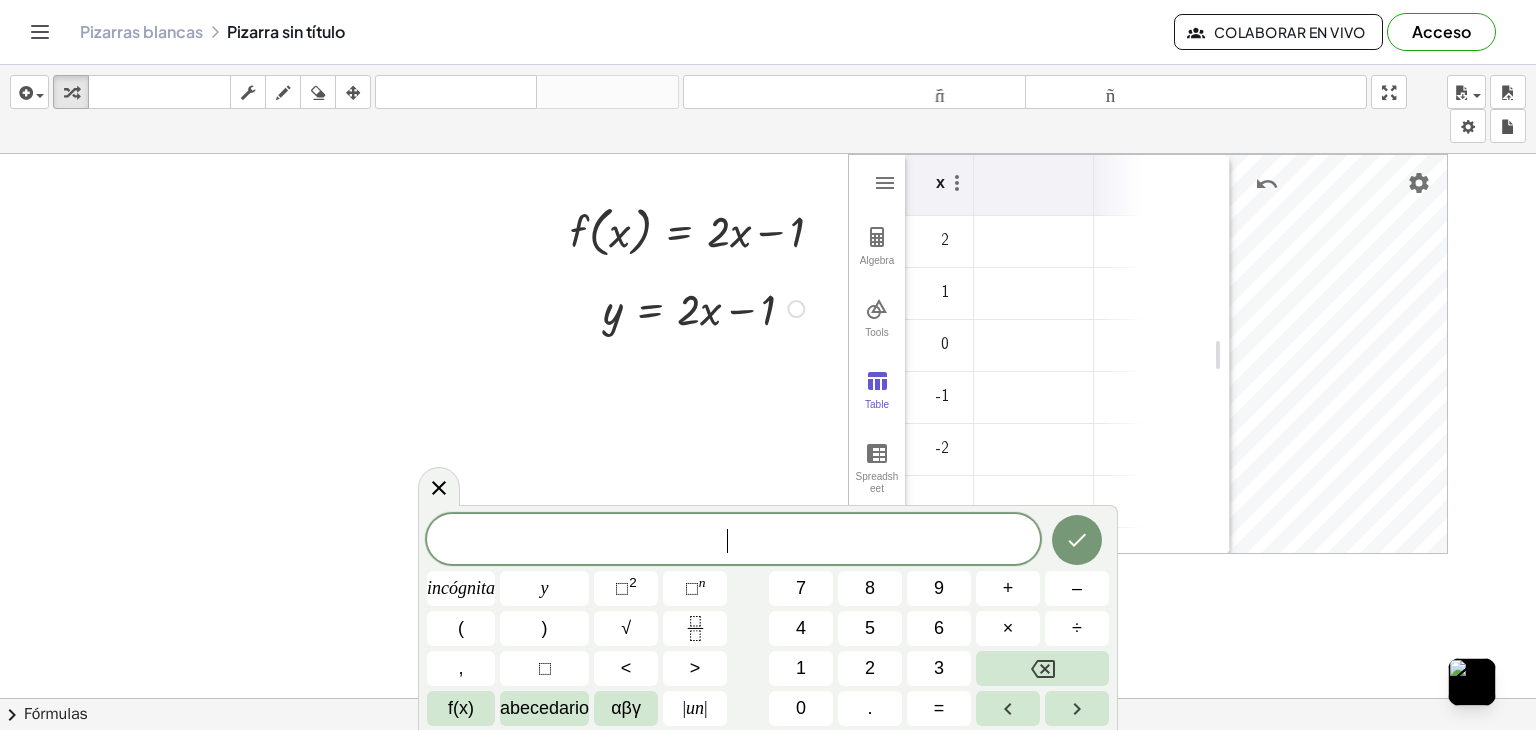 click at bounding box center [707, 307] 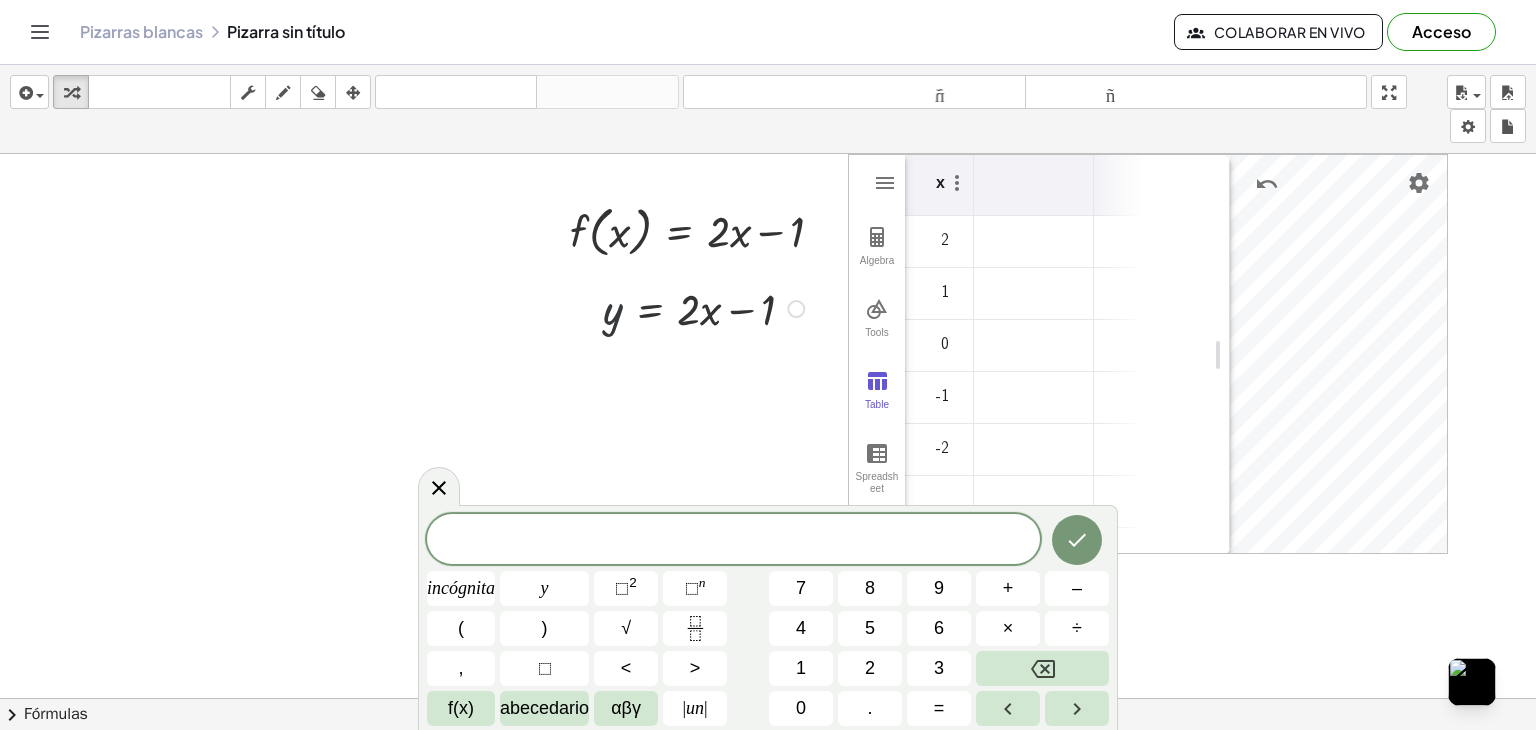 click at bounding box center (707, 307) 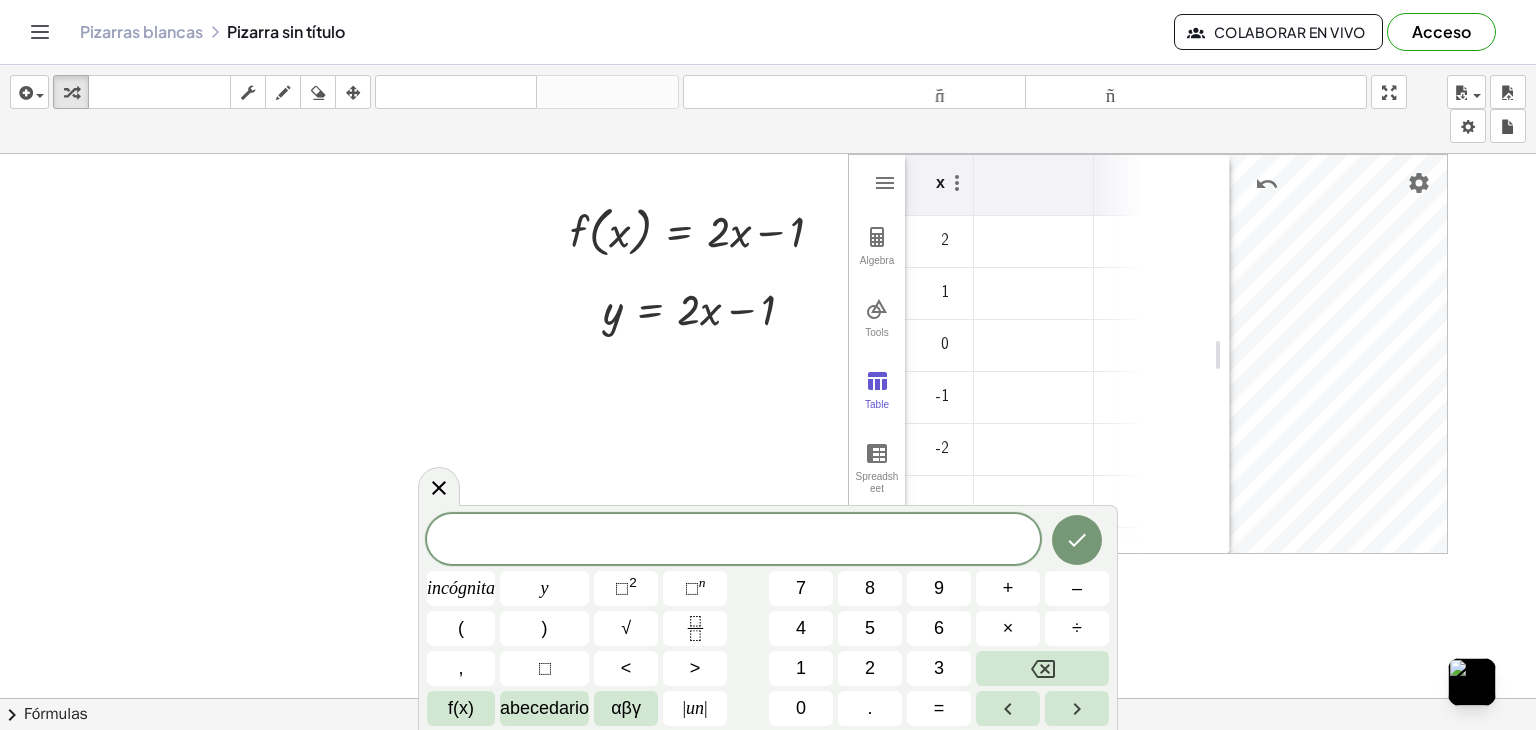 click at bounding box center (768, 698) 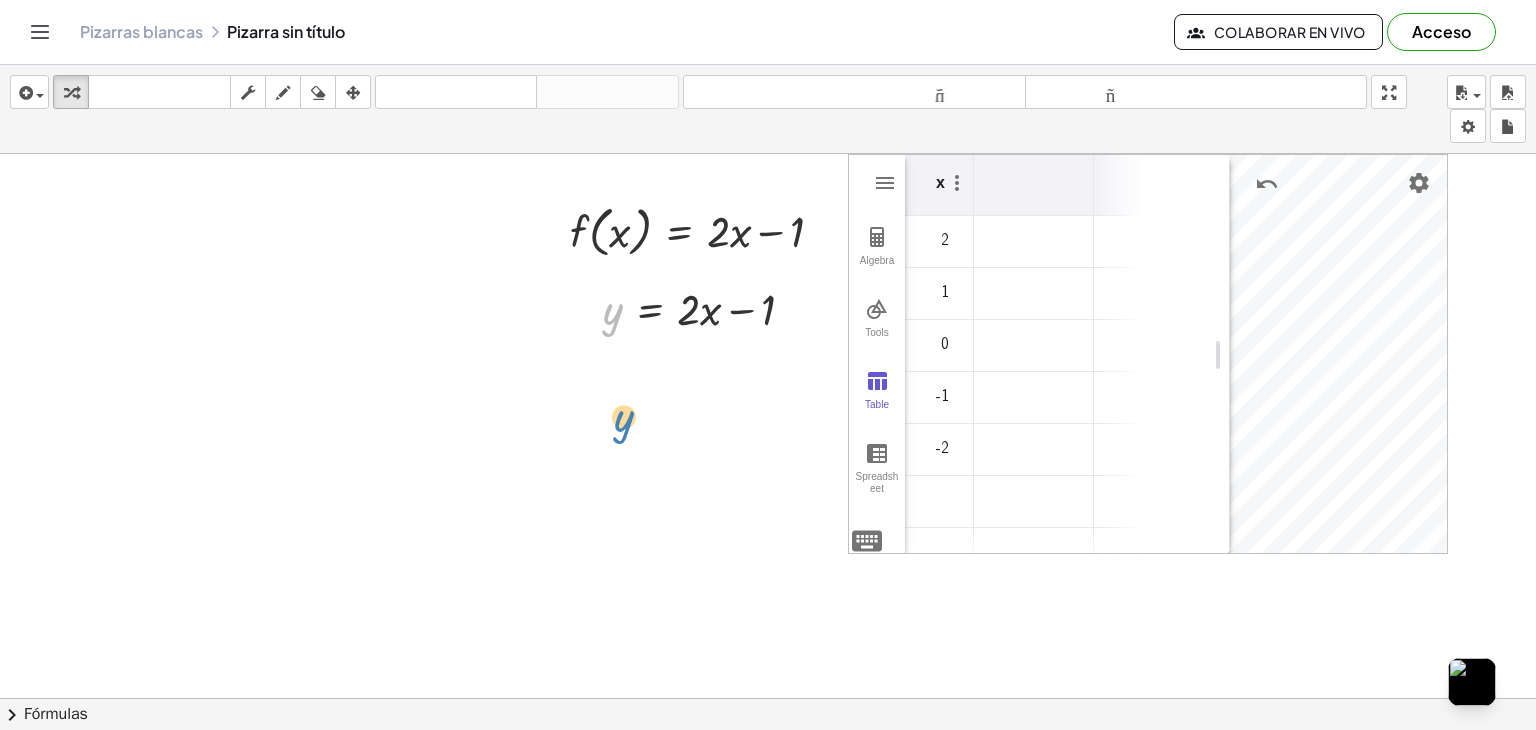 drag, startPoint x: 621, startPoint y: 318, endPoint x: 632, endPoint y: 427, distance: 109.55364 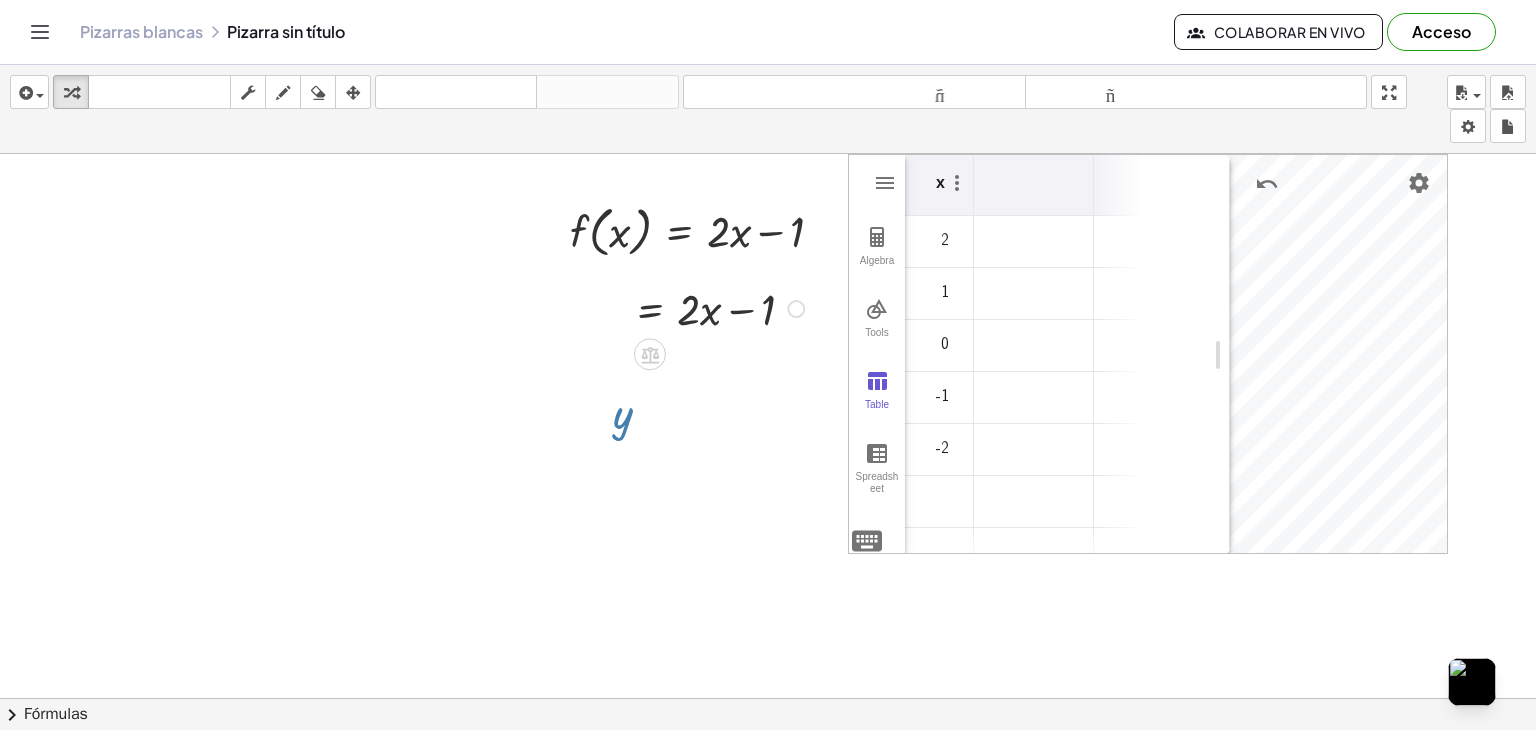 click at bounding box center [768, 698] 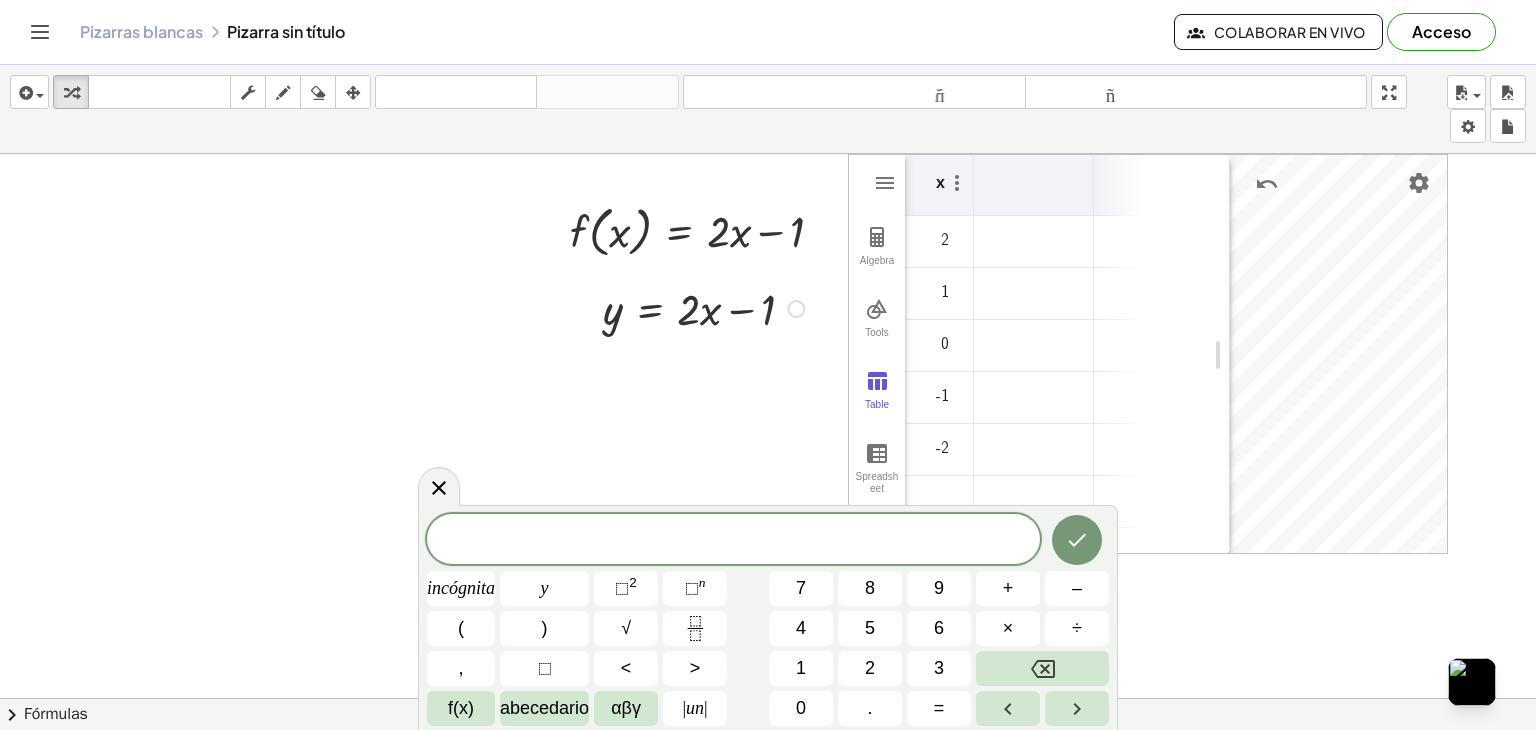 click at bounding box center (707, 307) 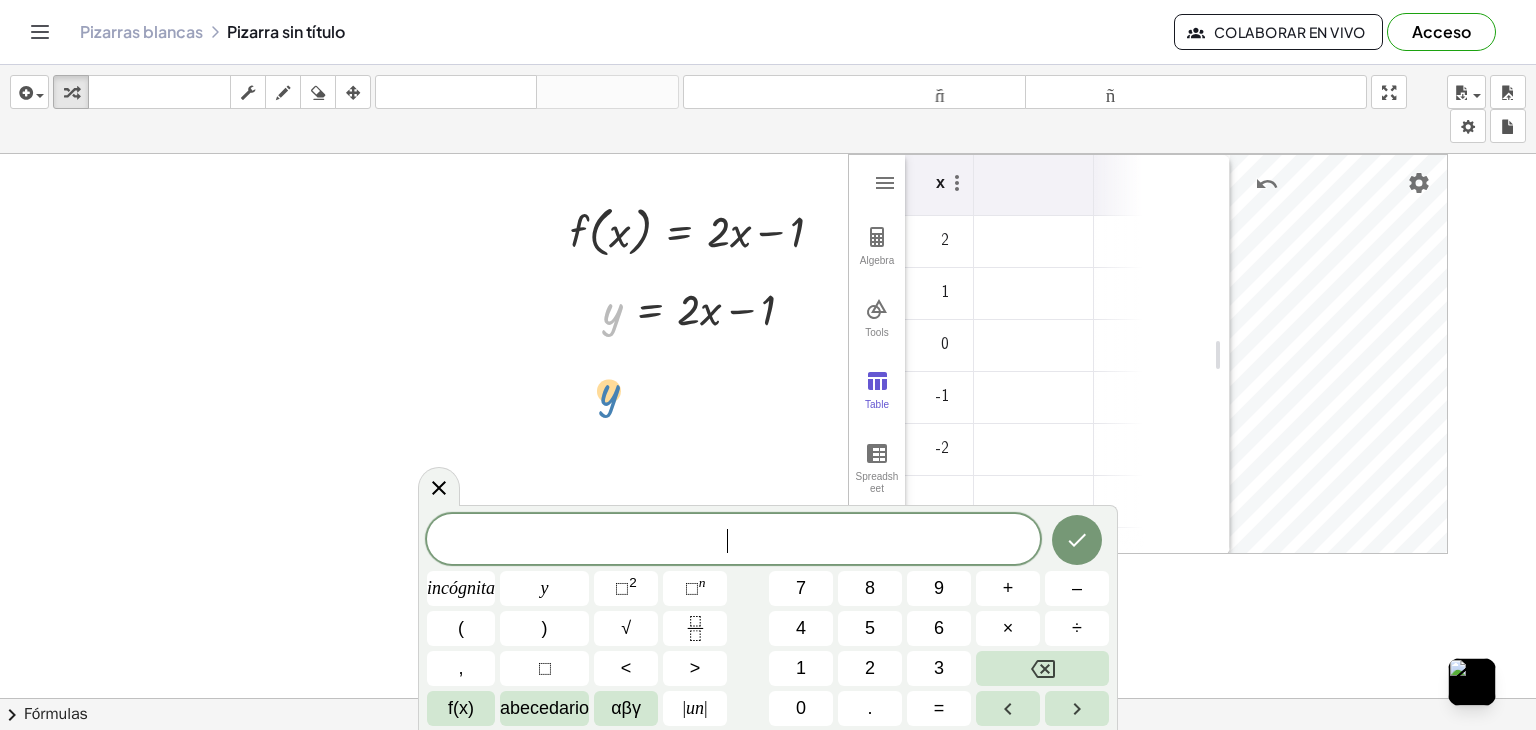 drag, startPoint x: 612, startPoint y: 323, endPoint x: 603, endPoint y: 399, distance: 76.53104 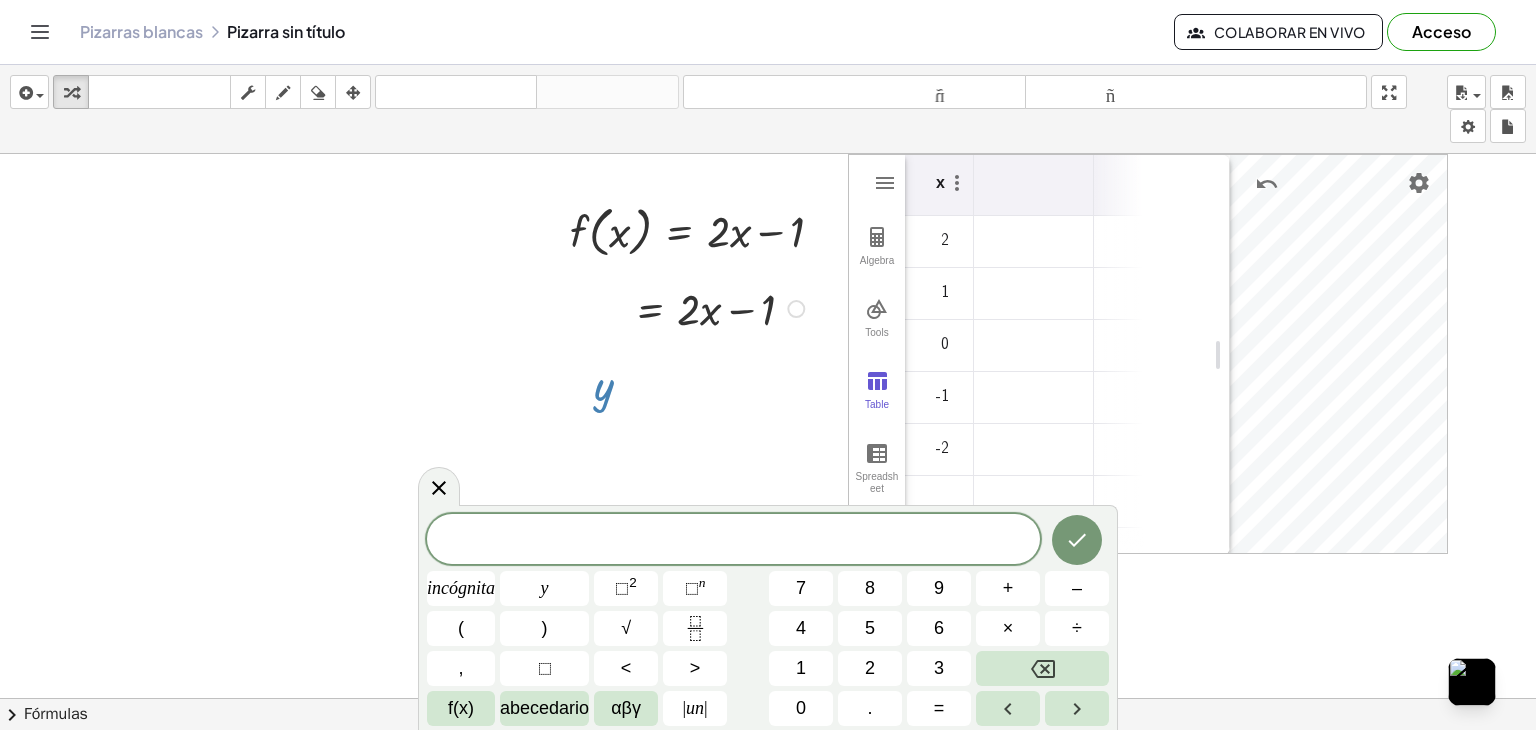 click at bounding box center [768, 698] 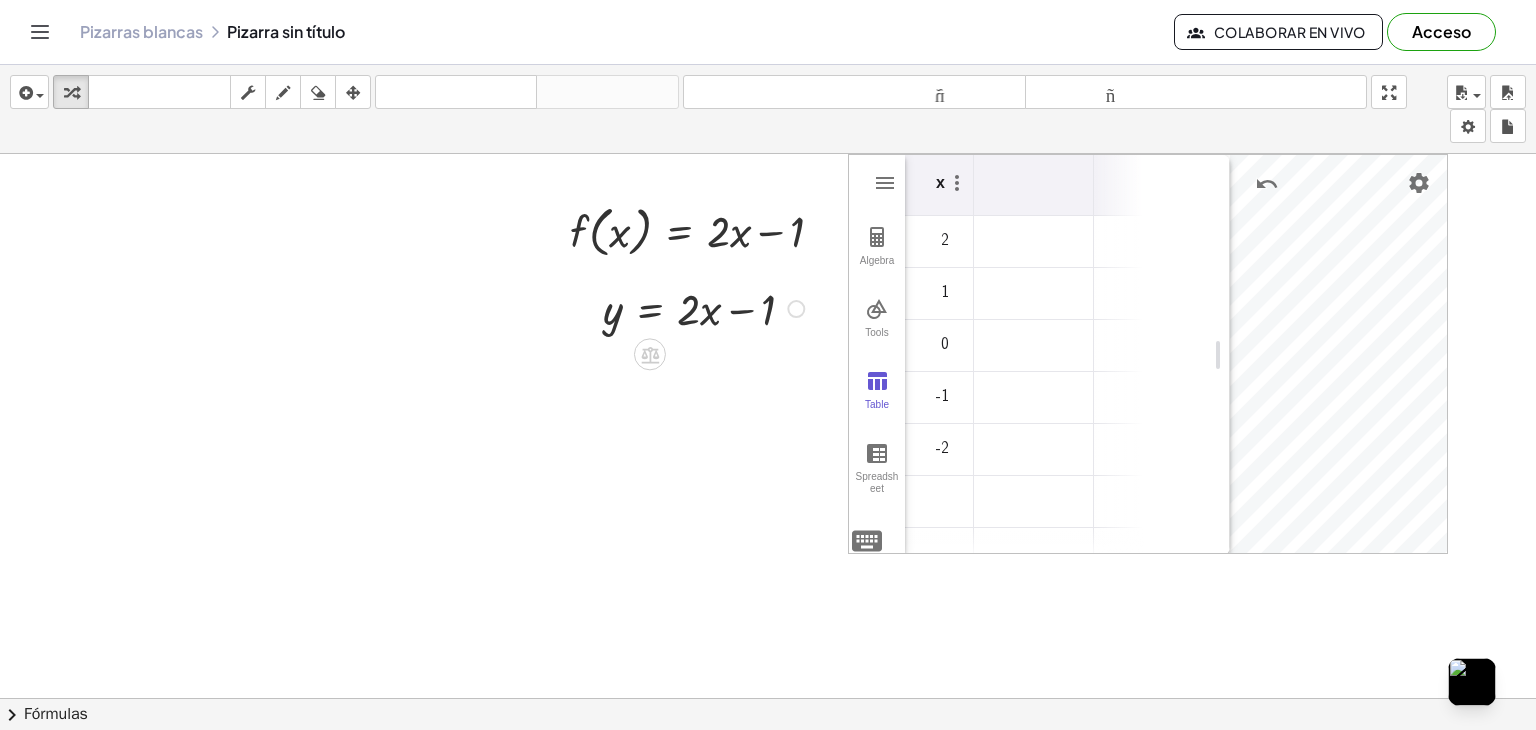 click at bounding box center [707, 307] 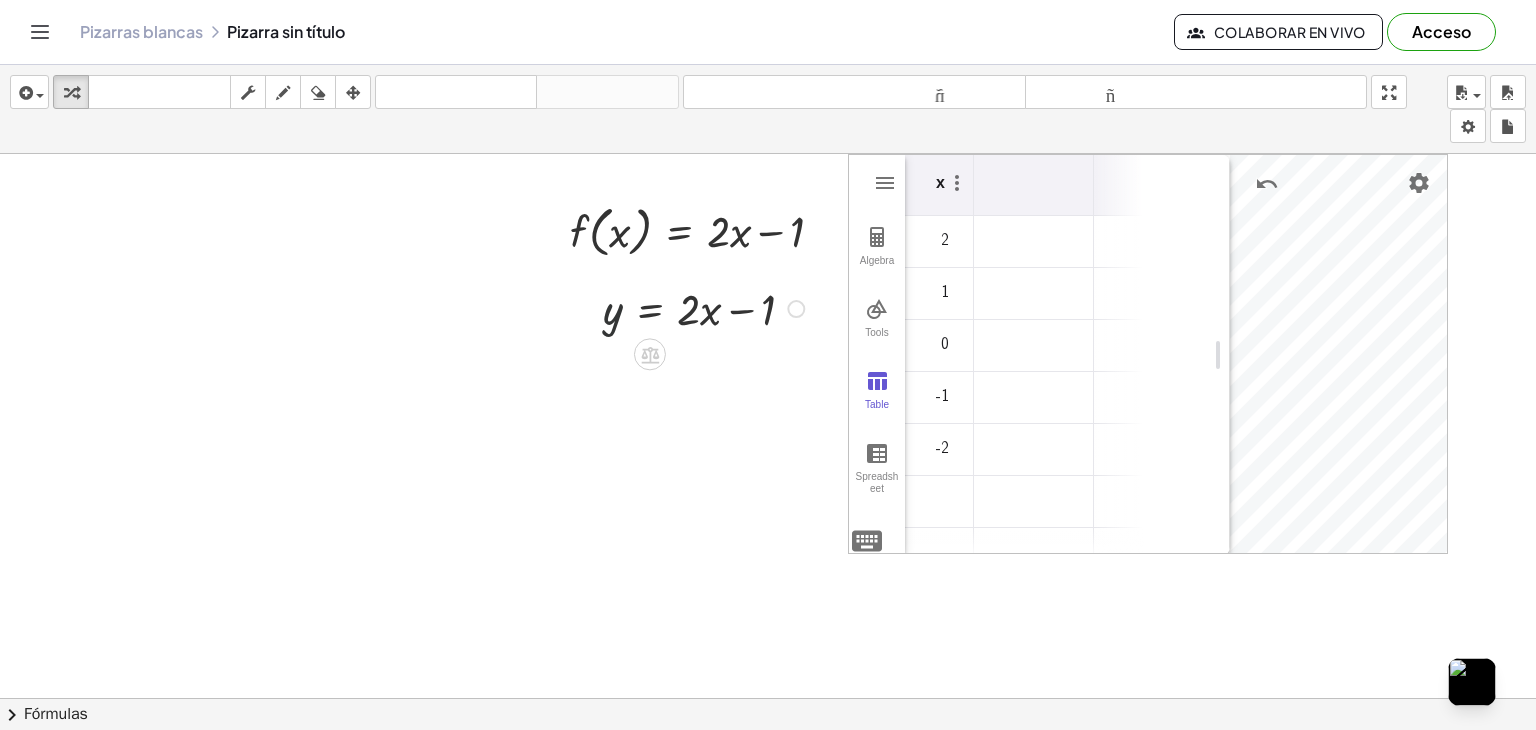 click at bounding box center (707, 307) 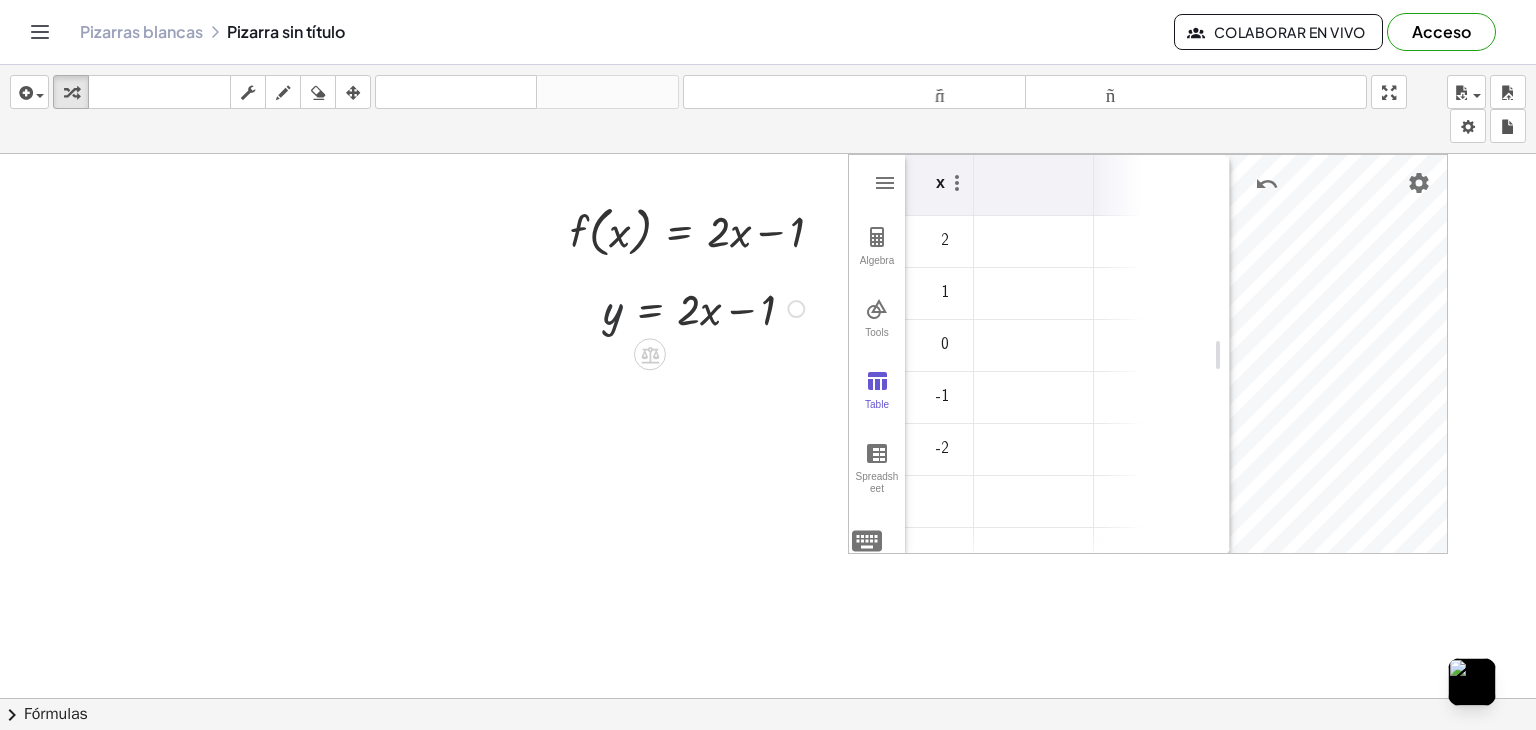 click at bounding box center [707, 307] 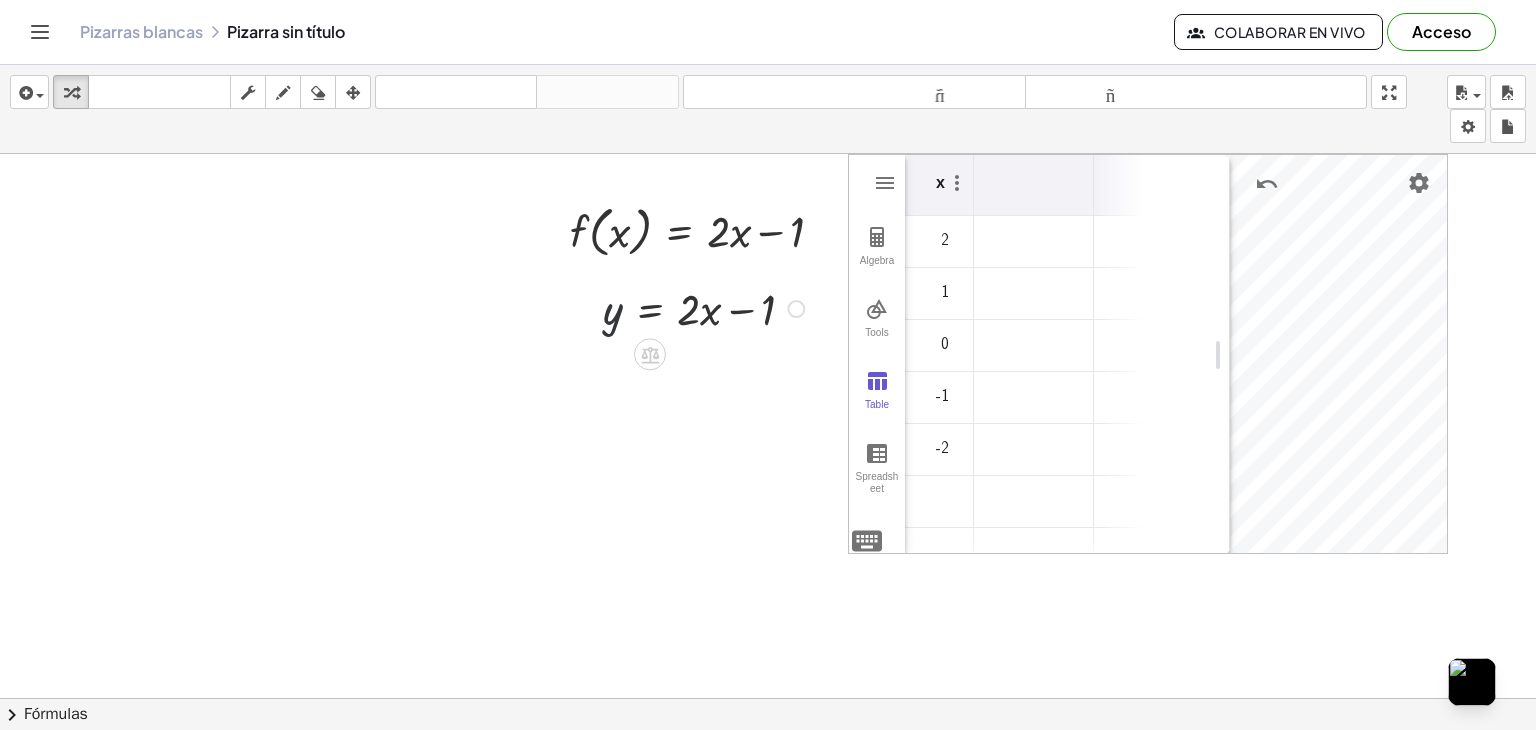 click at bounding box center [707, 307] 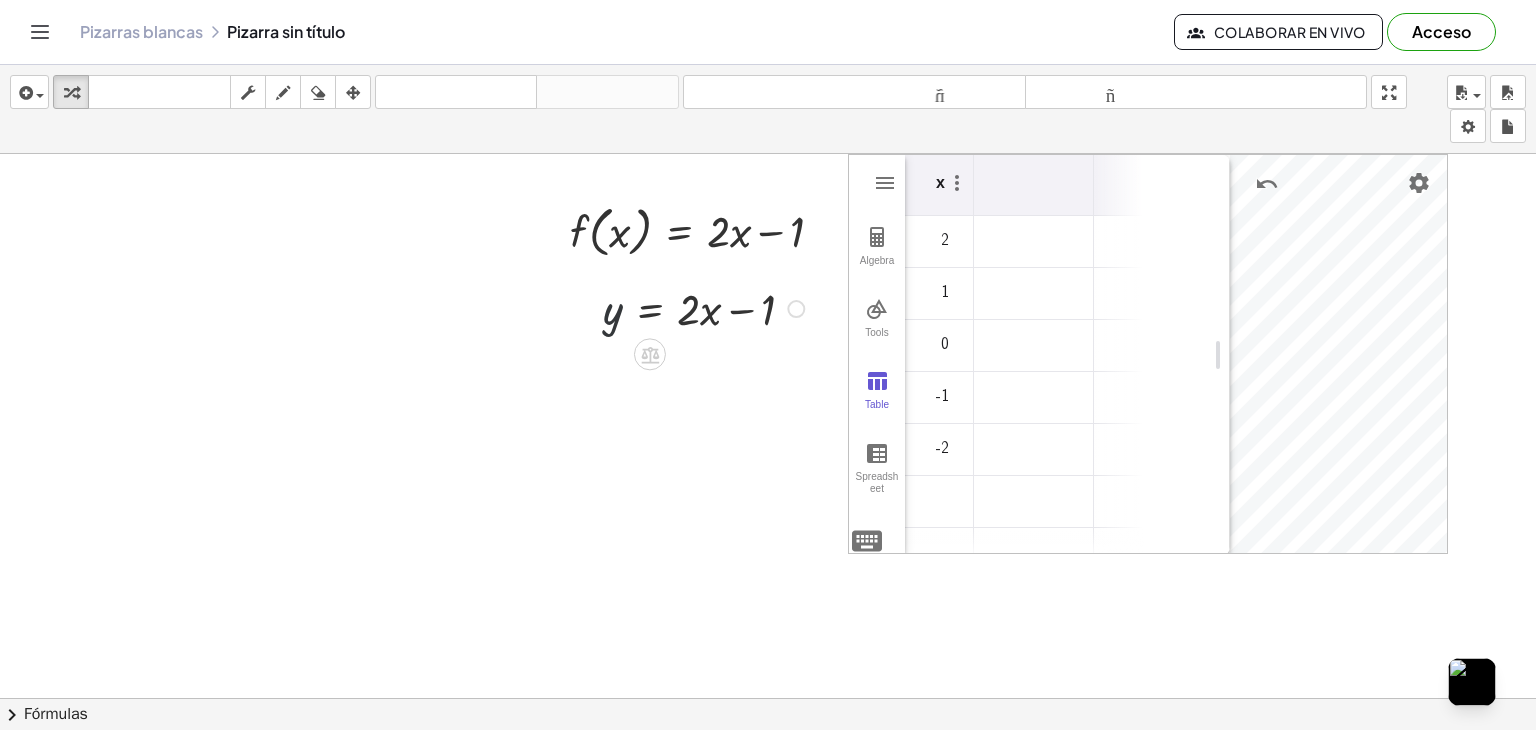 click at bounding box center (707, 307) 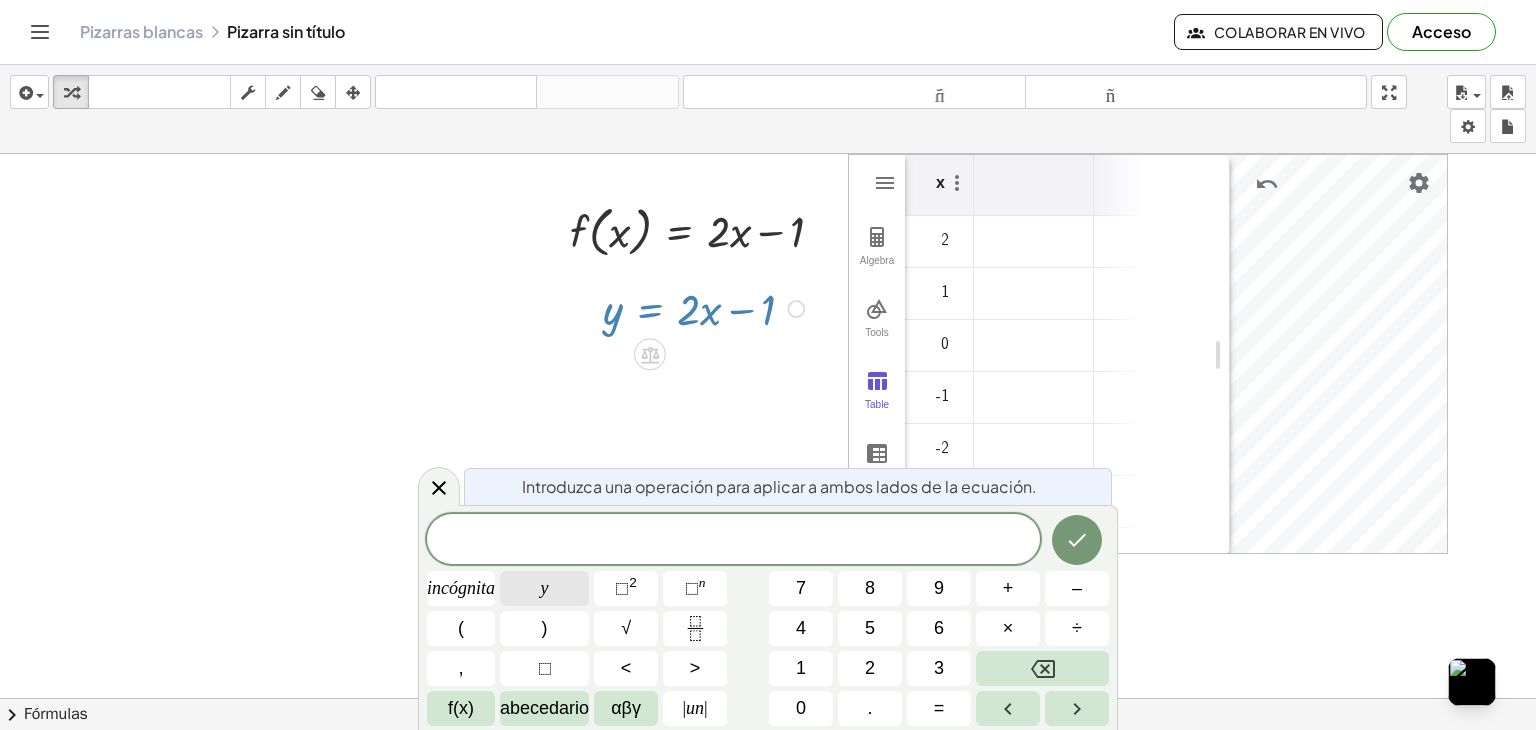 click on "y" at bounding box center [545, 588] 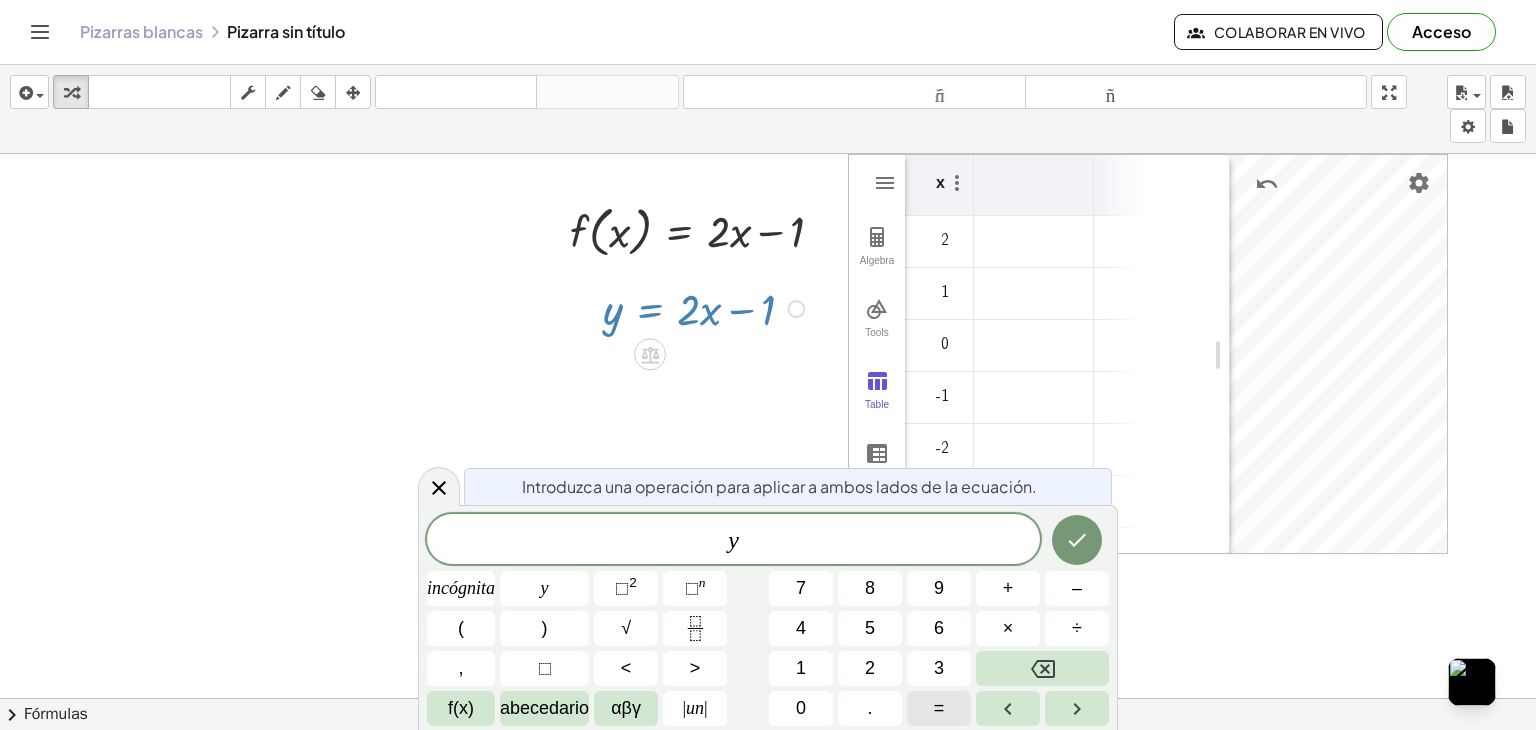 click on "=" at bounding box center (939, 708) 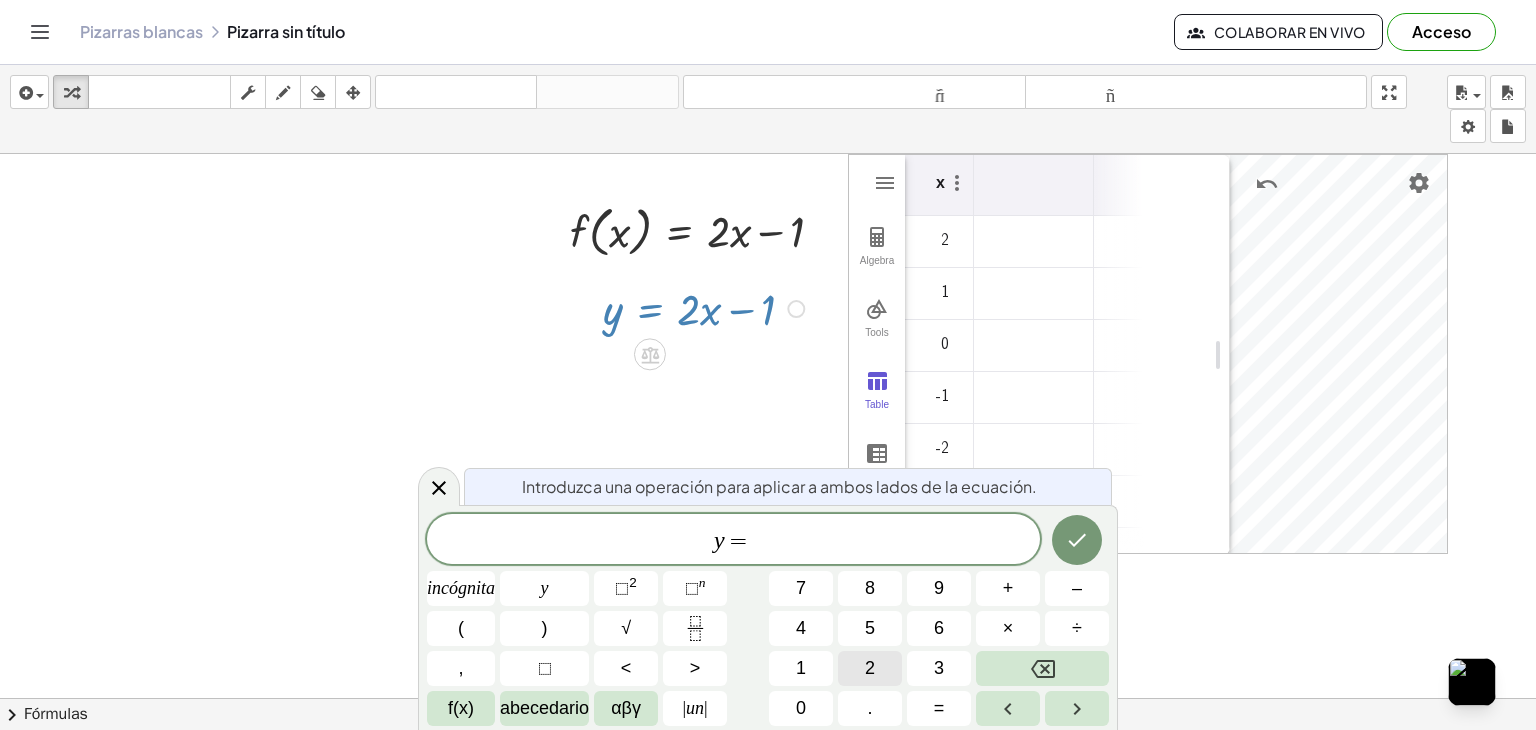 click on "2" at bounding box center (870, 668) 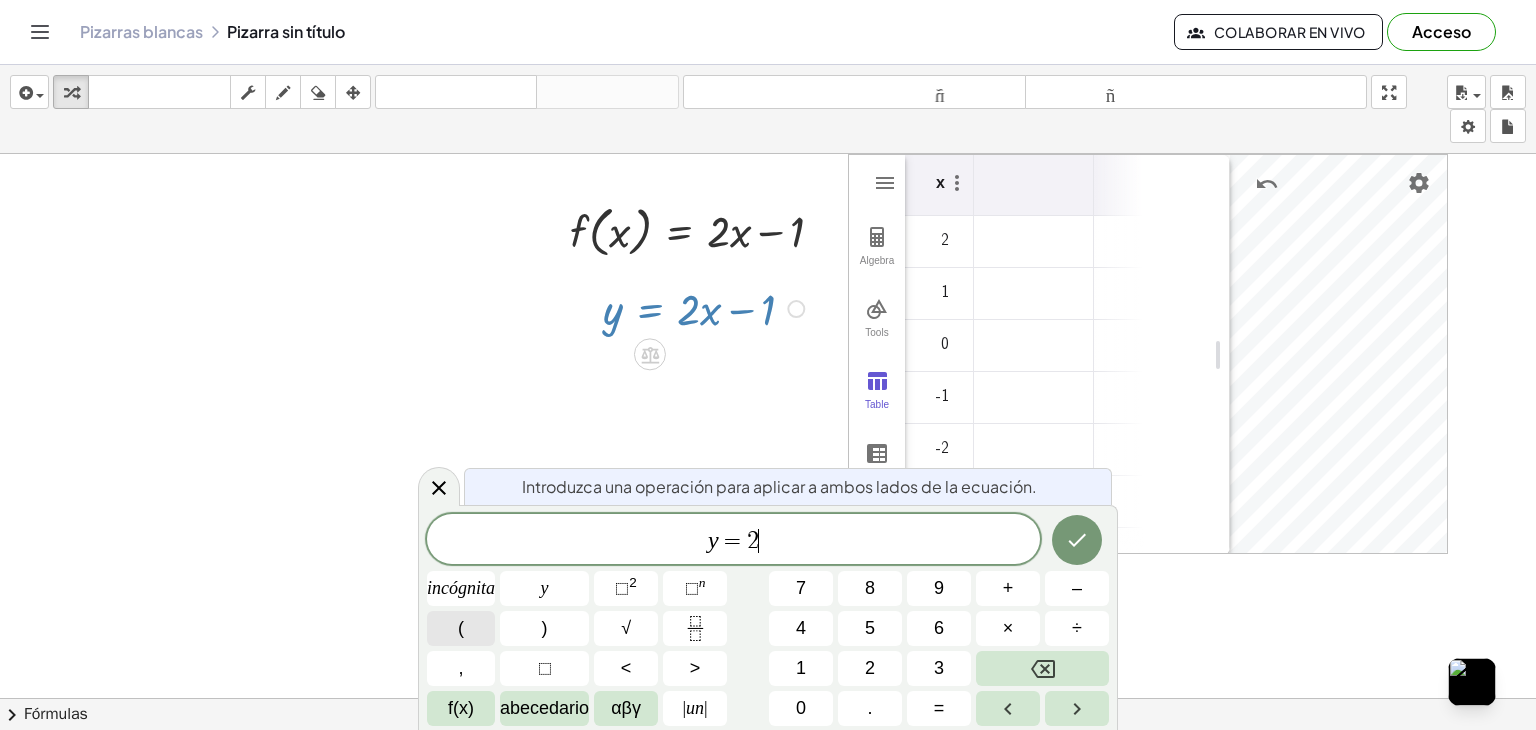 click on "(" at bounding box center [461, 628] 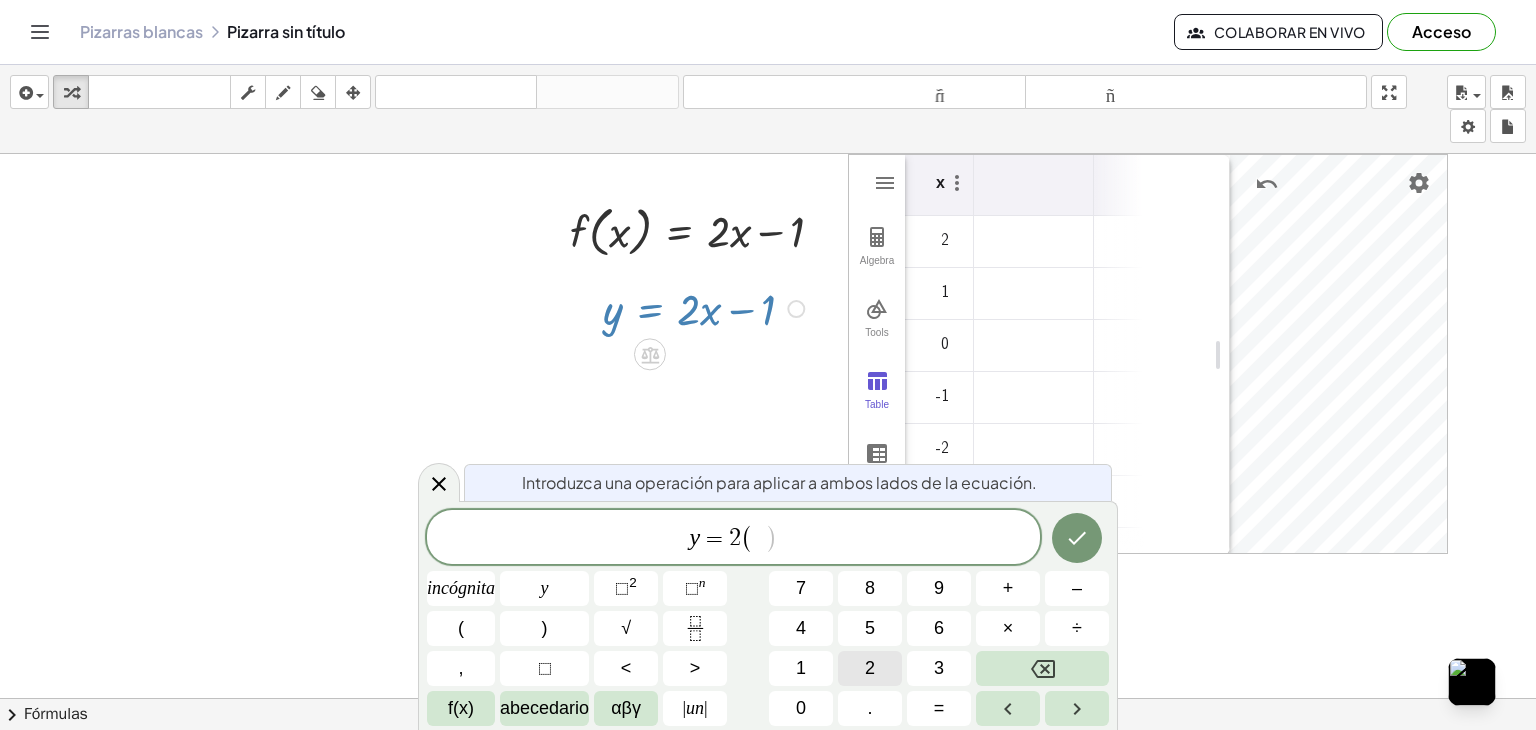 click on "2" at bounding box center [870, 668] 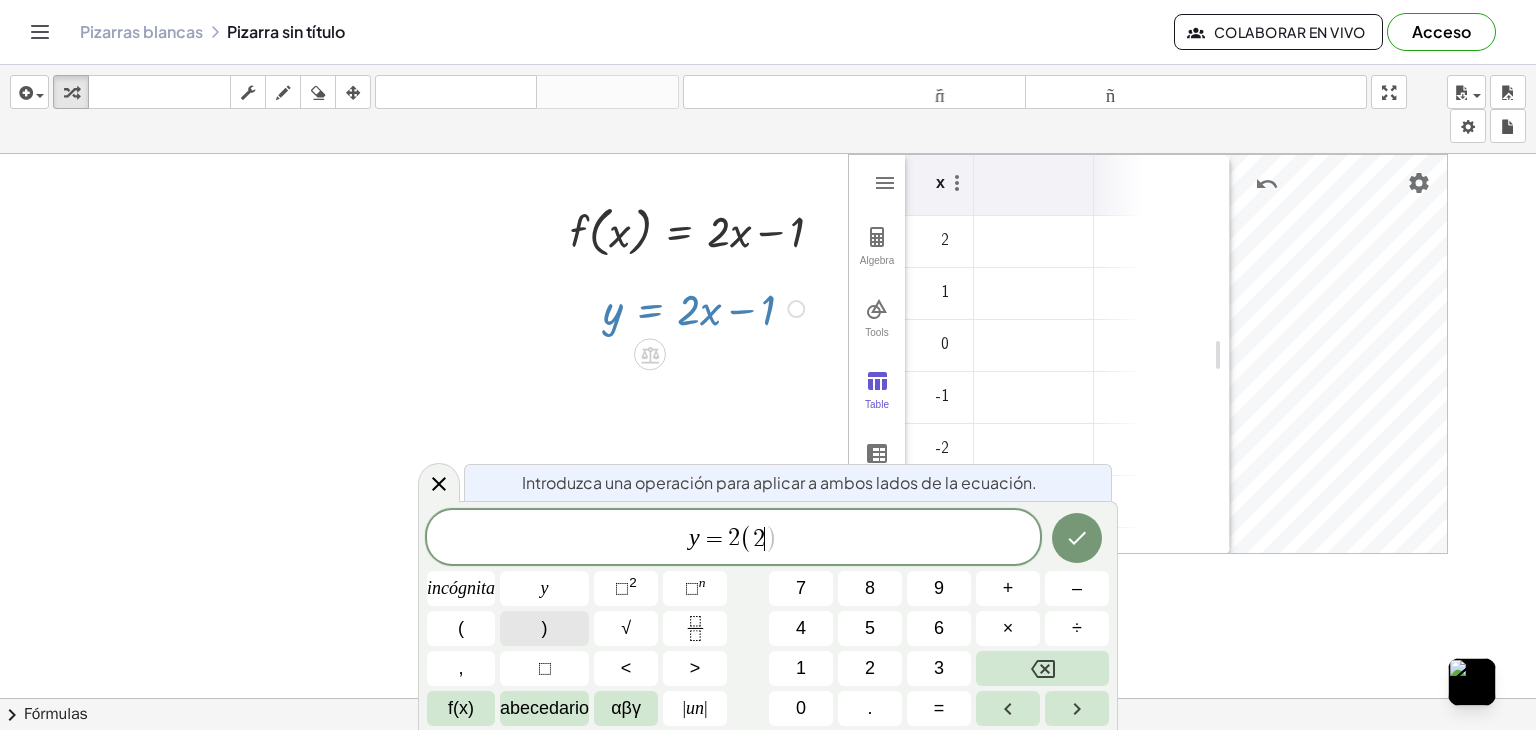 click on ")" at bounding box center (545, 628) 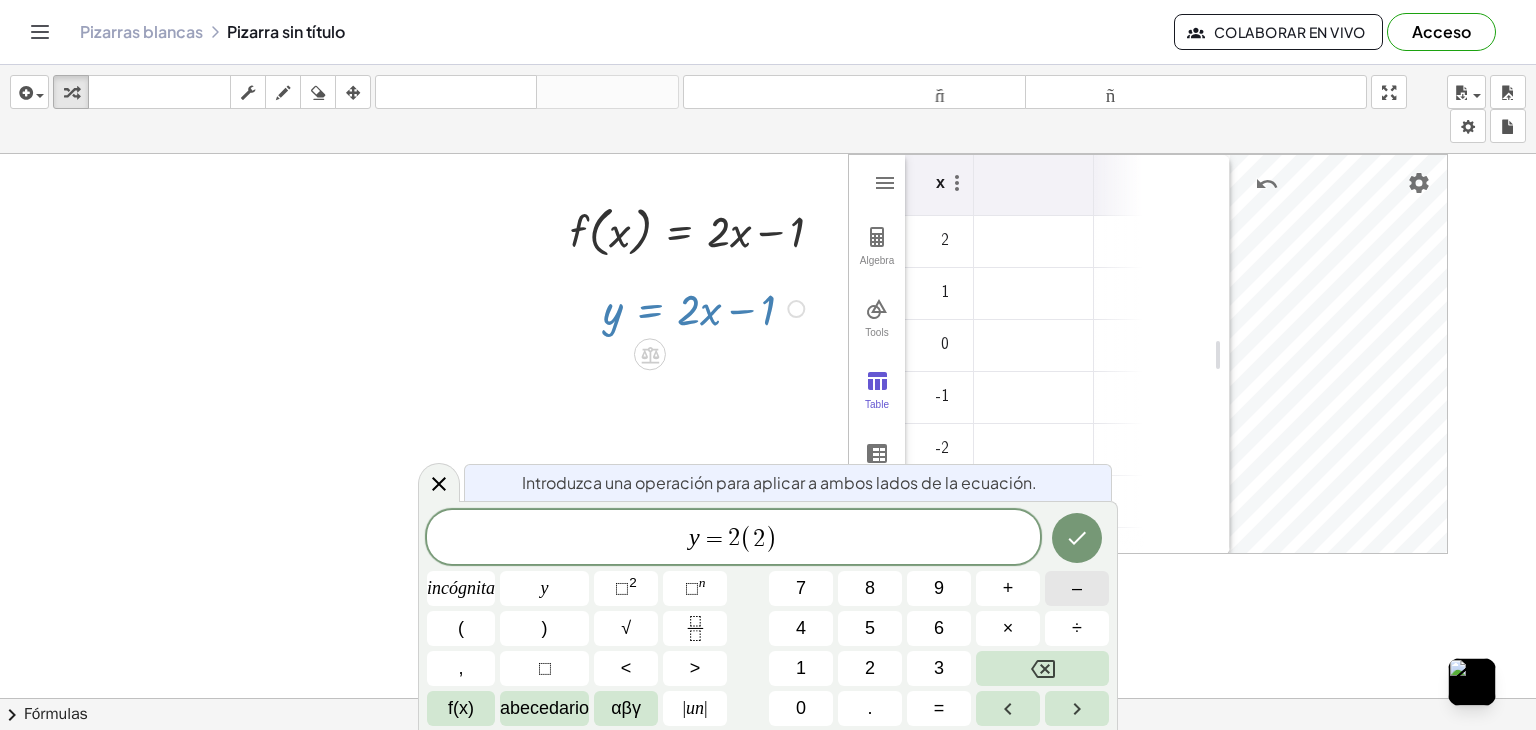 click on "–" at bounding box center [1077, 588] 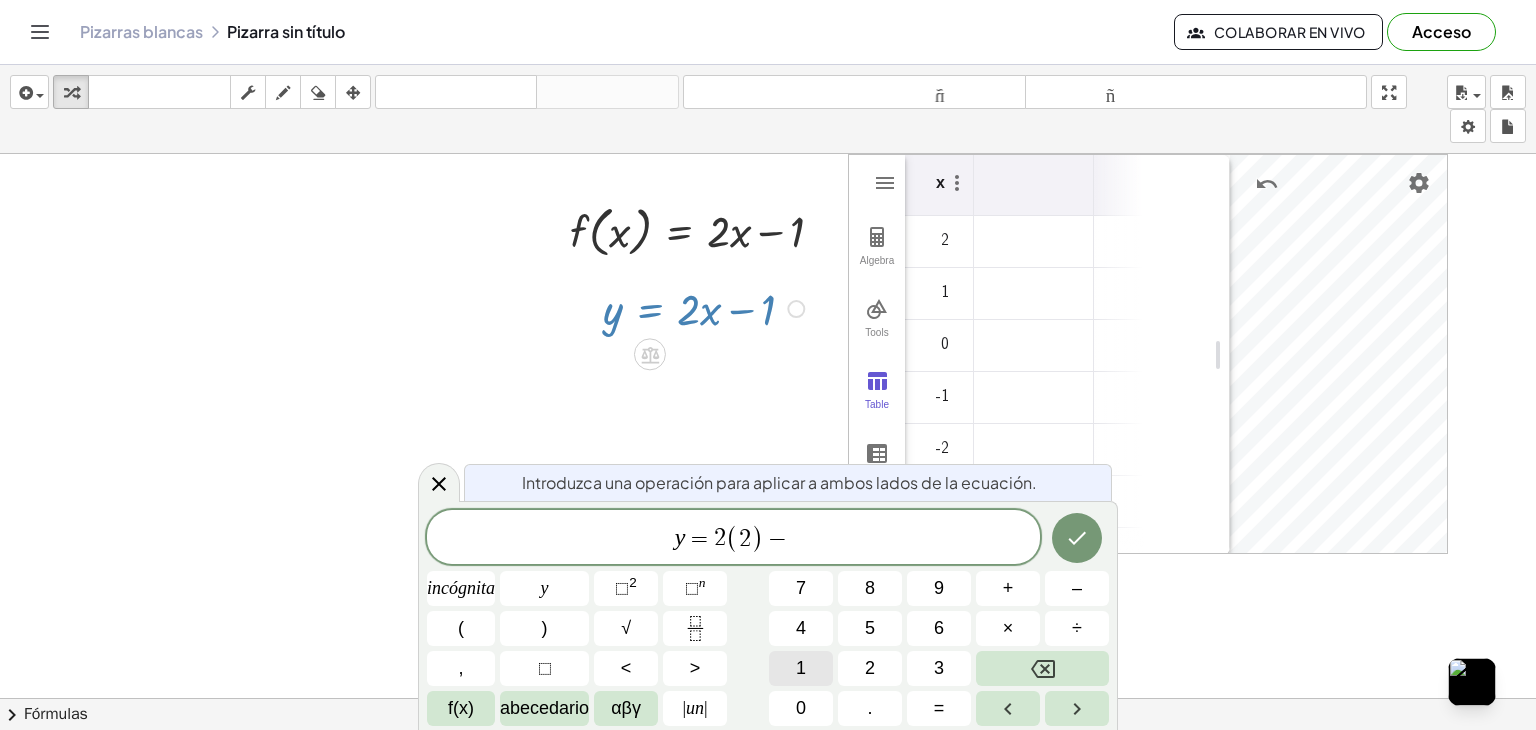 click on "1" at bounding box center (801, 668) 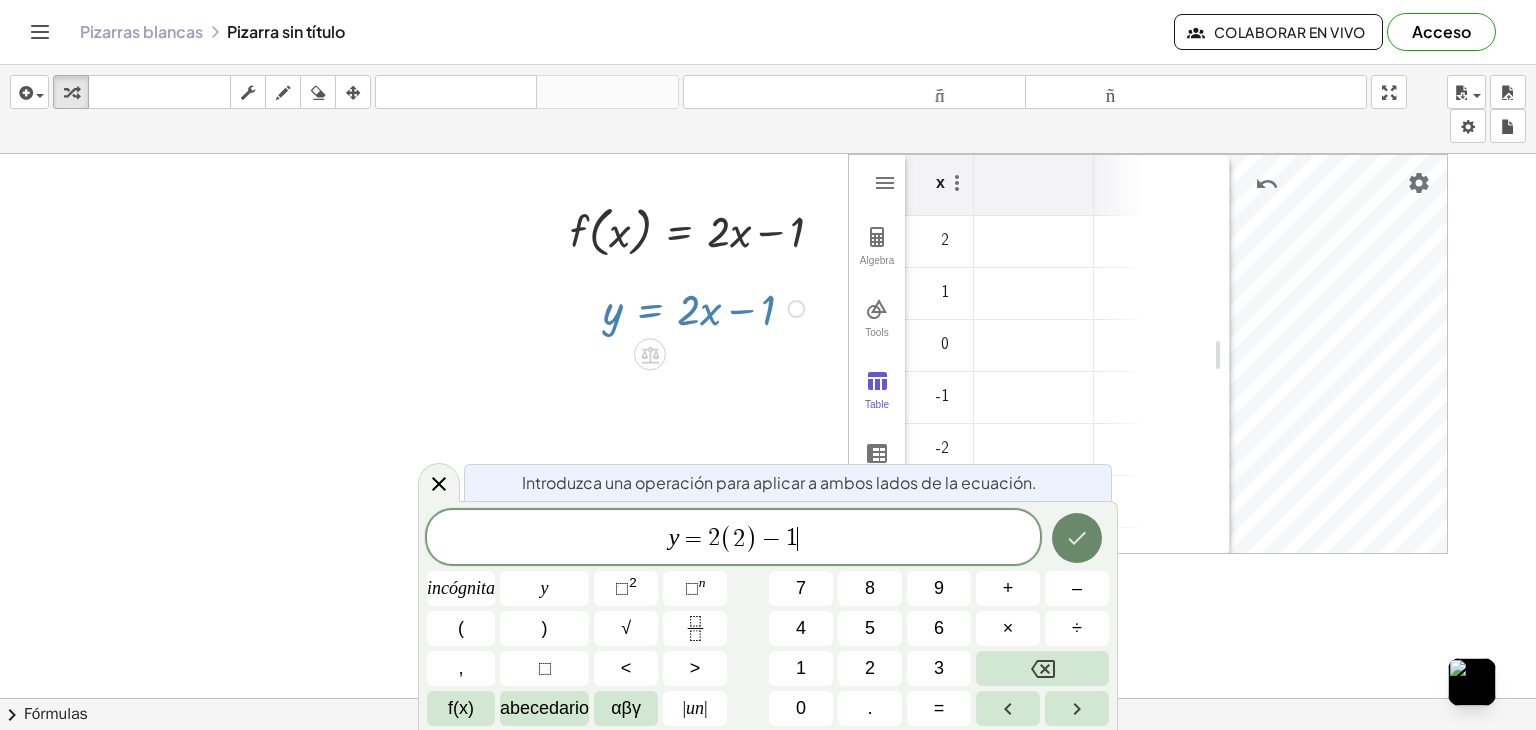 click 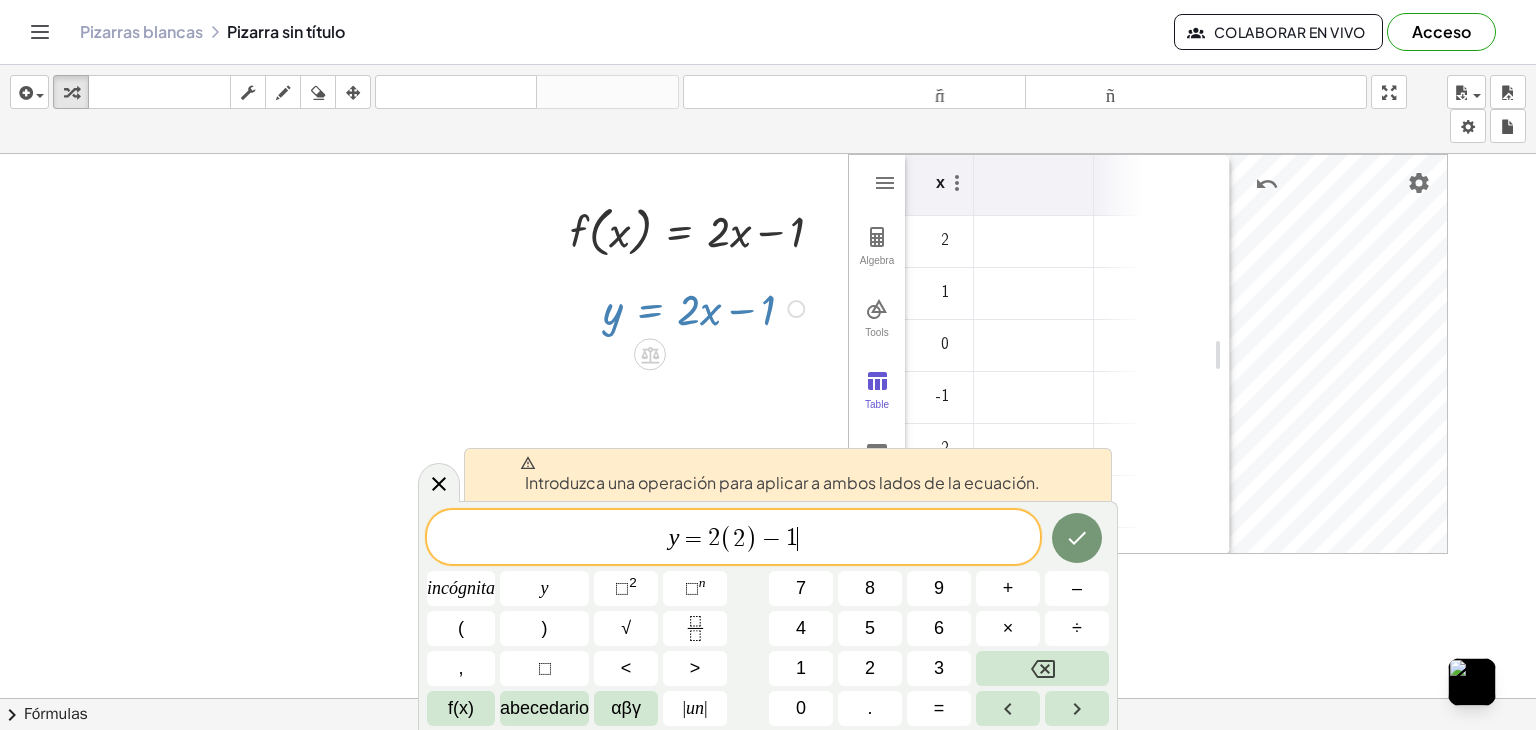 click on "y = 2 ( 2 ) − 1 ​" at bounding box center (733, 538) 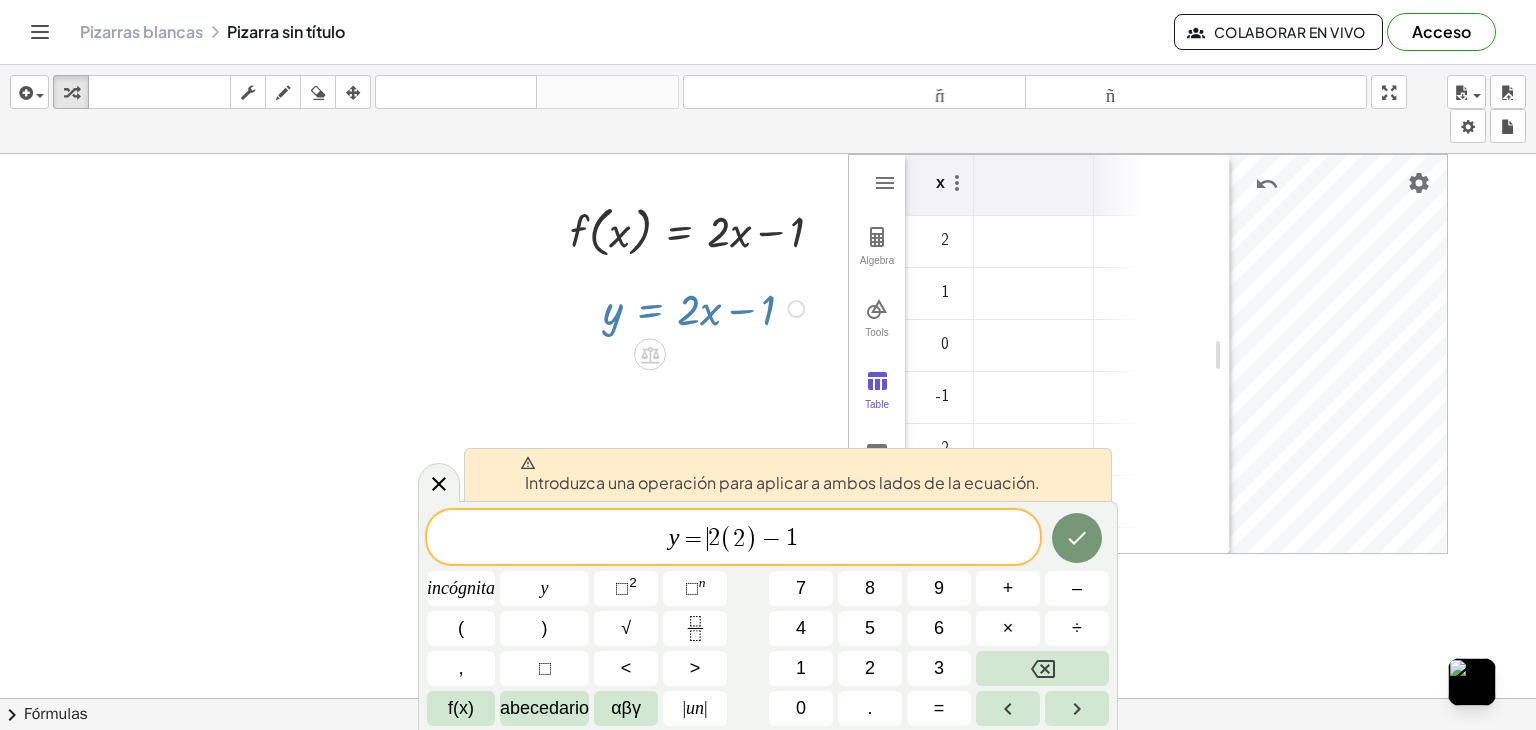 click on "=" at bounding box center [693, 539] 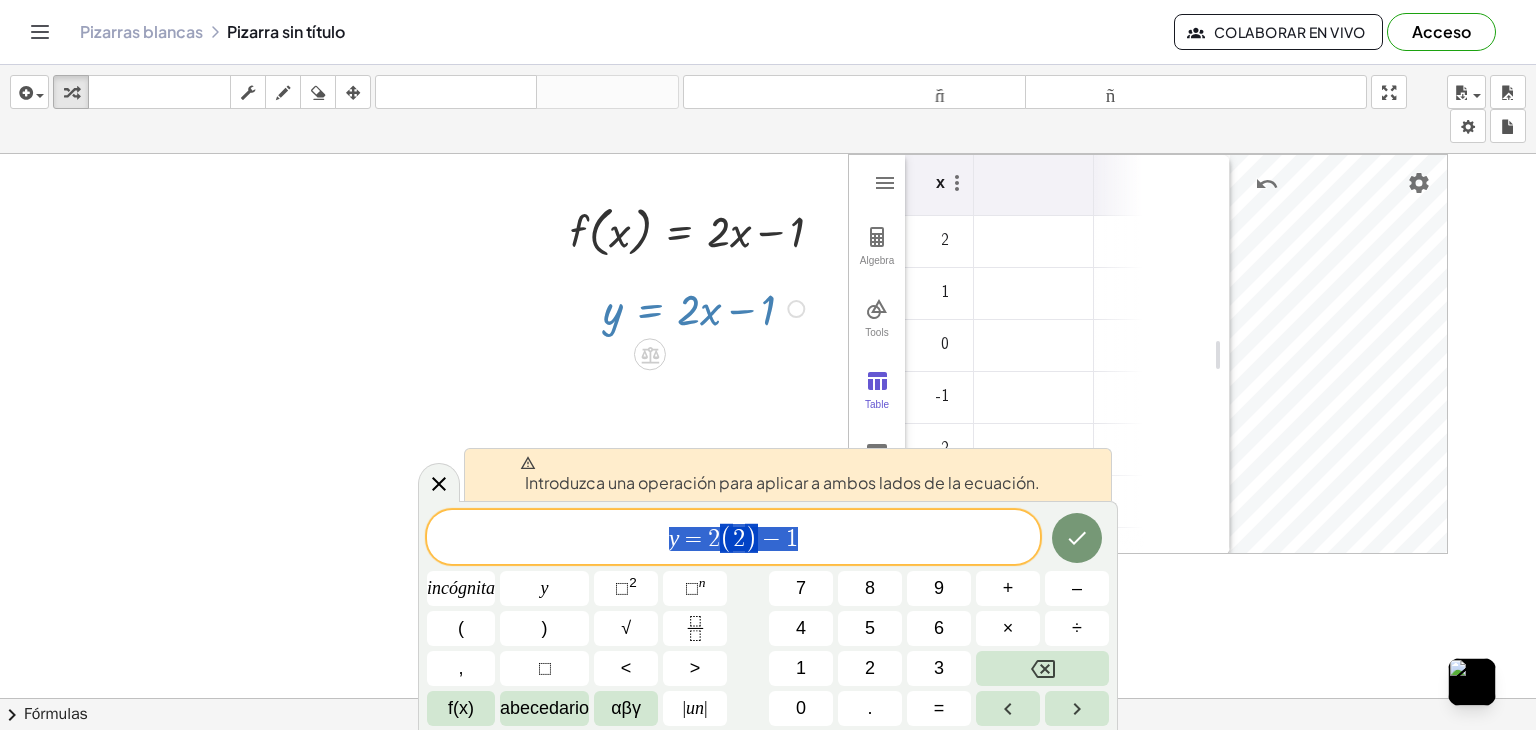 drag, startPoint x: 668, startPoint y: 538, endPoint x: 871, endPoint y: 537, distance: 203.00246 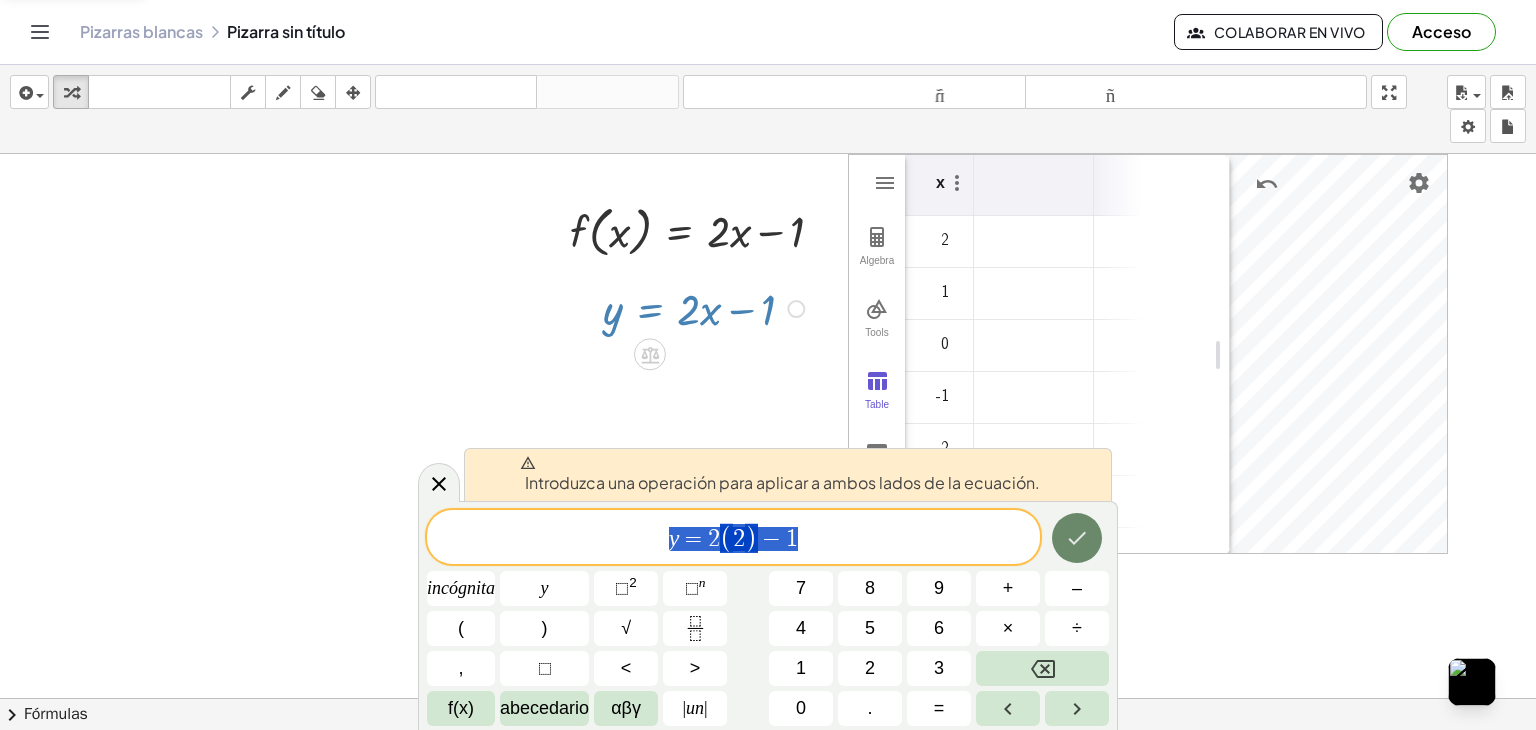 click 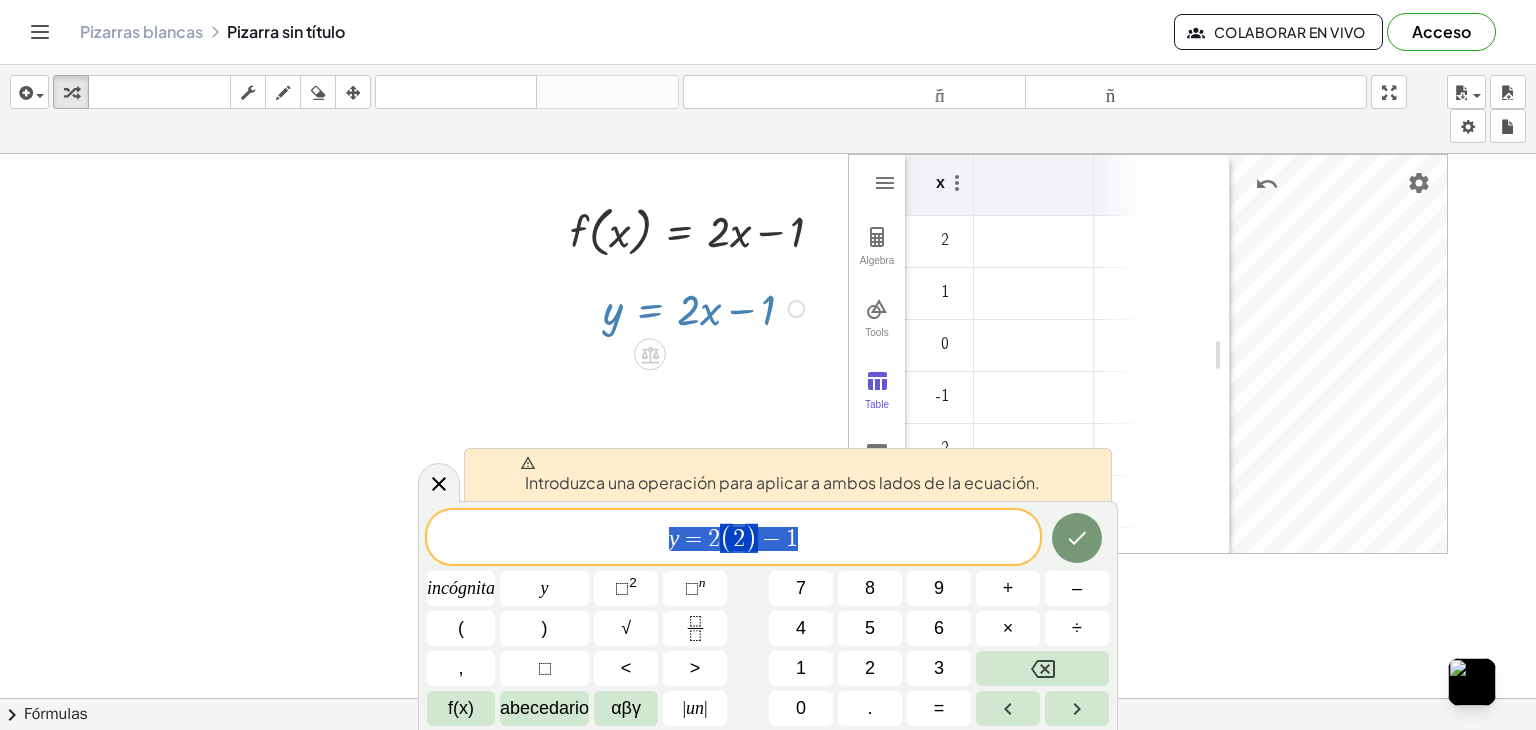 click at bounding box center (768, 698) 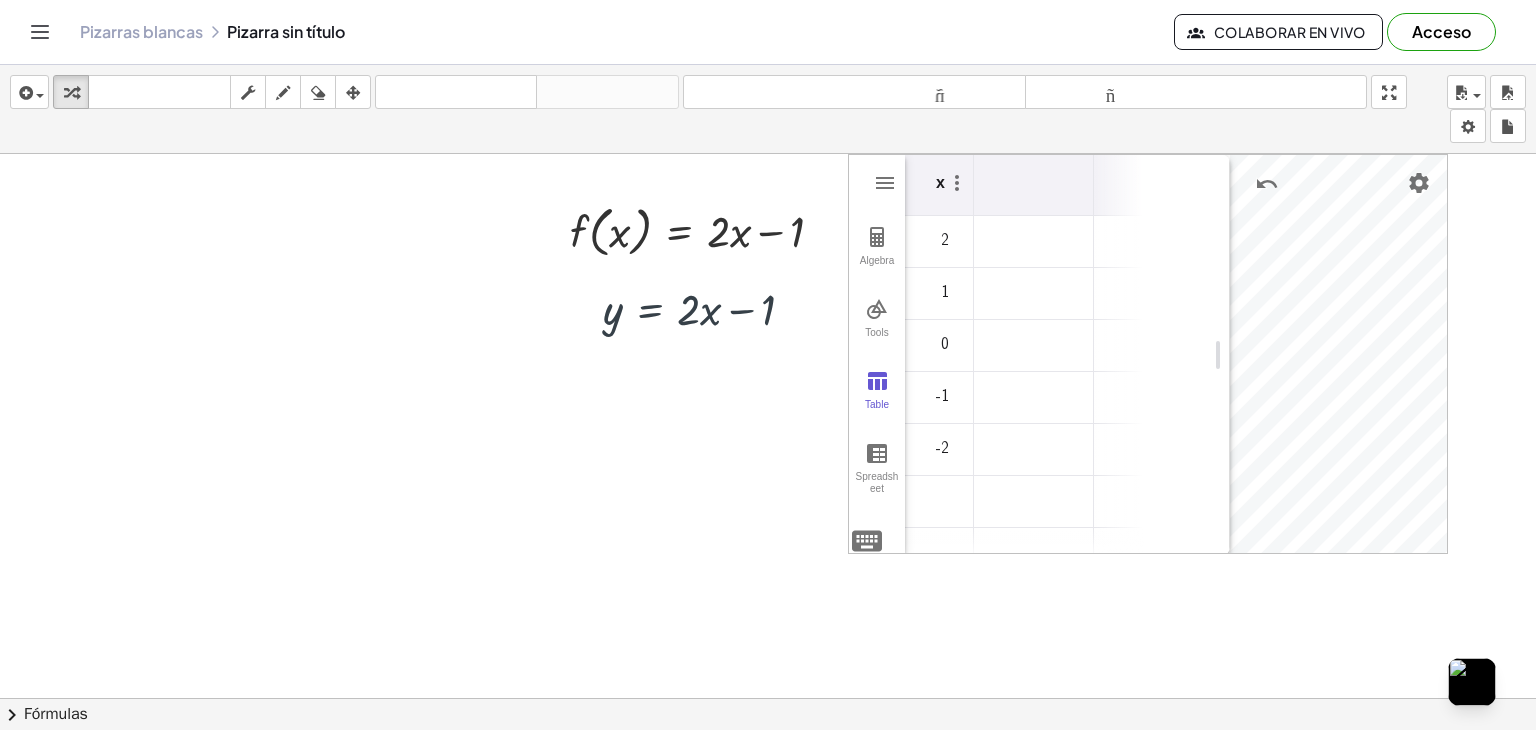 click at bounding box center [768, 698] 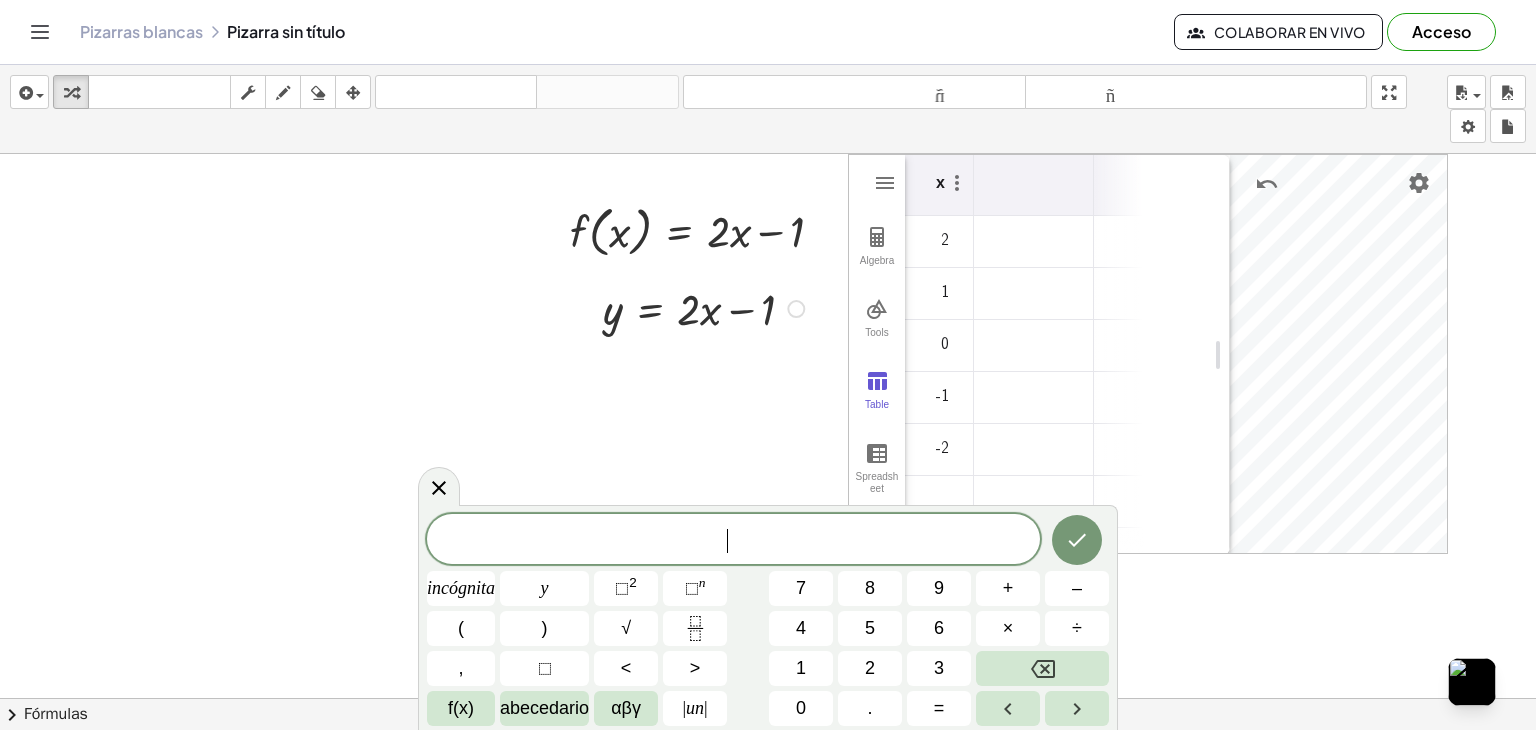 click 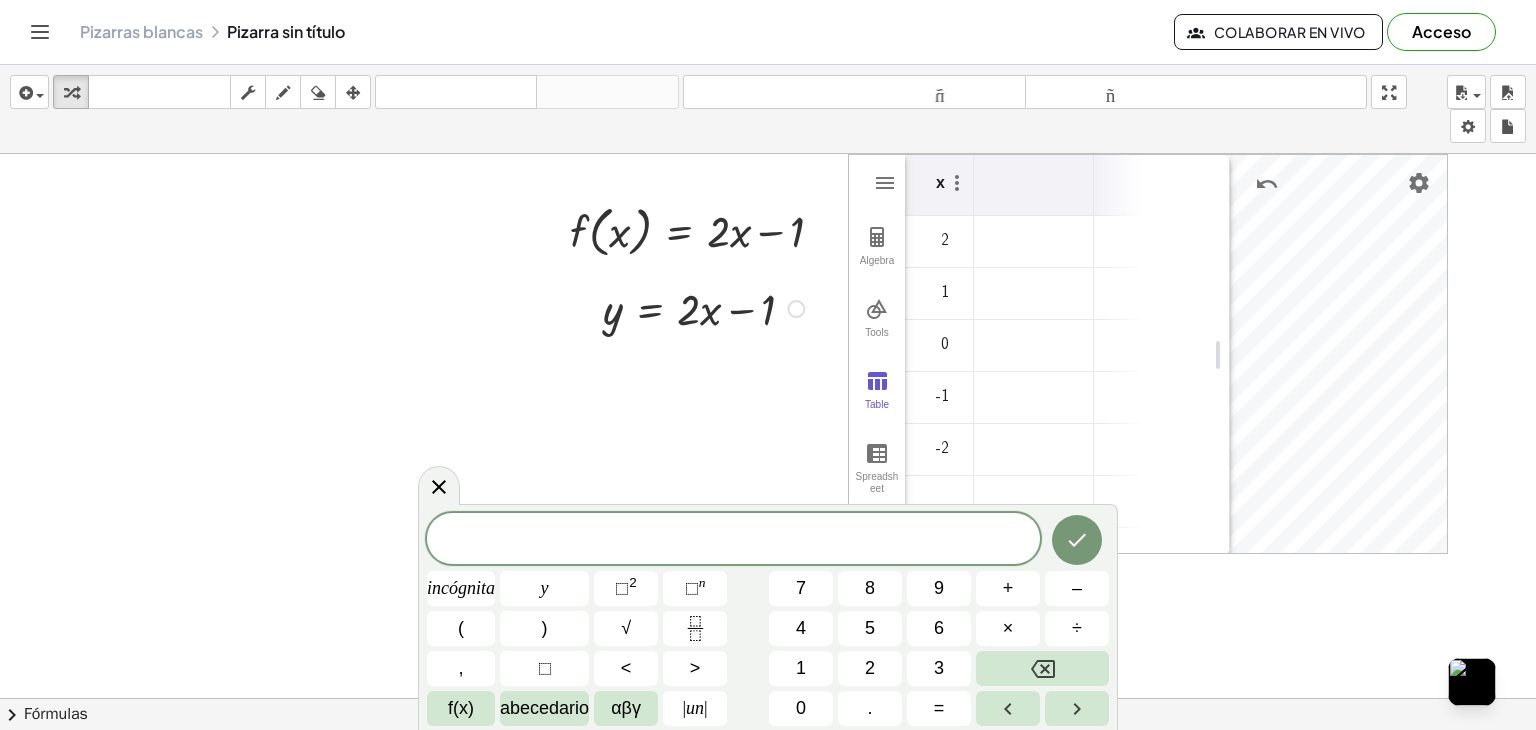 click at bounding box center (707, 307) 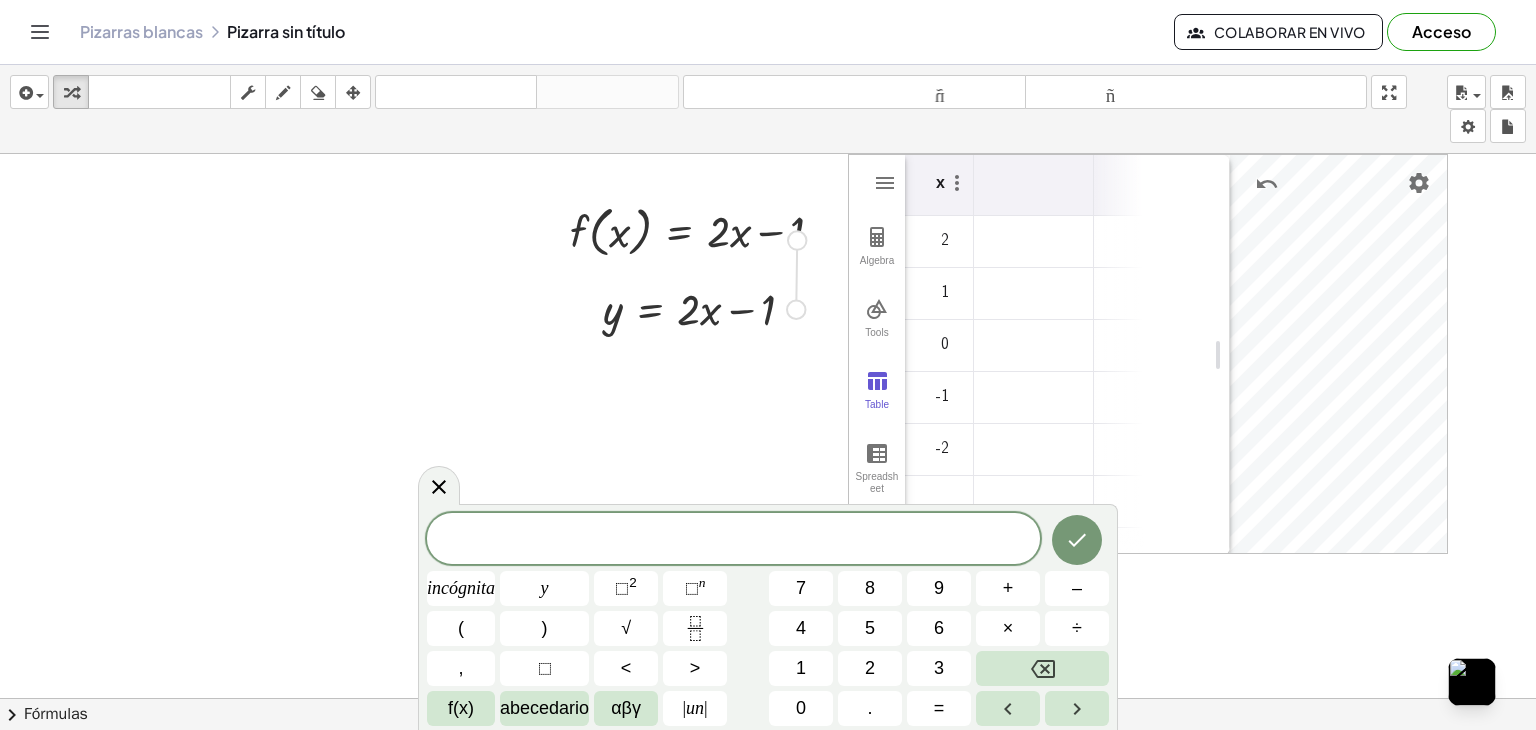 drag, startPoint x: 795, startPoint y: 311, endPoint x: 796, endPoint y: 240, distance: 71.00704 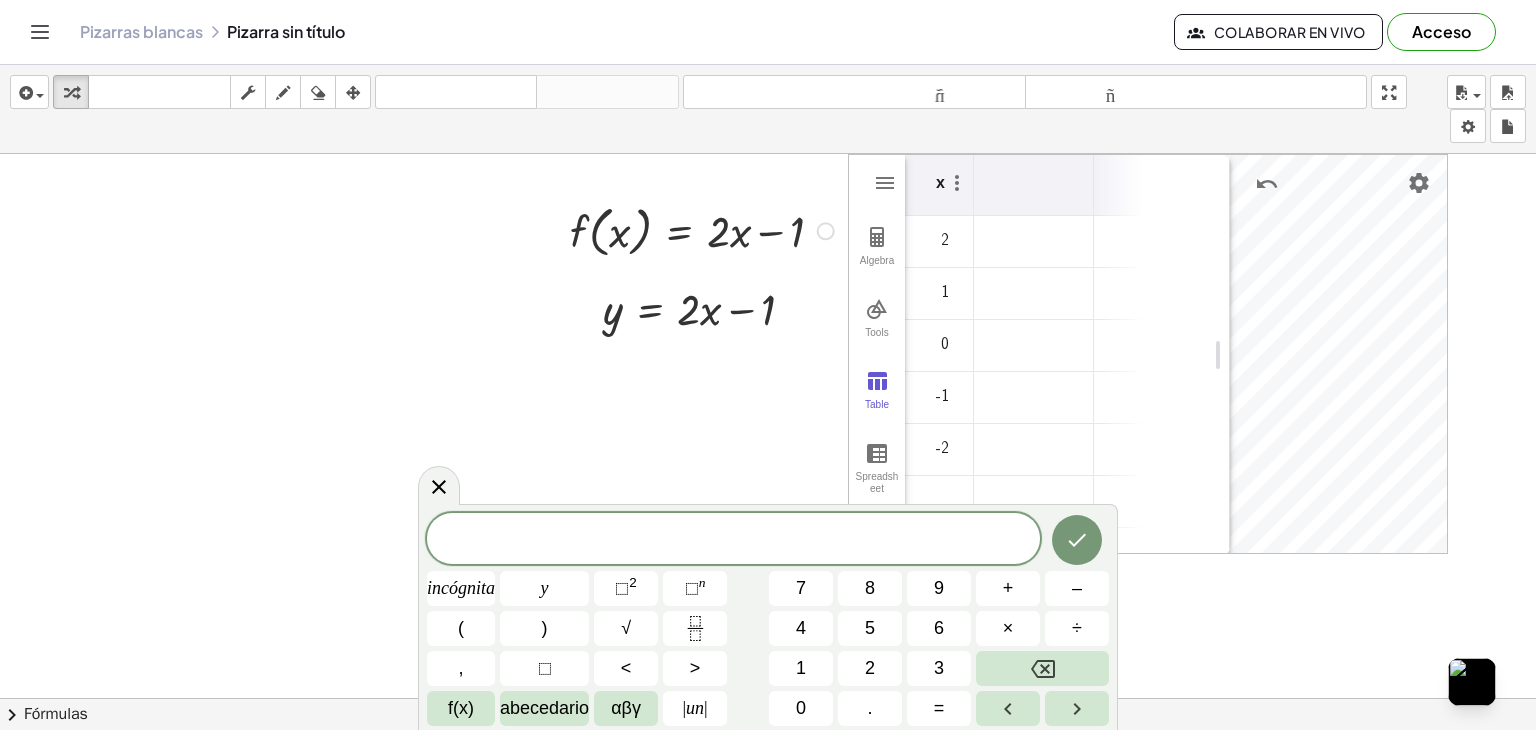 click at bounding box center [705, 229] 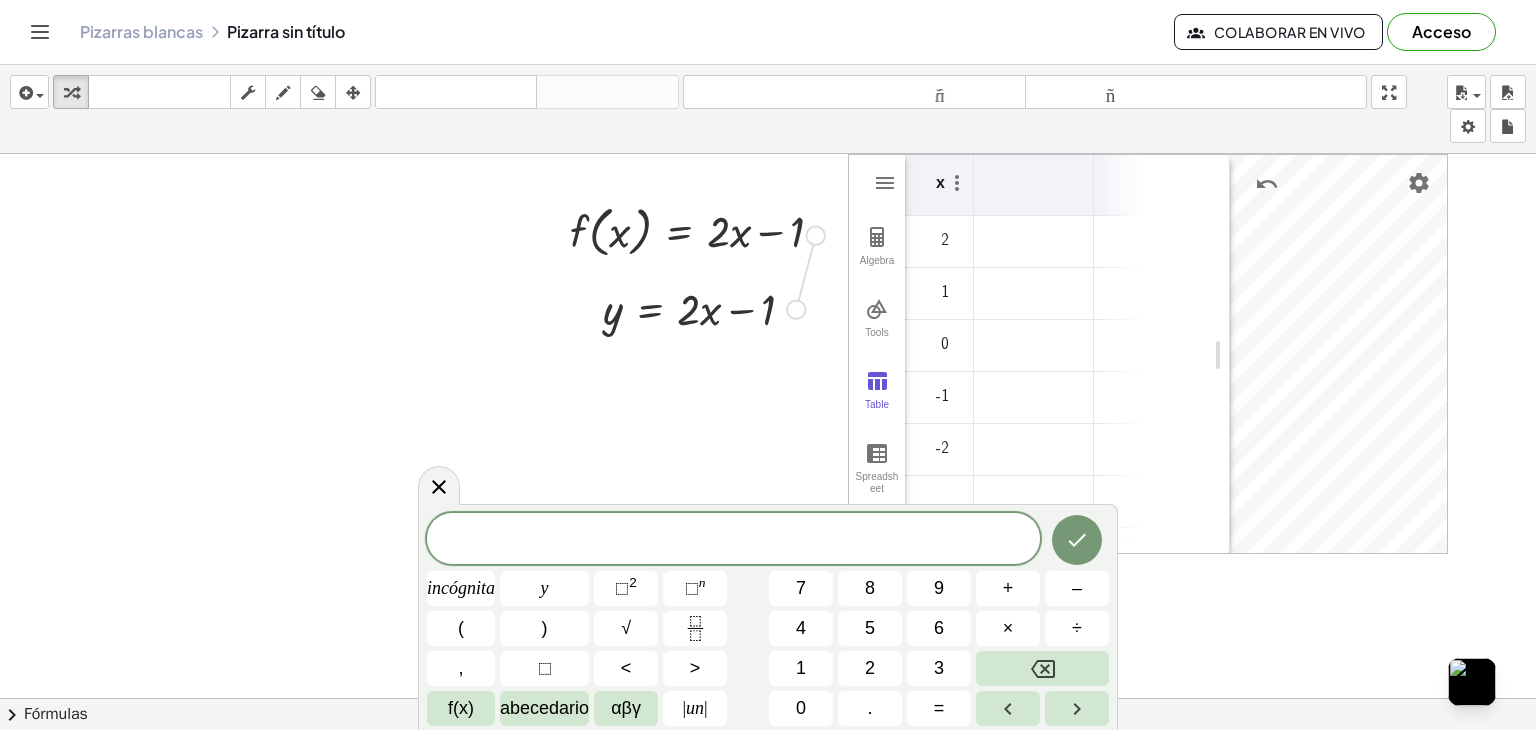 drag, startPoint x: 802, startPoint y: 305, endPoint x: 820, endPoint y: 228, distance: 79.07591 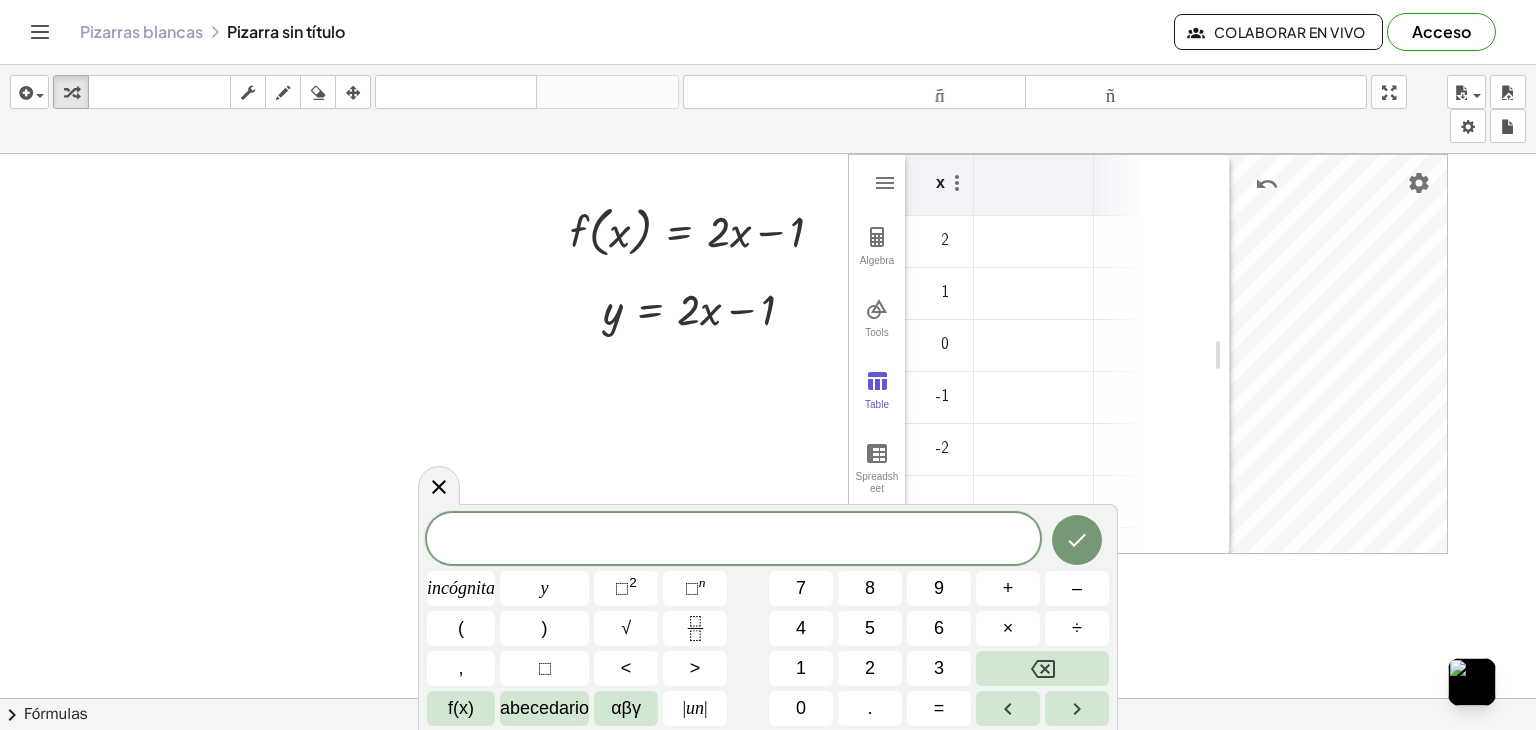 drag, startPoint x: 808, startPoint y: 361, endPoint x: 805, endPoint y: 371, distance: 10.440307 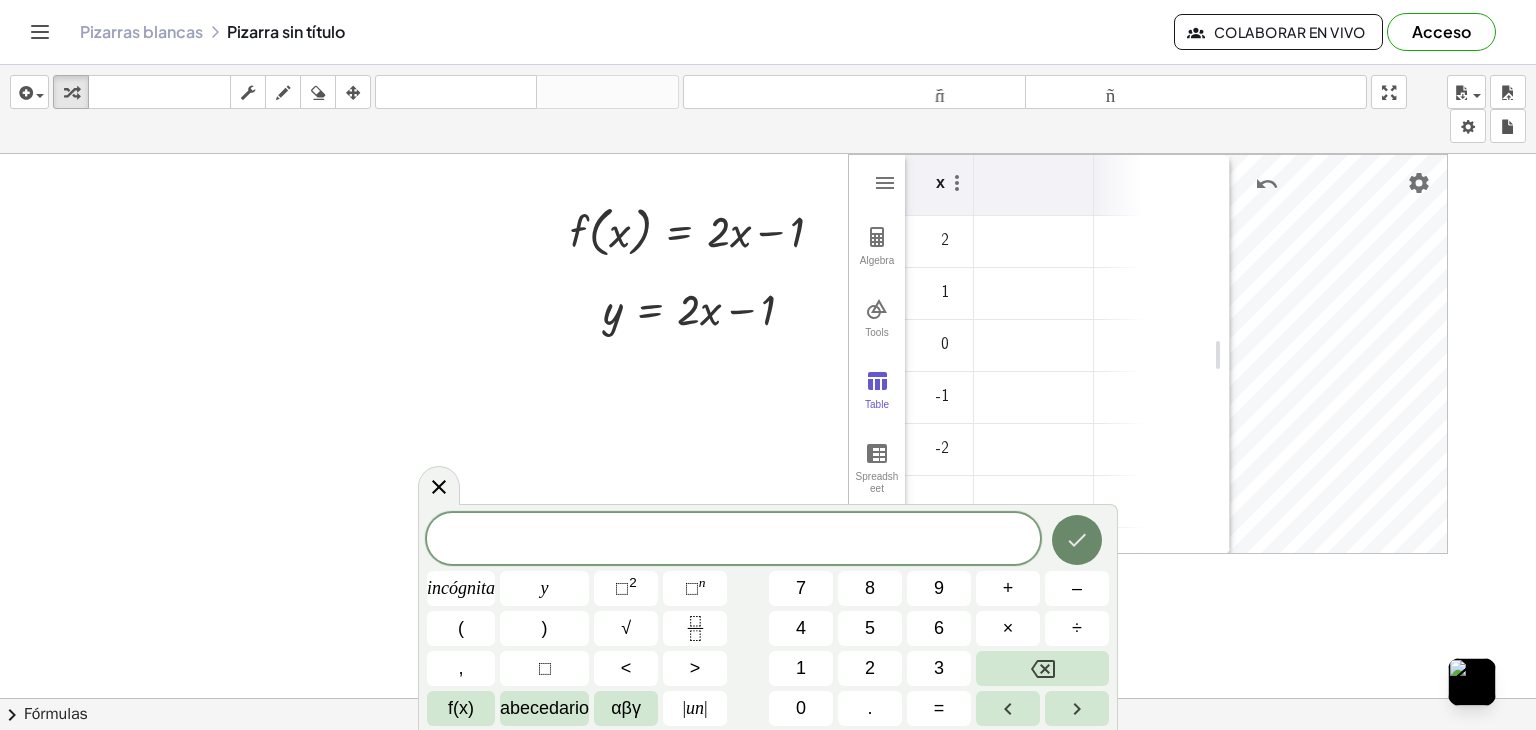 click 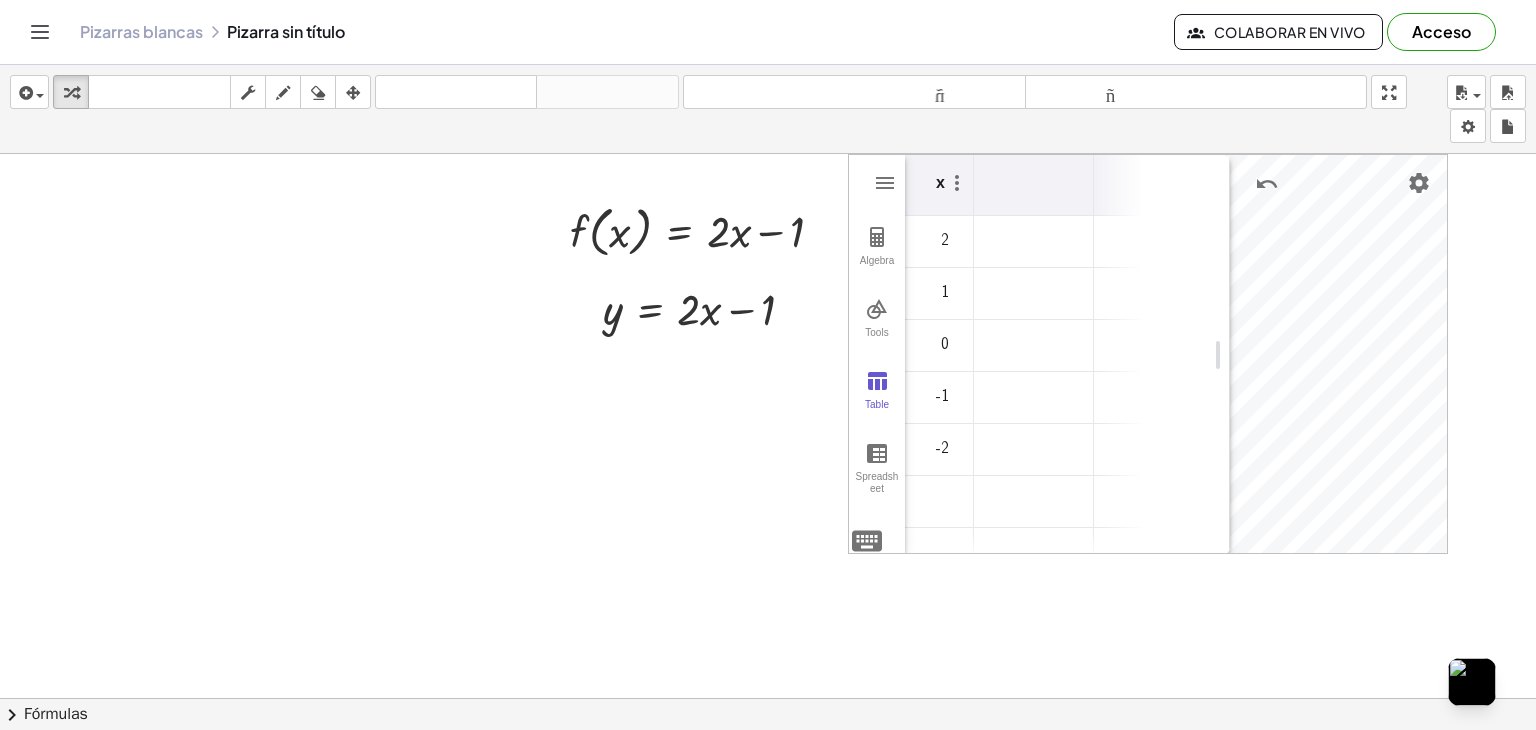 click at bounding box center (1034, 242) 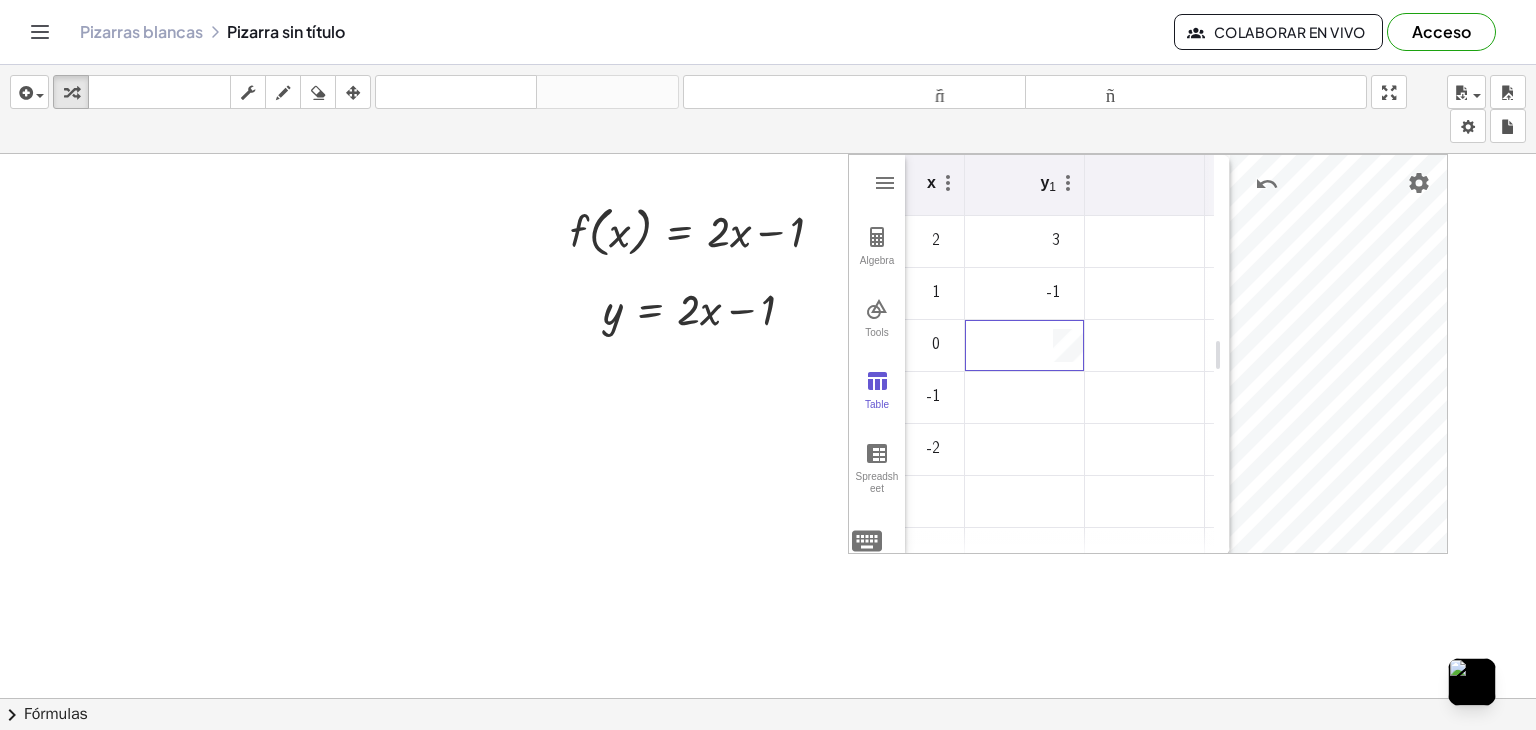click on "-1" at bounding box center [1016, 293] 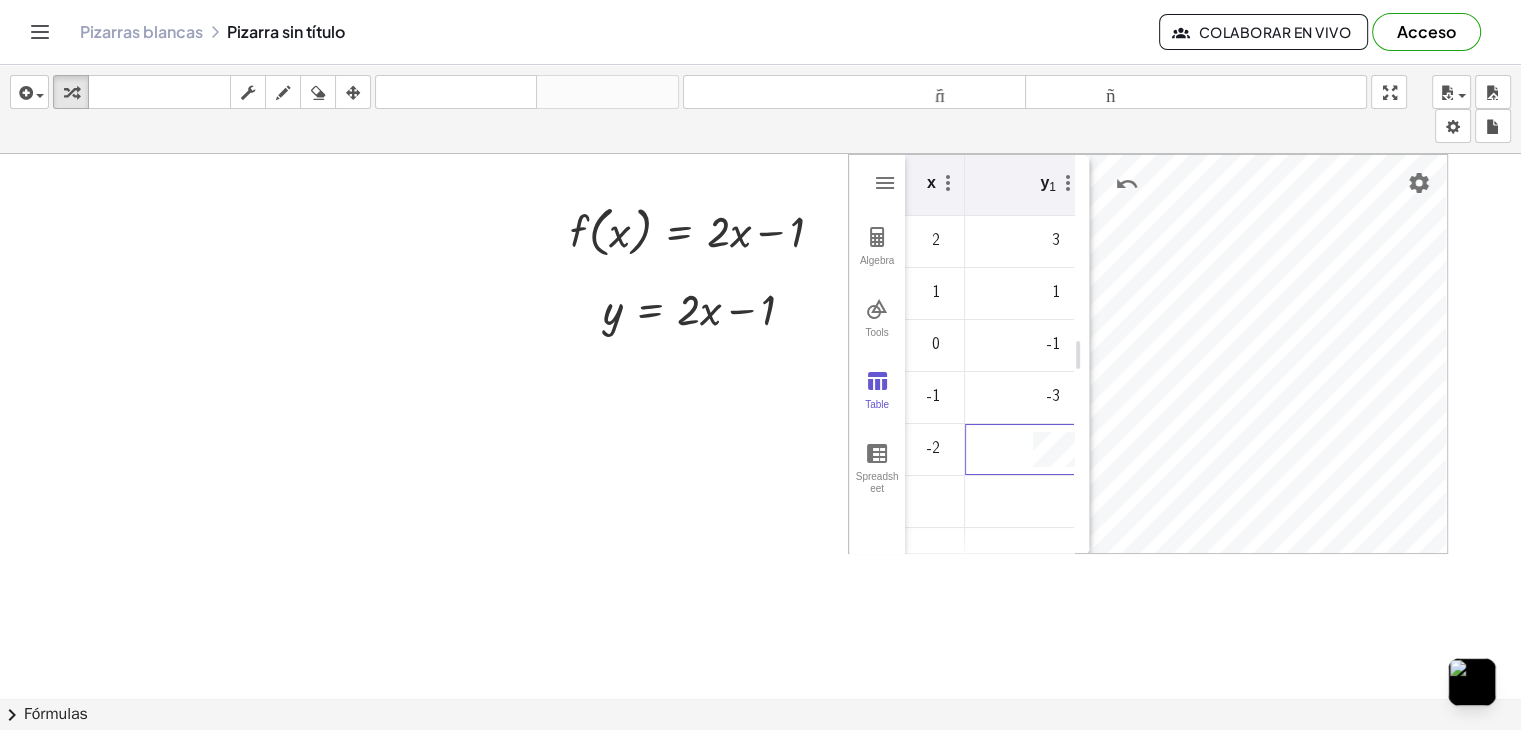 drag, startPoint x: 1224, startPoint y: 357, endPoint x: 1084, endPoint y: 354, distance: 140.03214 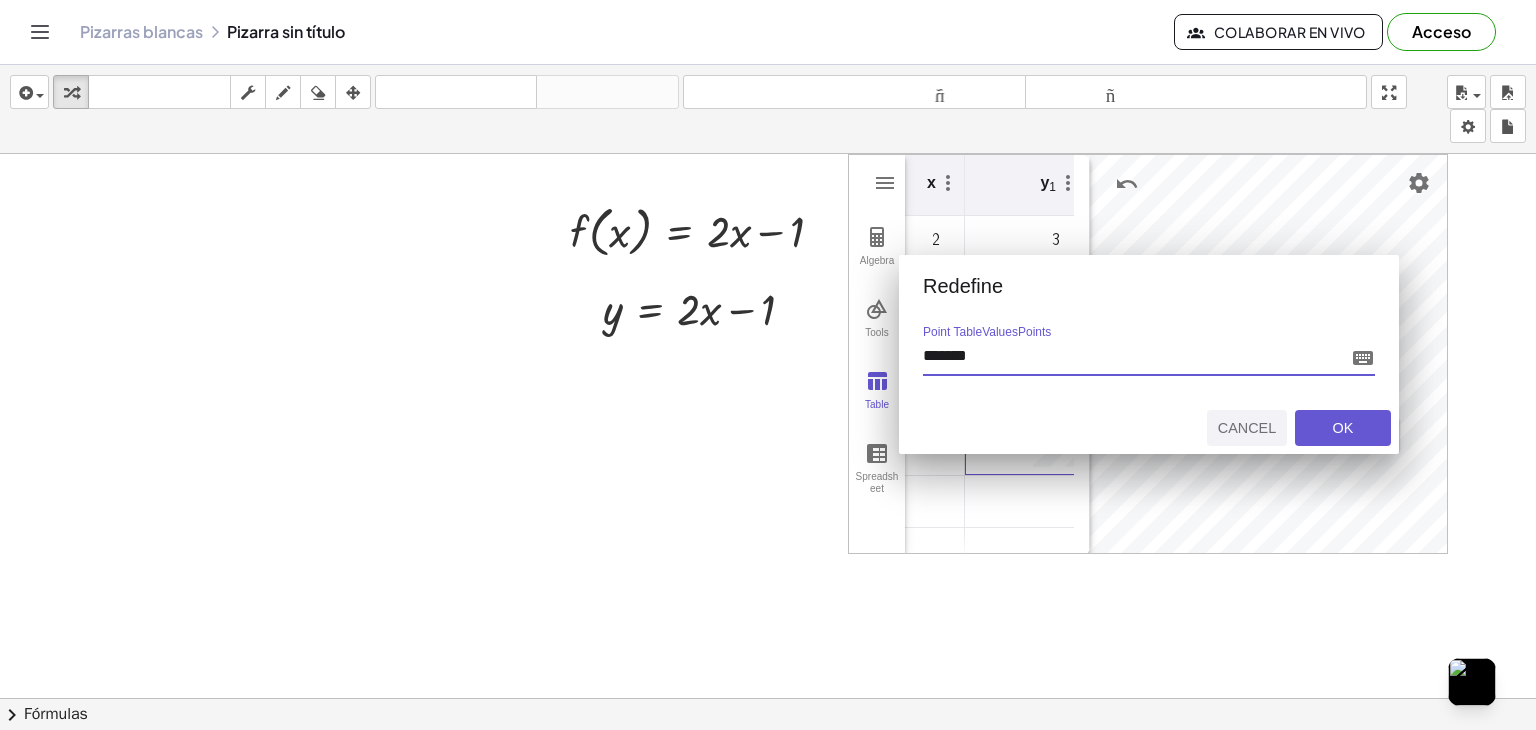 click on "Cancel" at bounding box center (1247, 428) 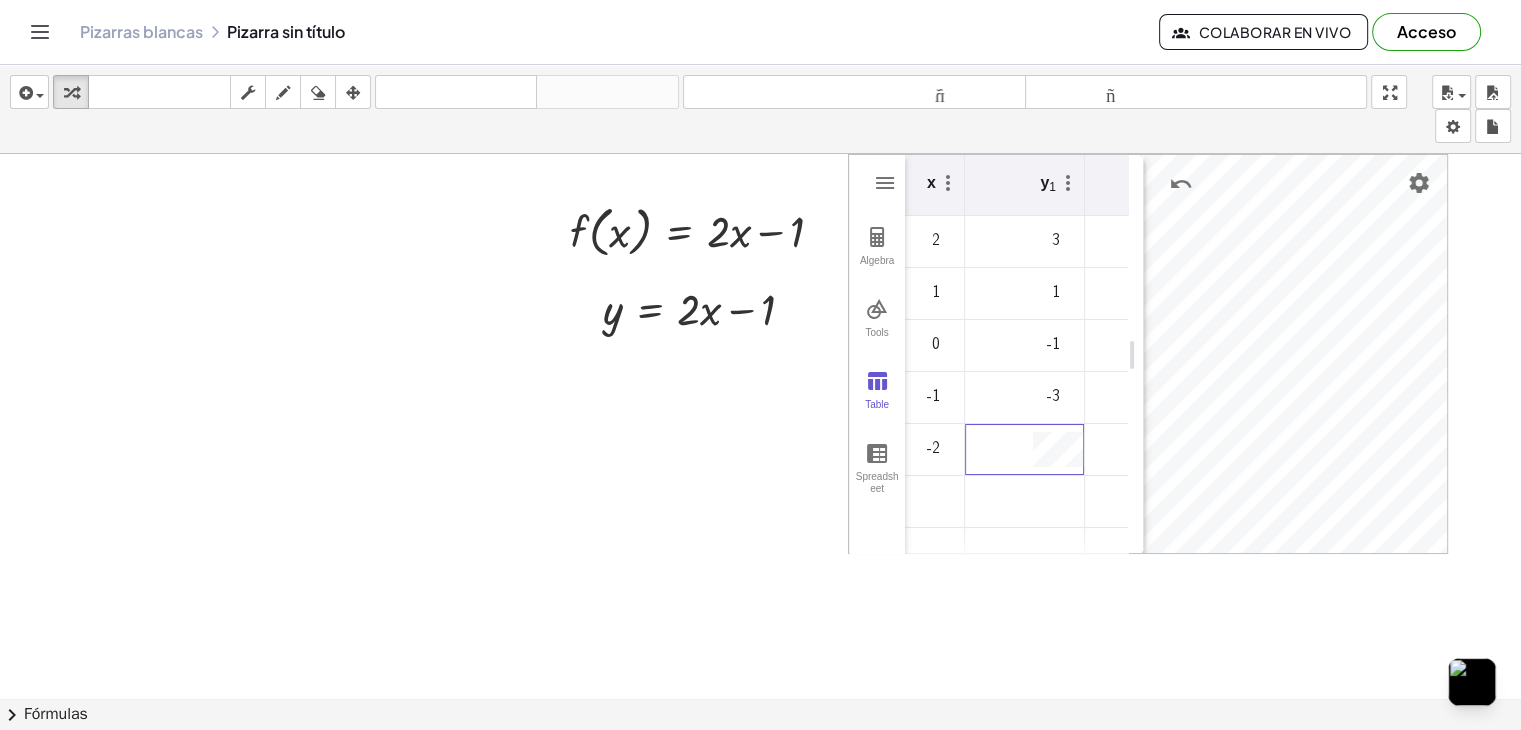 drag, startPoint x: 1080, startPoint y: 355, endPoint x: 1134, endPoint y: 365, distance: 54.91812 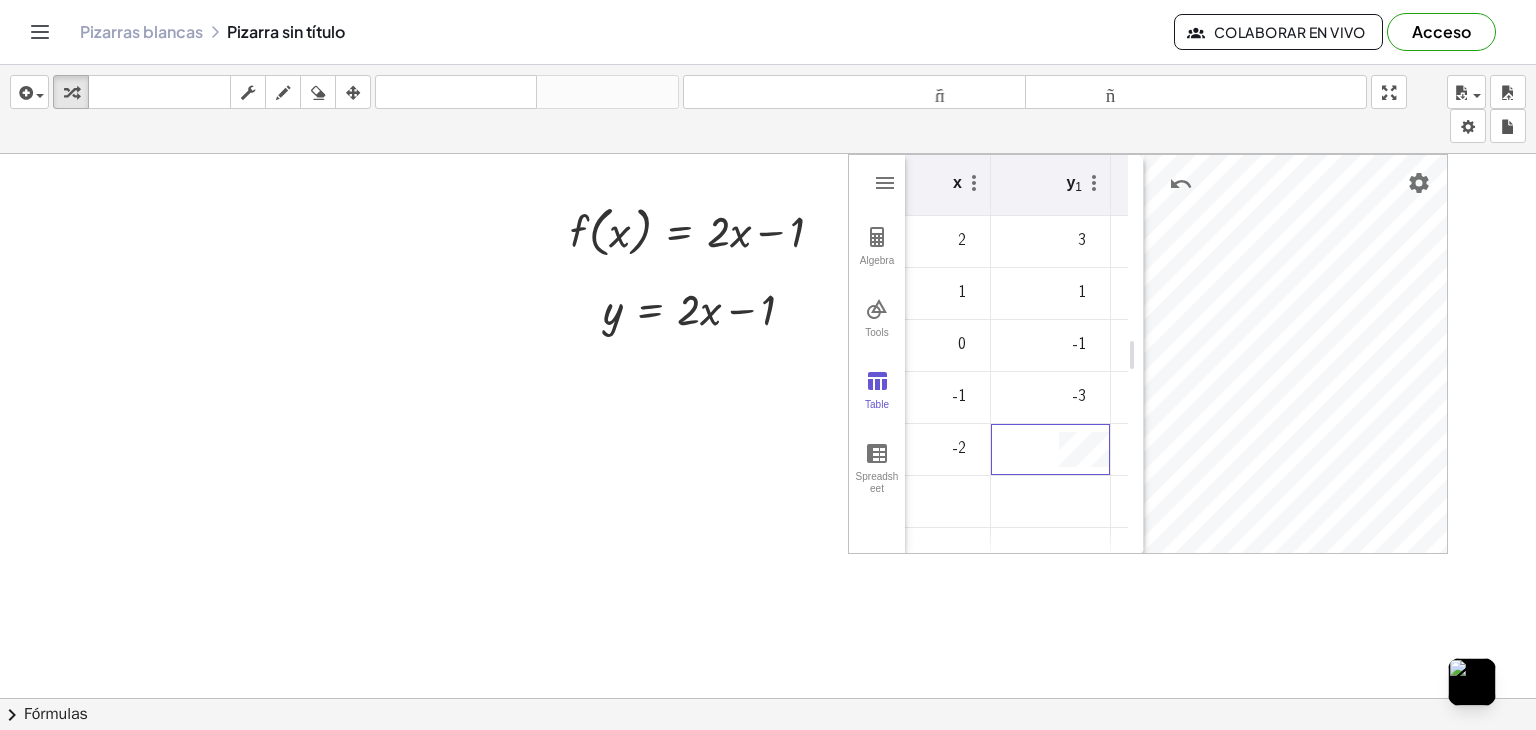 scroll, scrollTop: 0, scrollLeft: 26, axis: horizontal 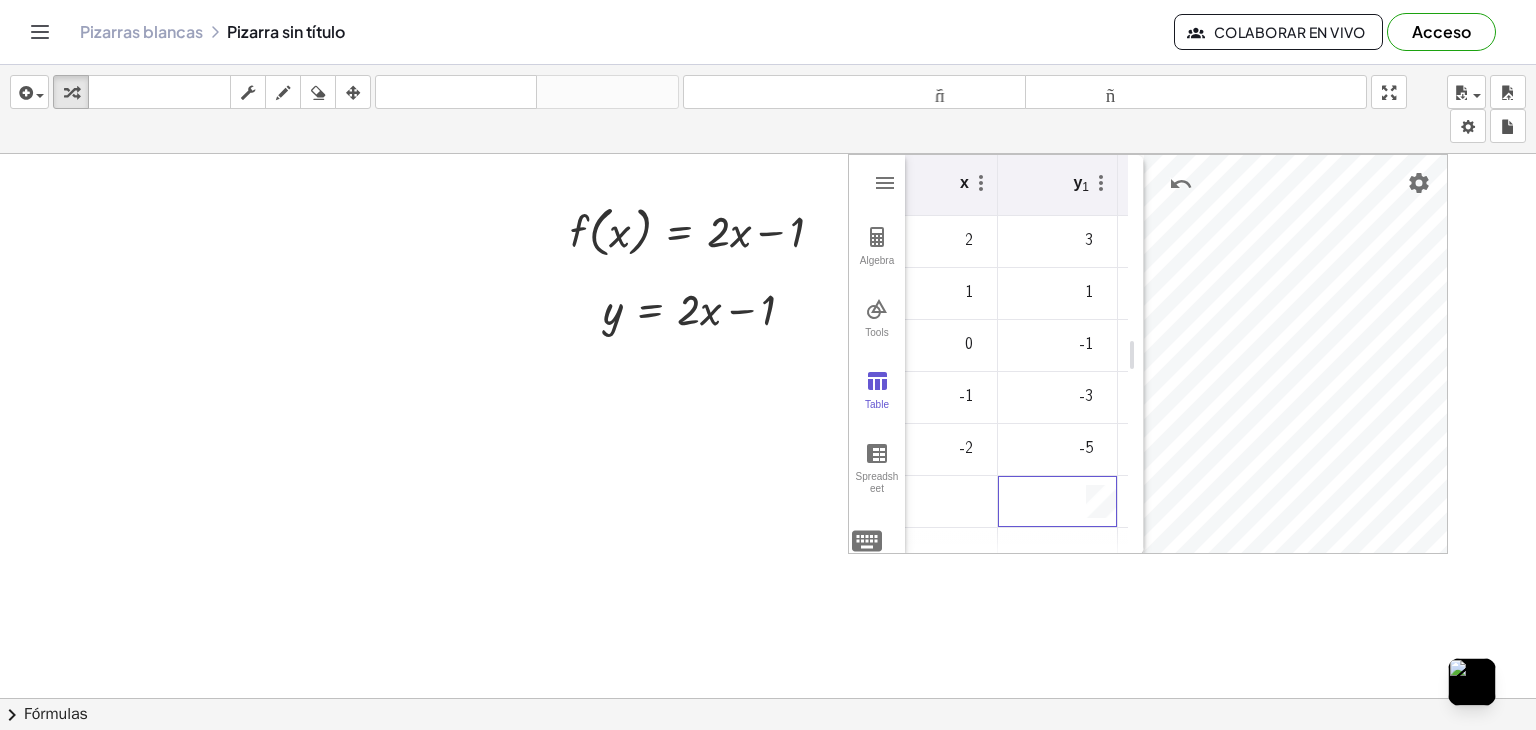 click at bounding box center [1049, 553] 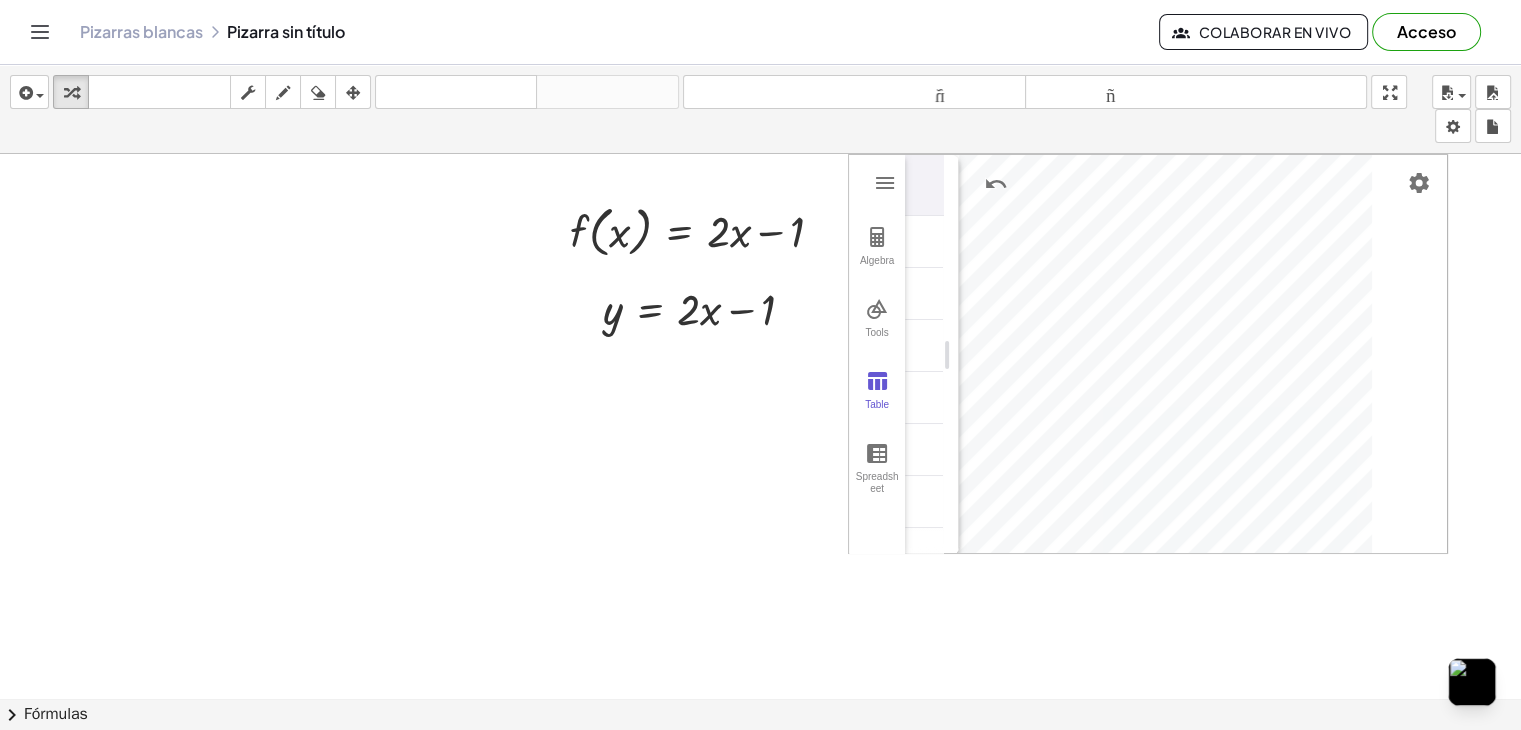 drag, startPoint x: 1143, startPoint y: 343, endPoint x: 936, endPoint y: 345, distance: 207.00966 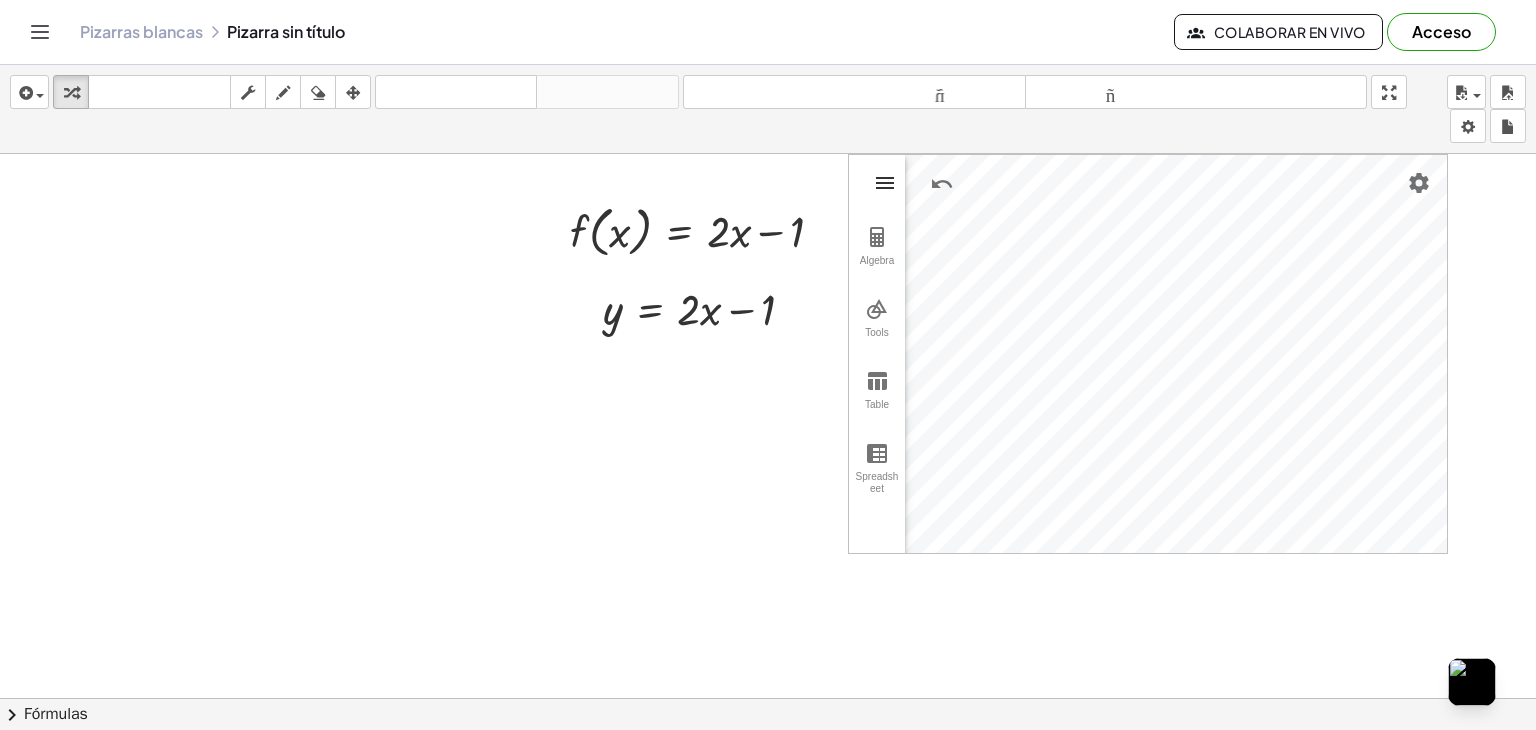 click at bounding box center (885, 183) 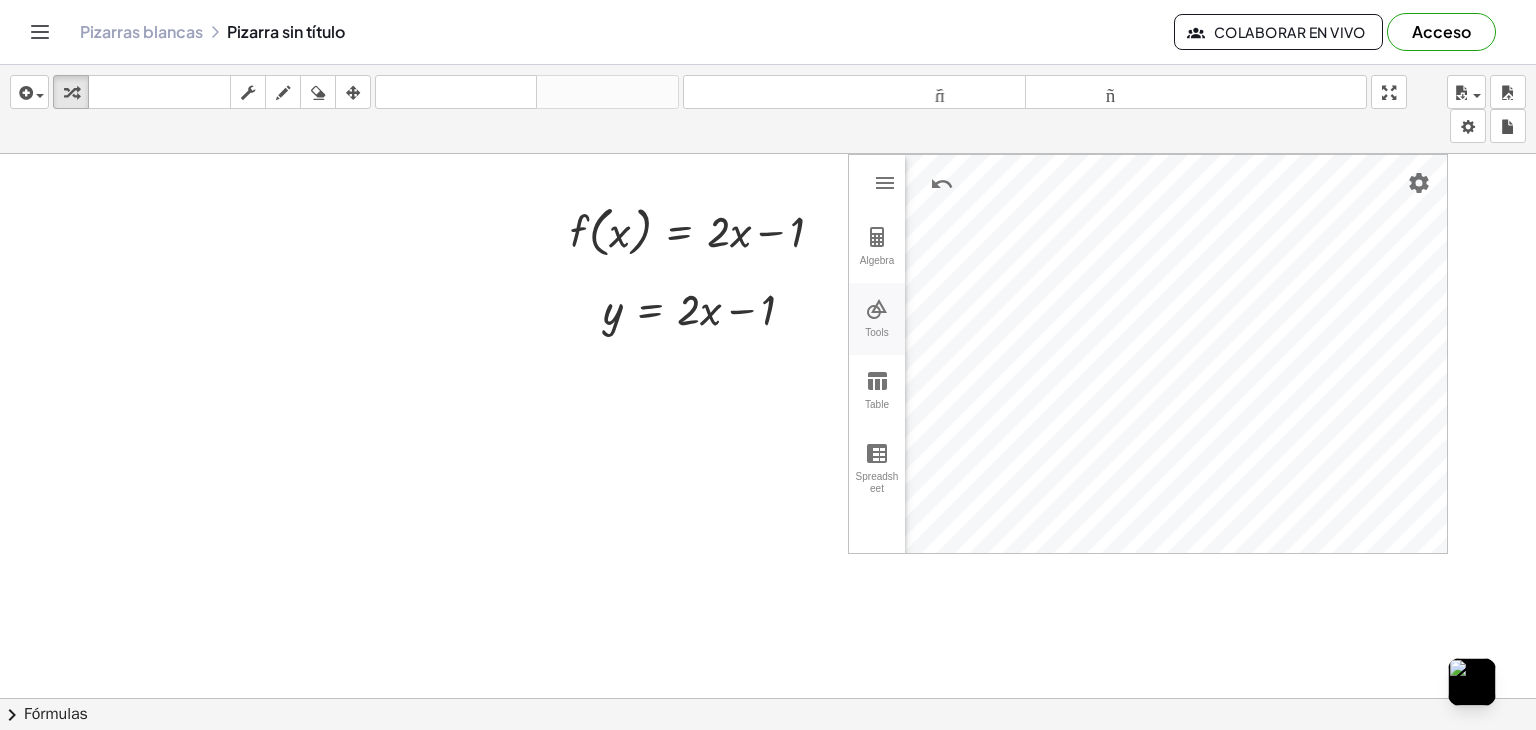 click at bounding box center [877, 309] 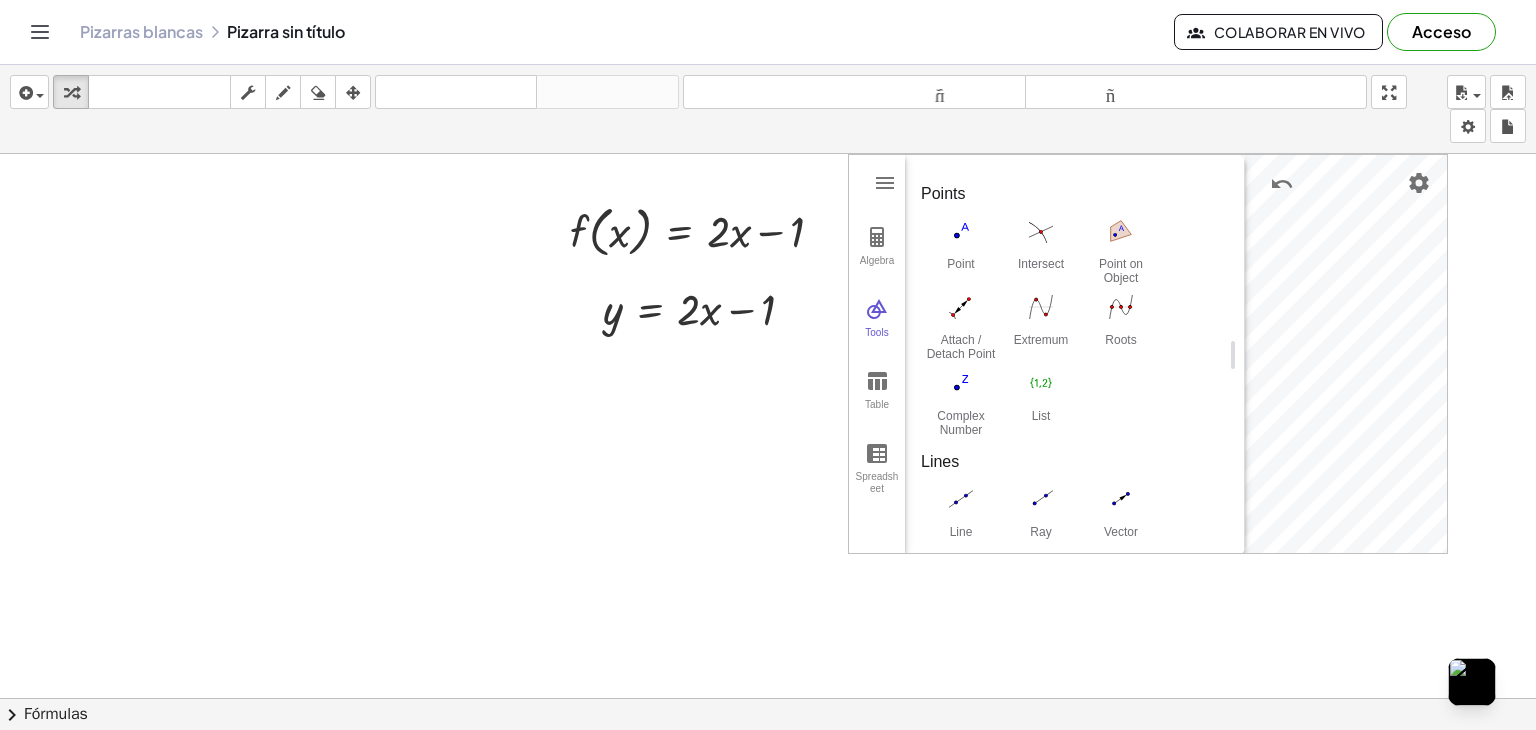 scroll, scrollTop: 600, scrollLeft: 0, axis: vertical 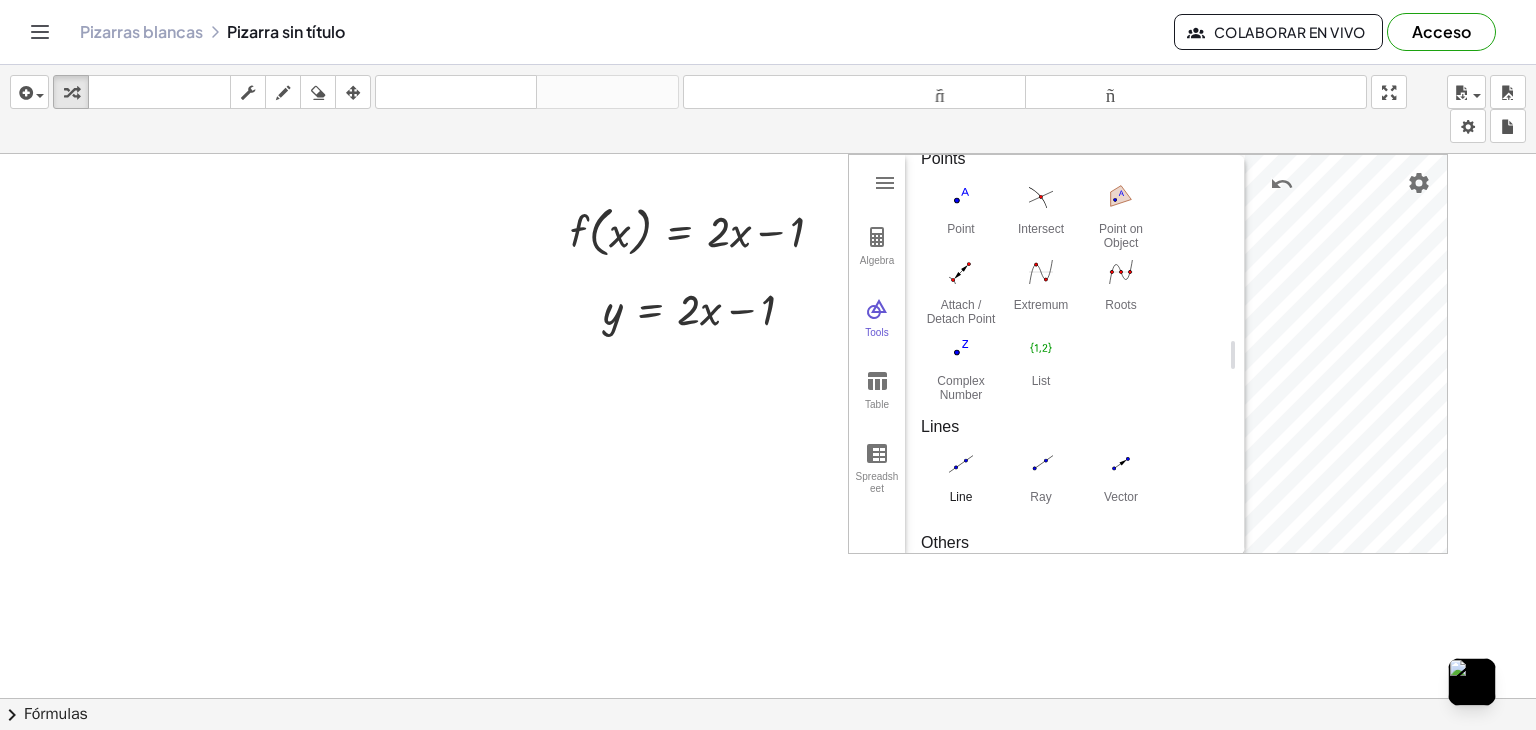 click at bounding box center [961, 464] 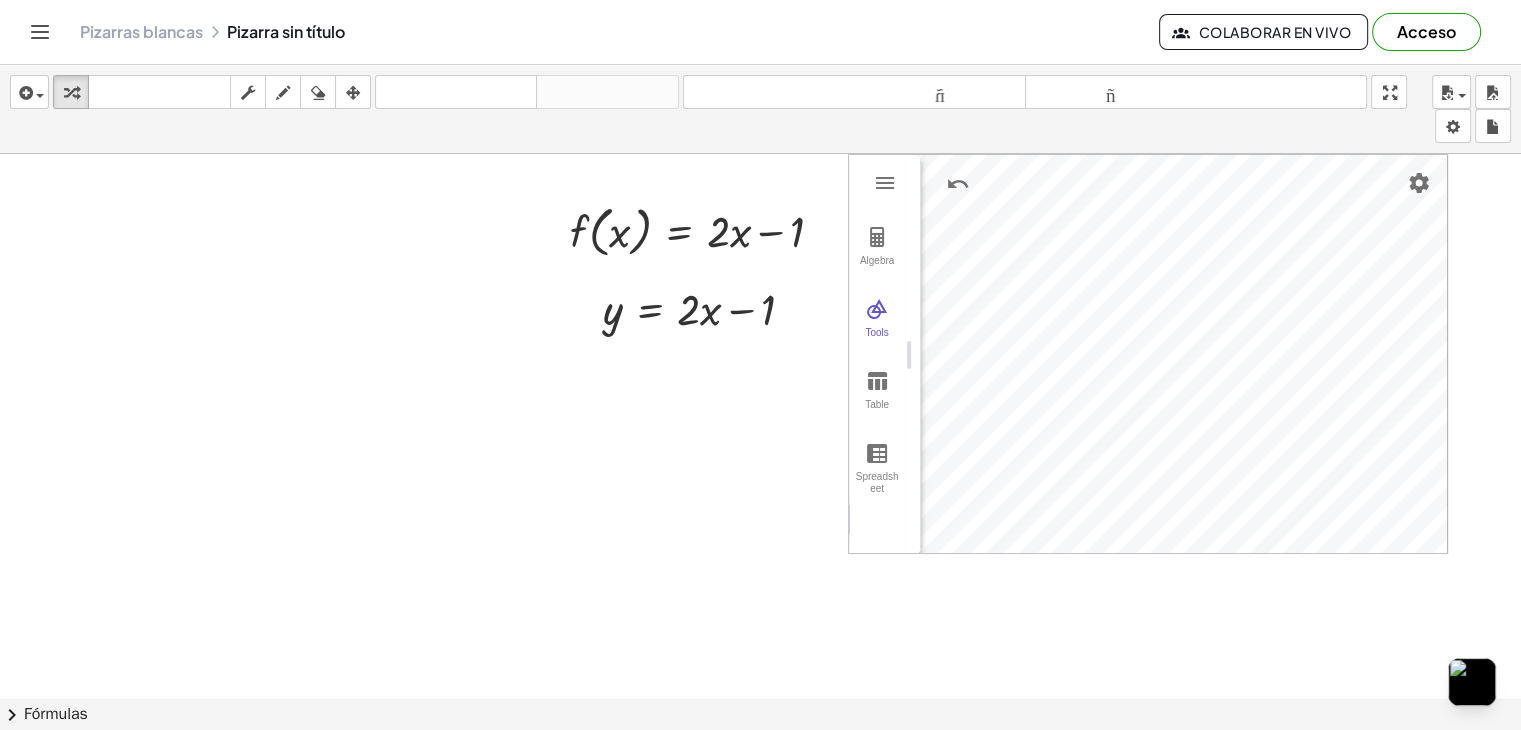drag, startPoint x: 1237, startPoint y: 350, endPoint x: 906, endPoint y: 347, distance: 331.01358 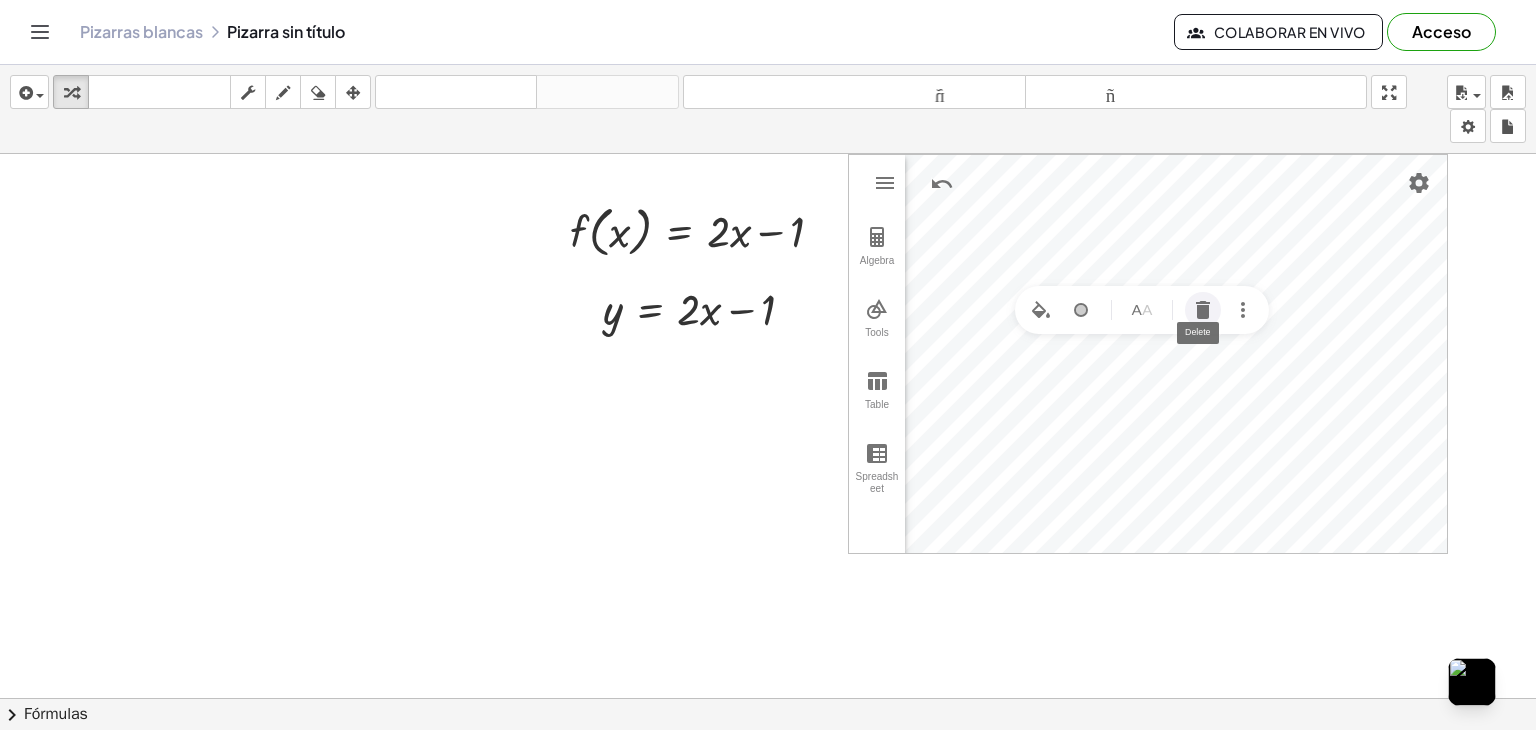 click at bounding box center [1203, 310] 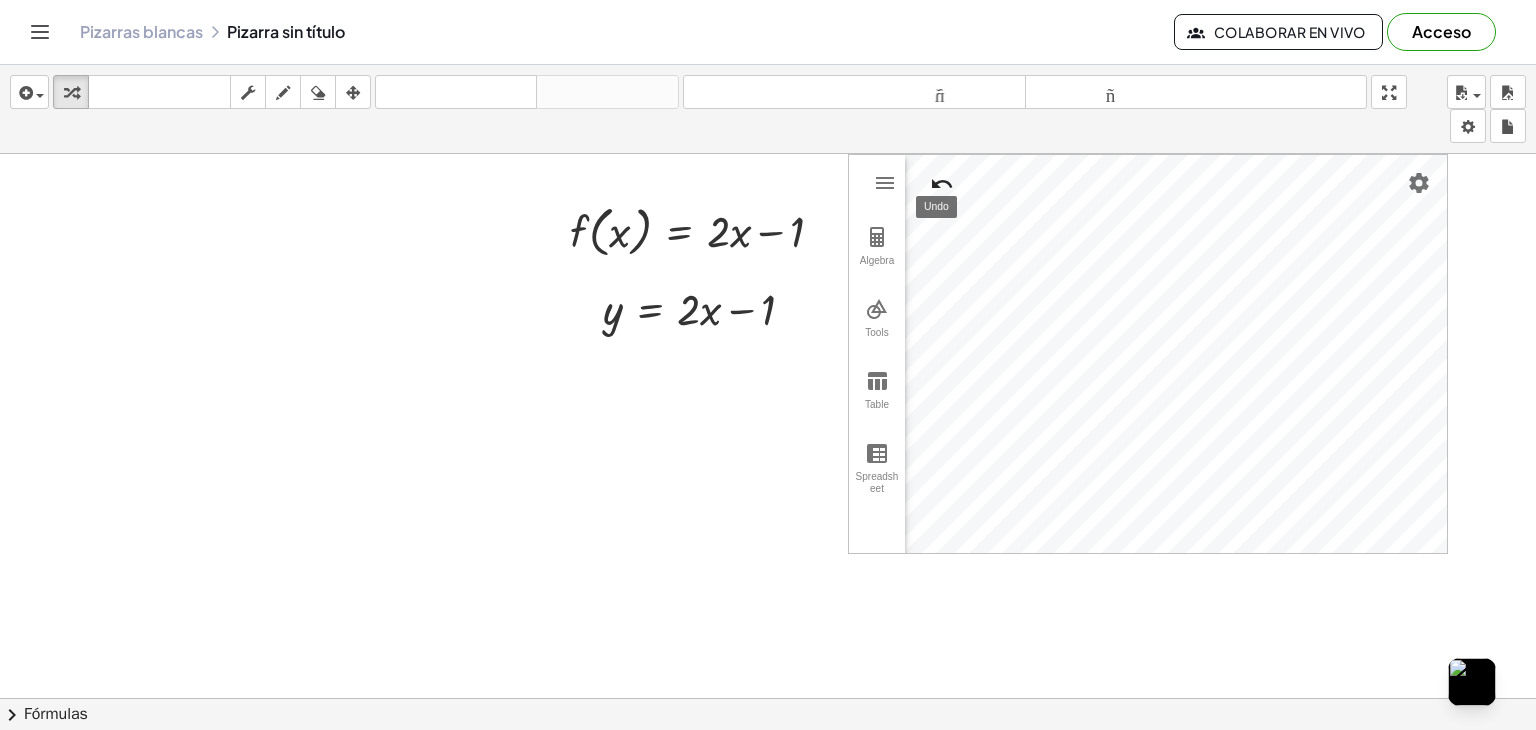 click at bounding box center (942, 184) 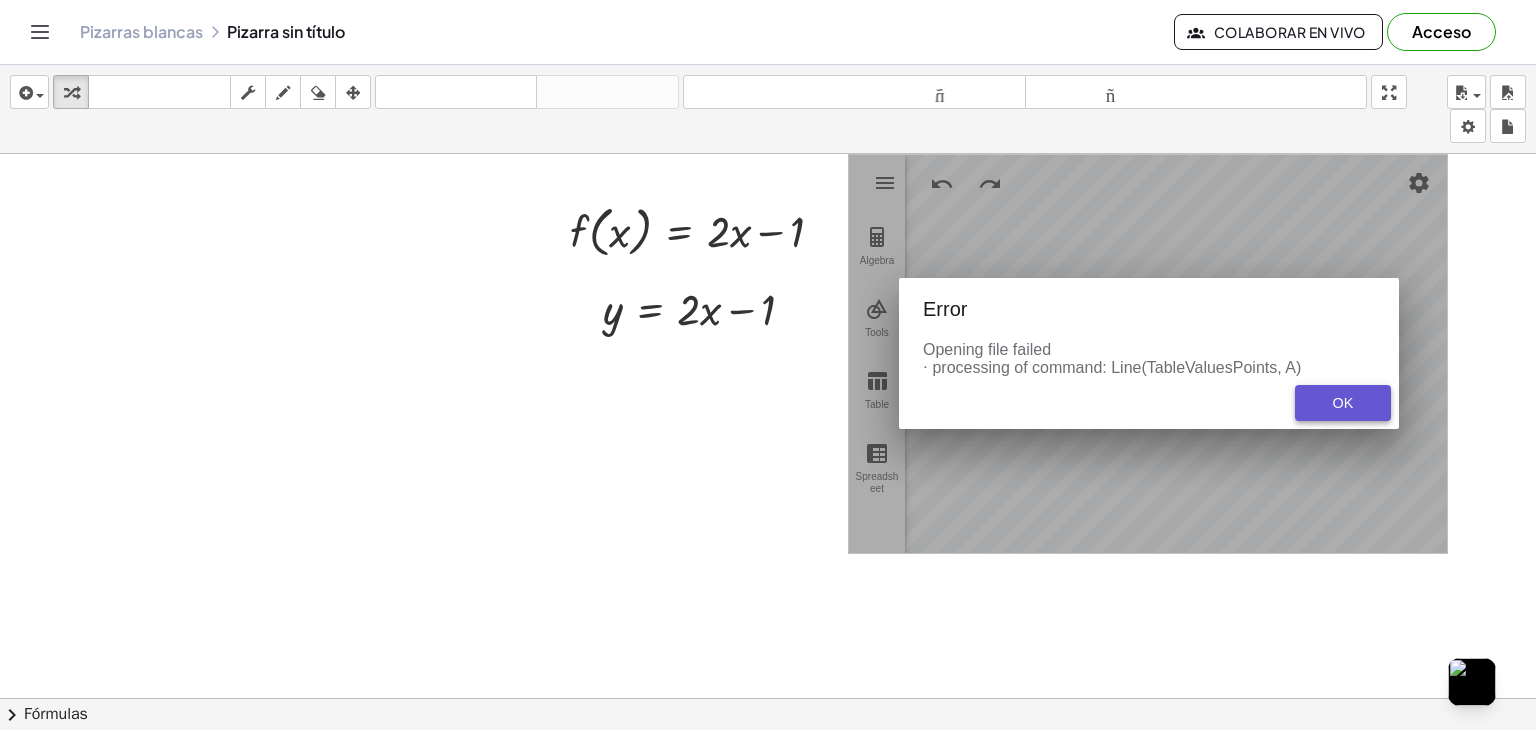 click on "OK" at bounding box center (1343, 403) 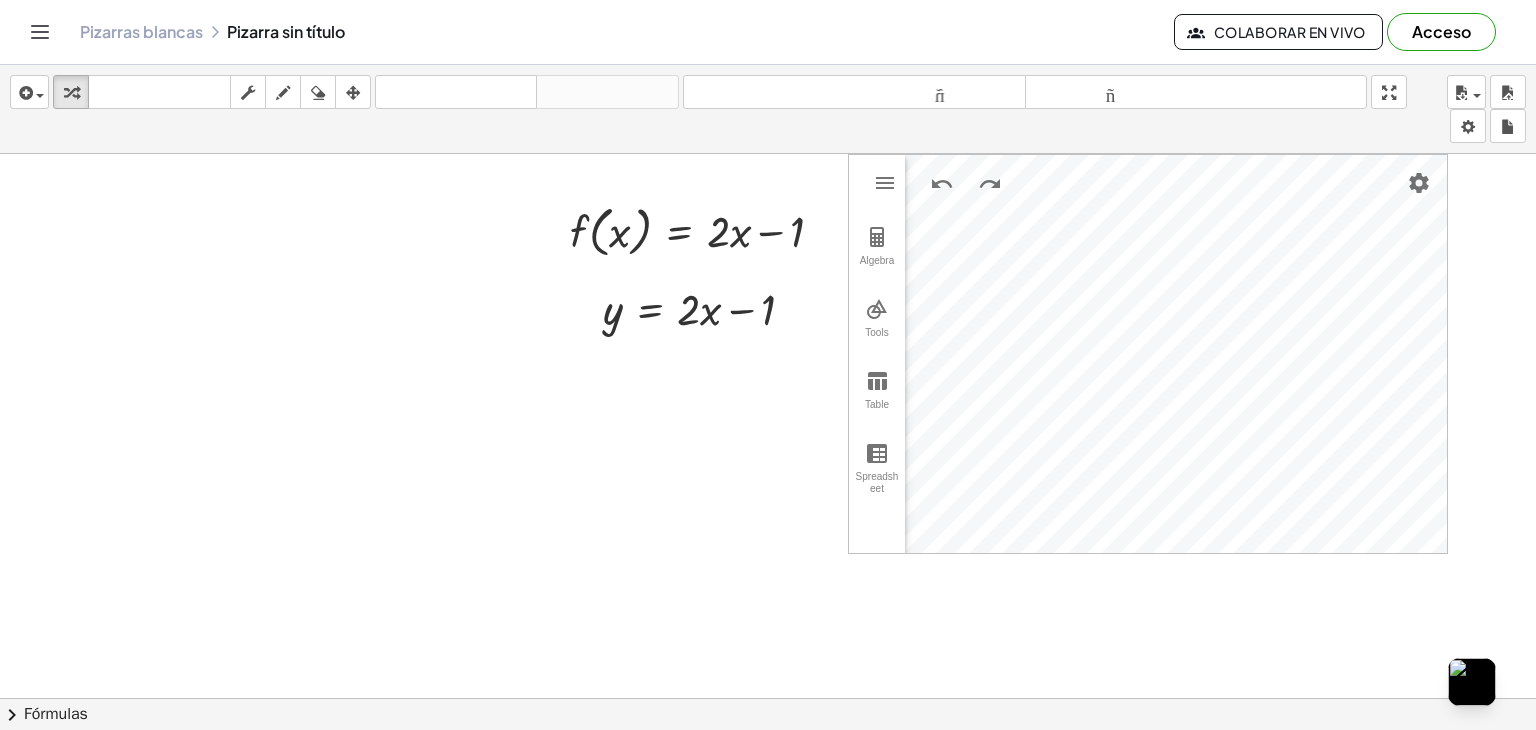 click on "y = + · 2 · x − 1 Arreglar un error Línea de transformación Copiar línea como LaTeX Derivación de copia como LaTeX Ampliar nuevas líneas: Activado f ( , x ) = + · 2 · x − 1 GeoGebra Graphing Calculator Clear All Open Save online Save to your computer Share Export Image Download as Print Preview Settings Help & Feedback Sign in     Algebra Tools Table Spreadsheet A = ([COORD], [COORD]) f: y = [NUMBER]x - [NUMBER] Input… GeoGebra Graphing Calculator Basic Tools Move Point Slider Intersect Extremum Roots Best Fit Line Edit Select Objects Move Graphics View Delete Show / Hide Label Show / Hide Object Copy Visual Style Media Text Points Point Intersect Point on Object Attach / Detach Point Extremum Roots Complex Number List Lines Line Ray Vector Others Pen Freehand Function Button Check Box Input Box x y 1 2 3 1 1 0 -1 -1 -3 -2 -5   123 123 f(x) ABC #&¬ 𝑥 𝑦 𝑧 𝜋 7 8 9 × ÷ 𝑒 4 5 6 + − < > 1 2 3 = ( ) , 0 ." at bounding box center [768, 698] 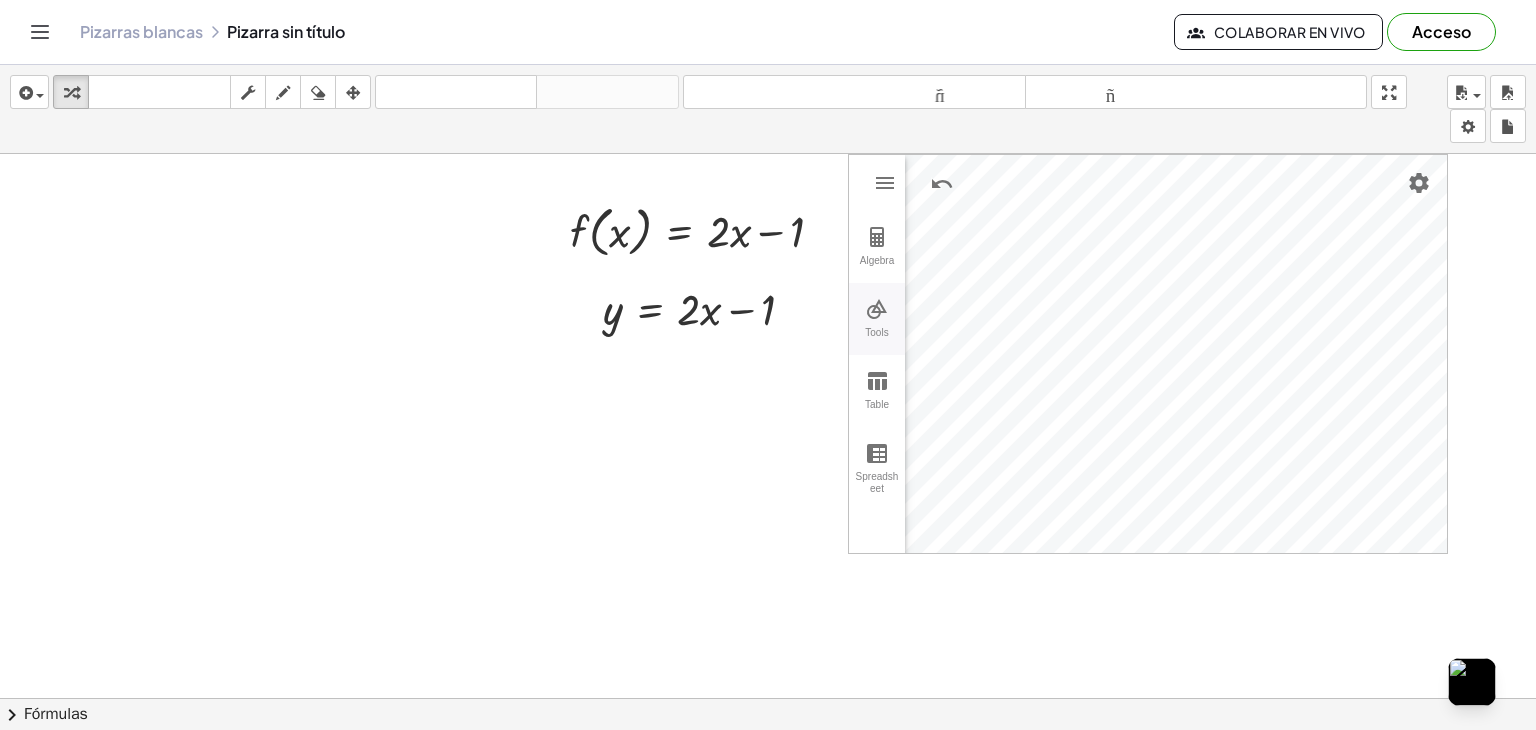 click at bounding box center (877, 309) 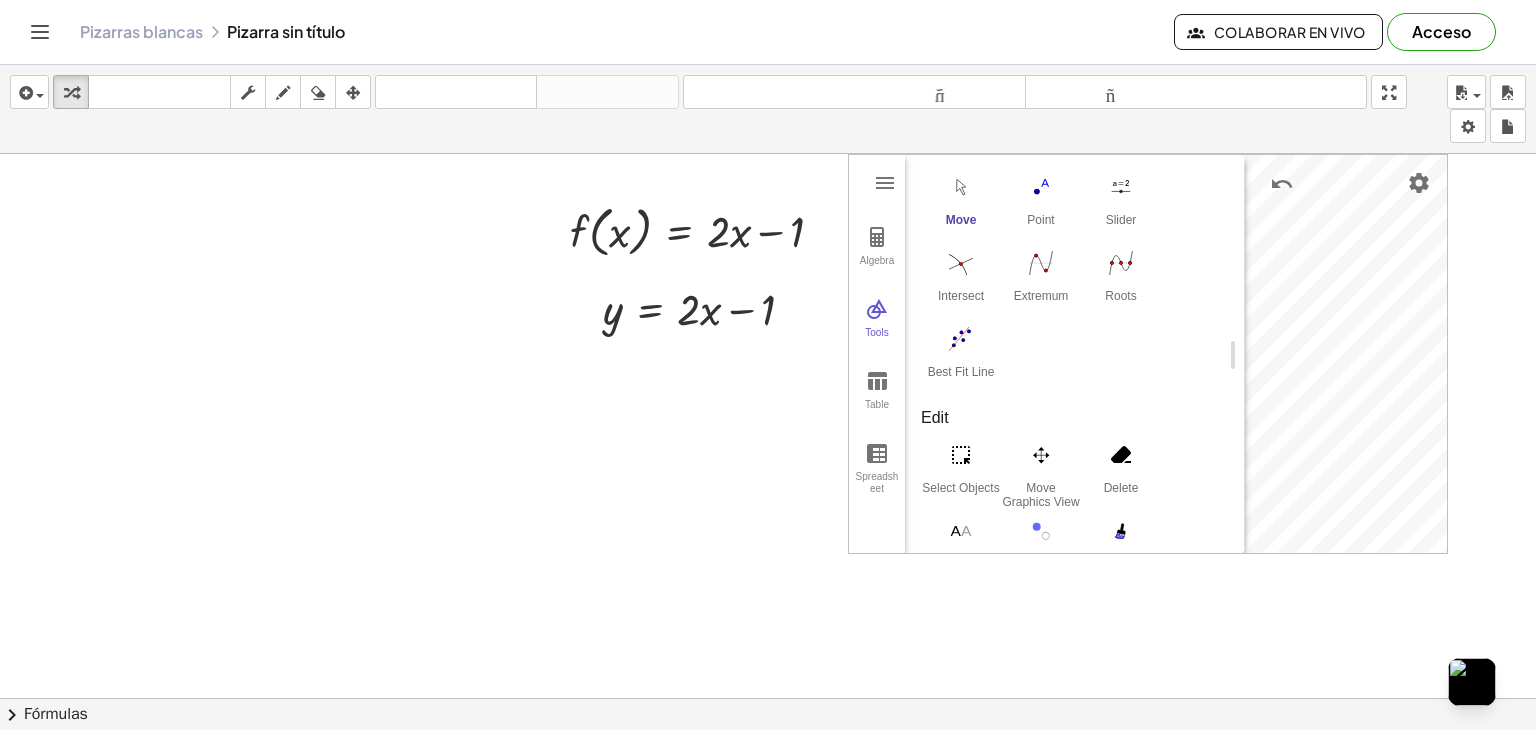 scroll, scrollTop: 0, scrollLeft: 0, axis: both 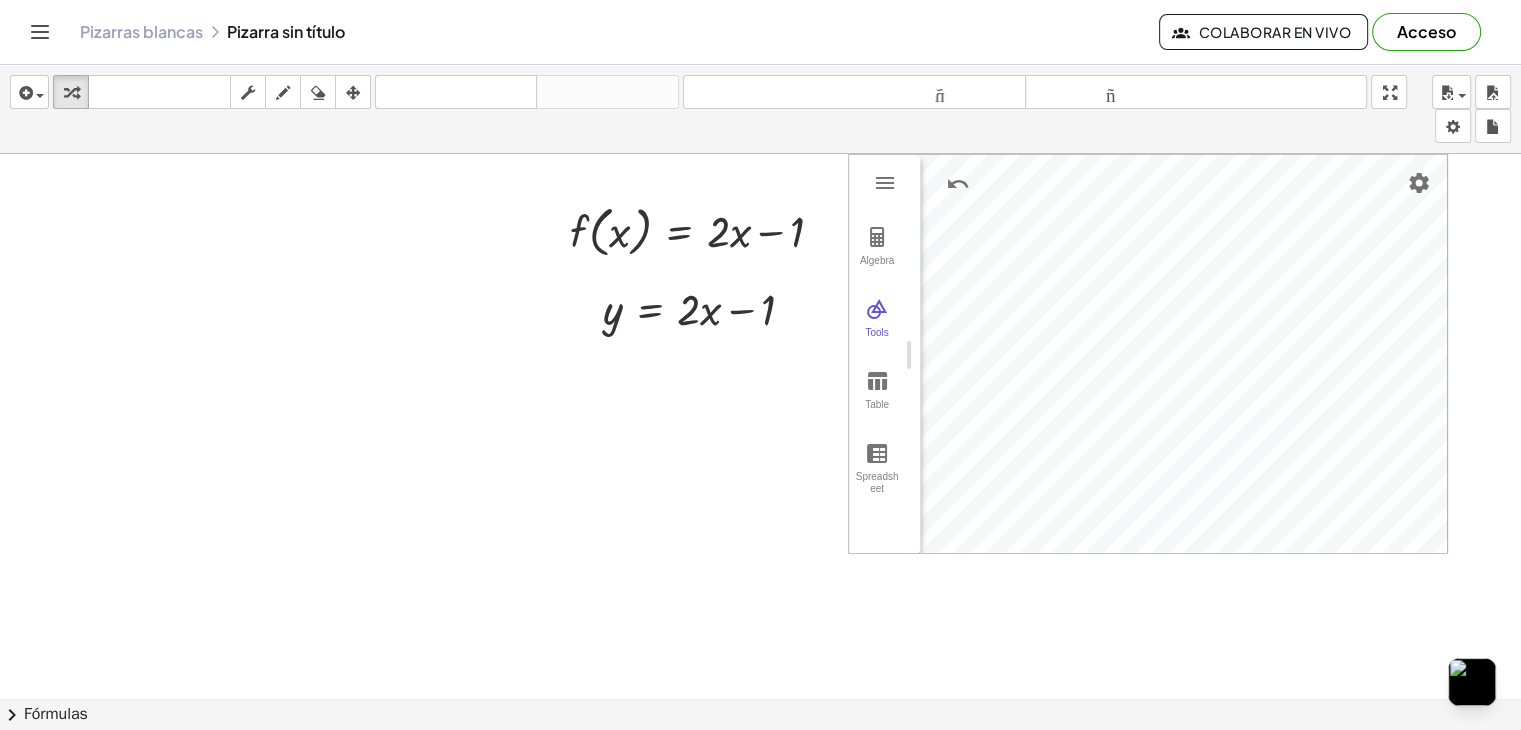 drag, startPoint x: 1240, startPoint y: 357, endPoint x: 910, endPoint y: 372, distance: 330.34073 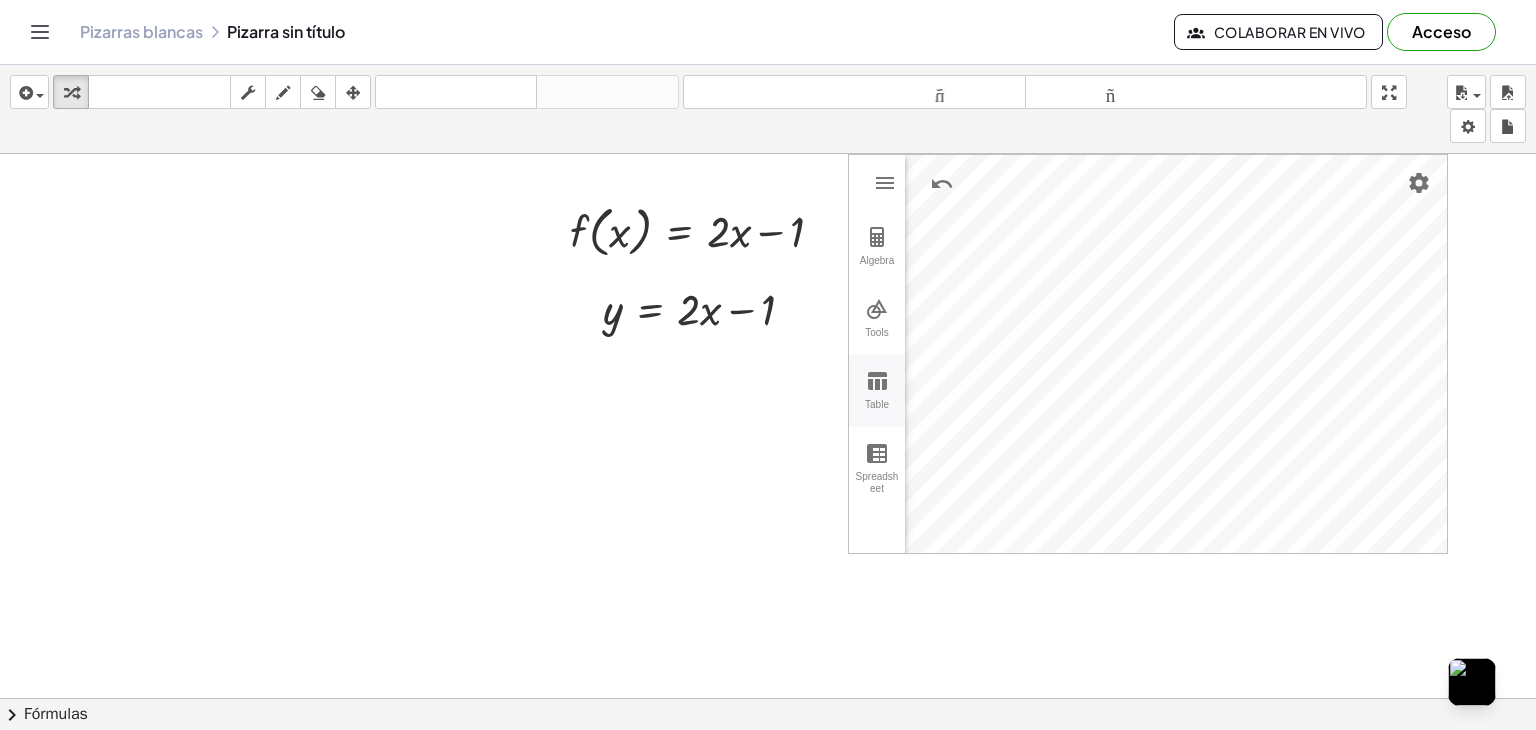 click at bounding box center [877, 381] 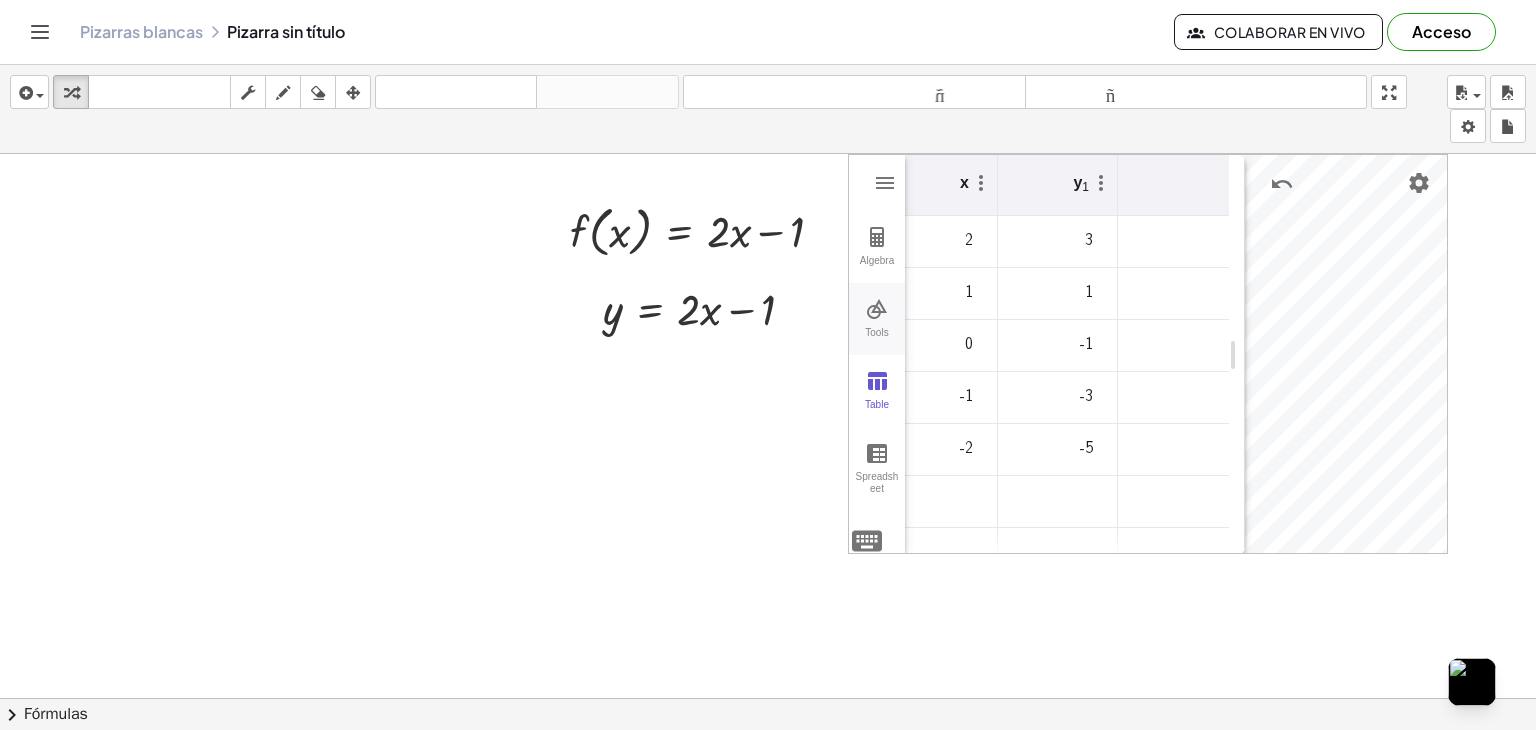 click on "Tools" at bounding box center (877, 341) 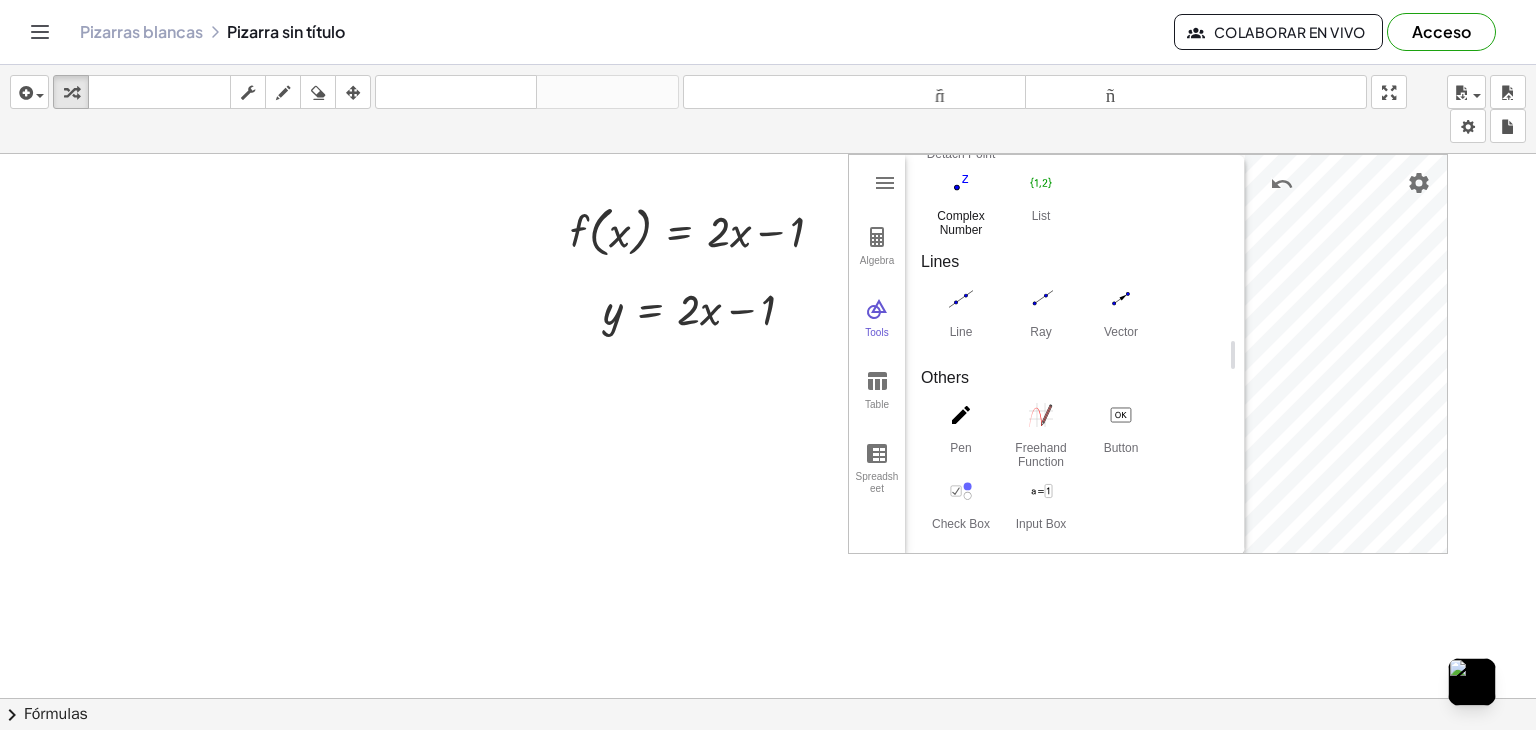 scroll, scrollTop: 773, scrollLeft: 0, axis: vertical 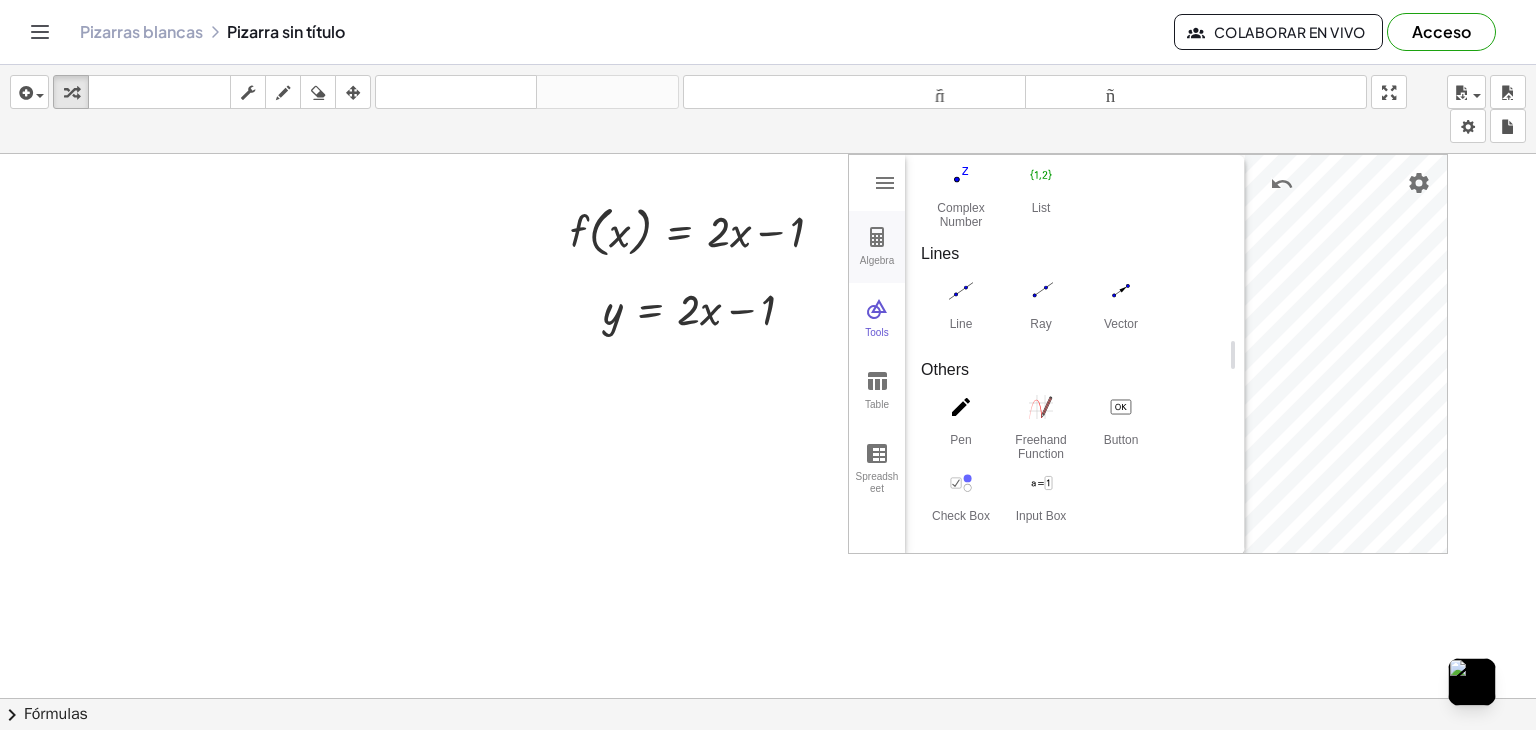 click at bounding box center [877, 237] 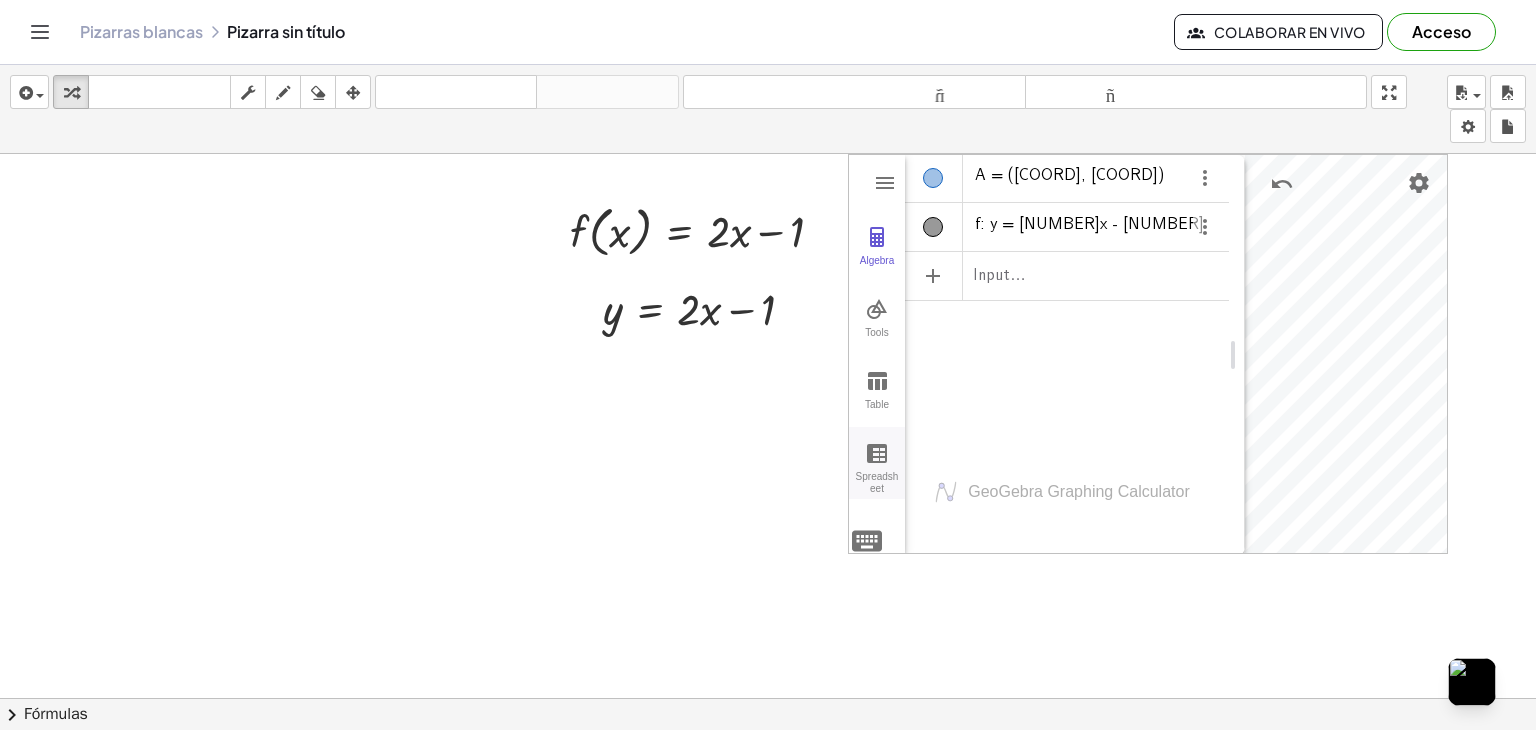 click at bounding box center [877, 453] 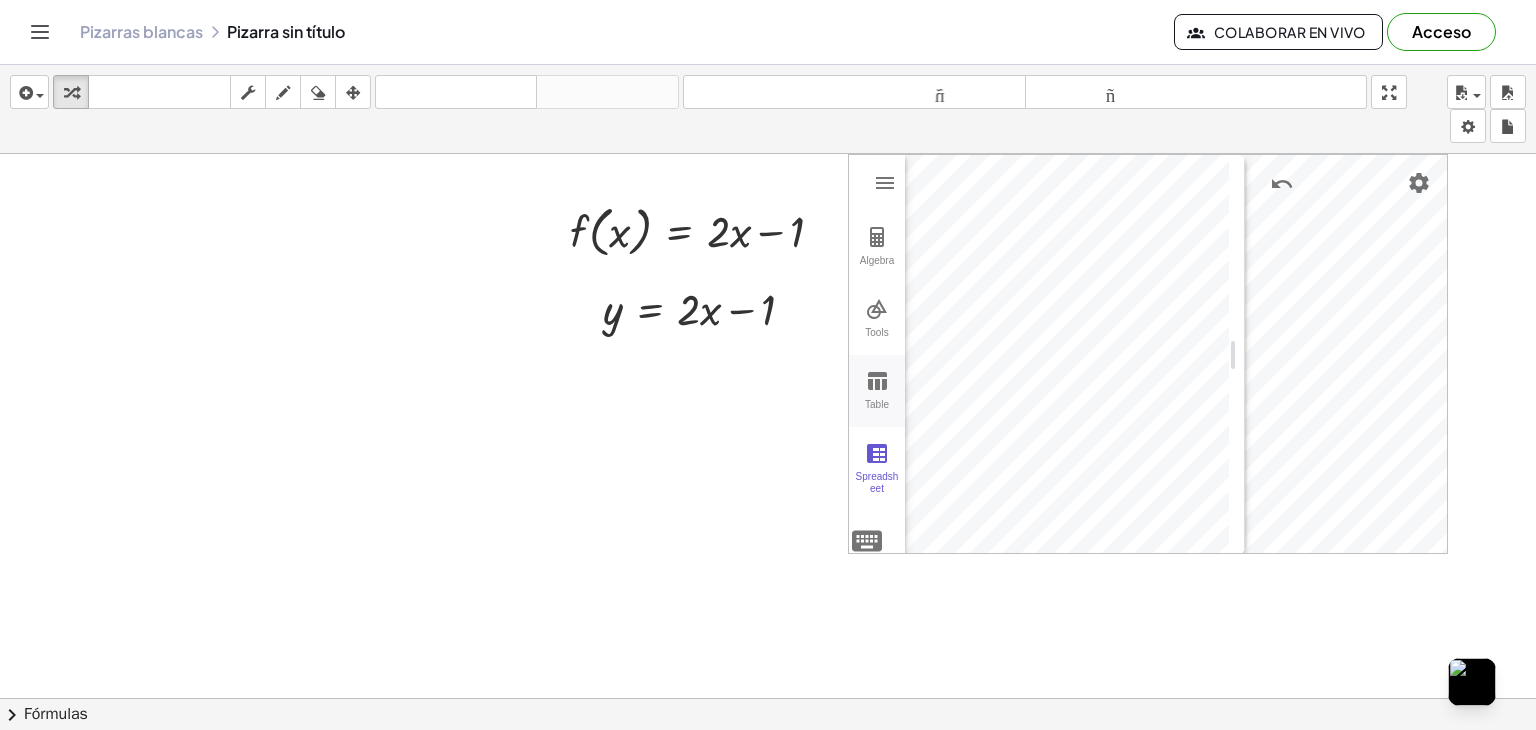 click on "Table" at bounding box center (877, 413) 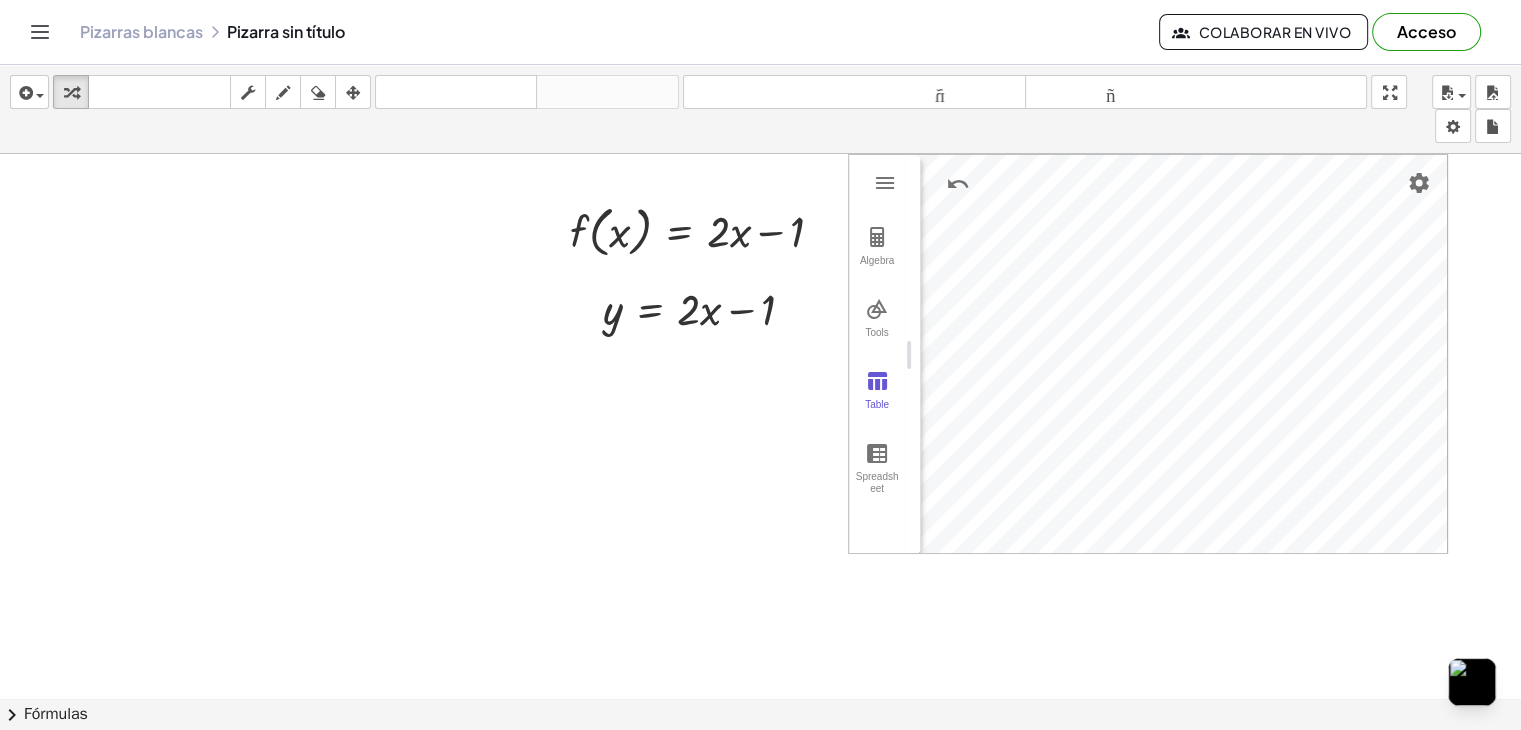 drag, startPoint x: 1240, startPoint y: 350, endPoint x: 893, endPoint y: 357, distance: 347.0706 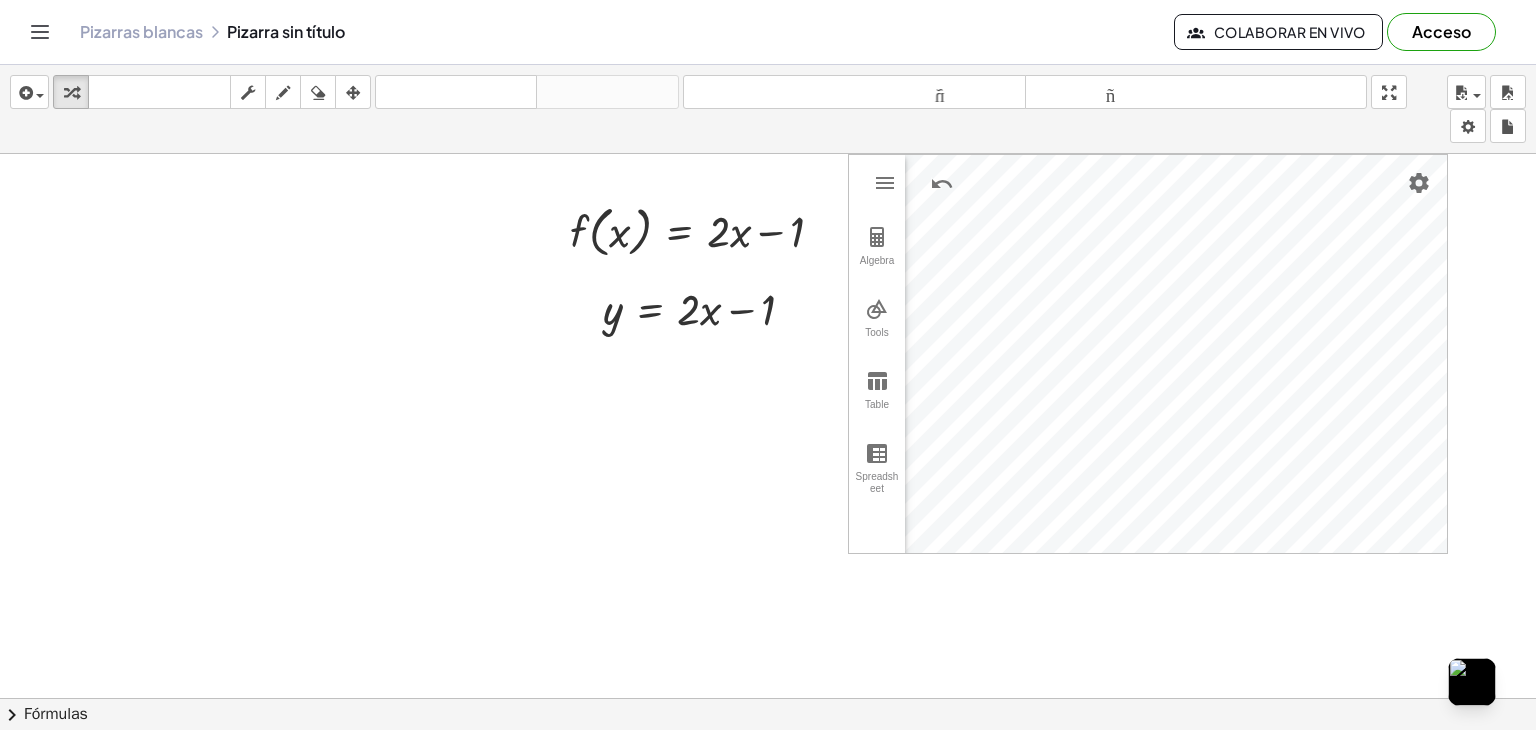 drag, startPoint x: 892, startPoint y: 523, endPoint x: 836, endPoint y: 549, distance: 61.741398 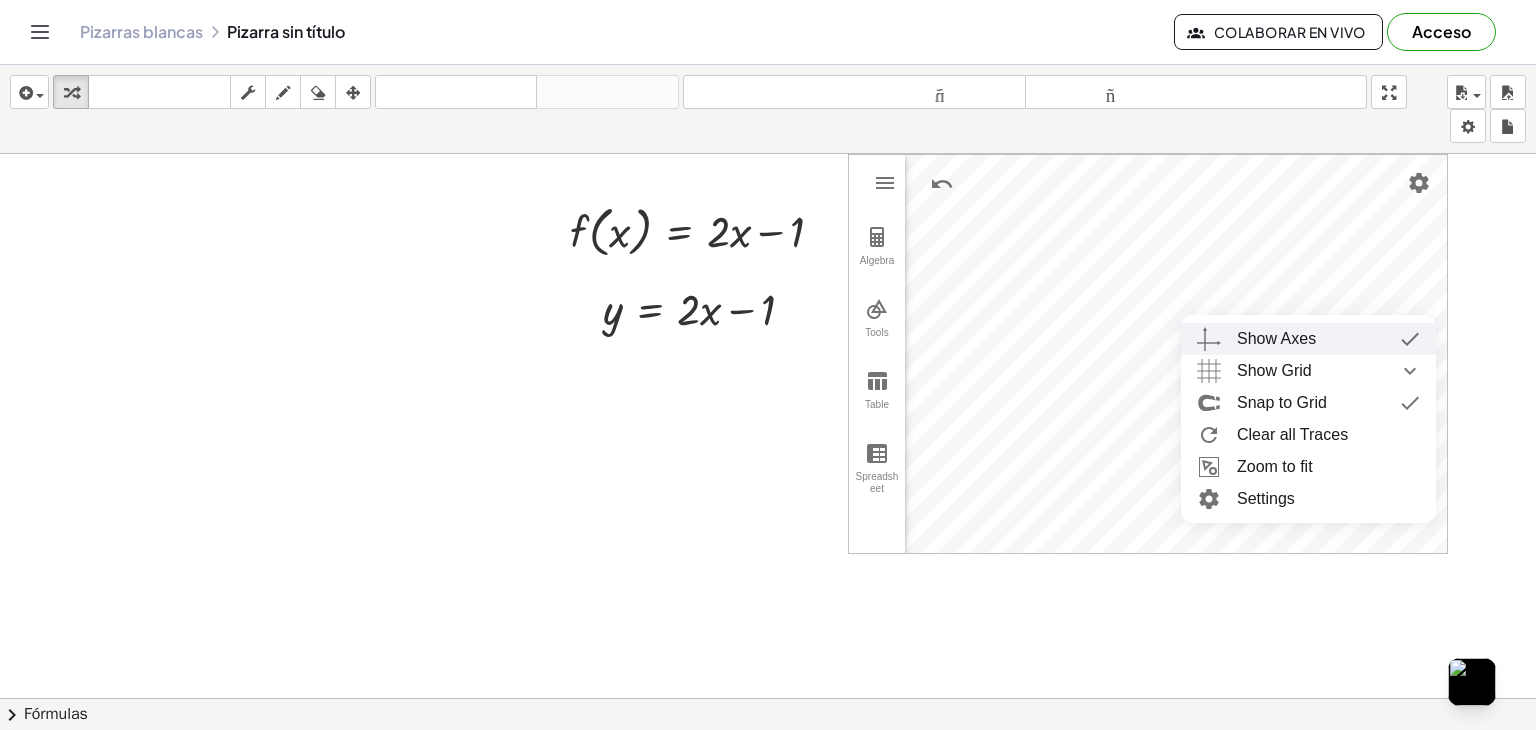 click at bounding box center [1209, 339] 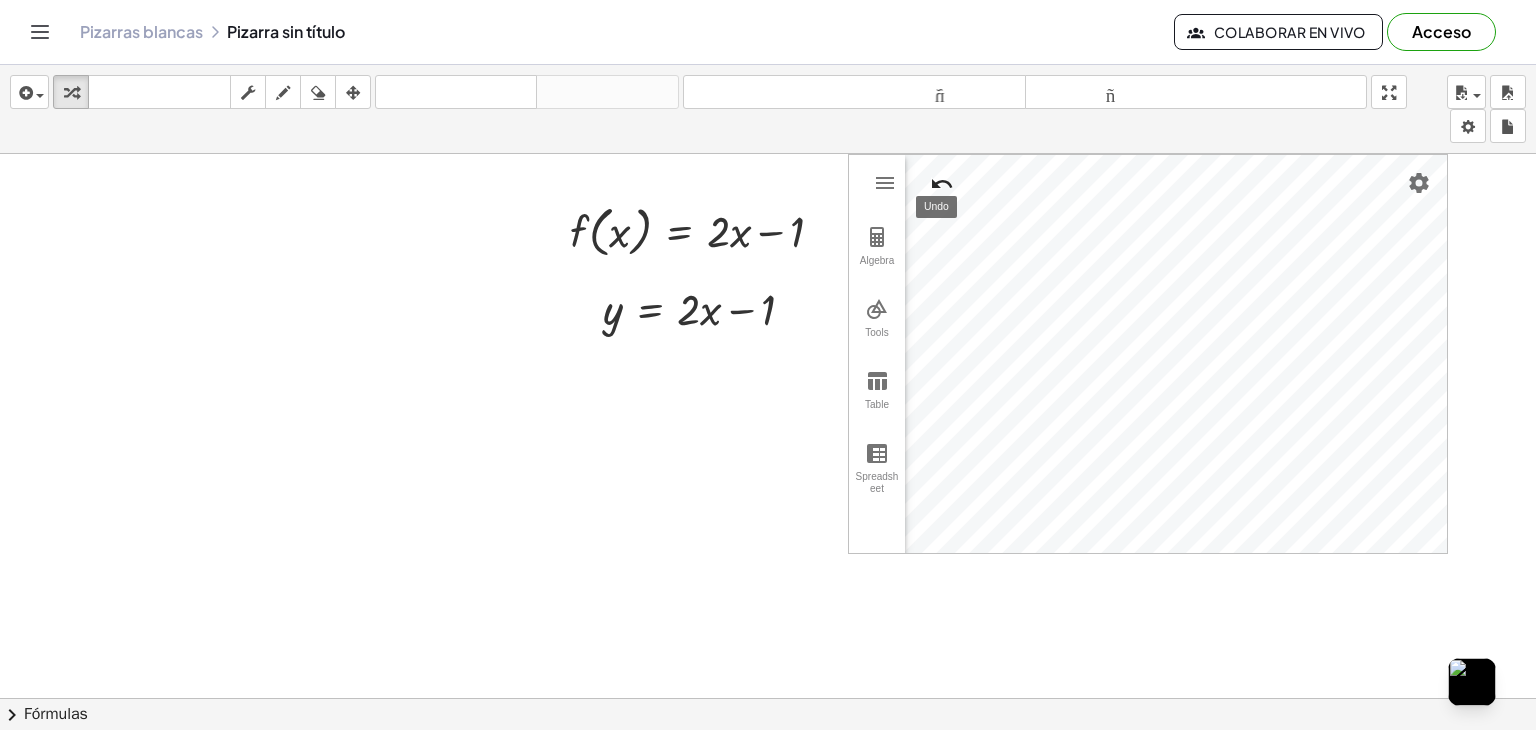click at bounding box center (942, 184) 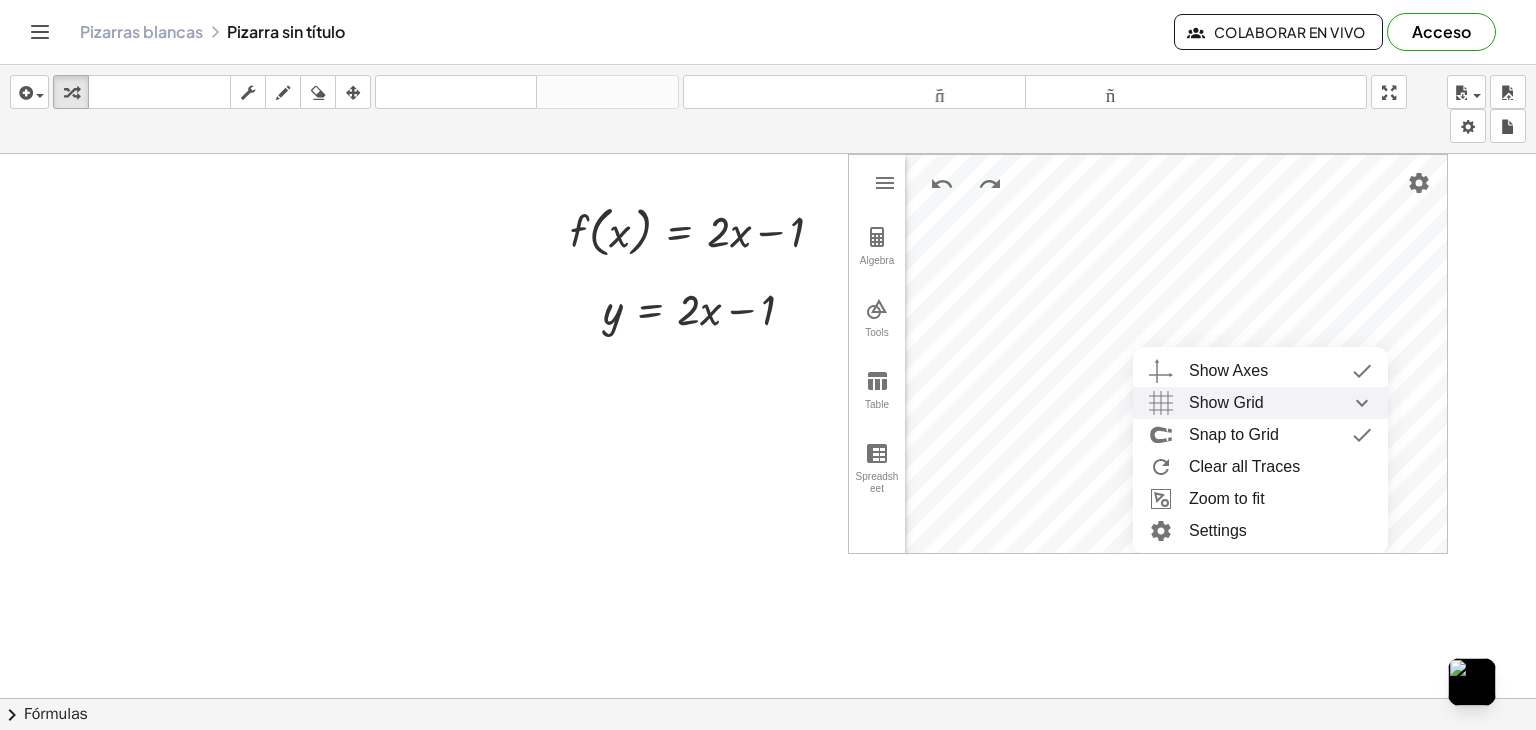 click on "Show Grid" at bounding box center [1260, 403] 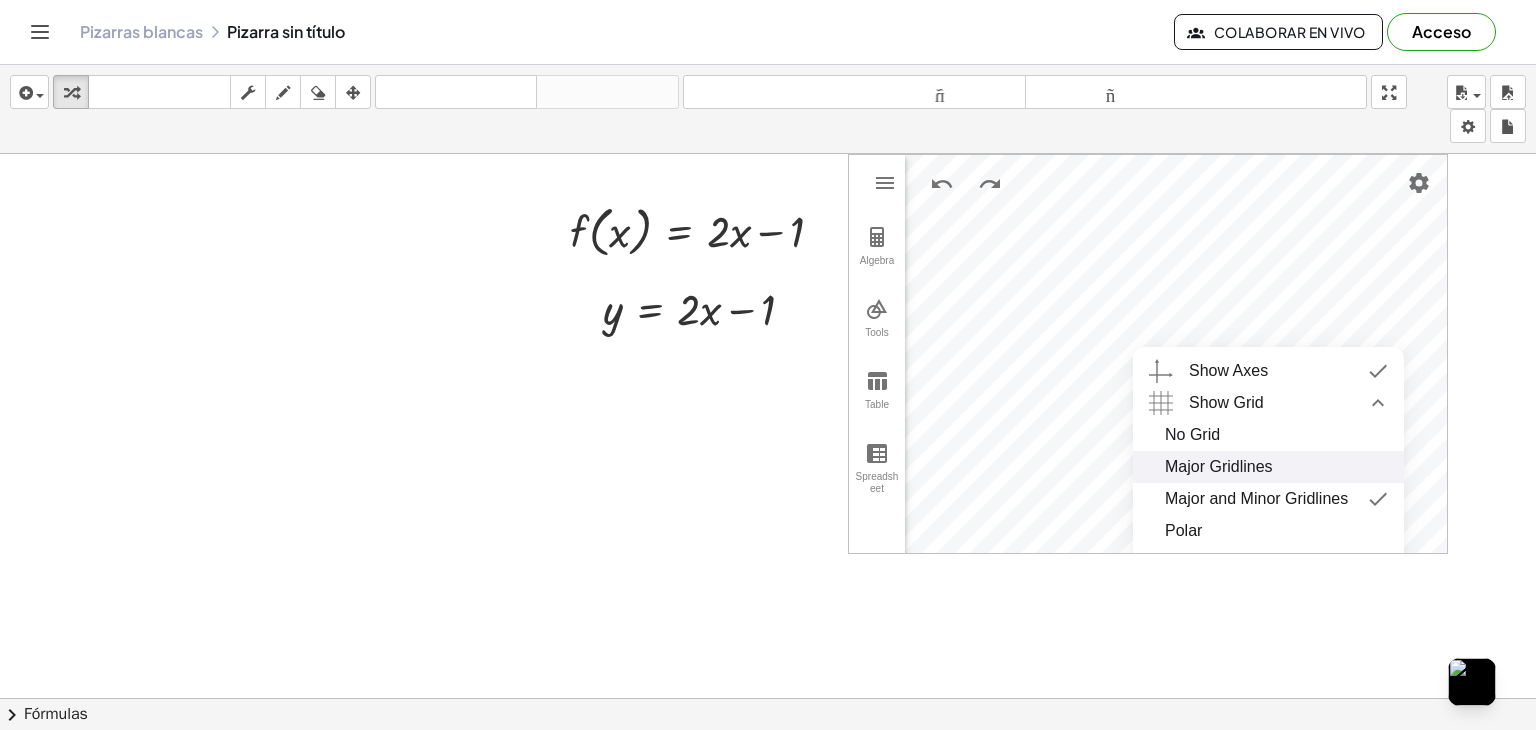 click on "Major Gridlines" at bounding box center [1219, 467] 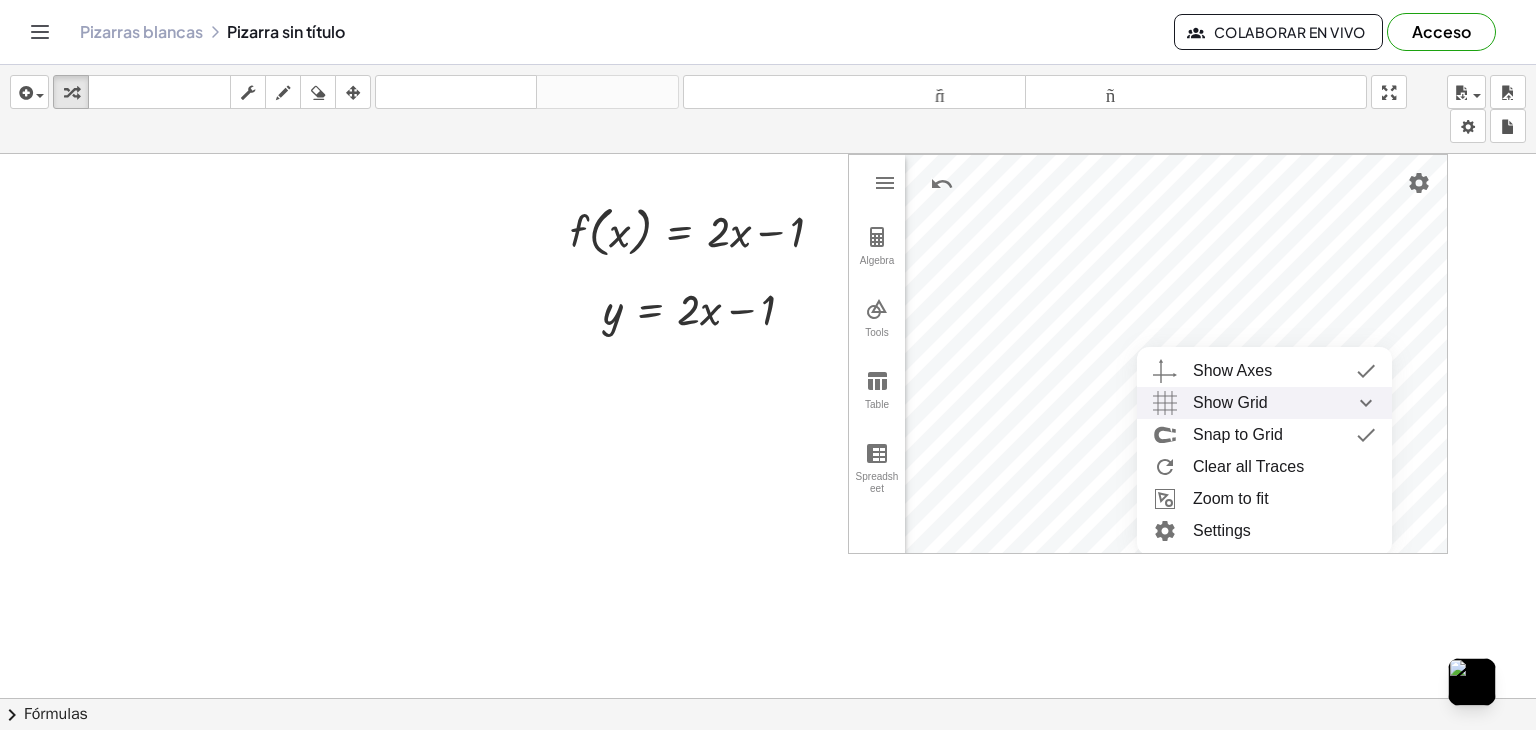 click on "Show Grid" at bounding box center (1230, 403) 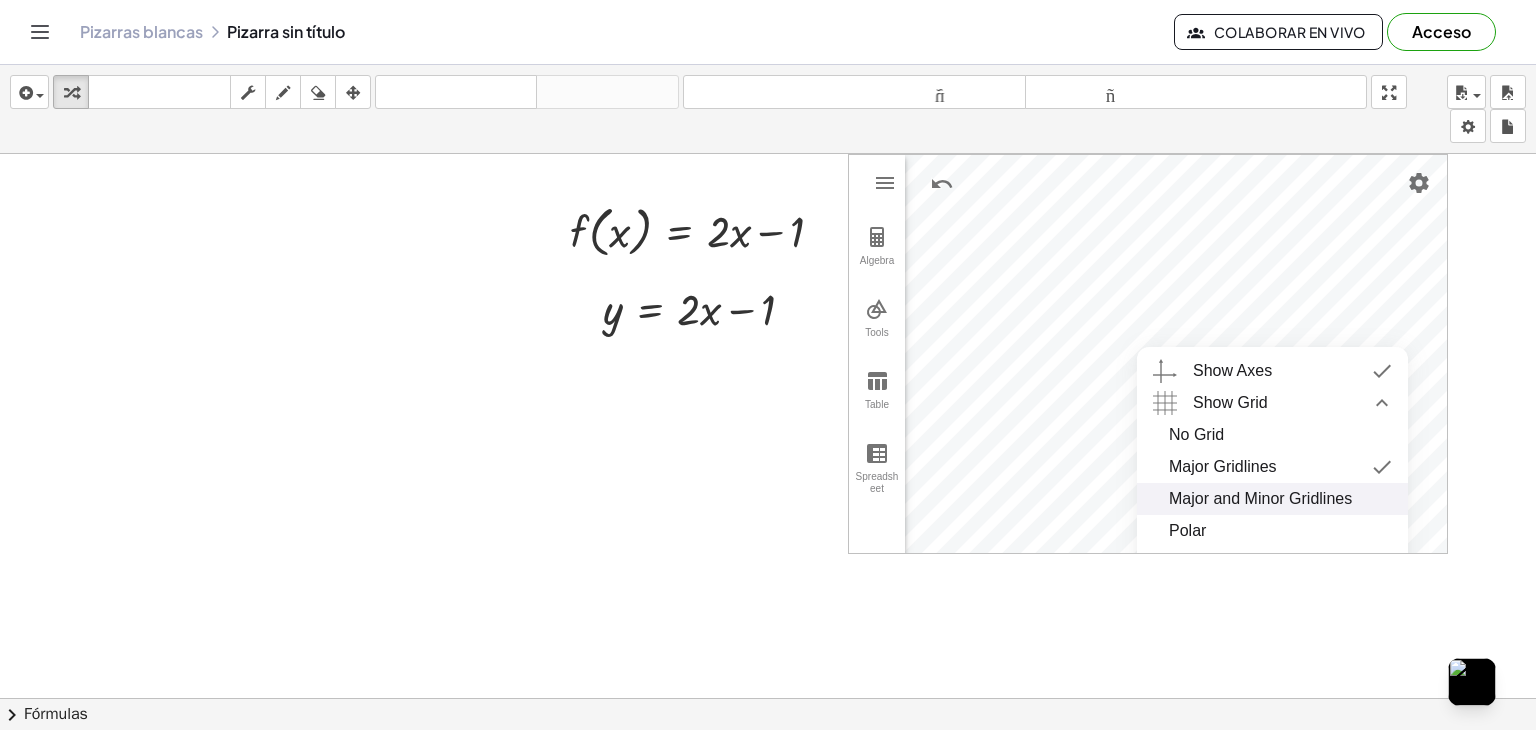 click on "Major and Minor Gridlines" at bounding box center [1260, 499] 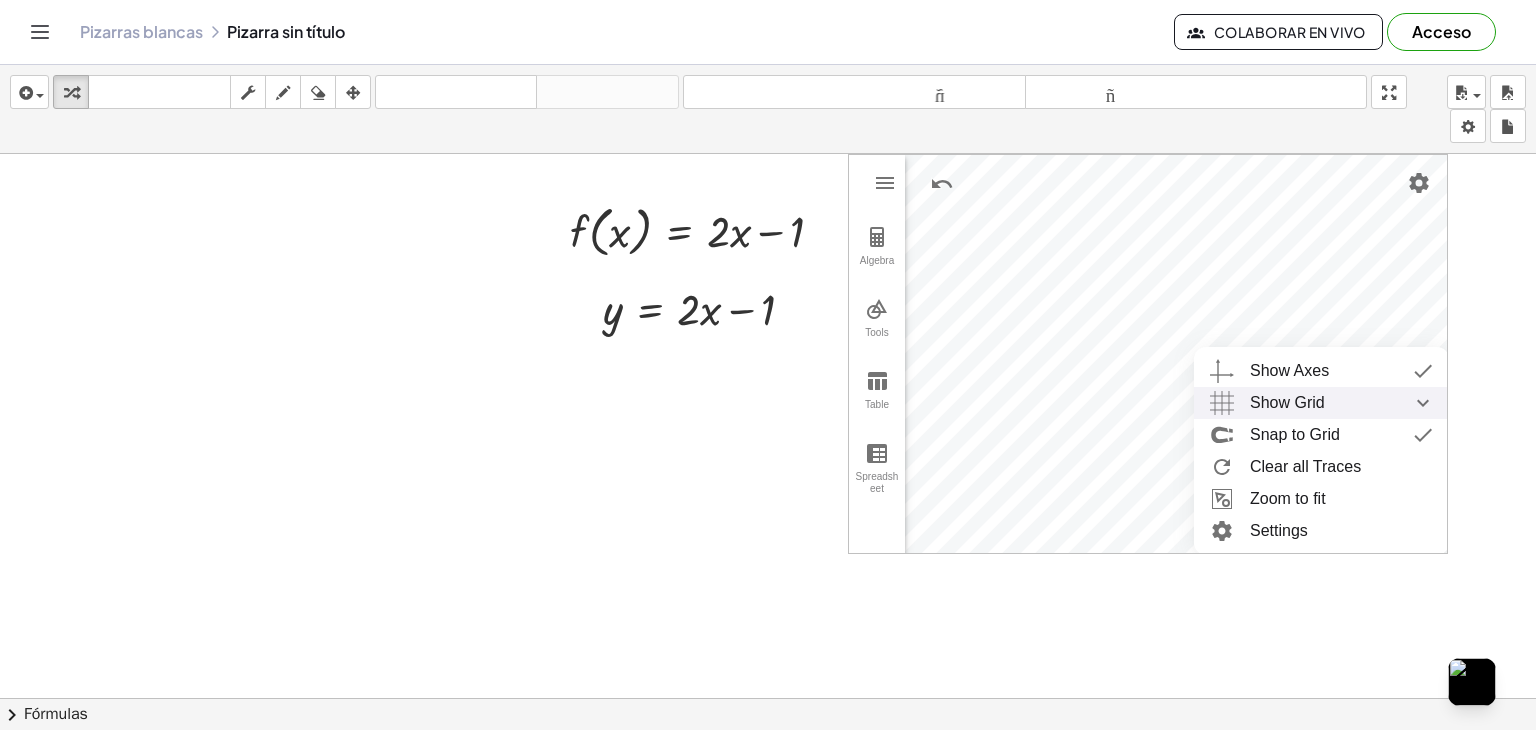 click on "Show Grid" at bounding box center (1287, 403) 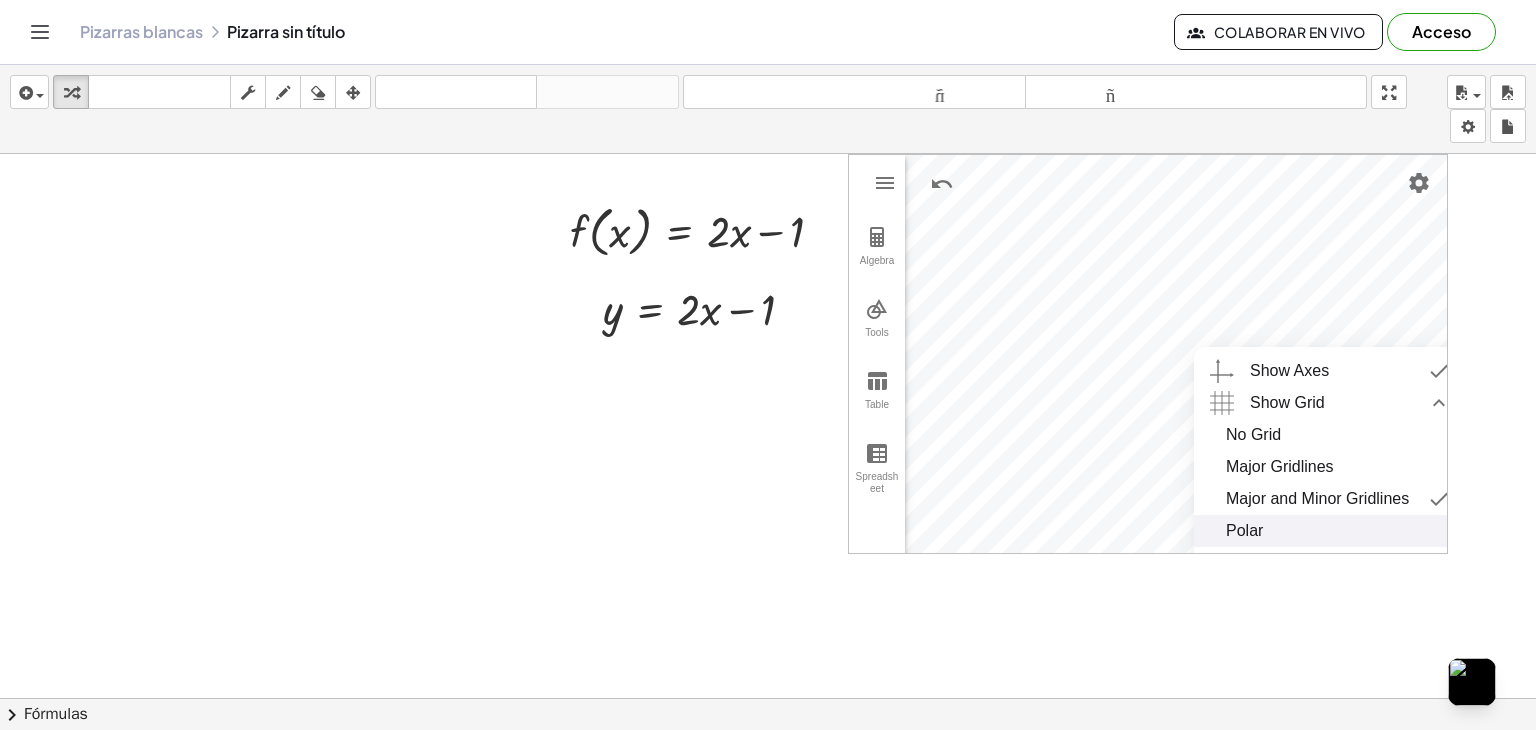 scroll, scrollTop: 100, scrollLeft: 0, axis: vertical 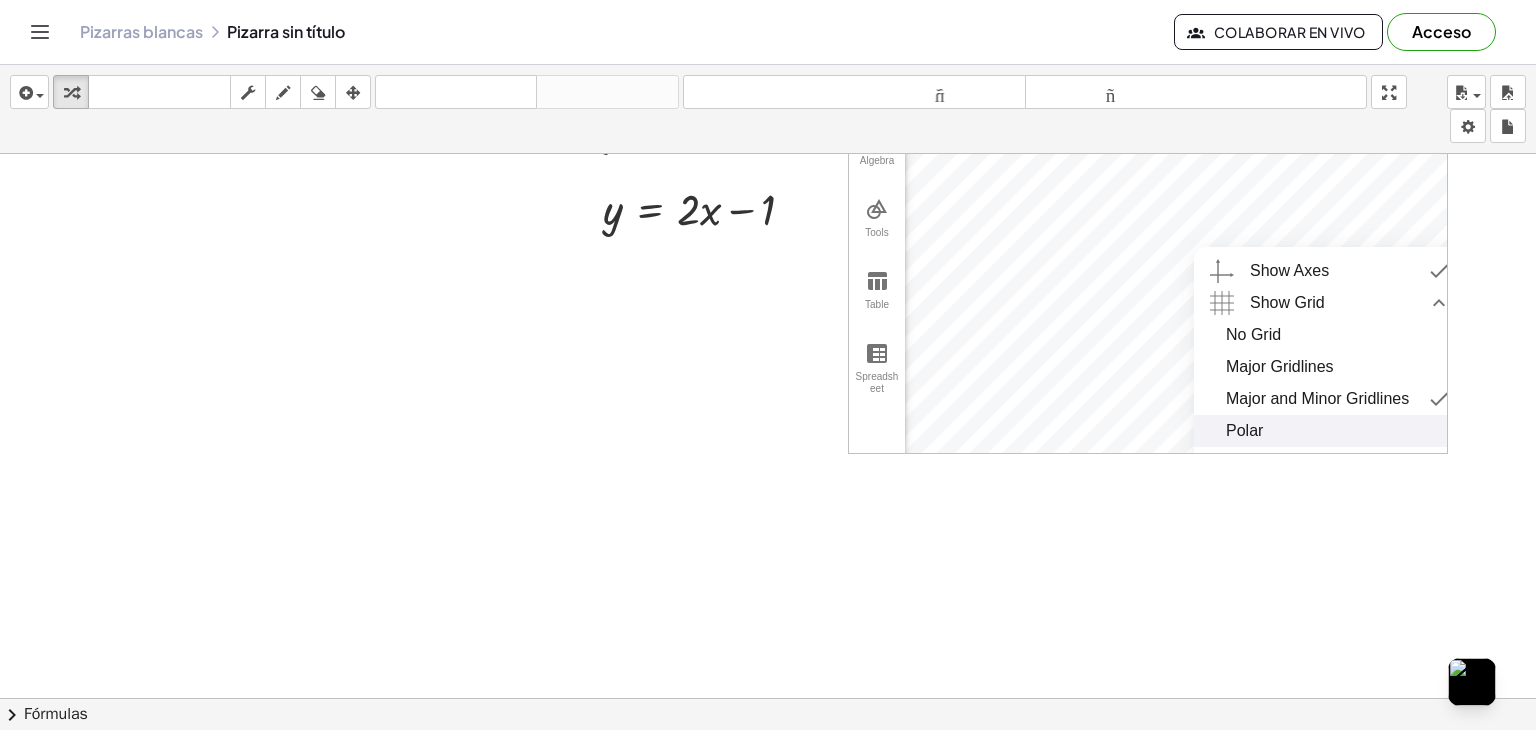 click on "Polar" at bounding box center (1244, 431) 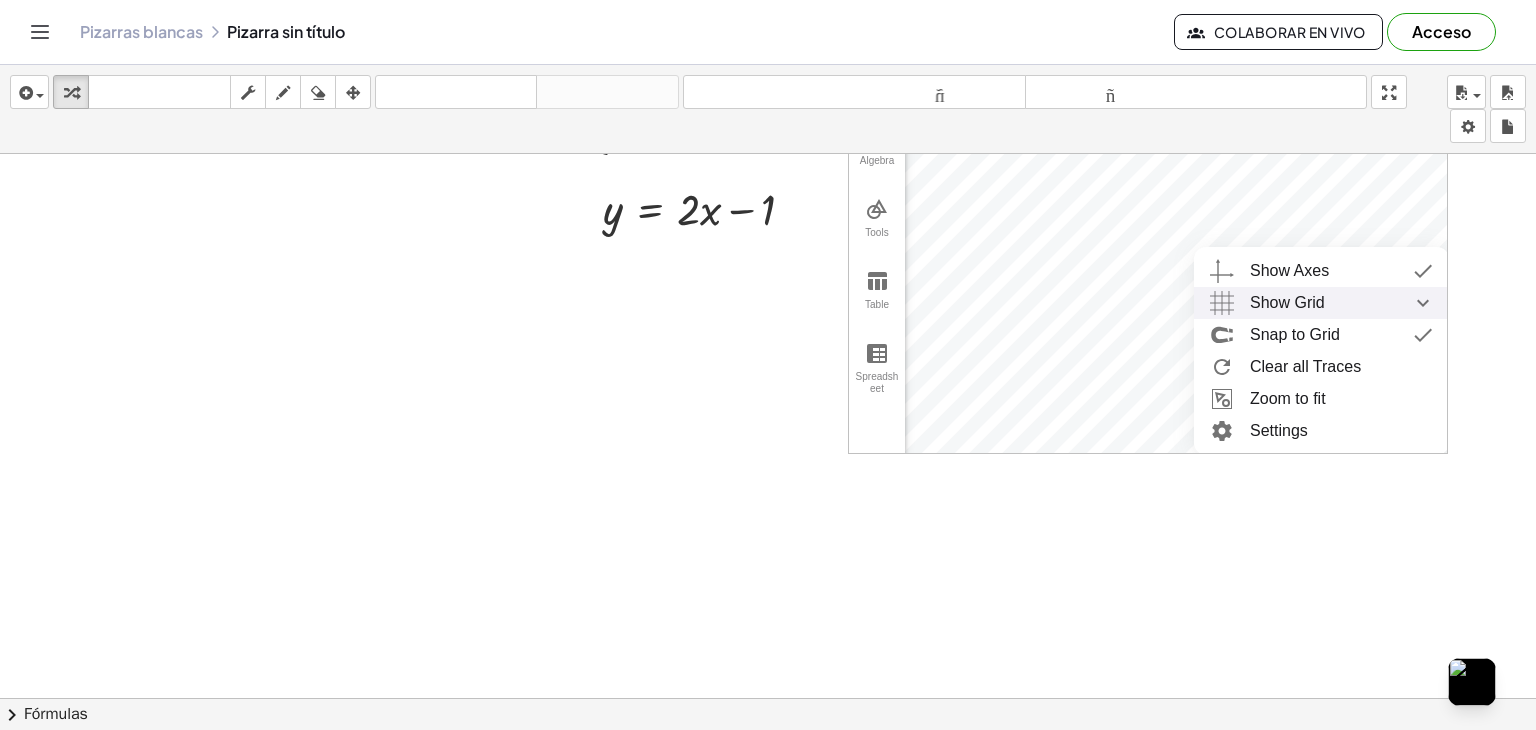 click on "Show Grid" at bounding box center (1287, 303) 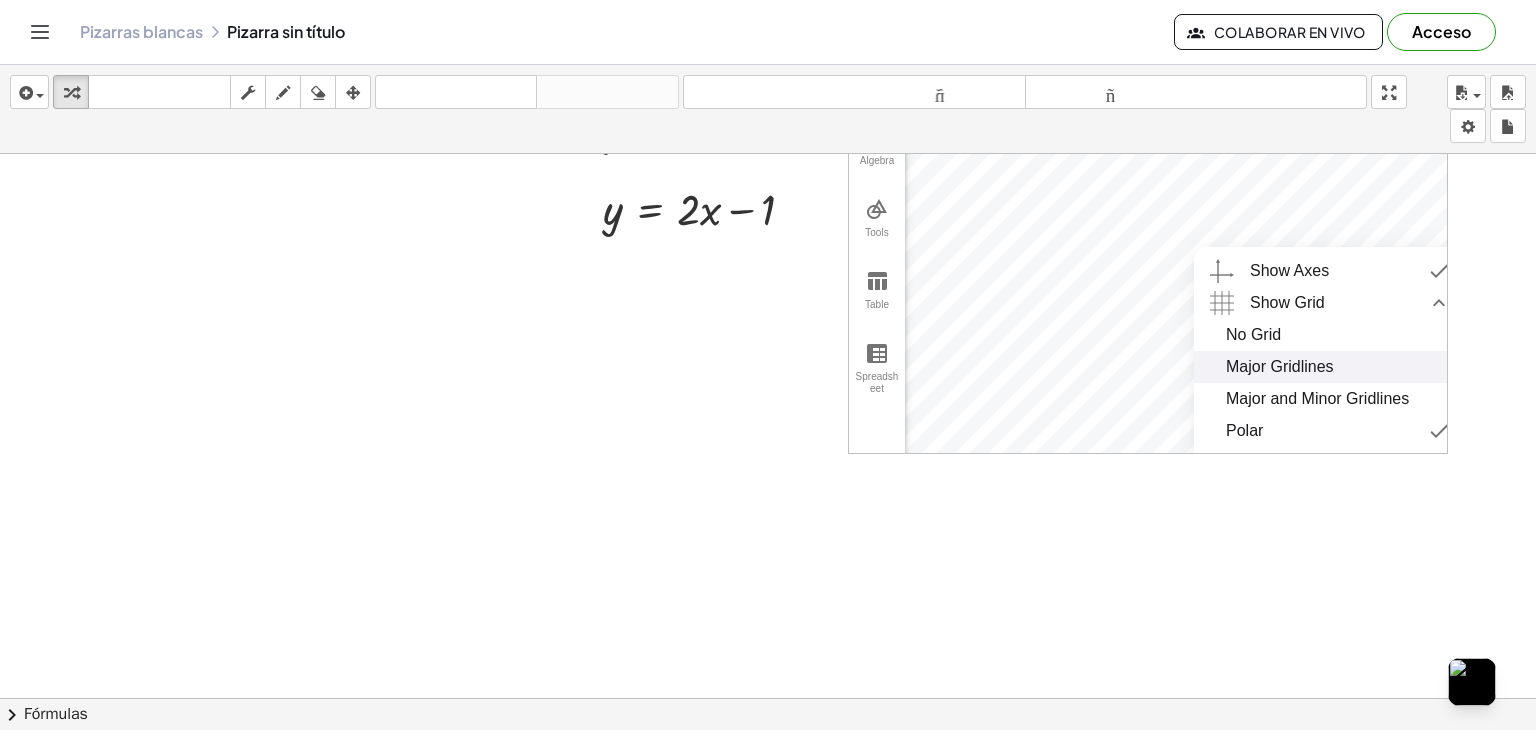 click on "Major and Minor Gridlines" at bounding box center (1317, 399) 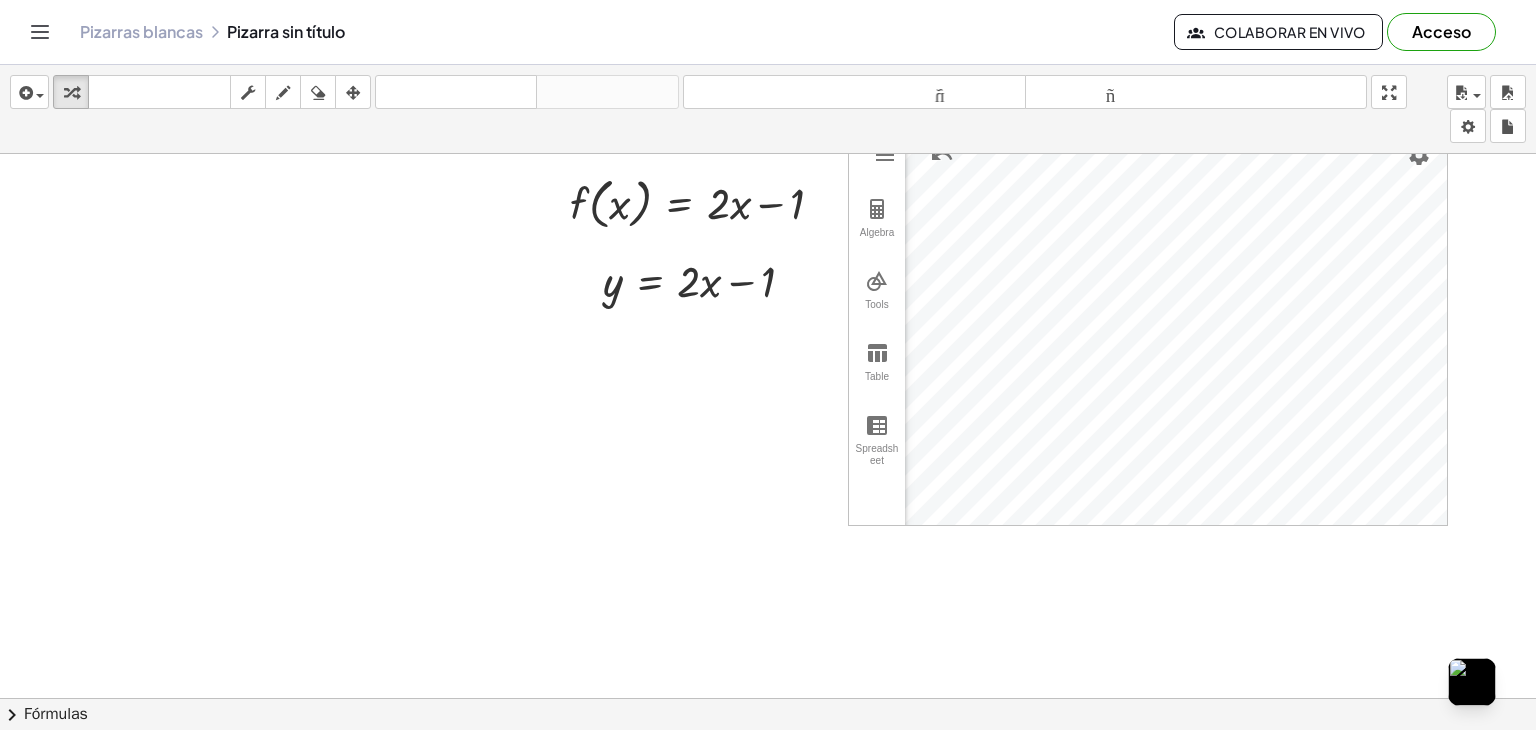 scroll, scrollTop: 0, scrollLeft: 0, axis: both 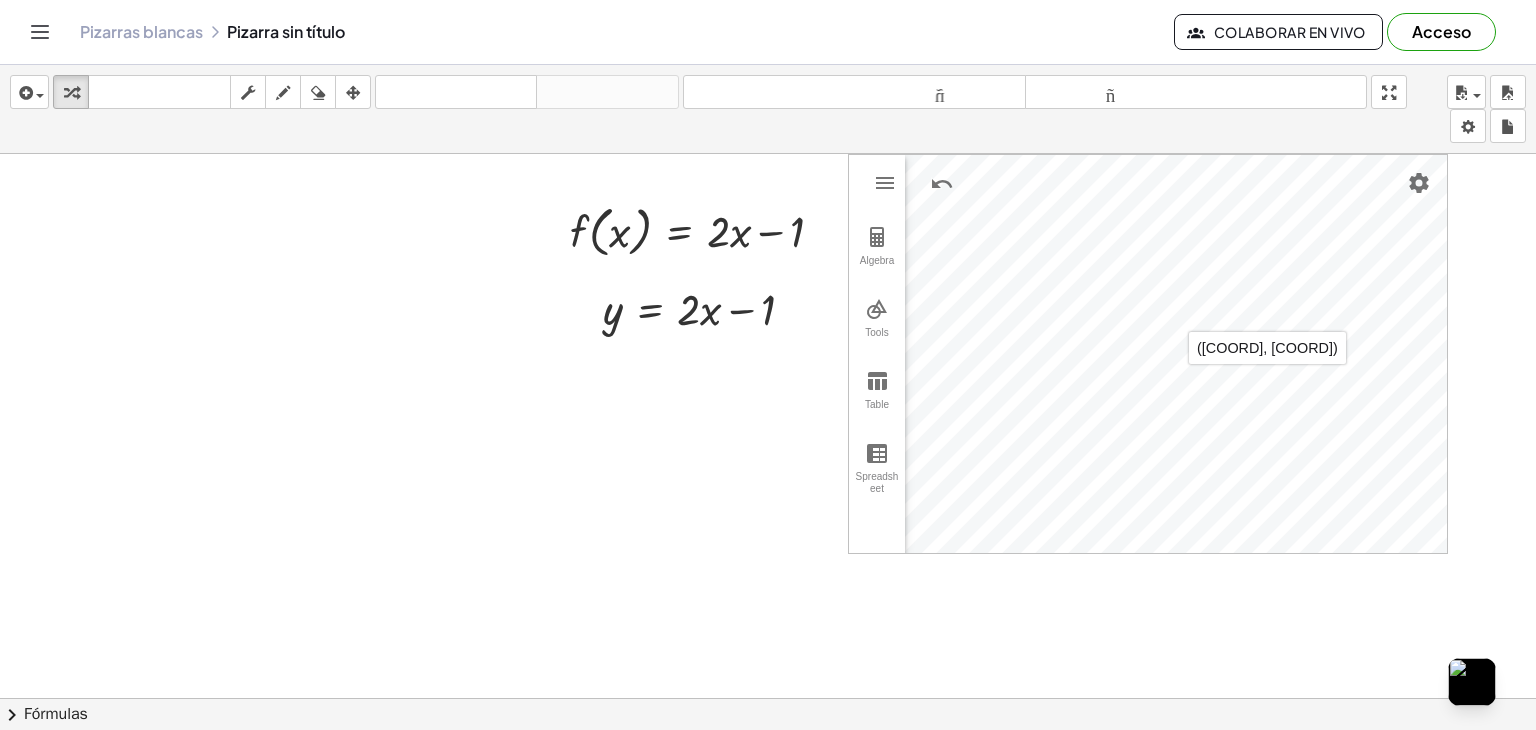click at bounding box center [768, 698] 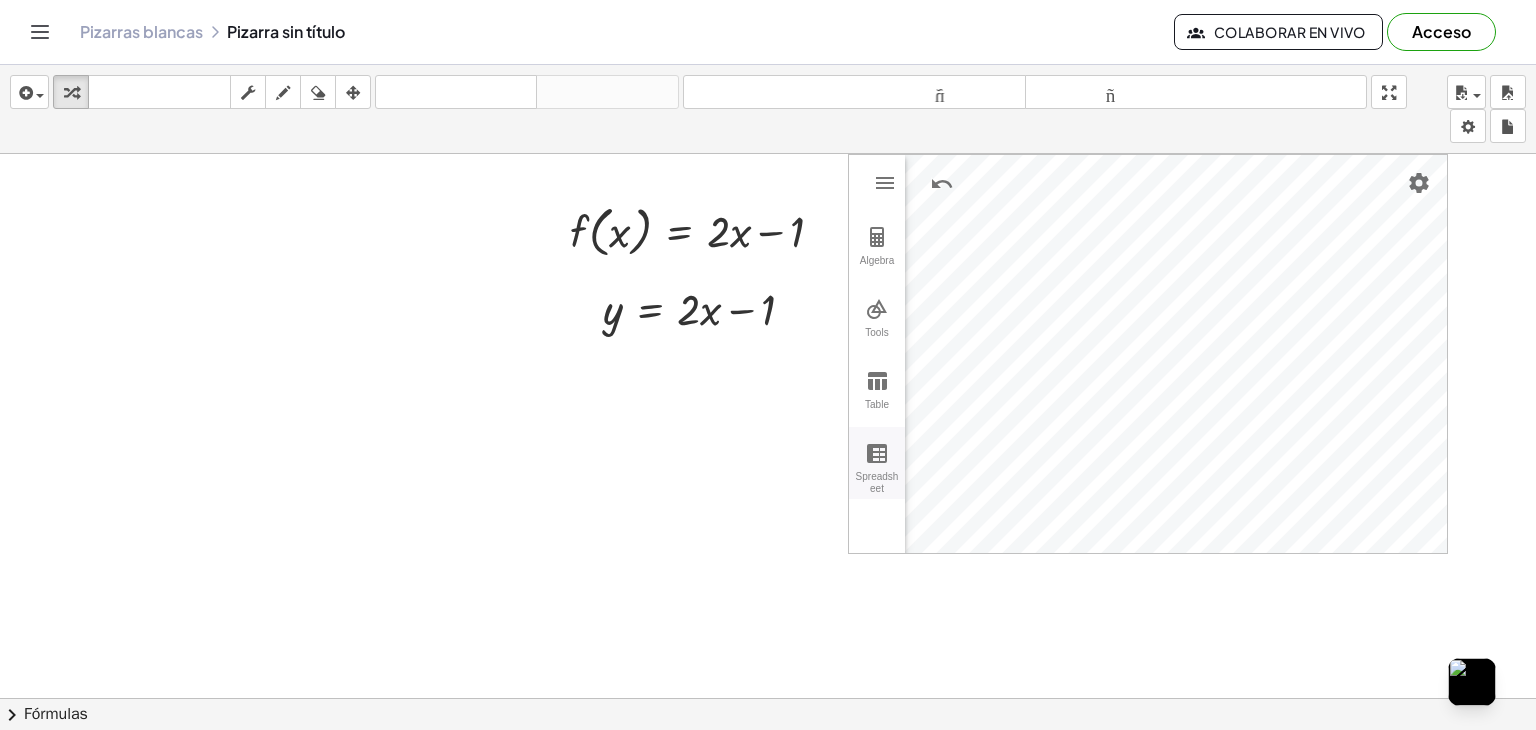 click at bounding box center (877, 453) 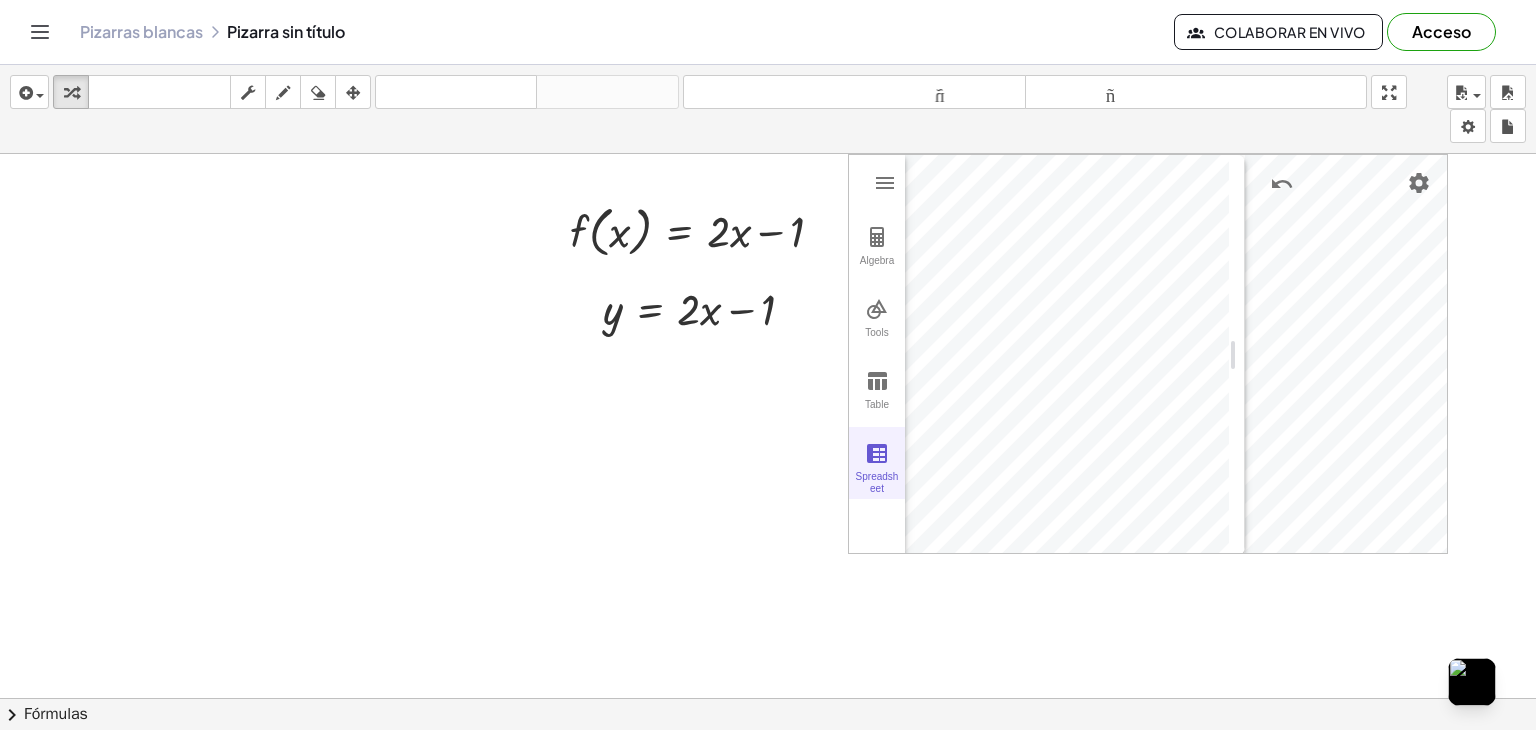 click at bounding box center (877, 453) 